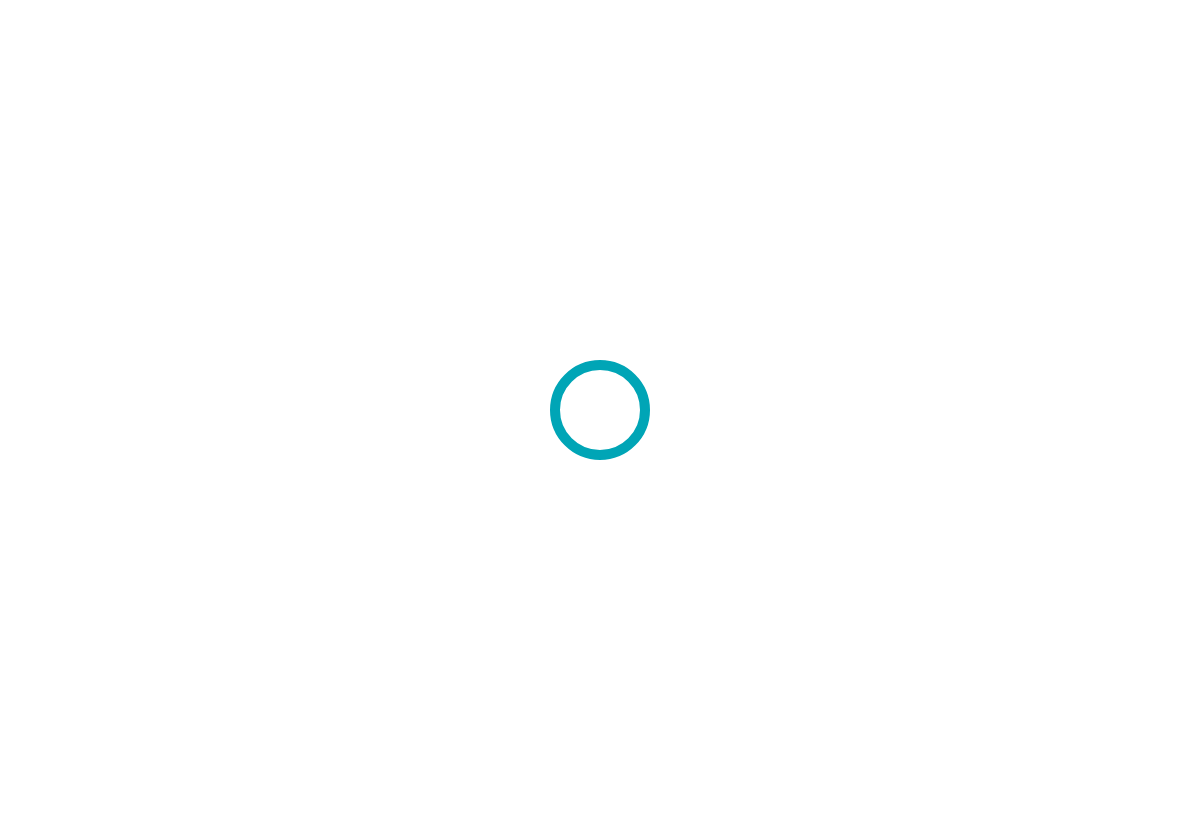 scroll, scrollTop: 0, scrollLeft: 0, axis: both 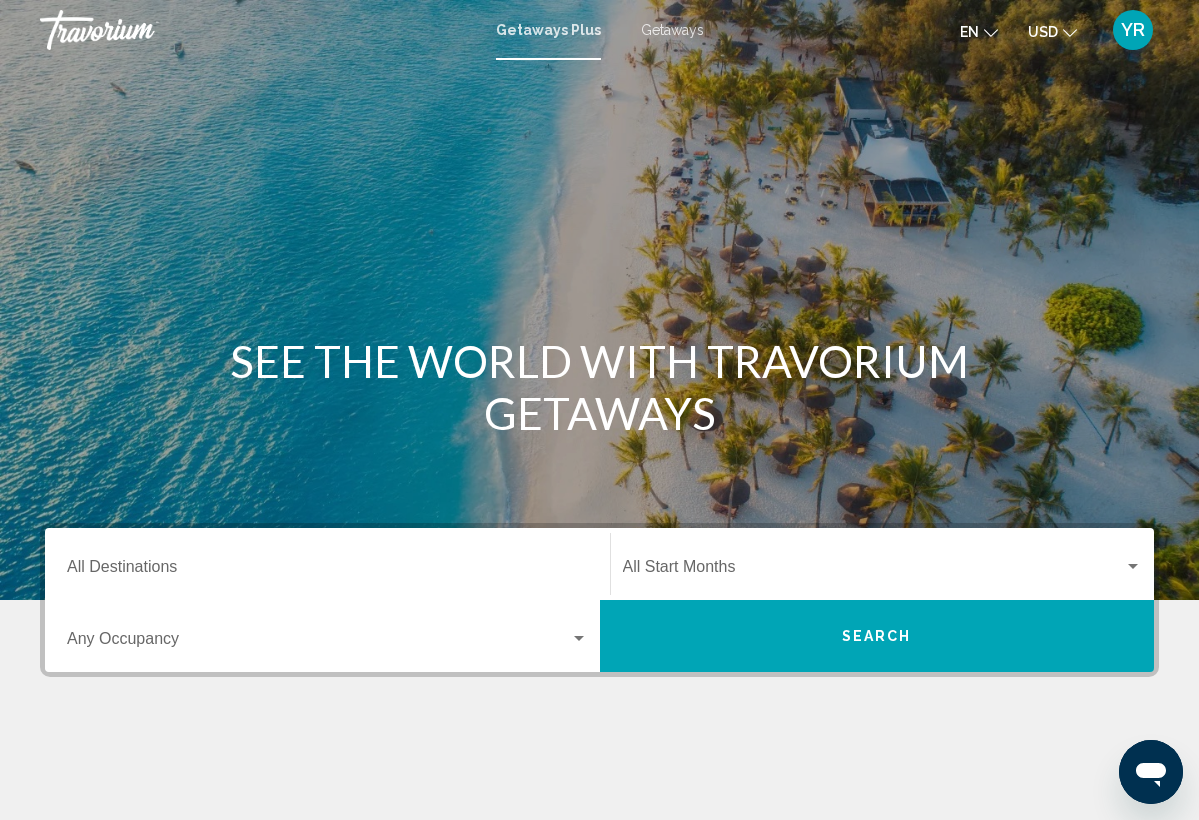 click on "Getaways" at bounding box center [672, 30] 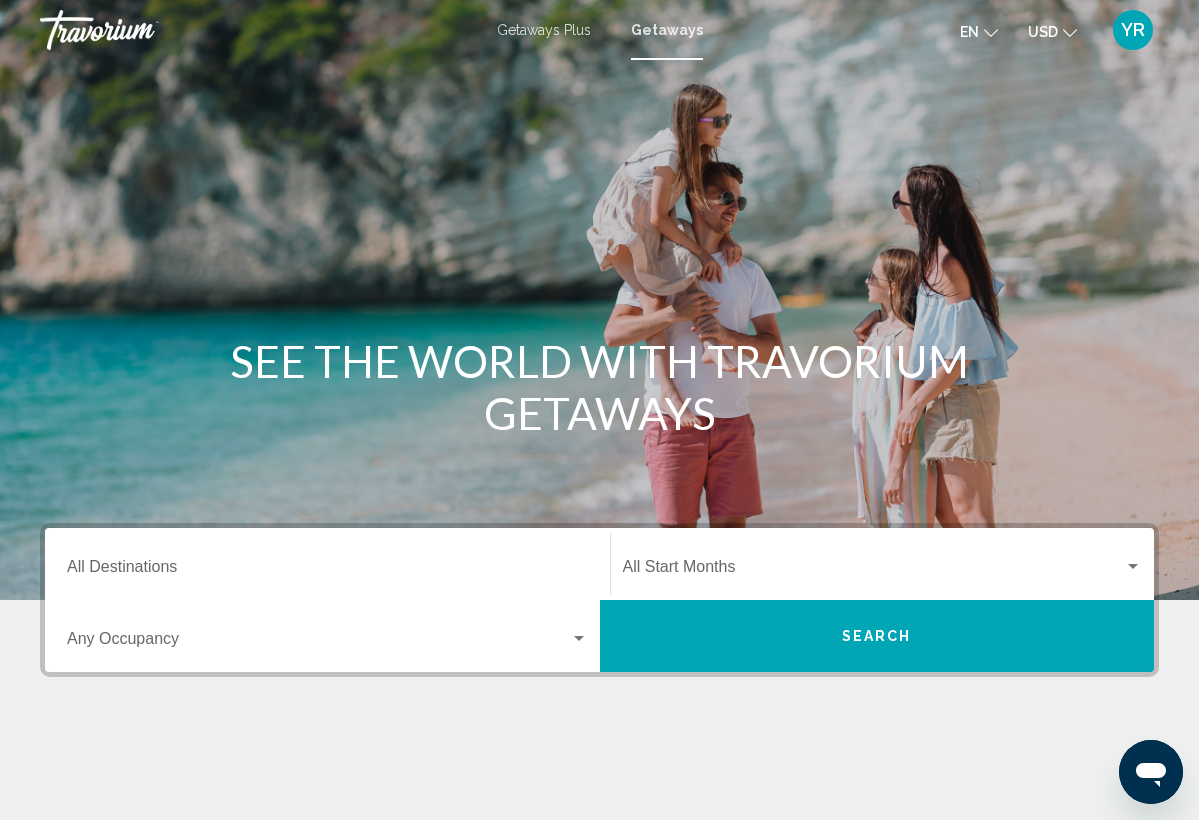 click on "Destination All Destinations" at bounding box center (327, 571) 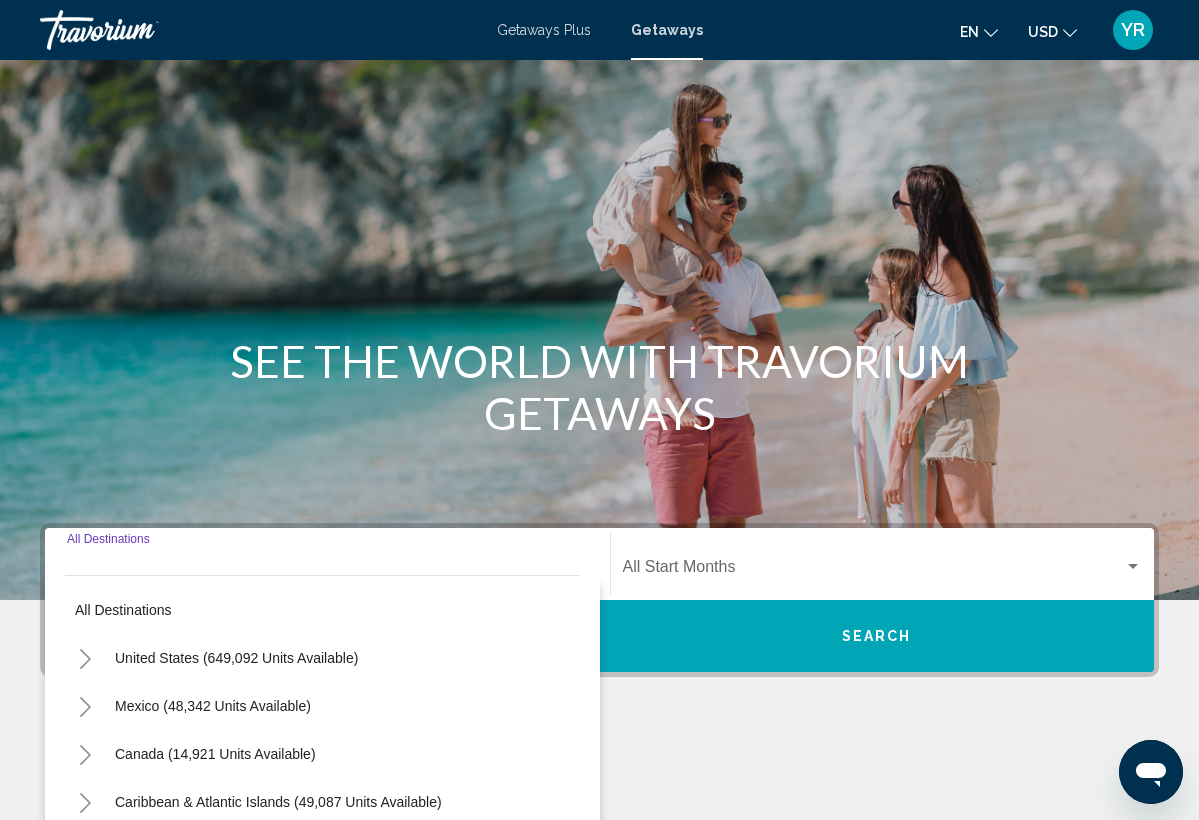 scroll, scrollTop: 302, scrollLeft: 0, axis: vertical 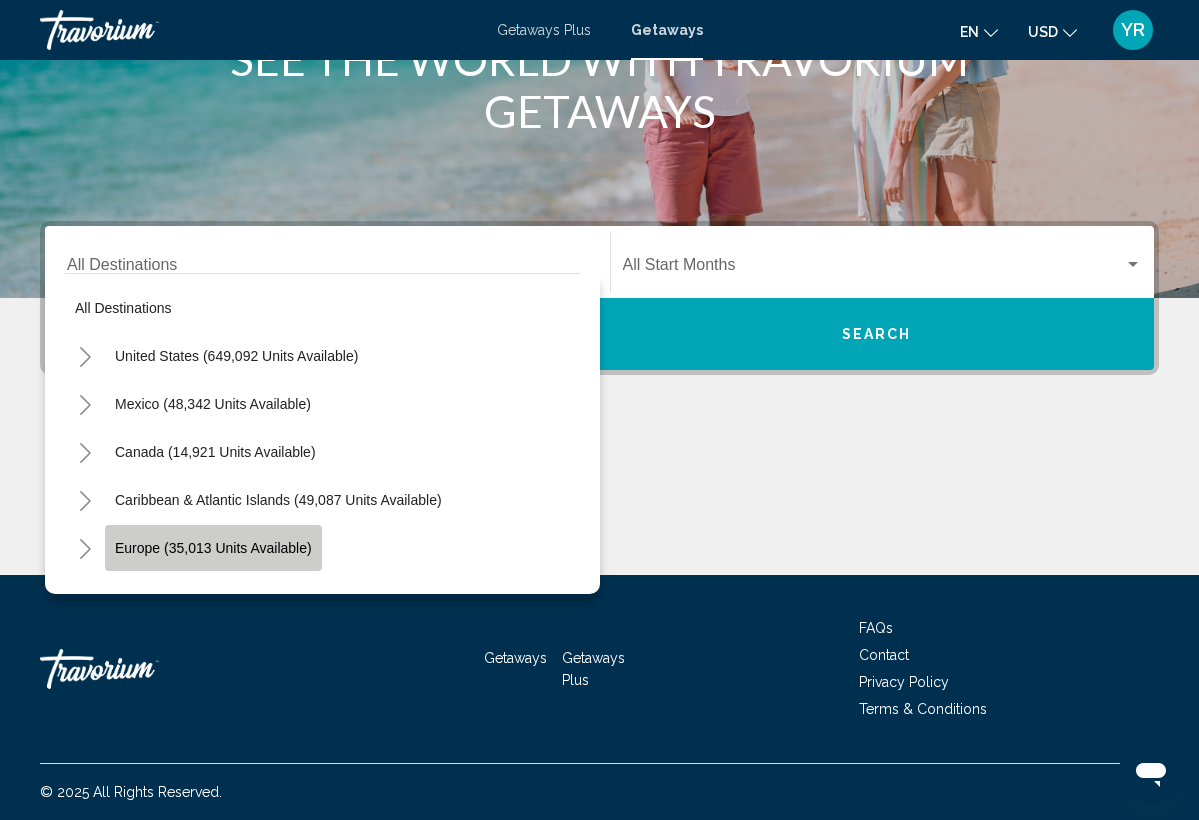 click on "Europe (35,013 units available)" at bounding box center (214, 596) 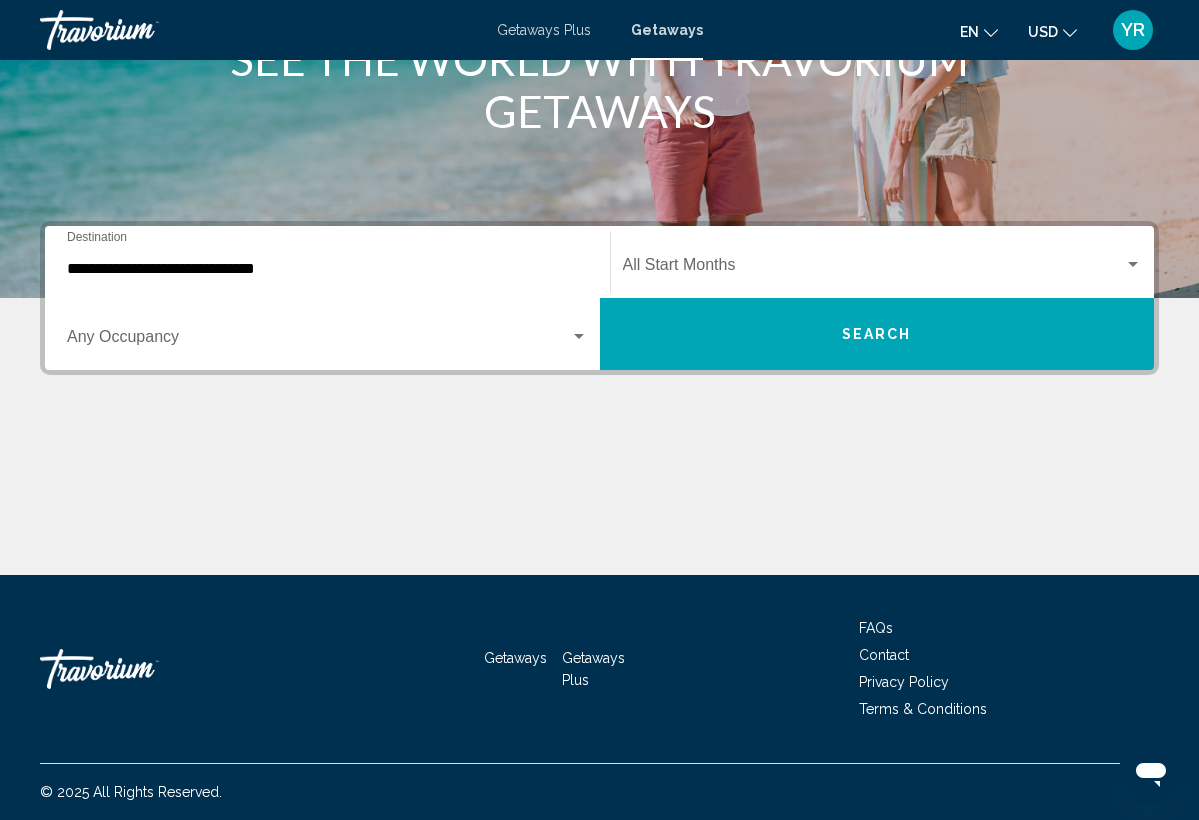 click on "Occupancy Any Occupancy" at bounding box center (327, 334) 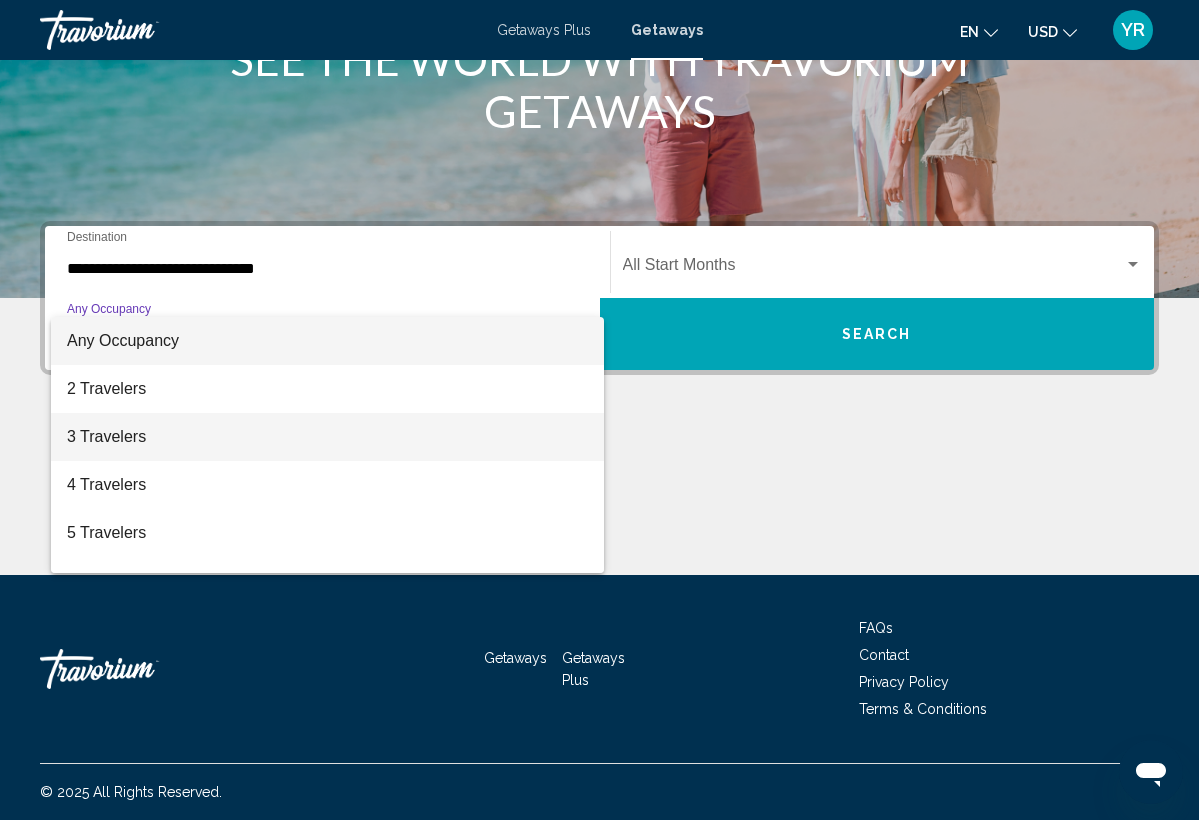 click on "3 Travelers" at bounding box center [327, 437] 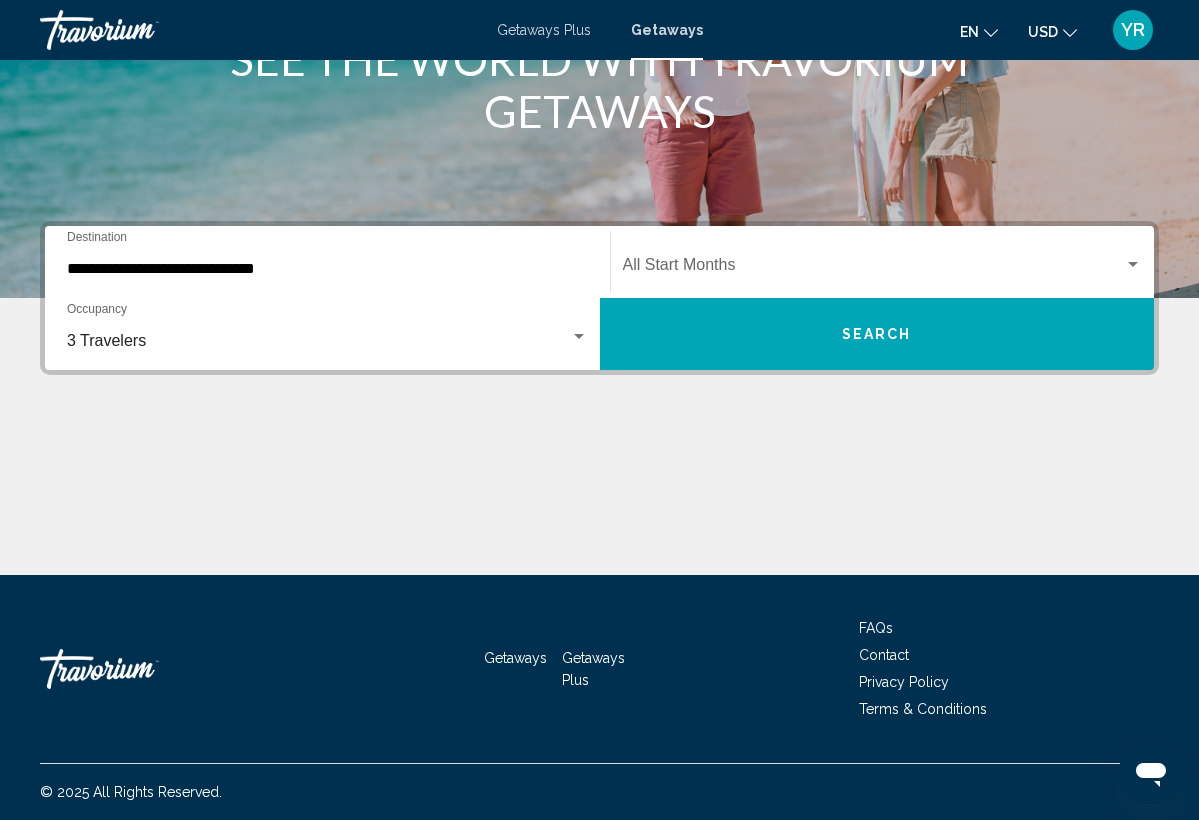 click on "Start Month All Start Months" 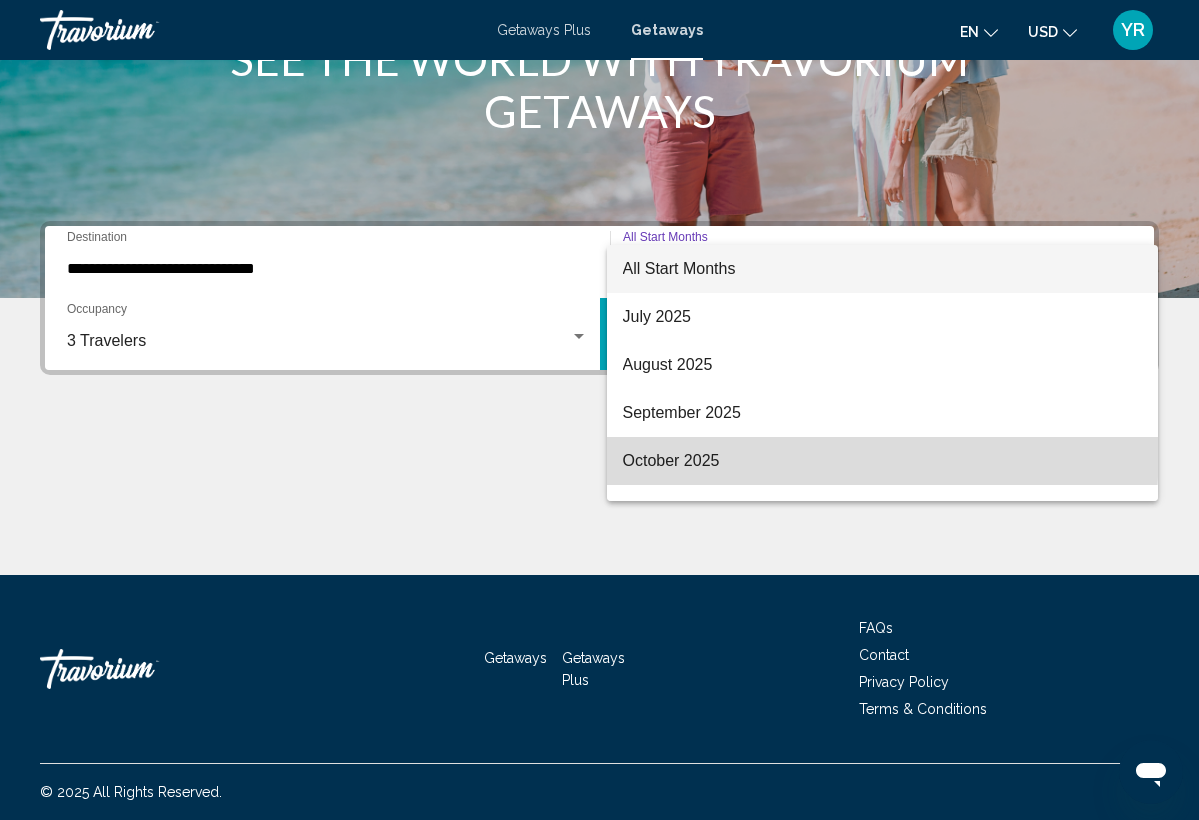 click on "October 2025" at bounding box center (883, 461) 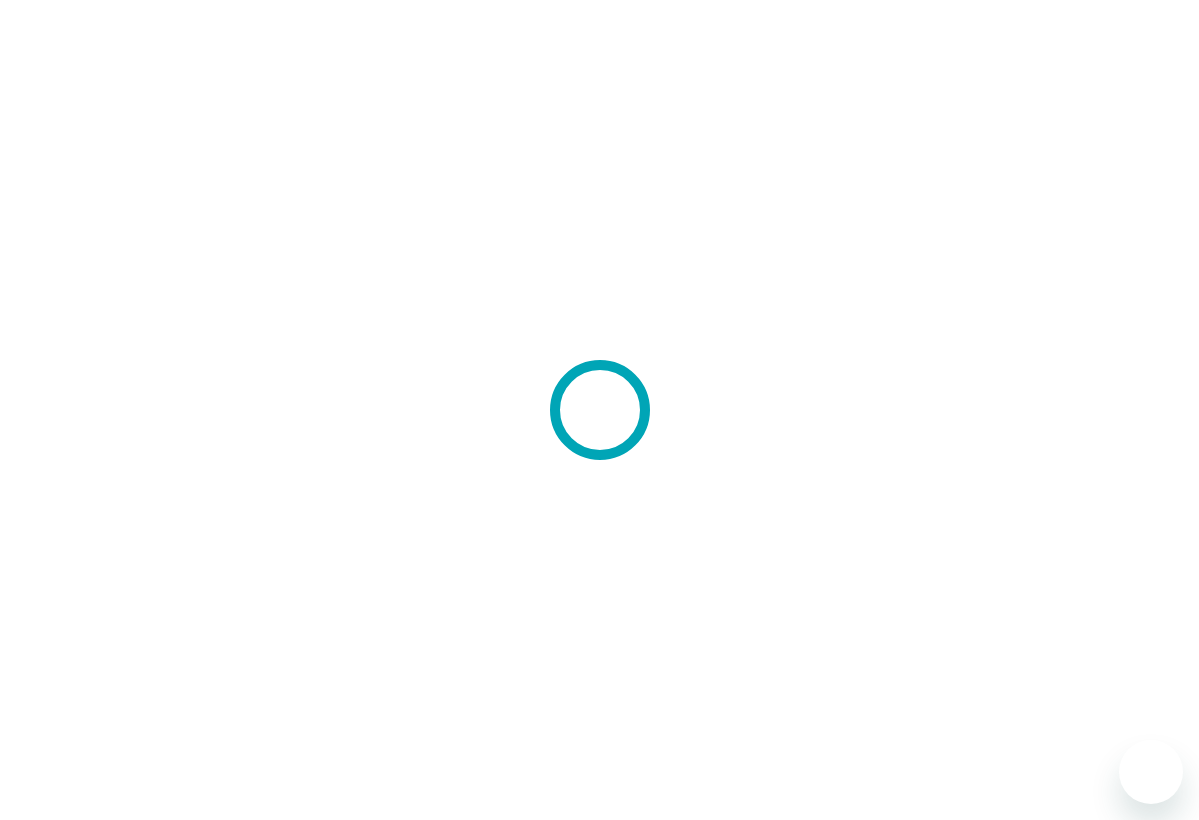 scroll, scrollTop: 0, scrollLeft: 0, axis: both 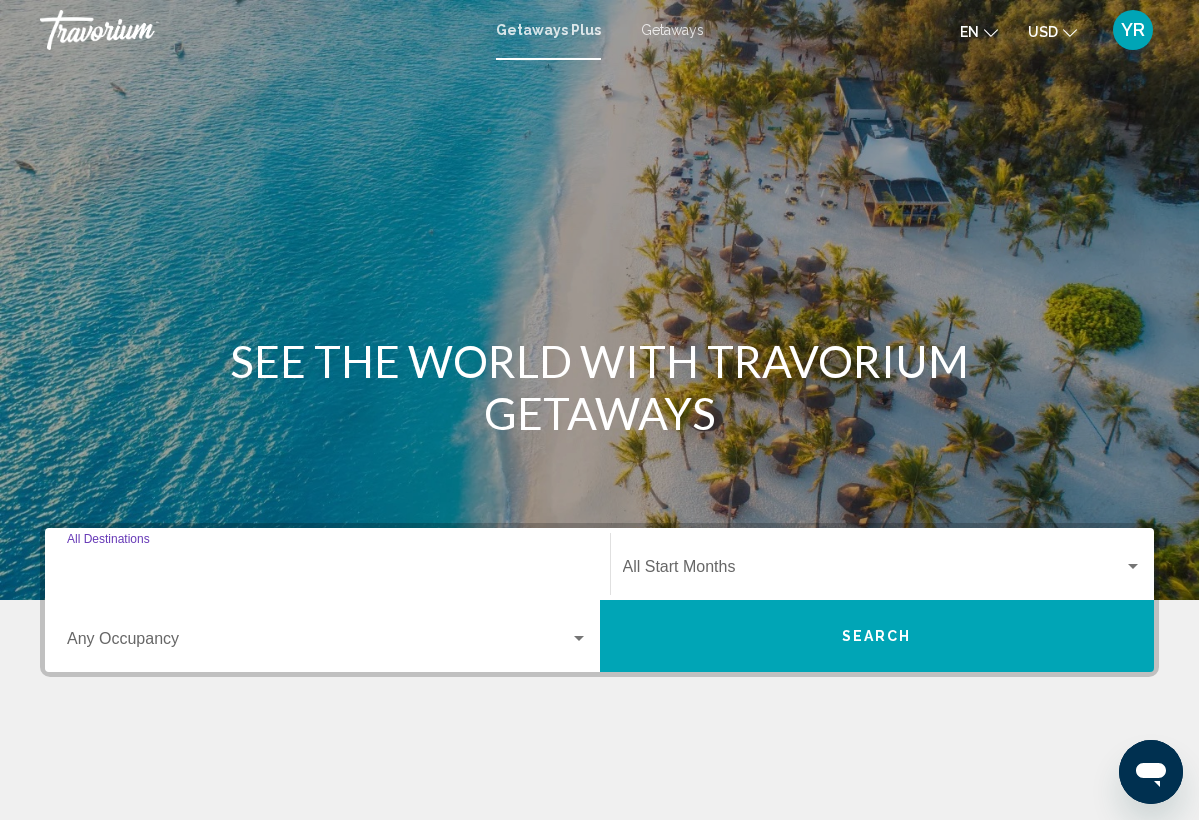 click on "Destination All Destinations" at bounding box center (327, 571) 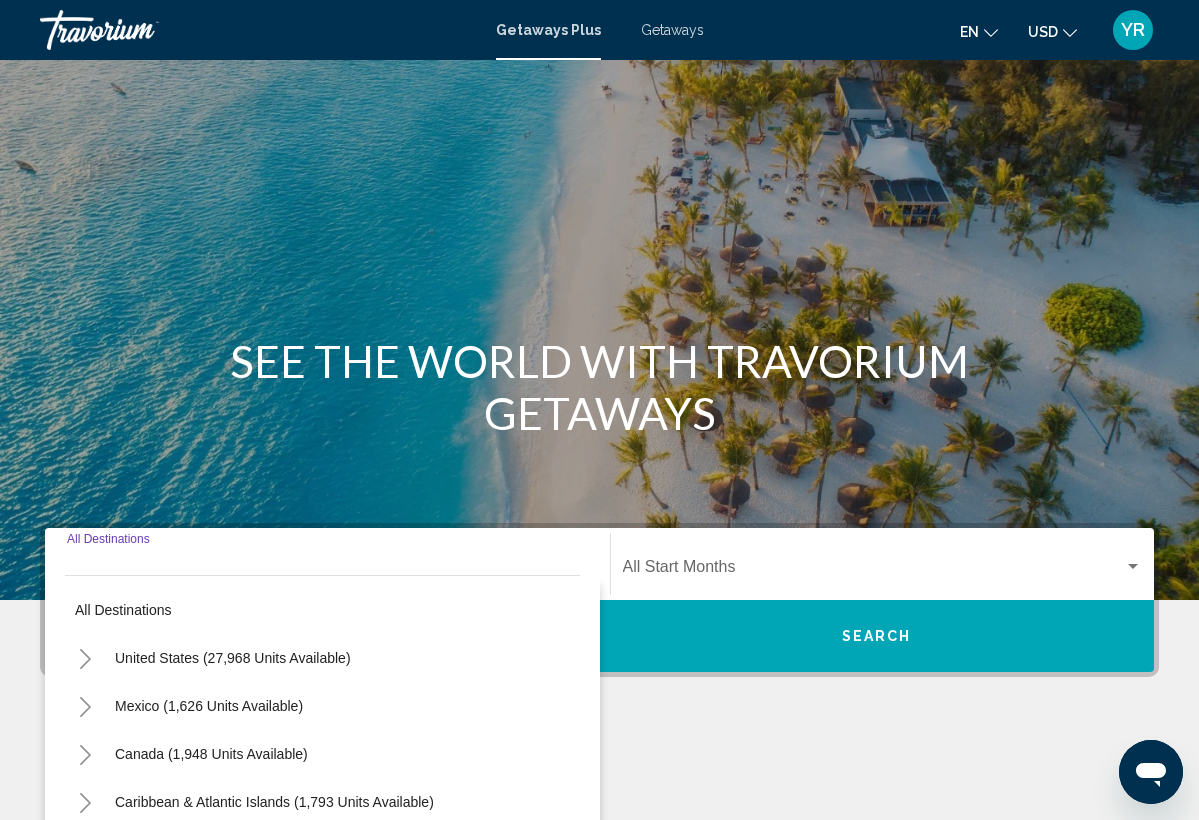scroll, scrollTop: 302, scrollLeft: 0, axis: vertical 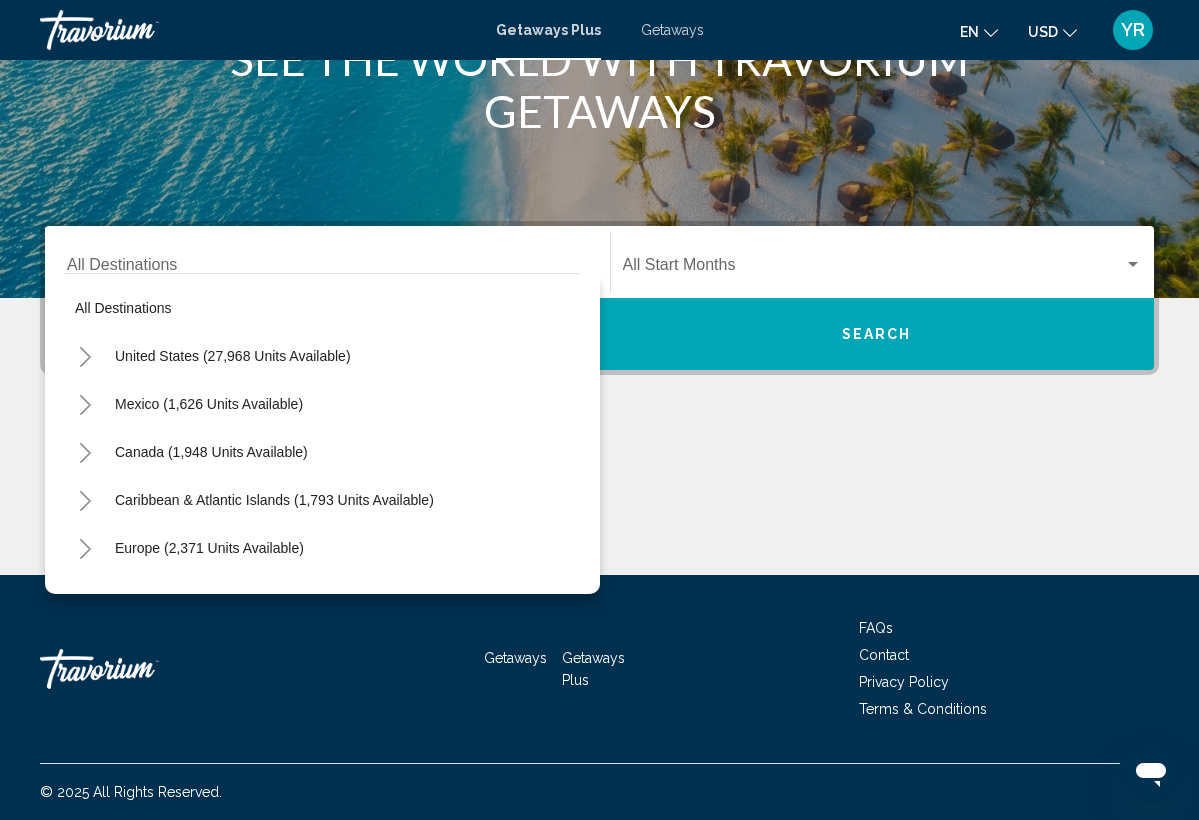 click on "Europe (2,371 units available)" at bounding box center (322, 596) 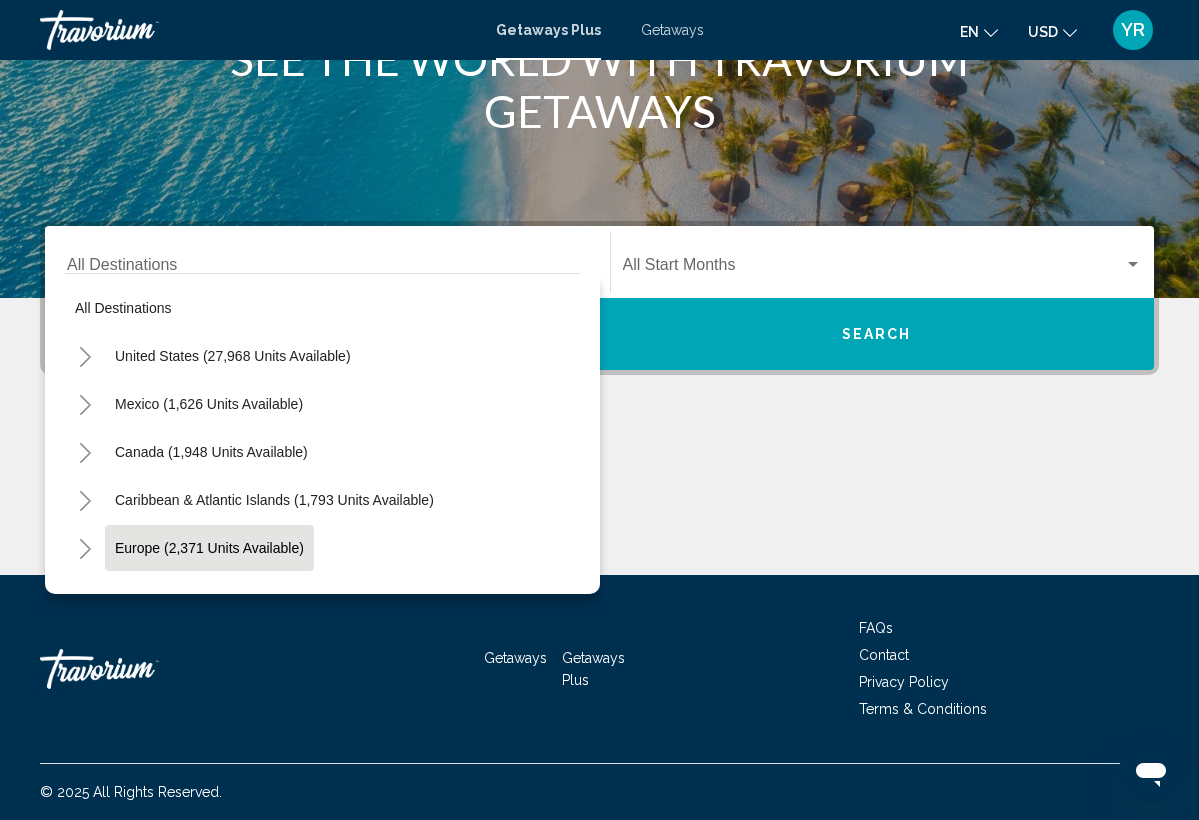 click on "Europe (2,371 units available)" at bounding box center (208, 596) 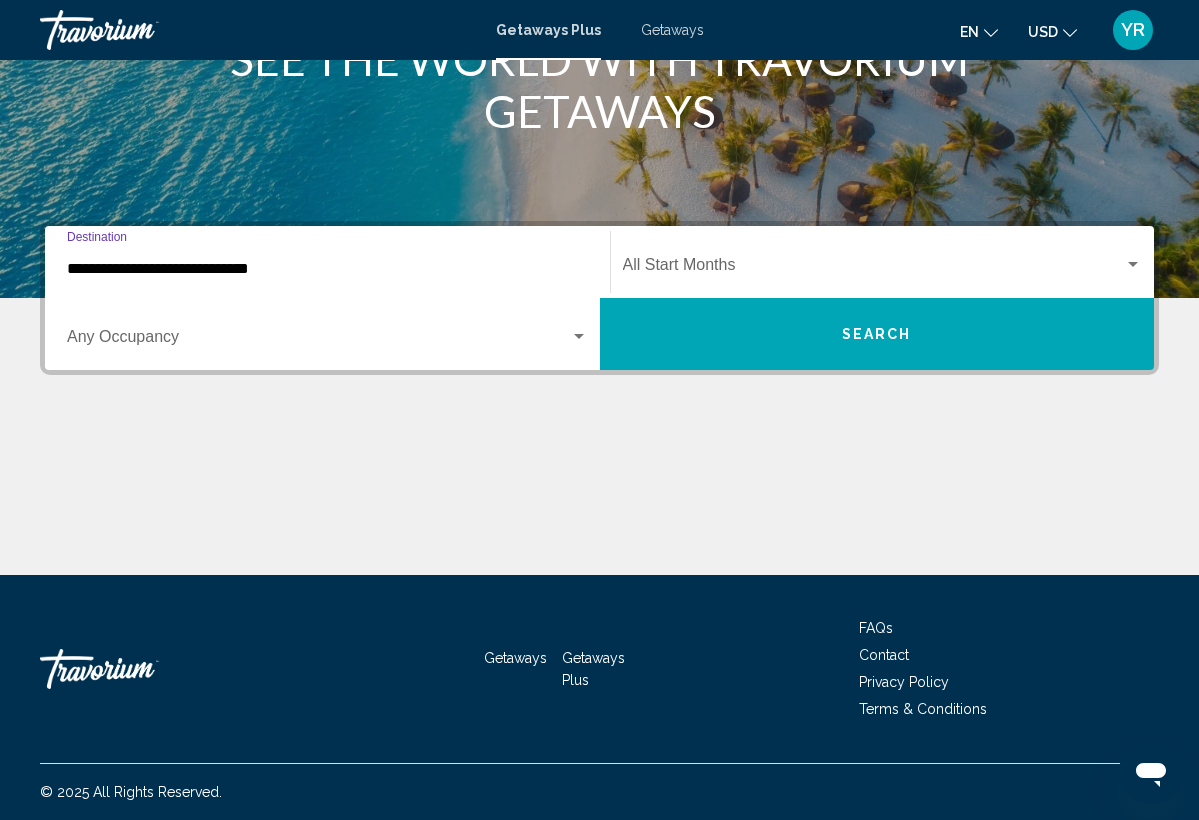 click at bounding box center [318, 341] 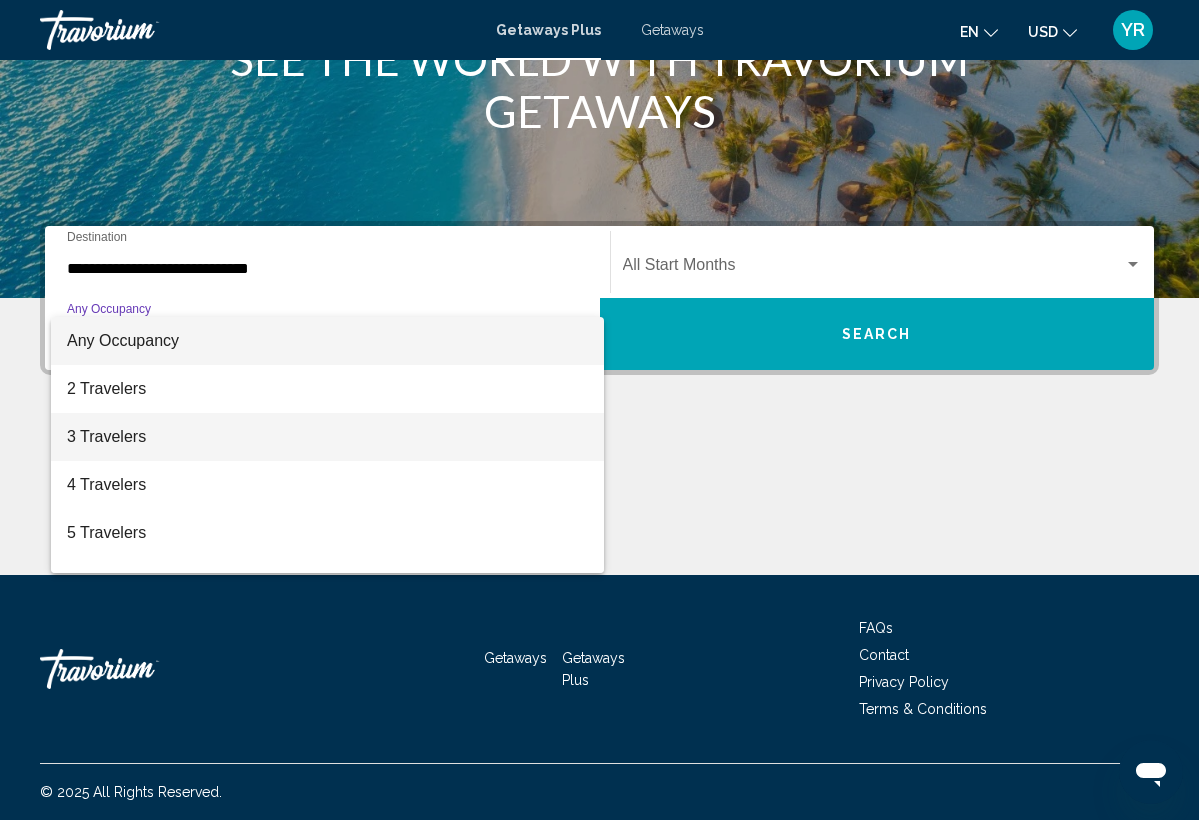 click on "3 Travelers" at bounding box center [327, 437] 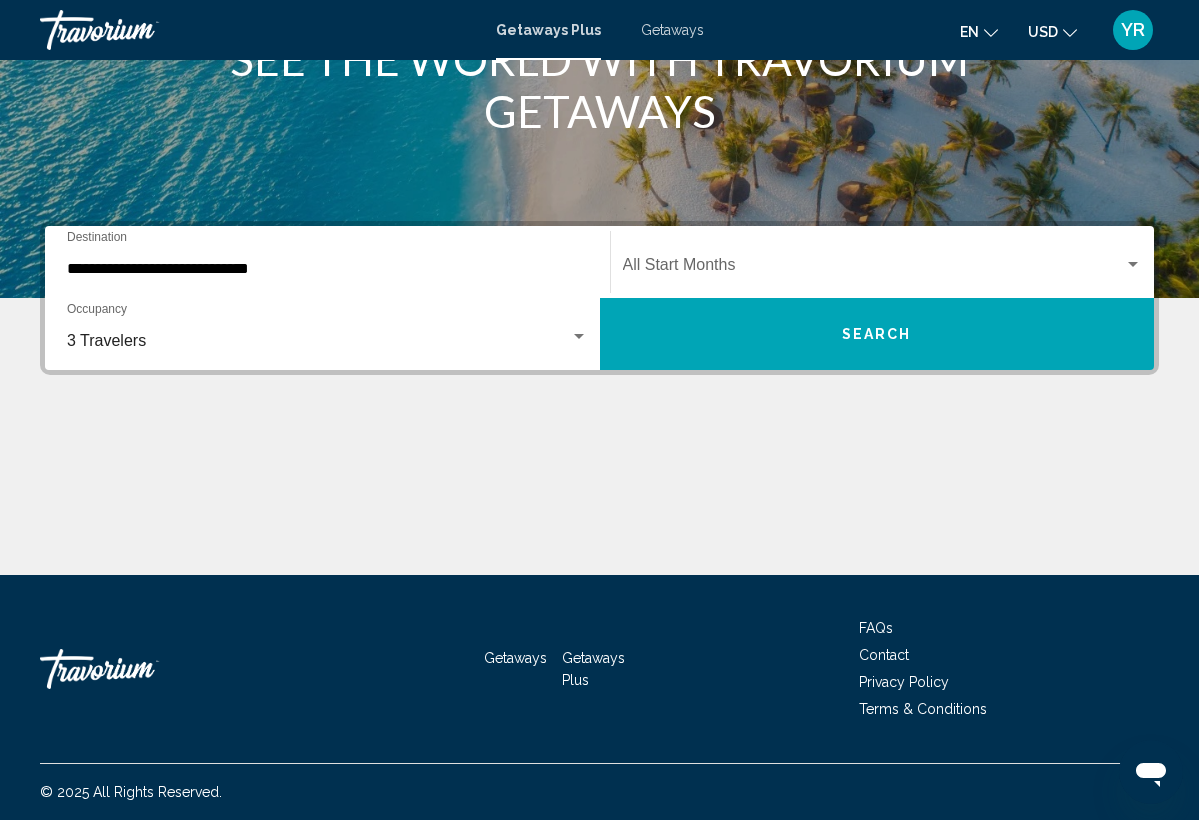 click on "Start Month All Start Months" 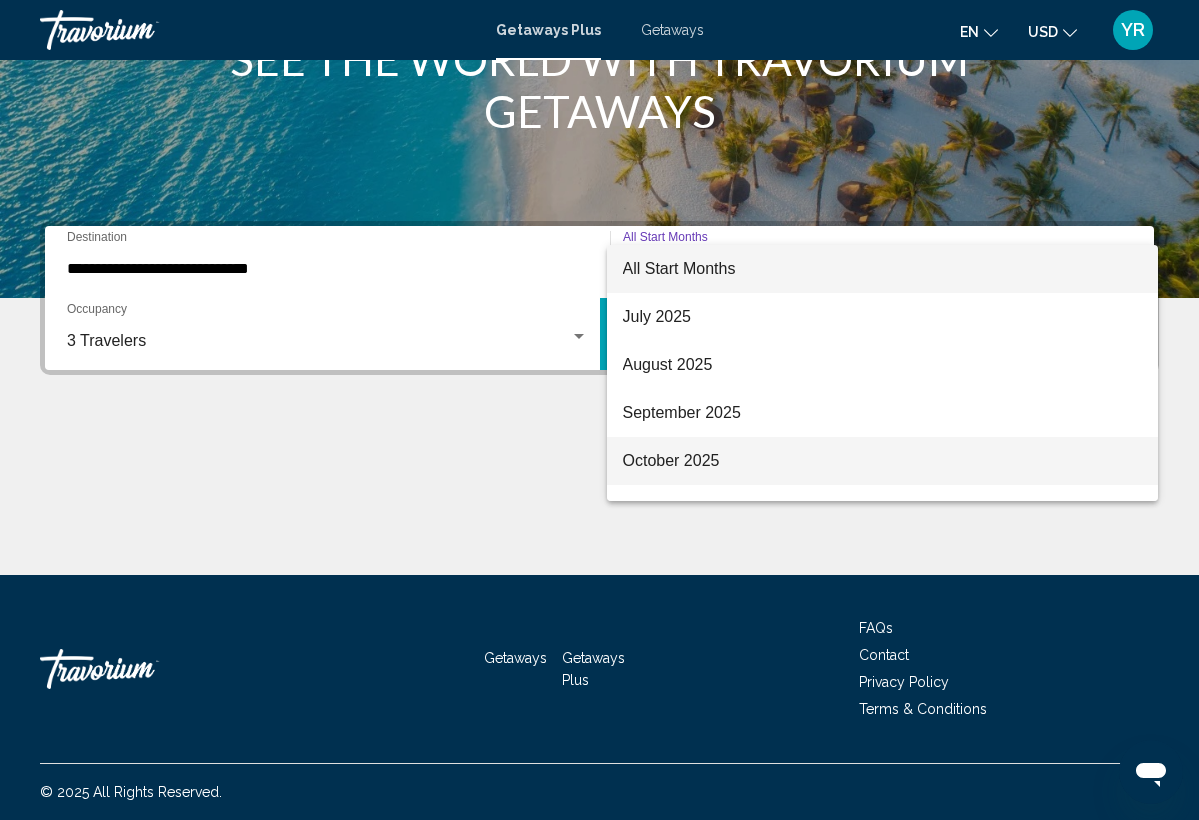 click on "October 2025" at bounding box center [883, 461] 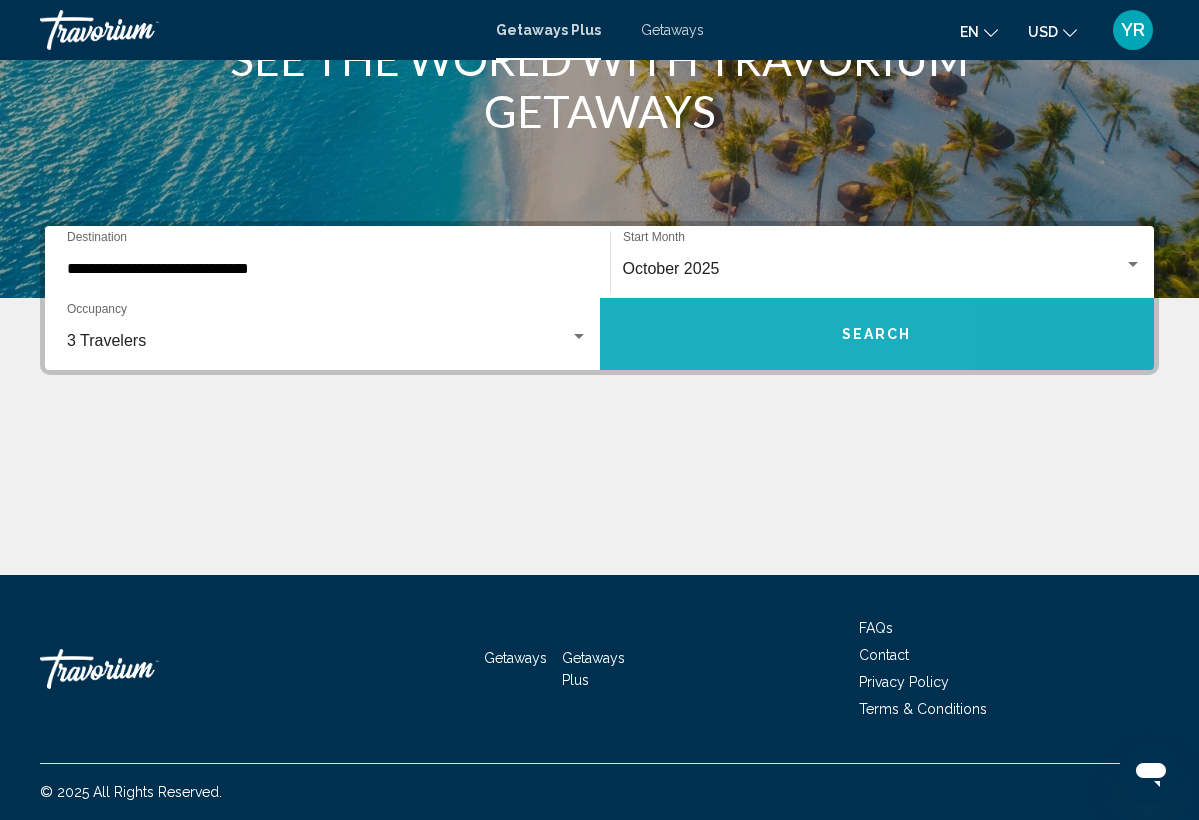 click on "Search" at bounding box center (877, 334) 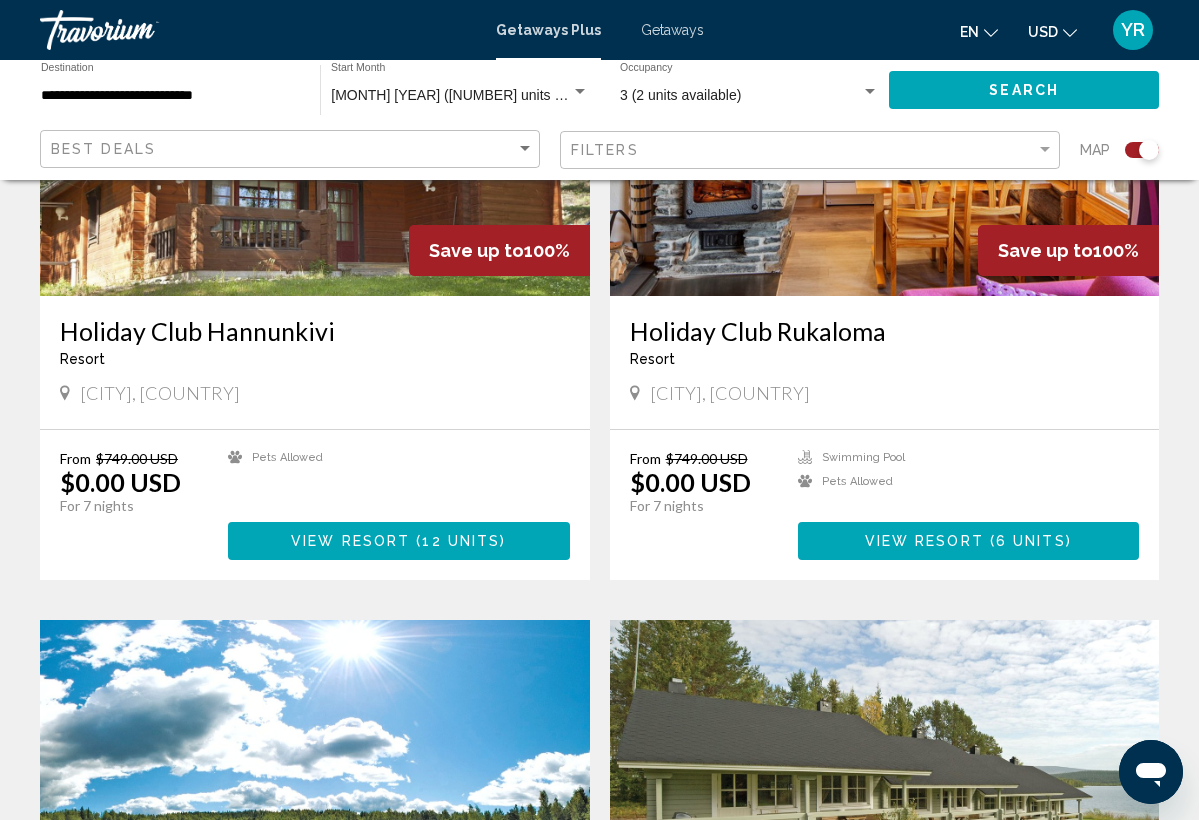 scroll, scrollTop: 75, scrollLeft: 0, axis: vertical 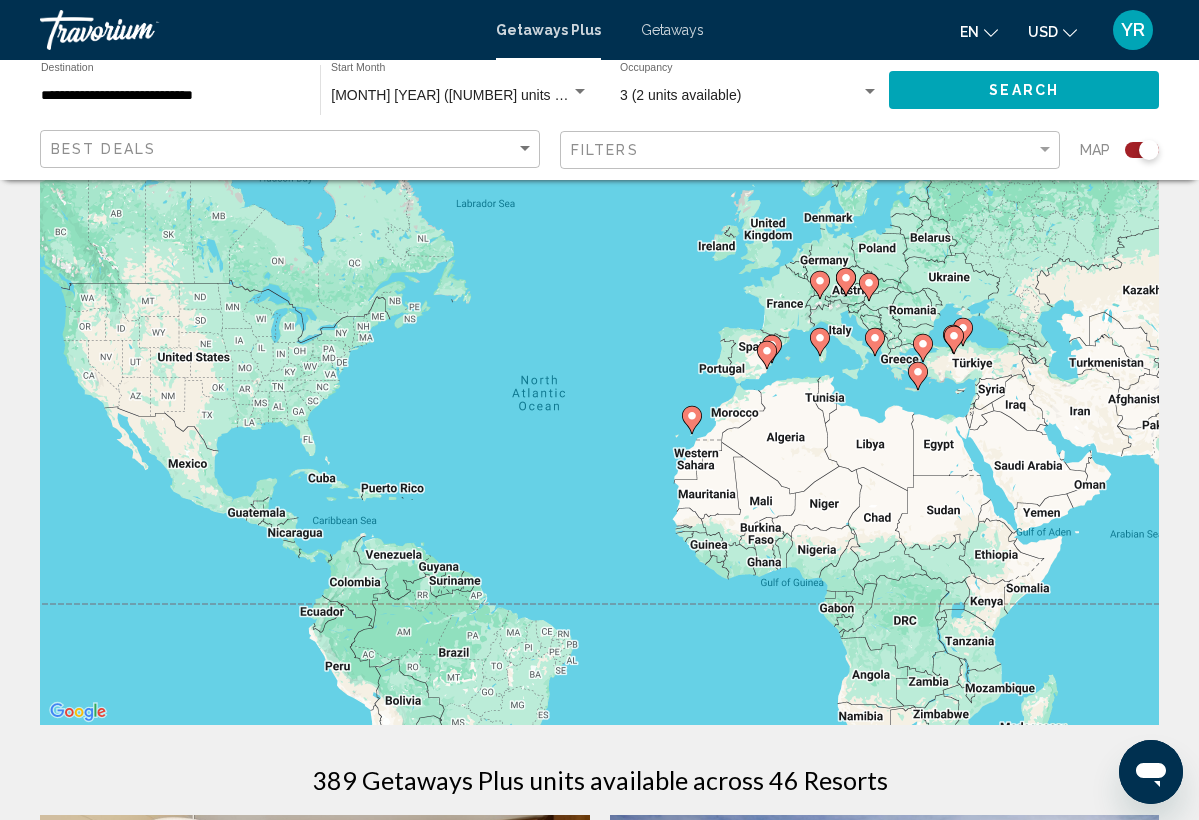 click on "Getaways" at bounding box center (672, 30) 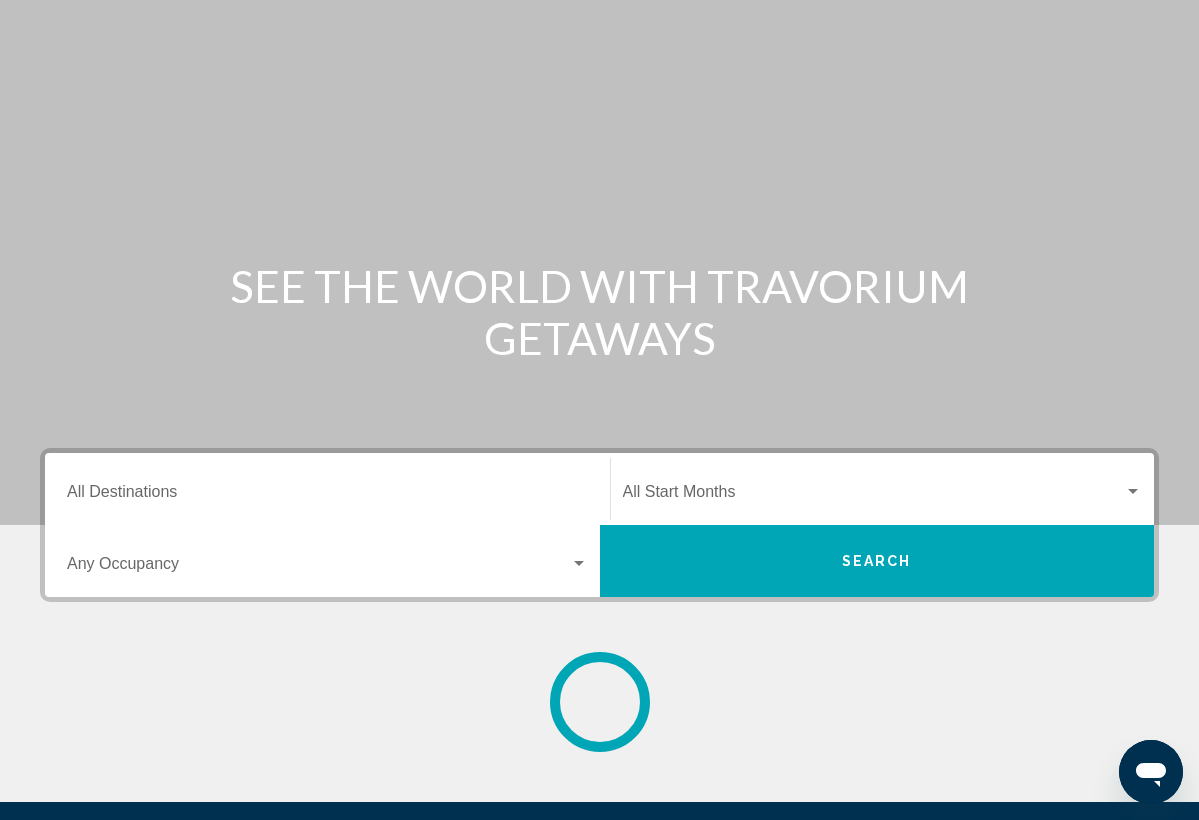 scroll, scrollTop: 0, scrollLeft: 0, axis: both 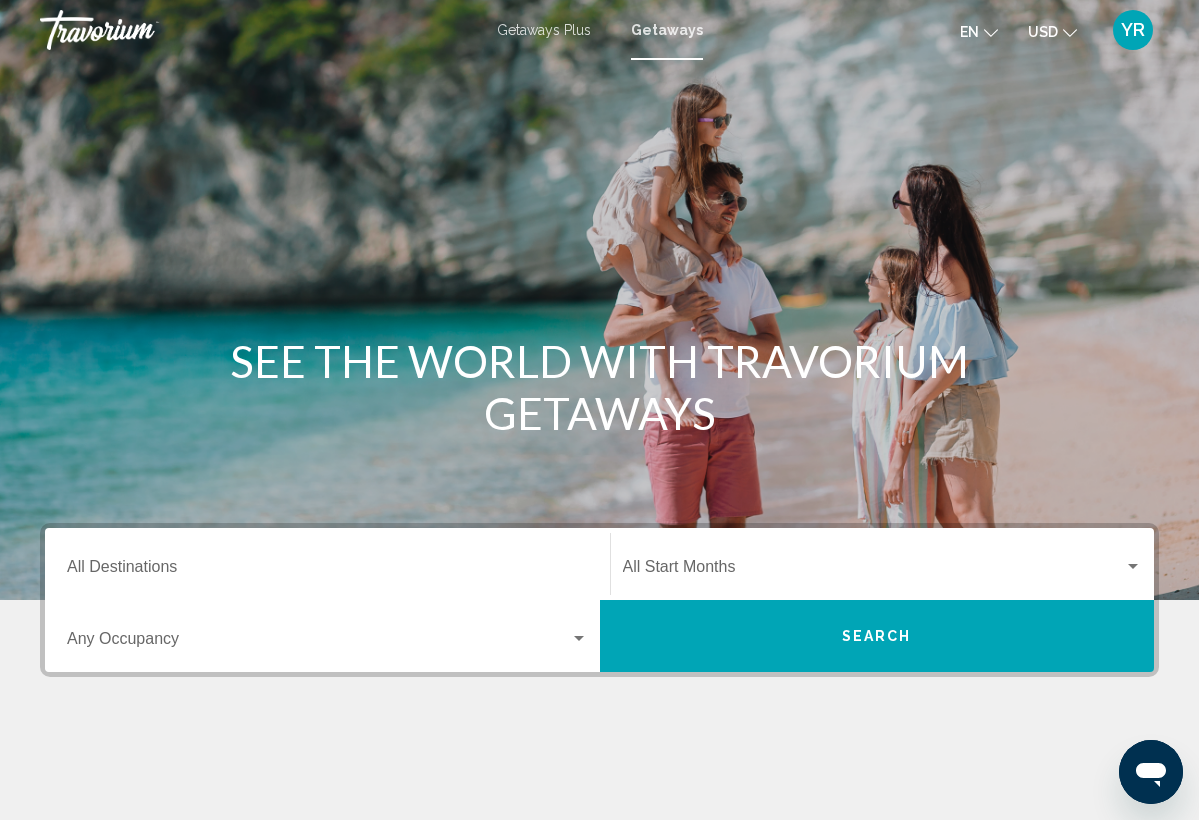 click on "Destination All Destinations" at bounding box center [327, 564] 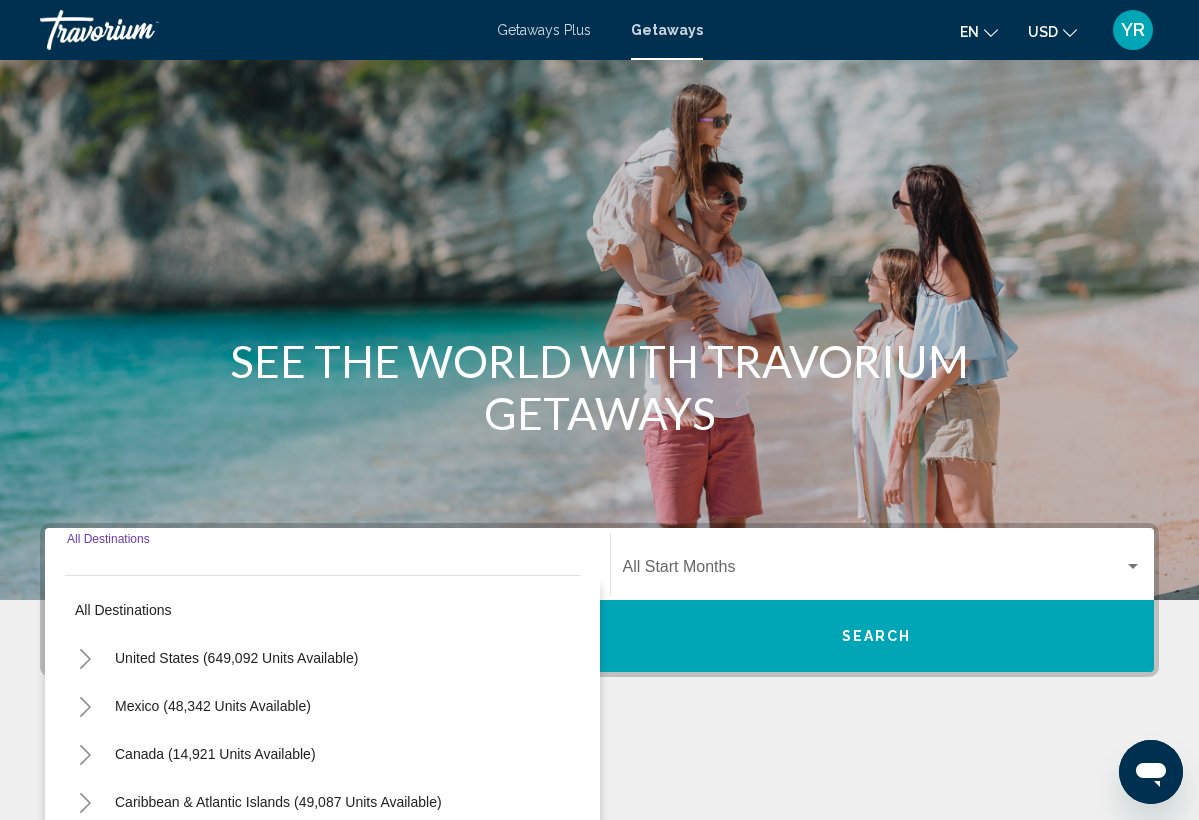 scroll, scrollTop: 302, scrollLeft: 0, axis: vertical 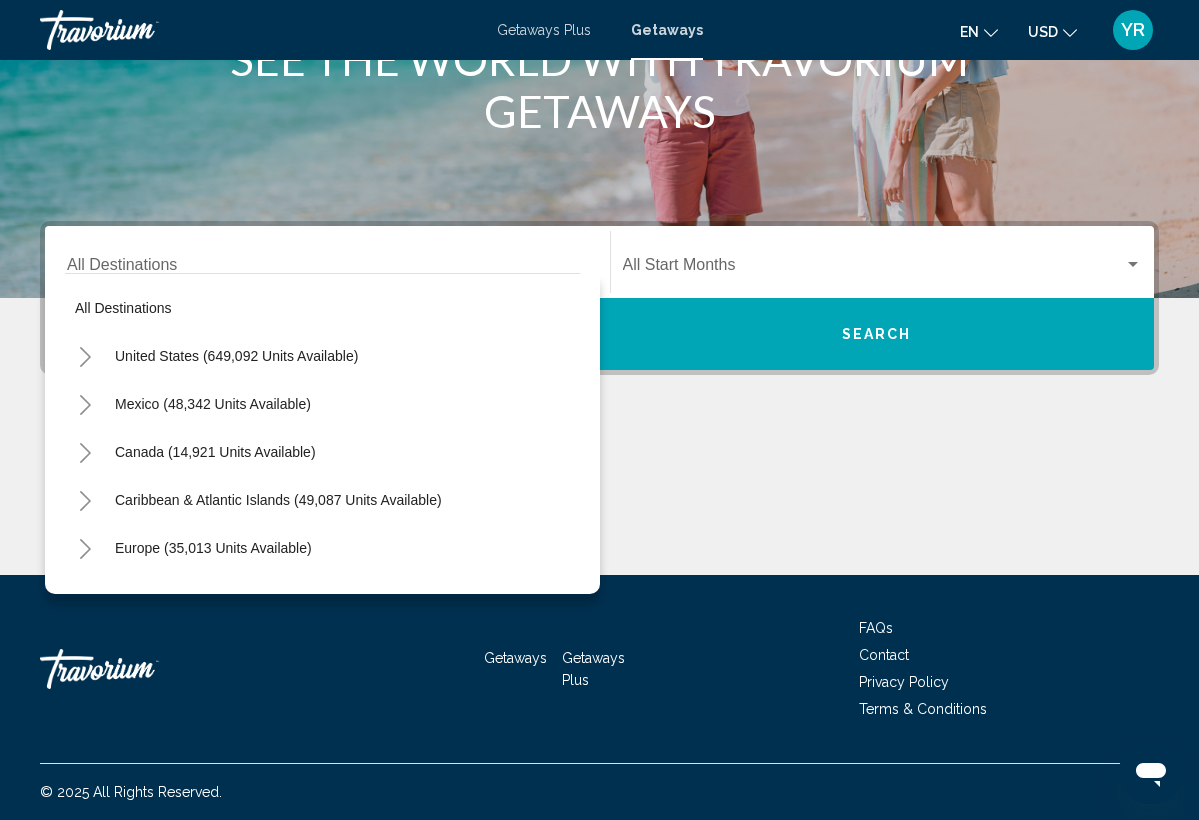 click on "Europe (35,013 units available)" at bounding box center (322, 596) 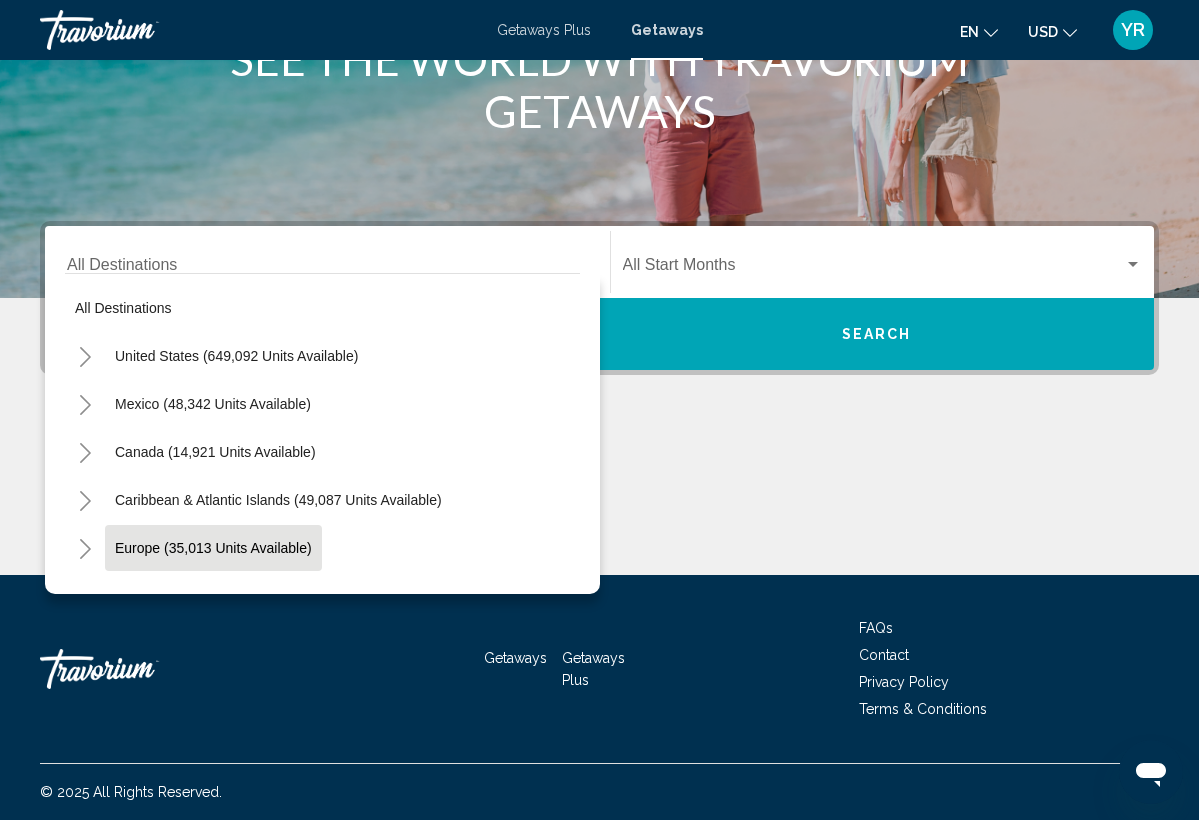 click on "Europe (35,013 units available)" at bounding box center [214, 596] 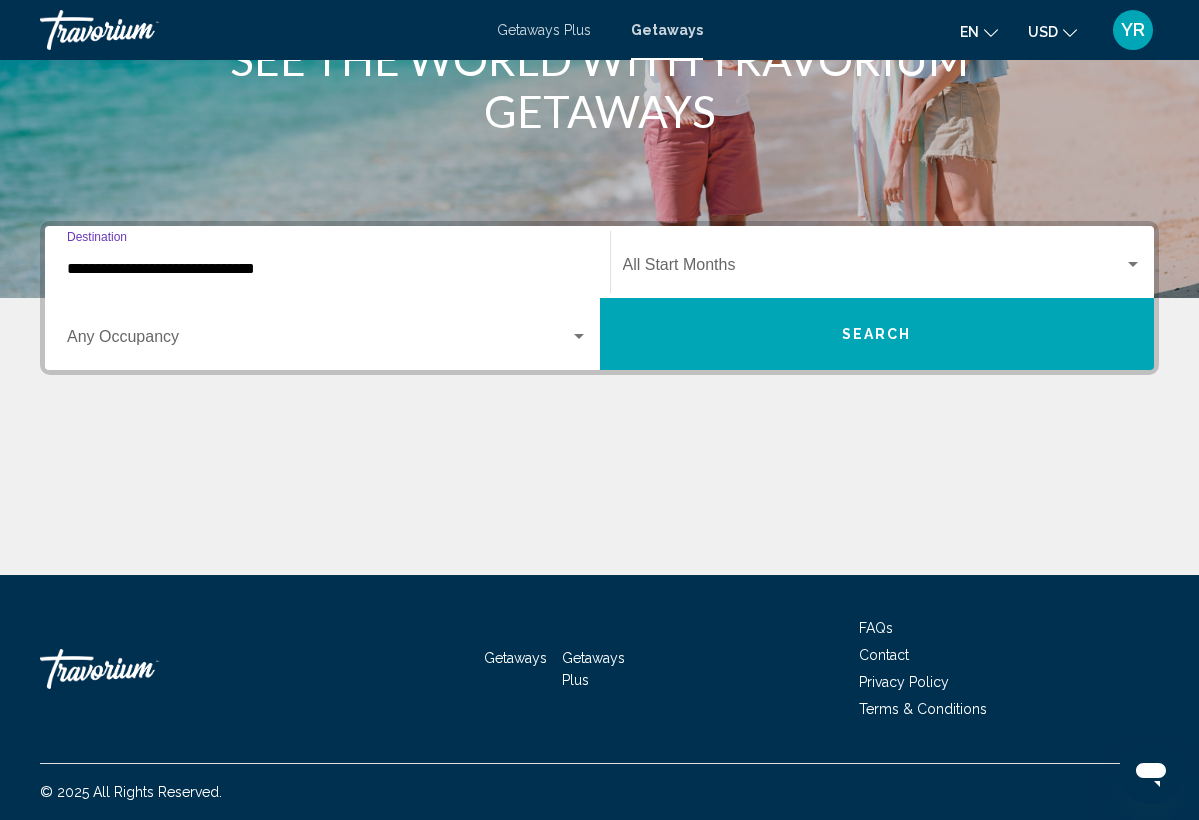 click at bounding box center [318, 341] 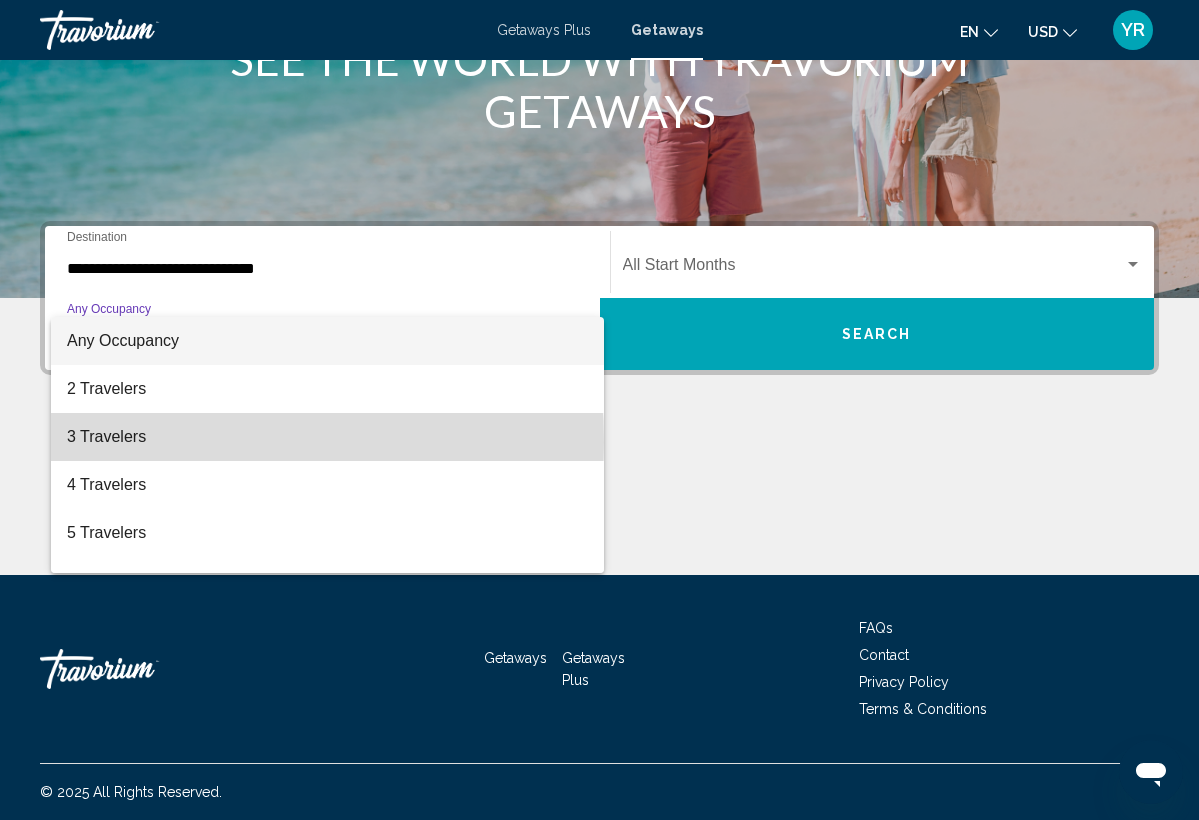 click on "3 Travelers" at bounding box center [327, 437] 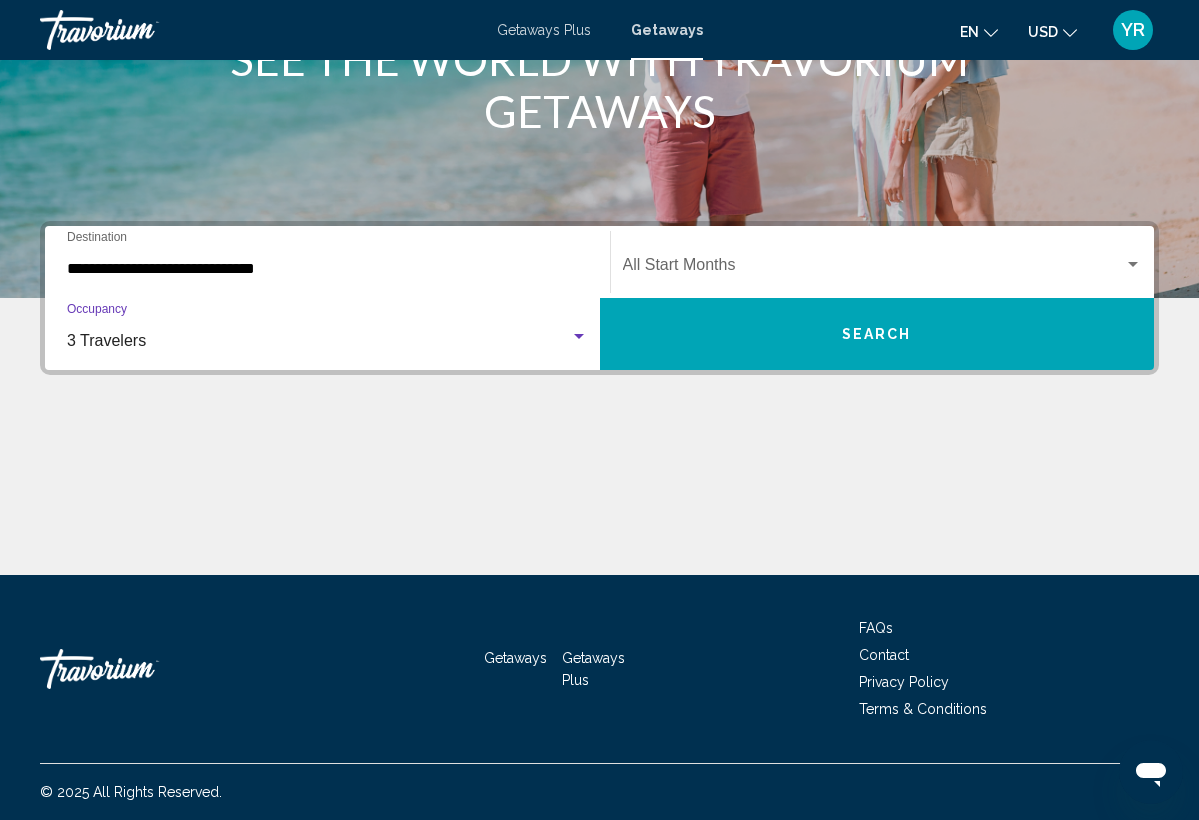 click at bounding box center (874, 269) 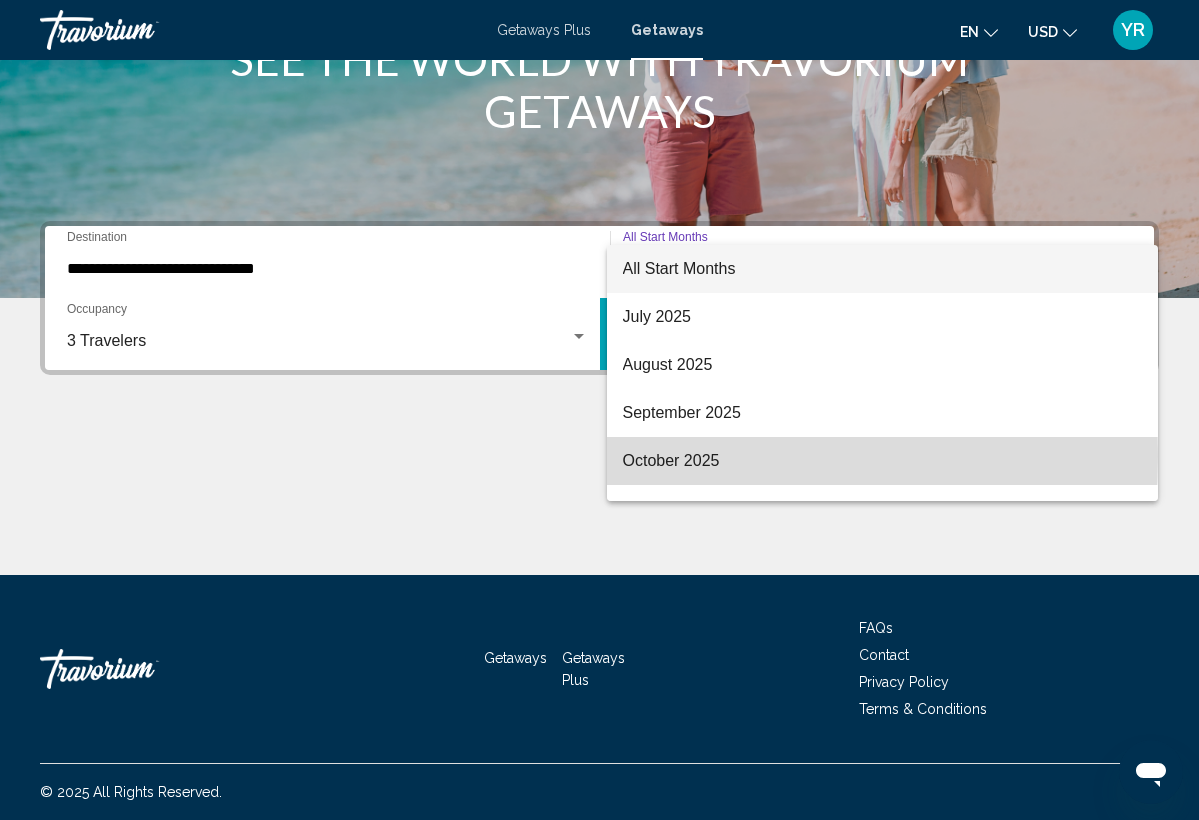 click on "October 2025" at bounding box center [883, 461] 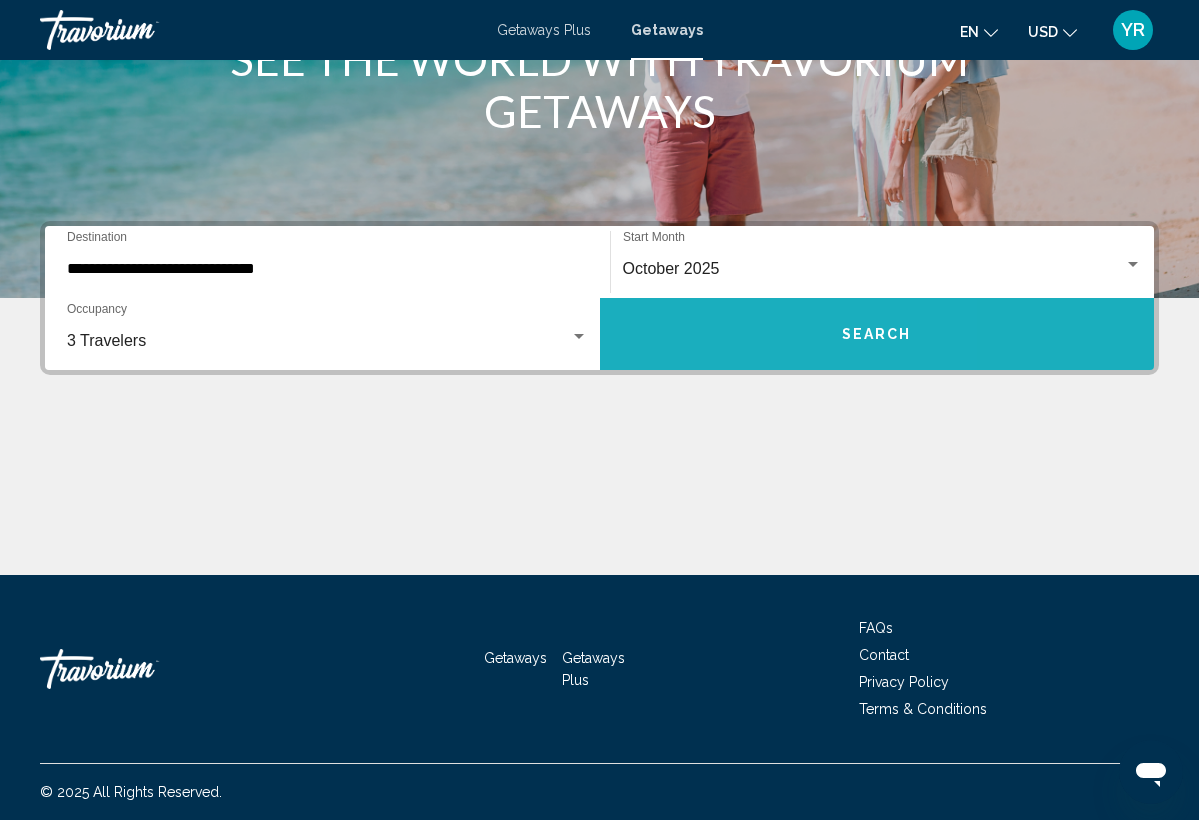 click on "Search" at bounding box center [877, 334] 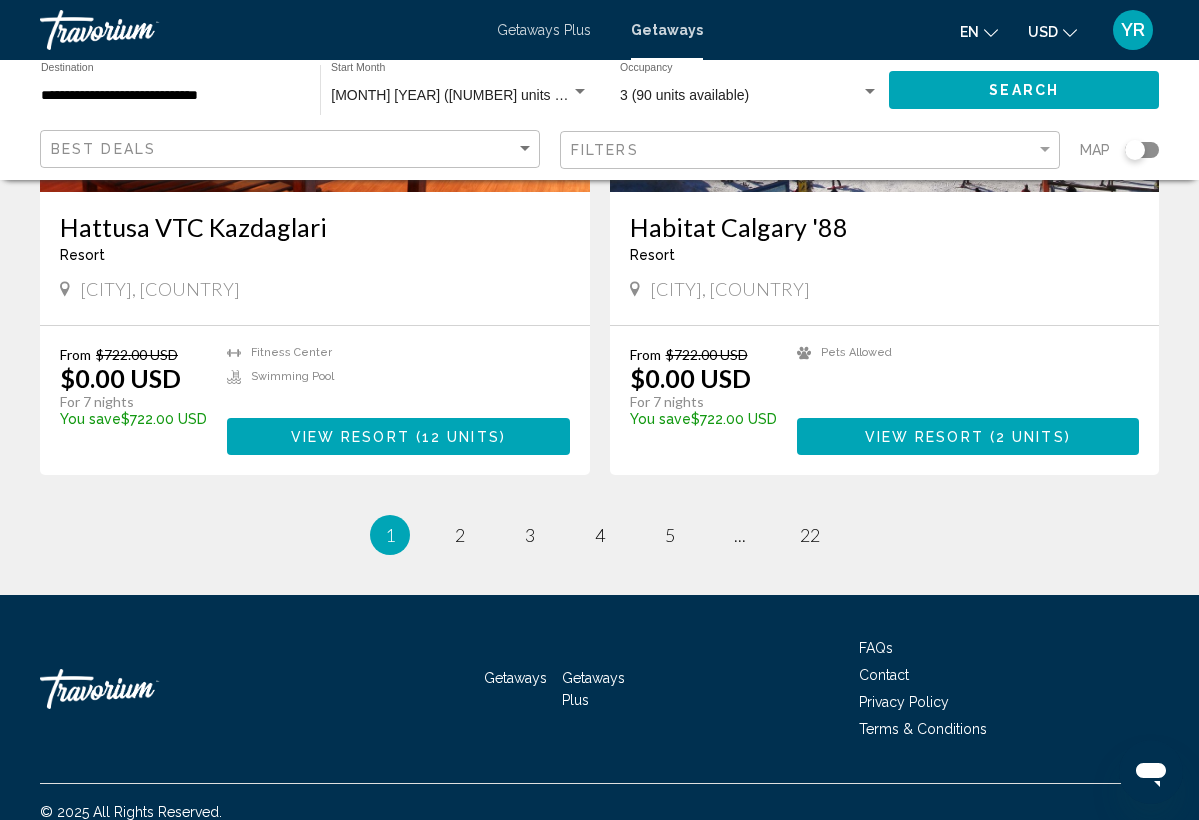scroll, scrollTop: 3615, scrollLeft: 0, axis: vertical 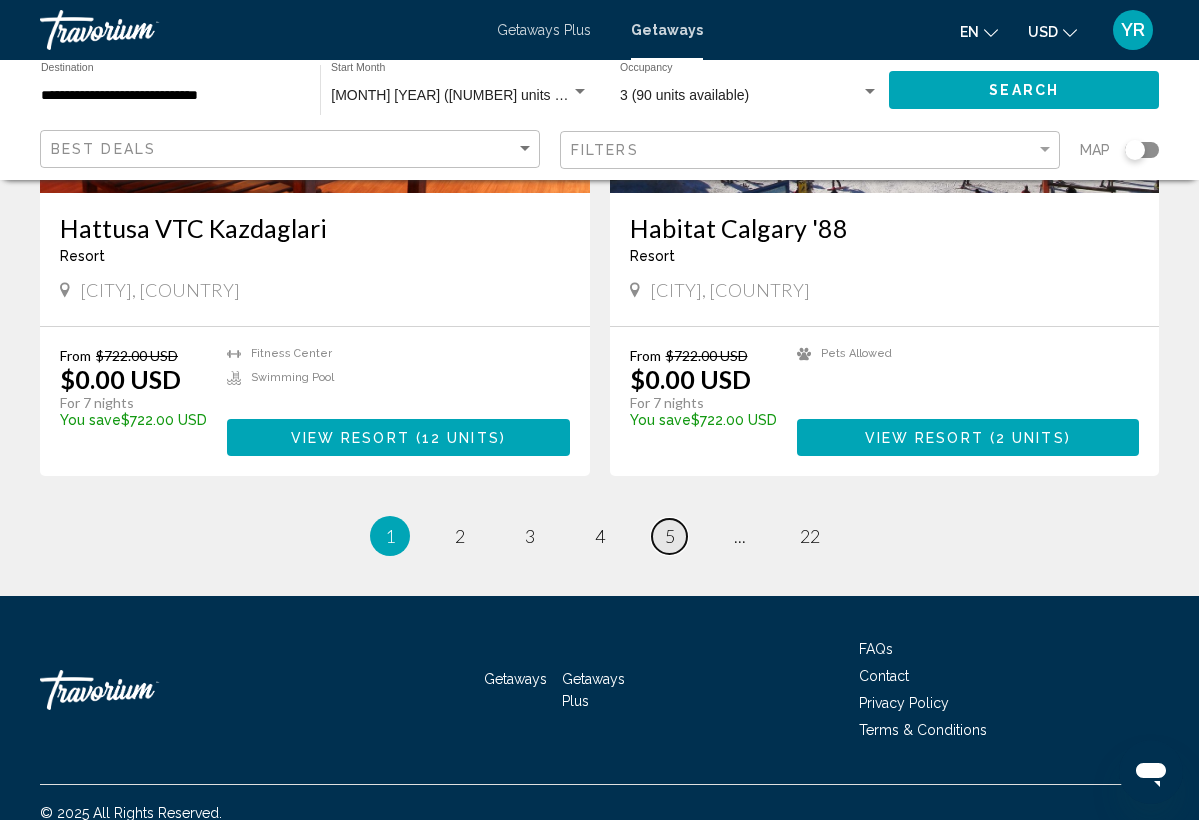 click on "5" at bounding box center (670, 536) 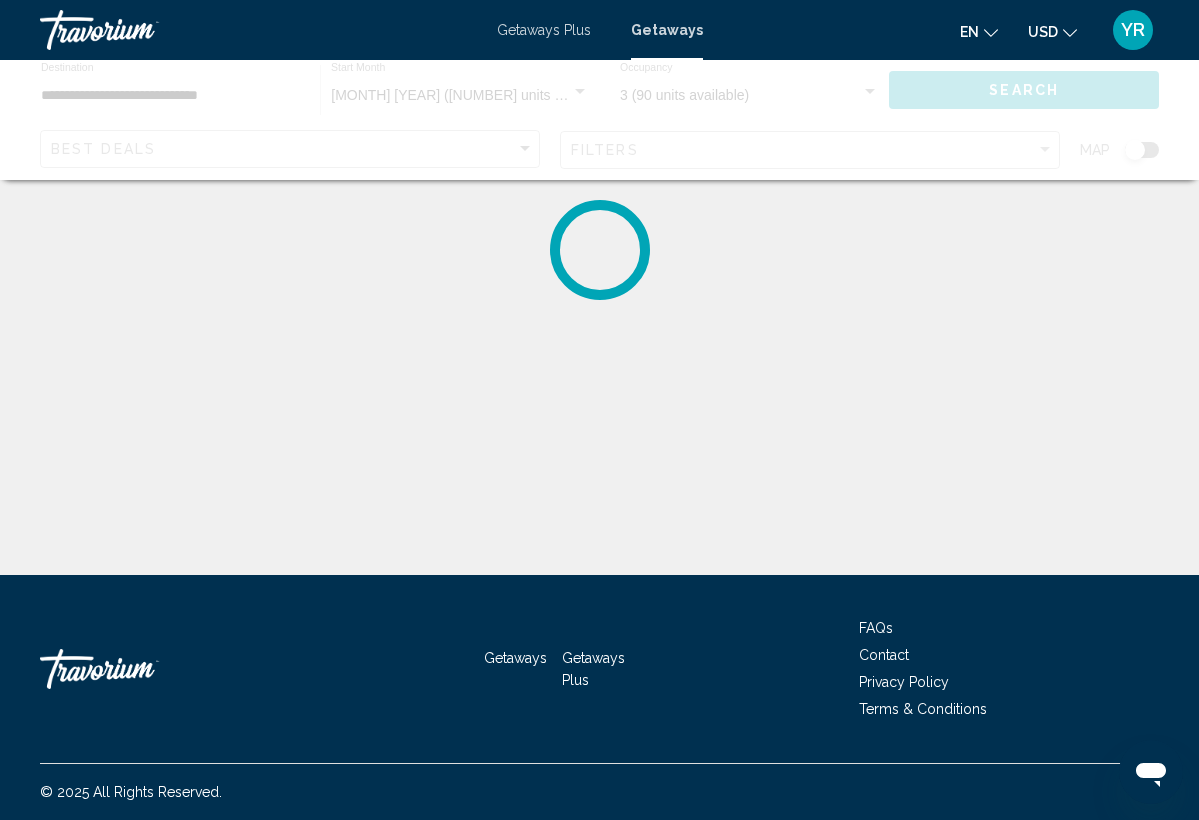 scroll, scrollTop: 0, scrollLeft: 0, axis: both 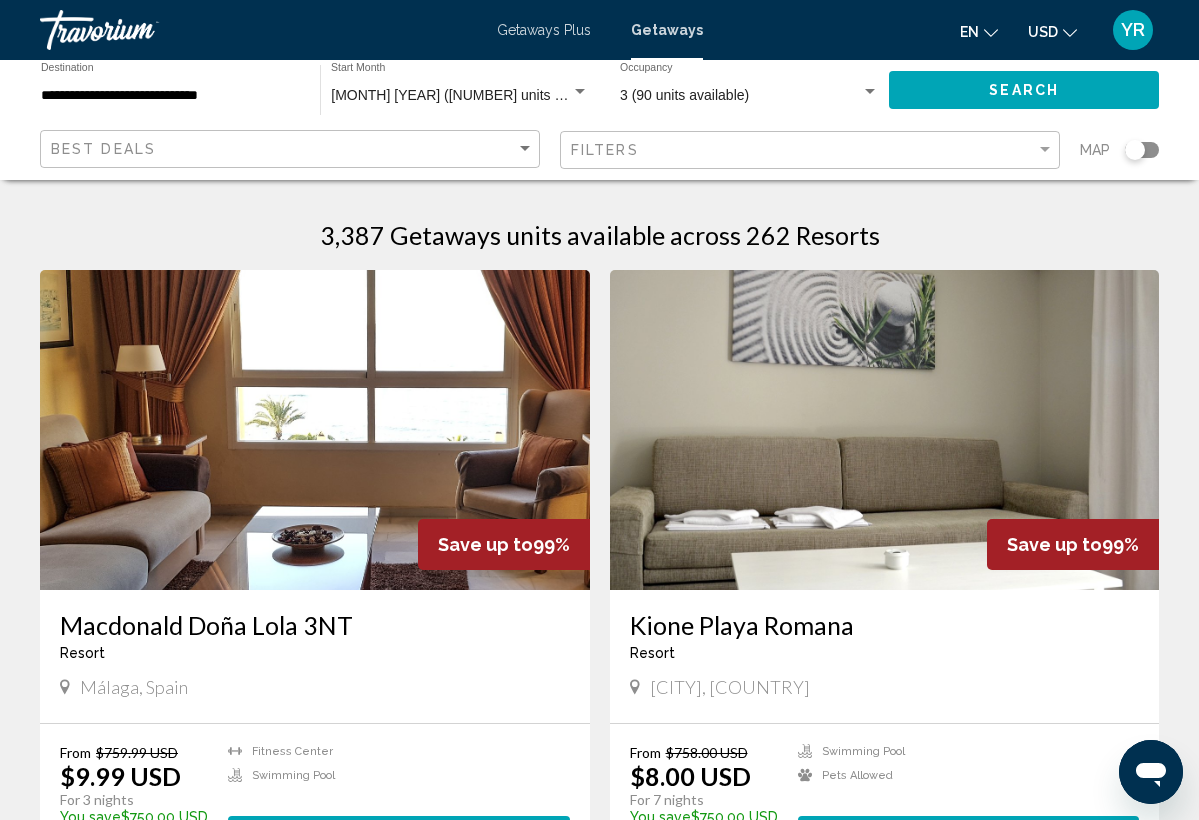 click on "Macdonald Doña Lola 3NT" at bounding box center (315, 625) 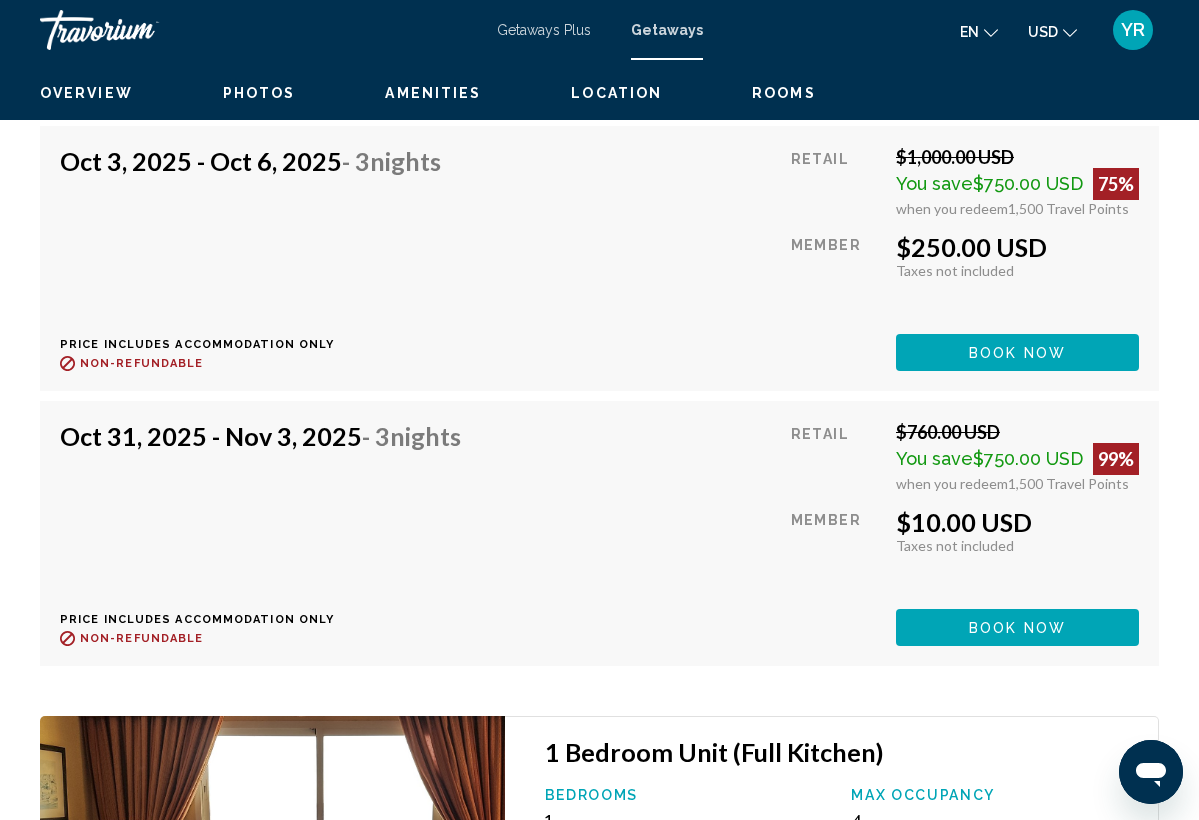 scroll, scrollTop: 3732, scrollLeft: 0, axis: vertical 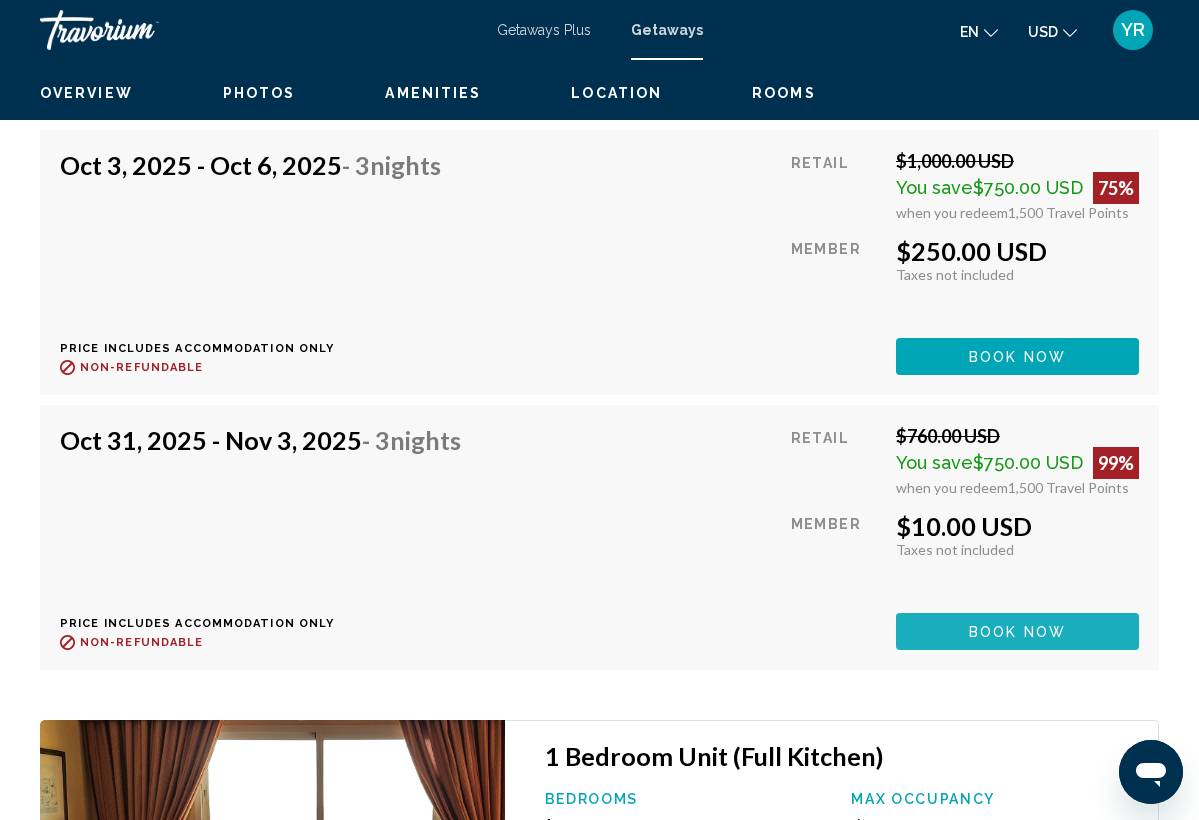 click on "Book now" at bounding box center [1017, 356] 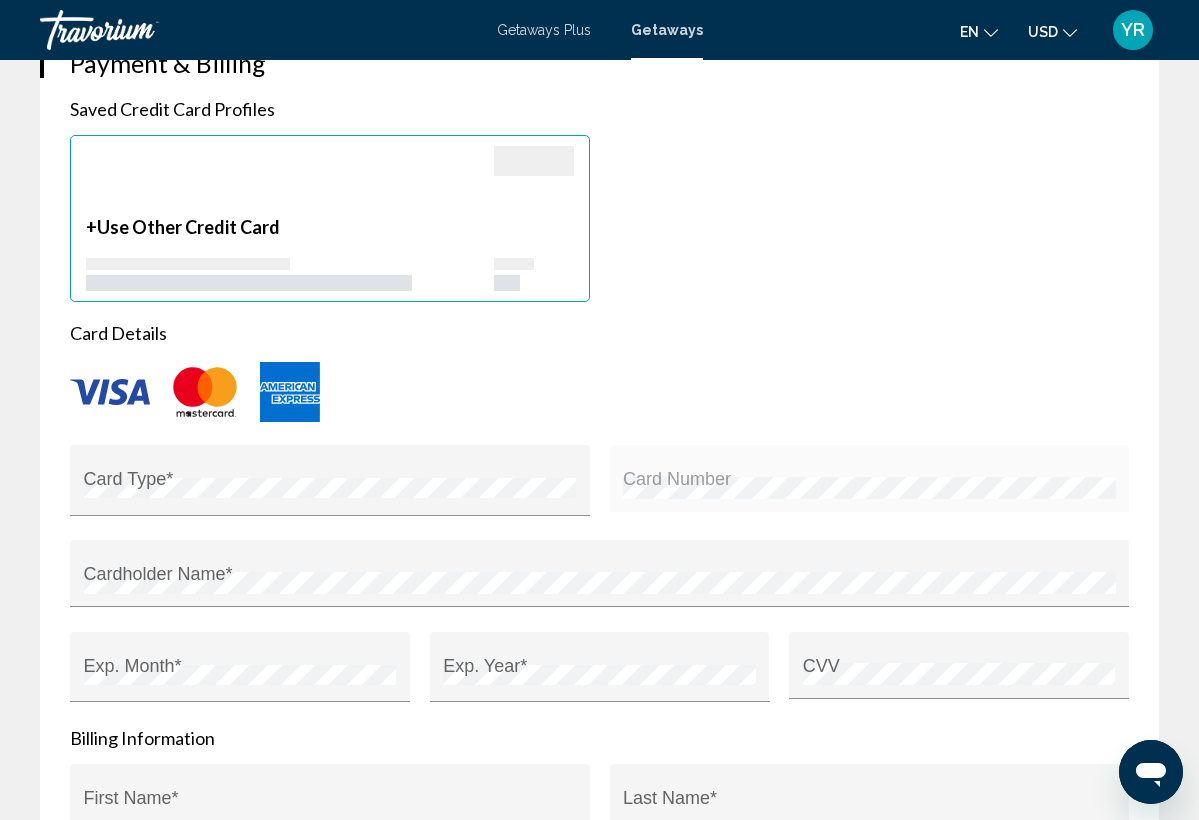 scroll, scrollTop: 1960, scrollLeft: 0, axis: vertical 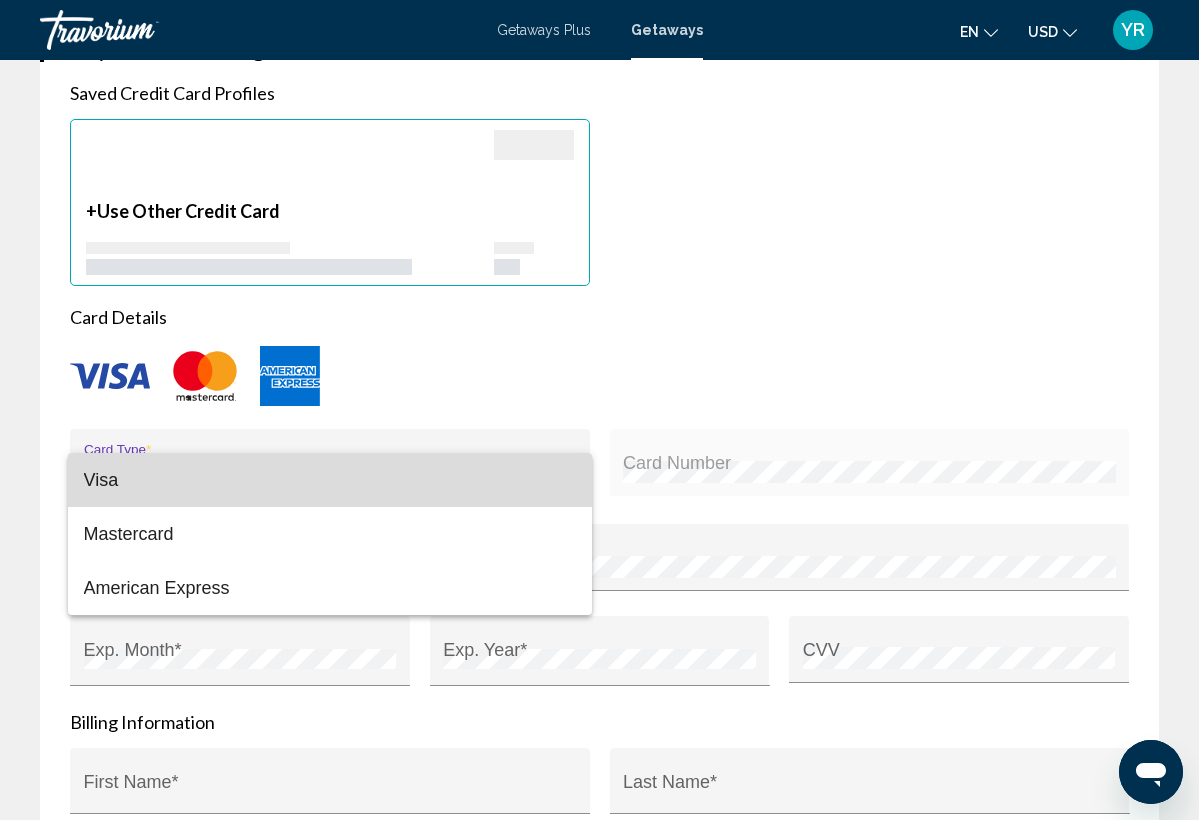 click on "Visa" at bounding box center (330, 480) 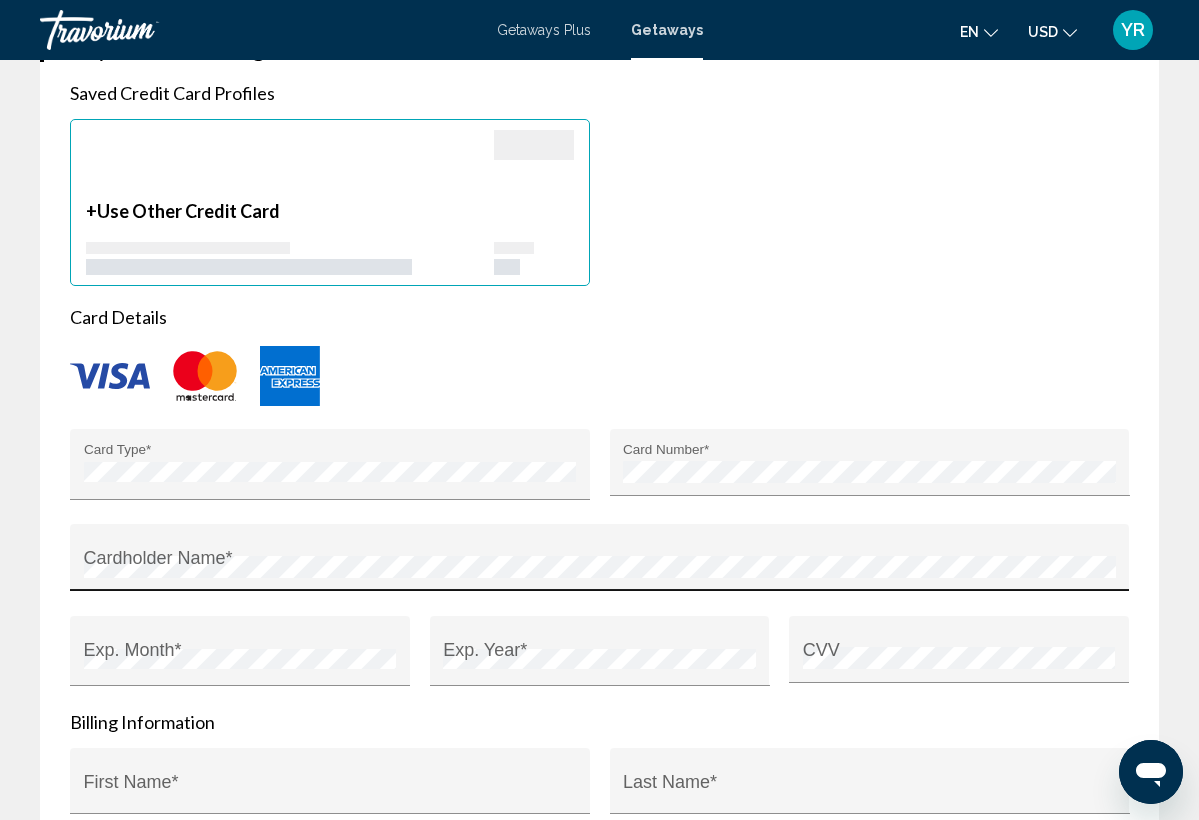 click on "Cardholder Name  *" at bounding box center (600, 565) 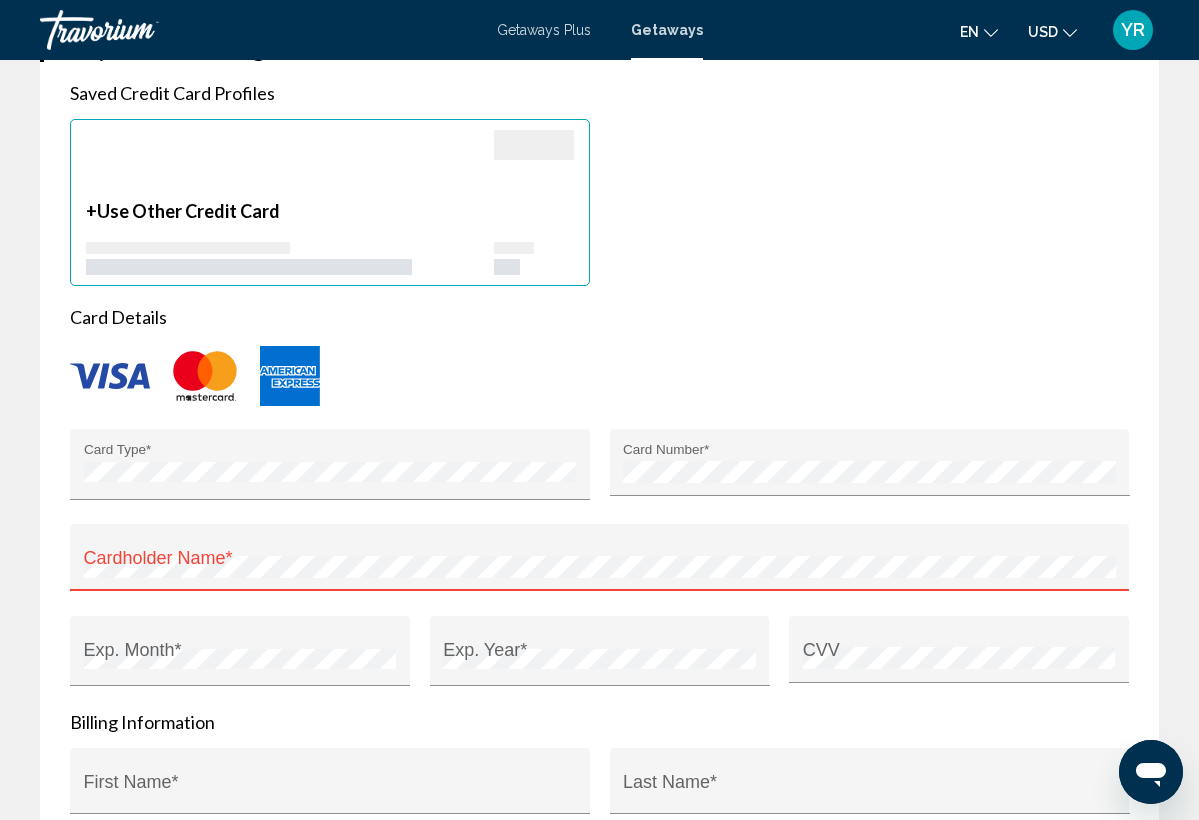 click on "Cardholder Name  *" at bounding box center (600, 565) 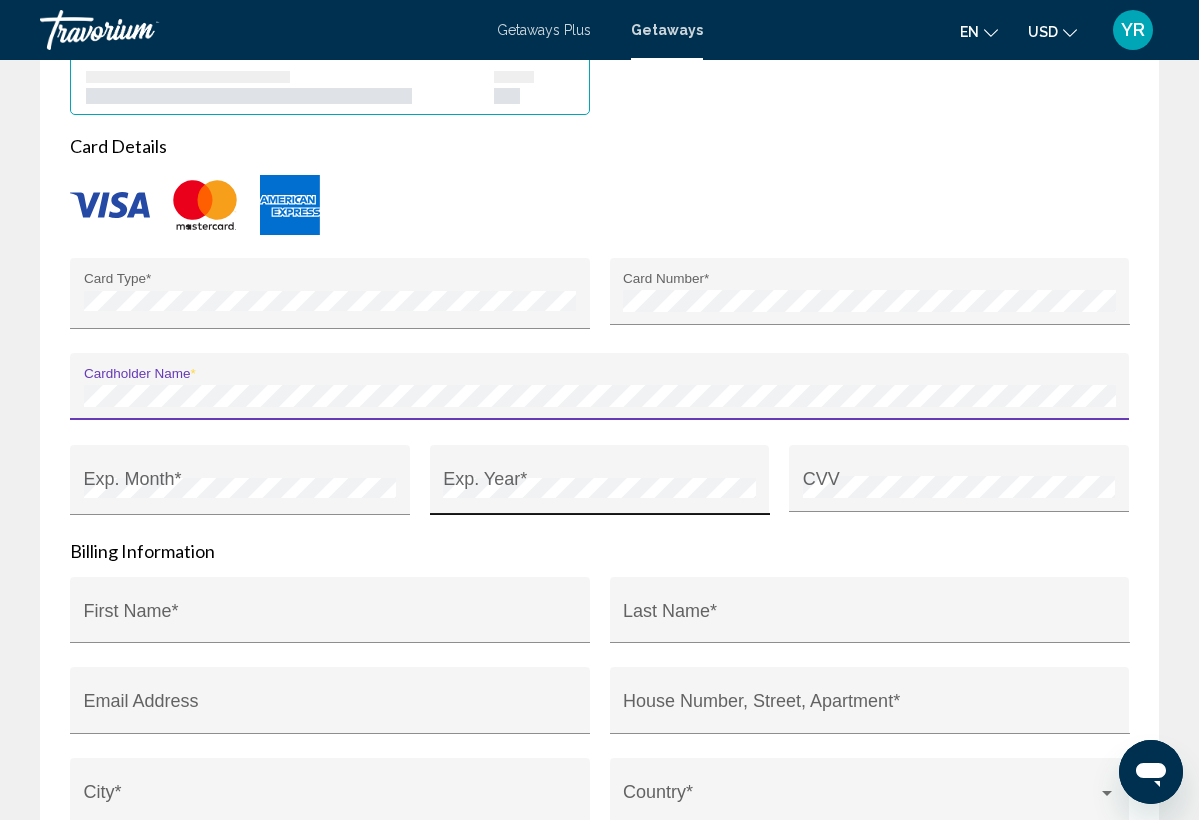 scroll, scrollTop: 2135, scrollLeft: 0, axis: vertical 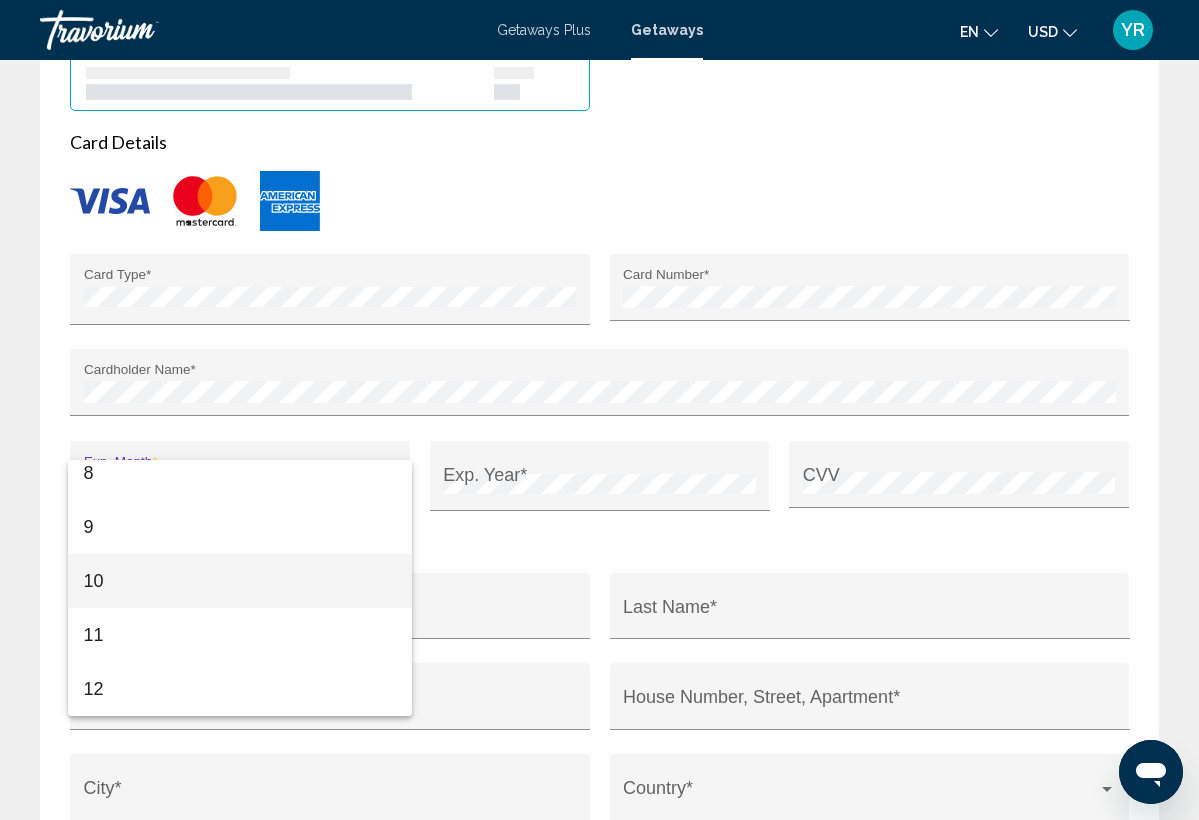 click on "10" at bounding box center [240, 581] 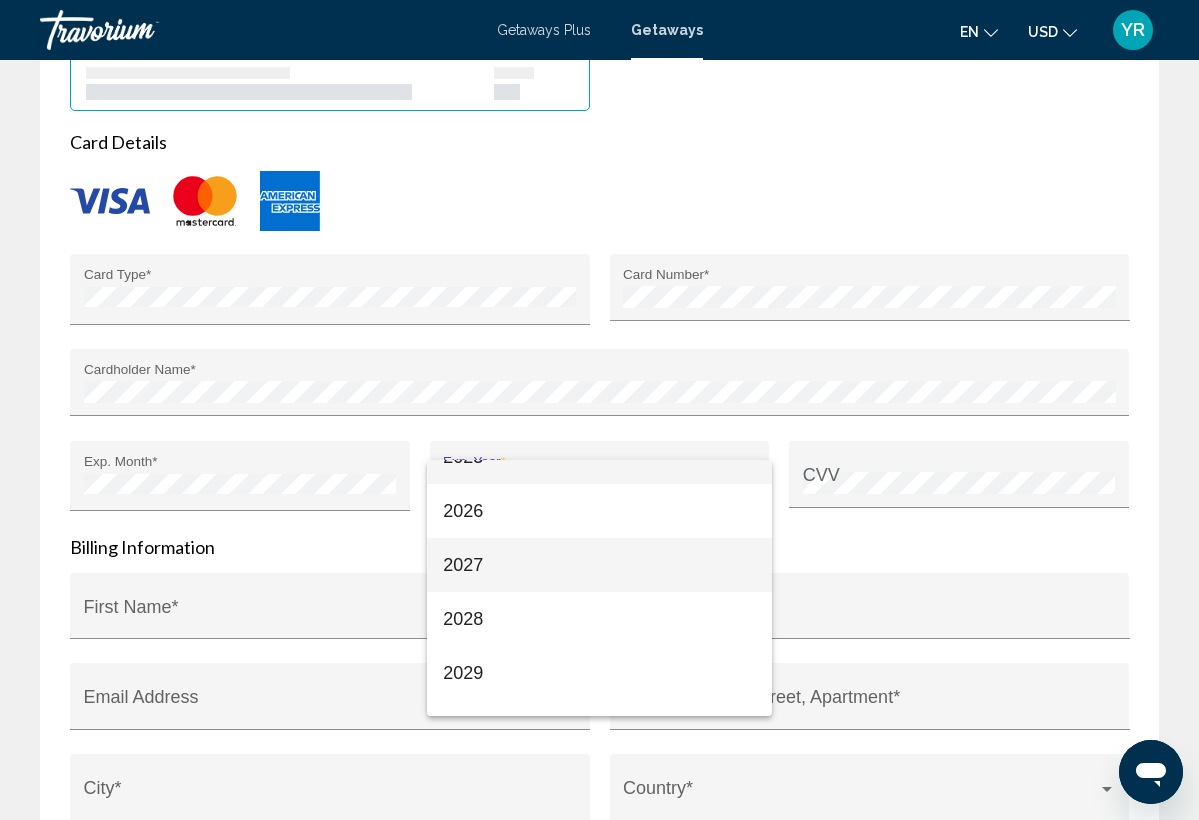 scroll, scrollTop: 40, scrollLeft: 0, axis: vertical 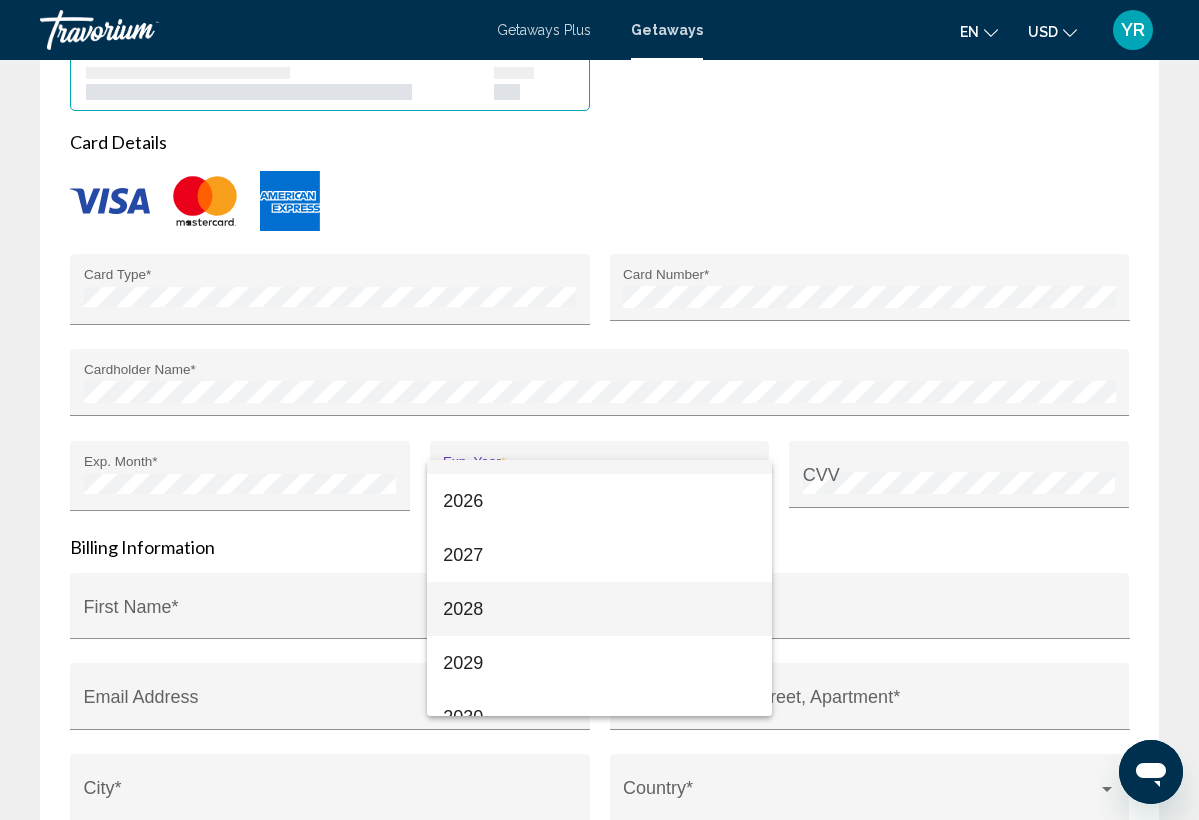 click on "2028" at bounding box center [599, 609] 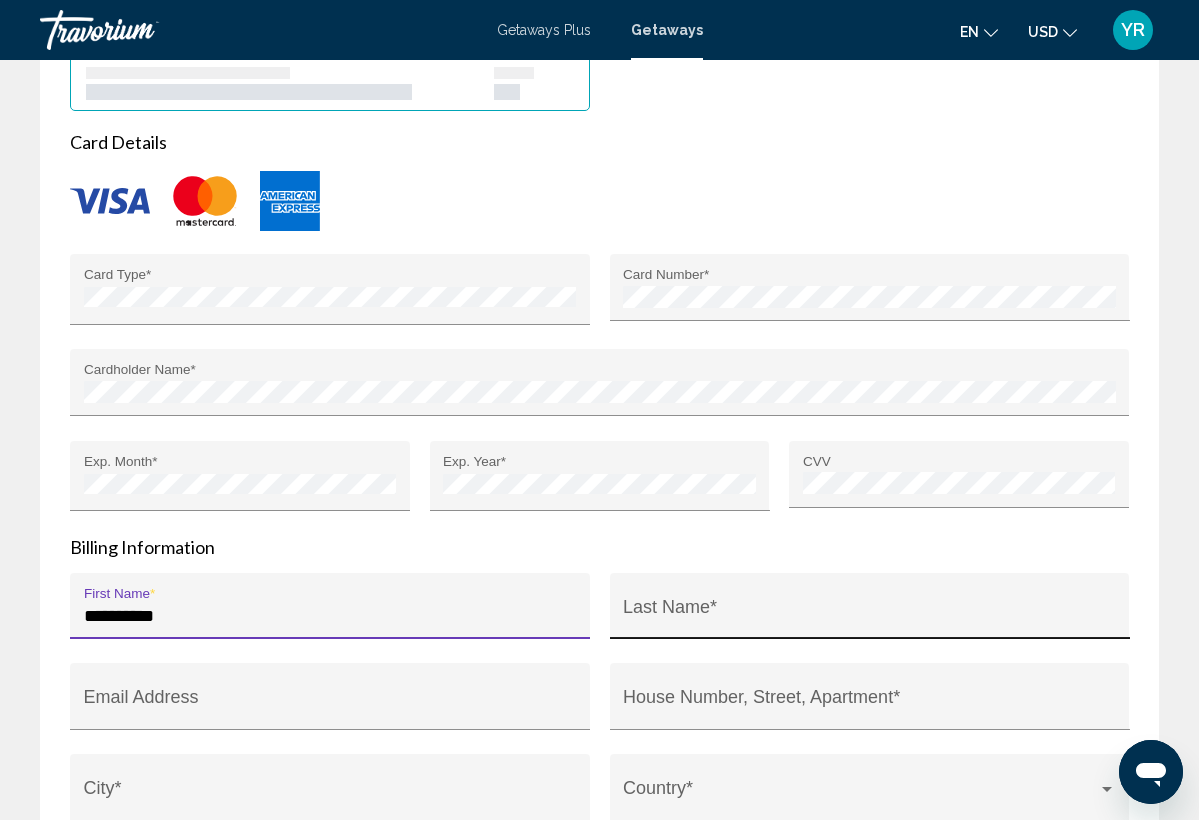 type on "**********" 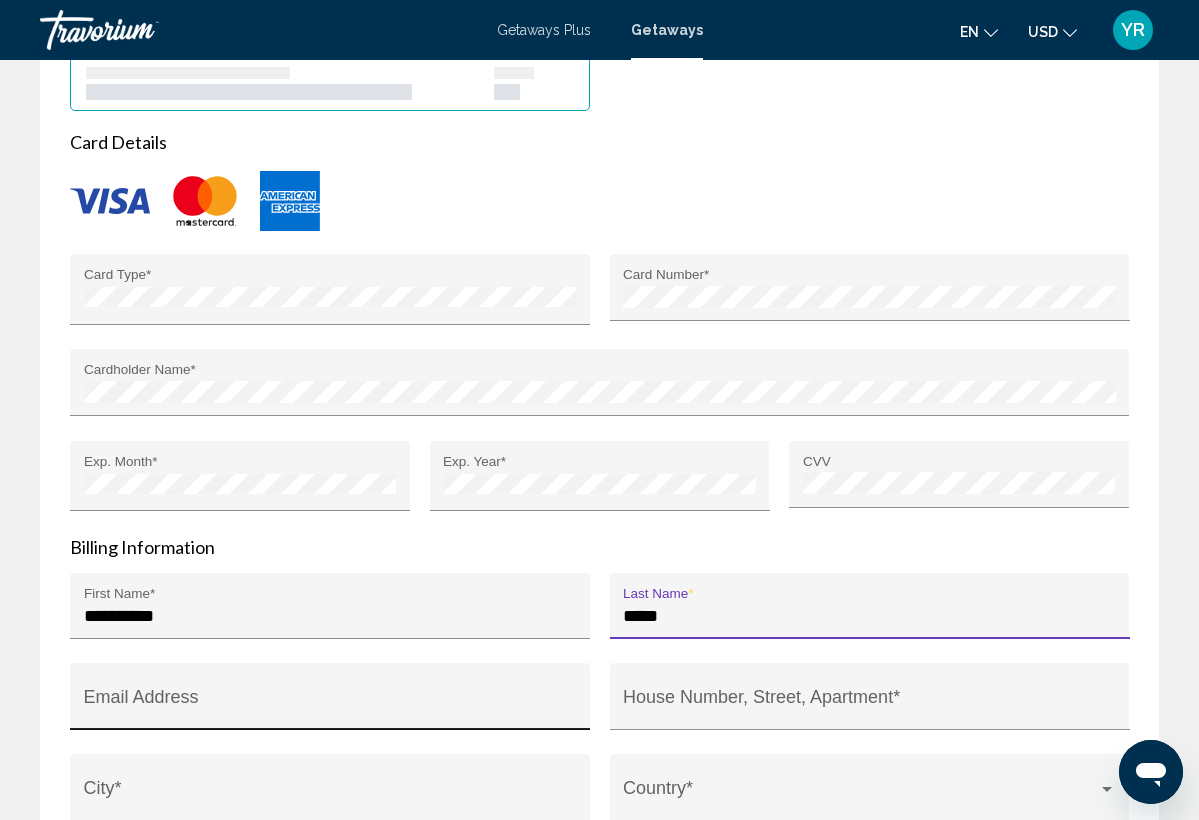 type on "*****" 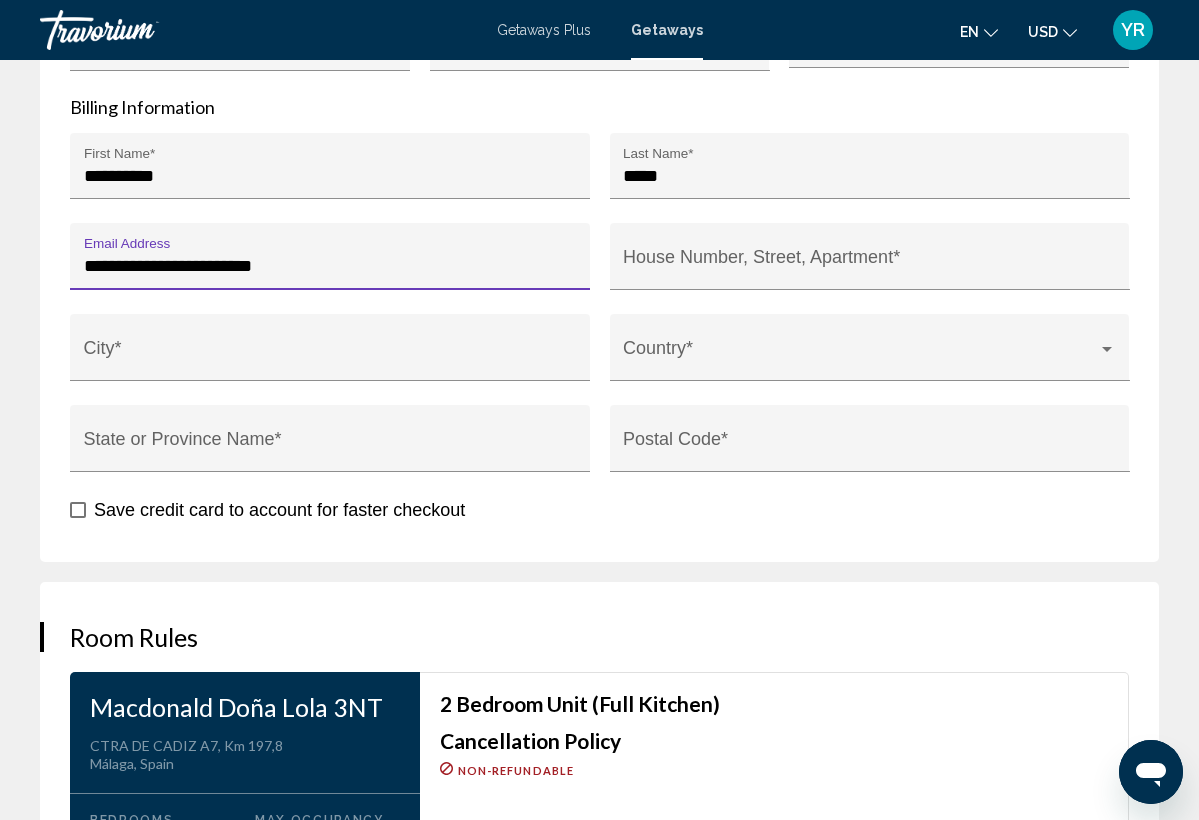 scroll, scrollTop: 2502, scrollLeft: 0, axis: vertical 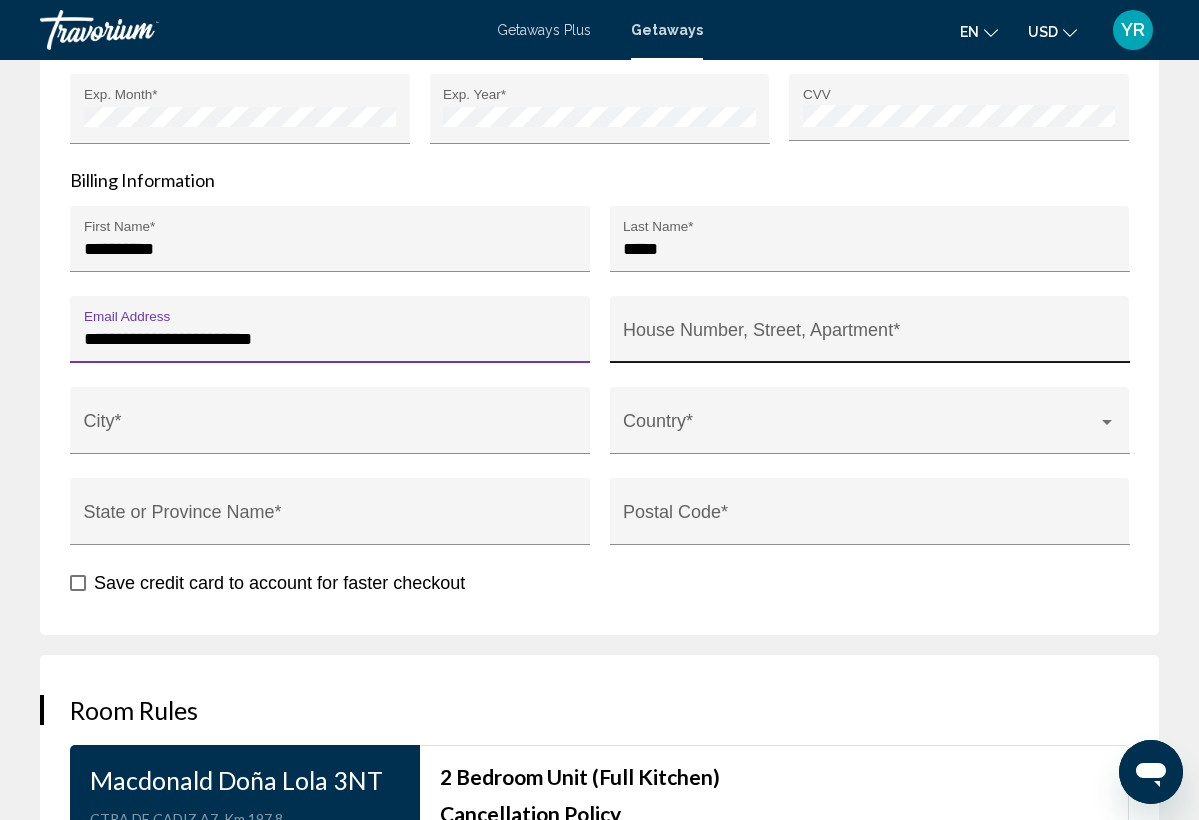 type on "**********" 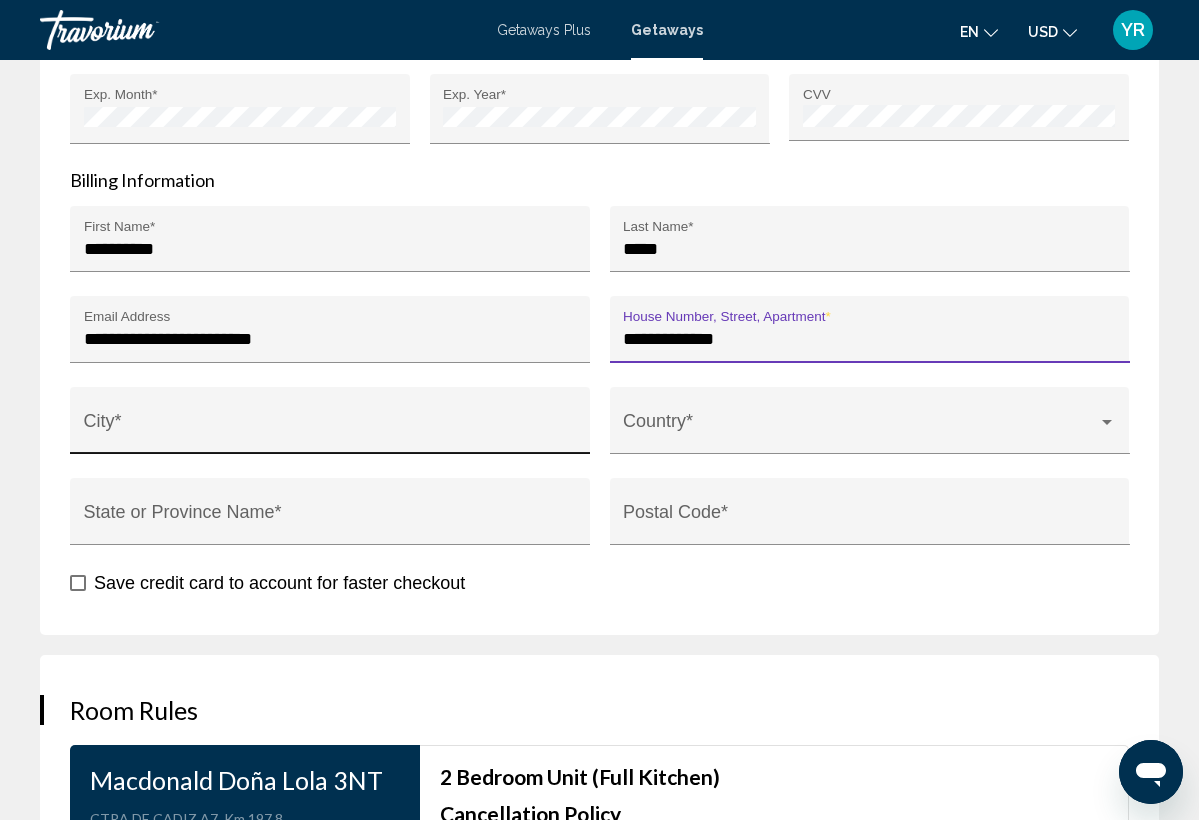 type on "**********" 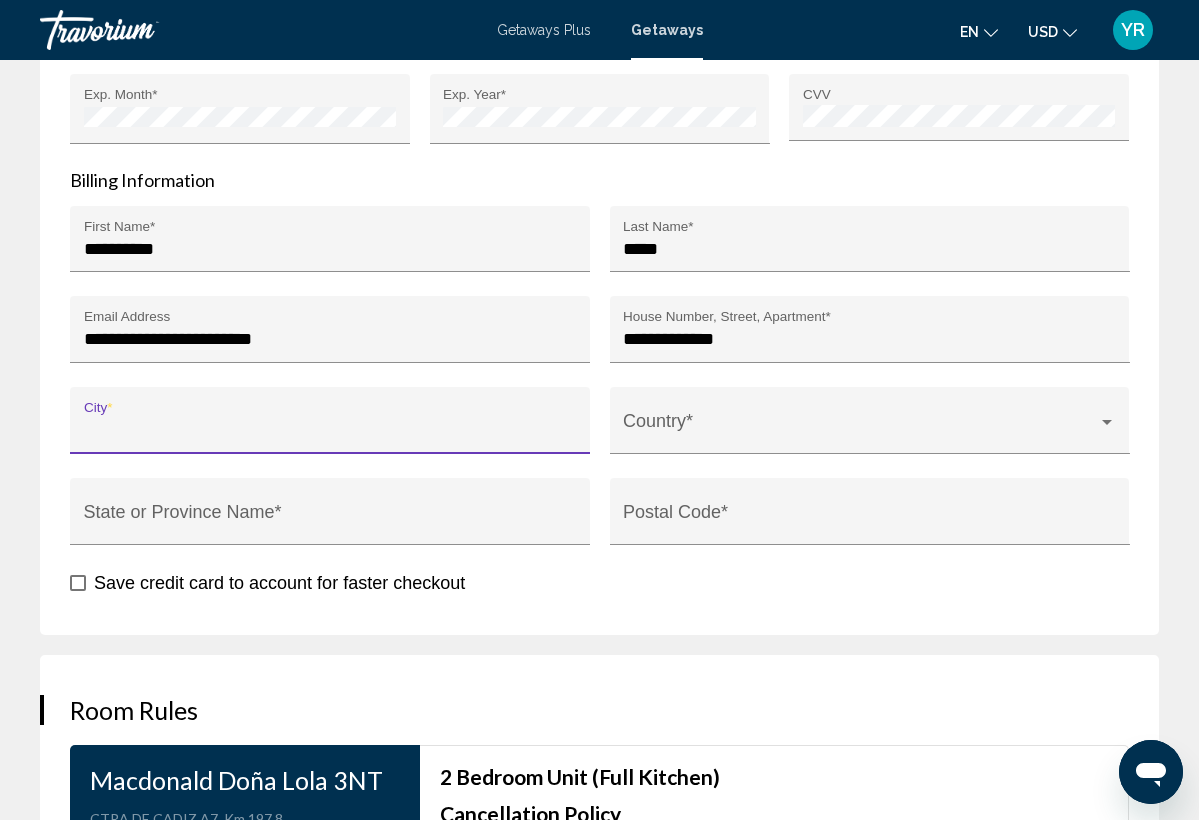 click on "City  *" at bounding box center (330, 430) 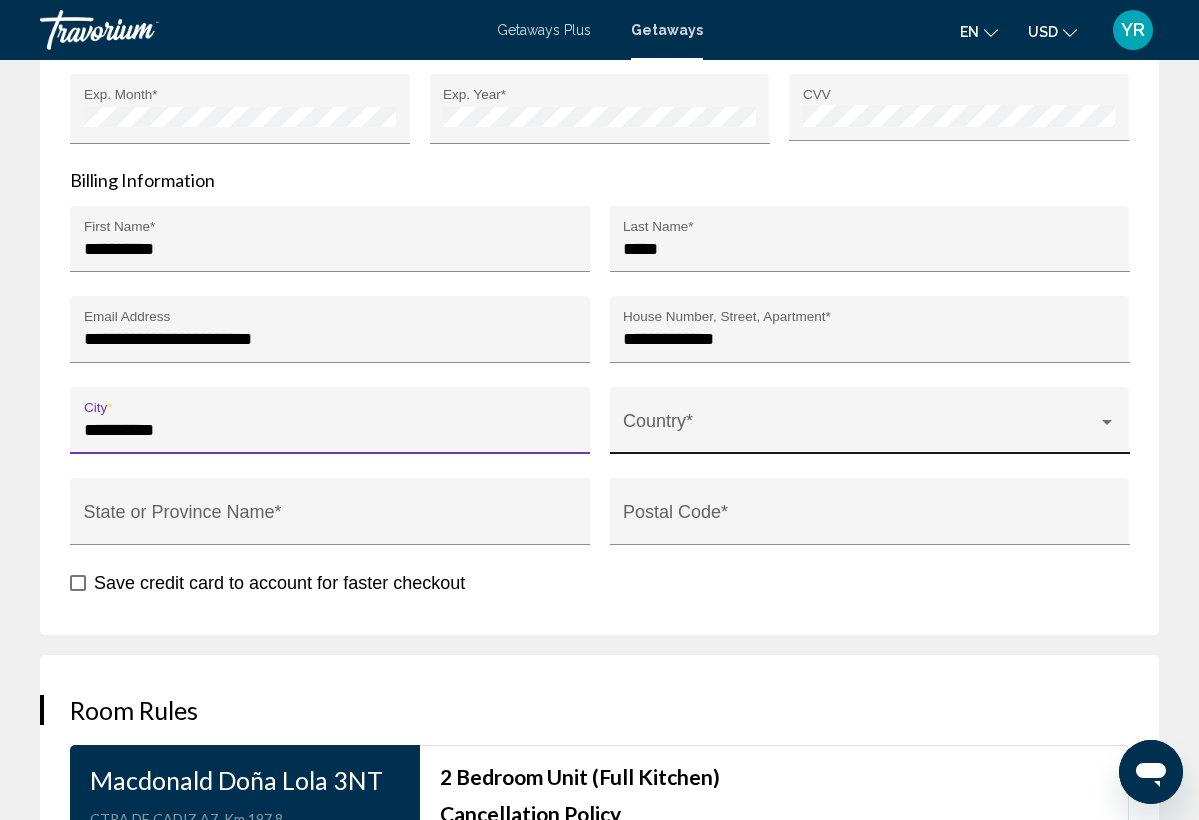 type on "**********" 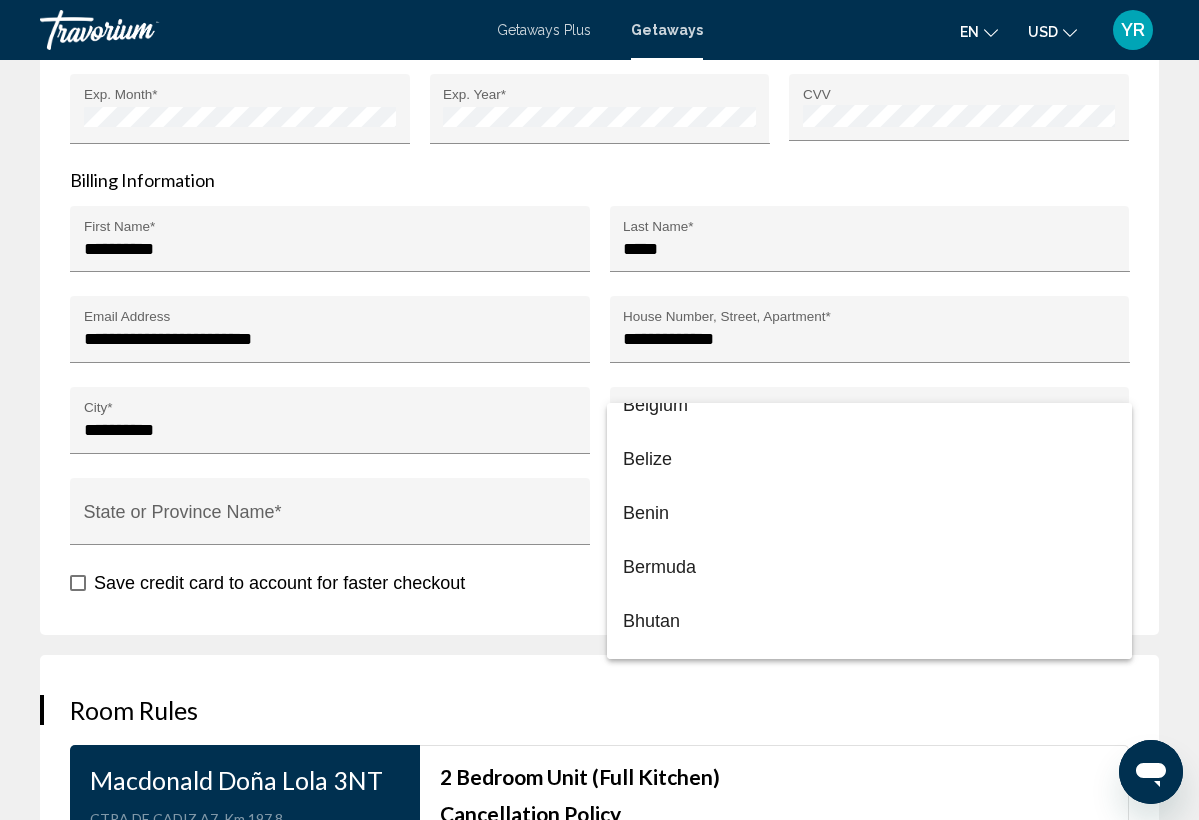 scroll, scrollTop: 1303, scrollLeft: 0, axis: vertical 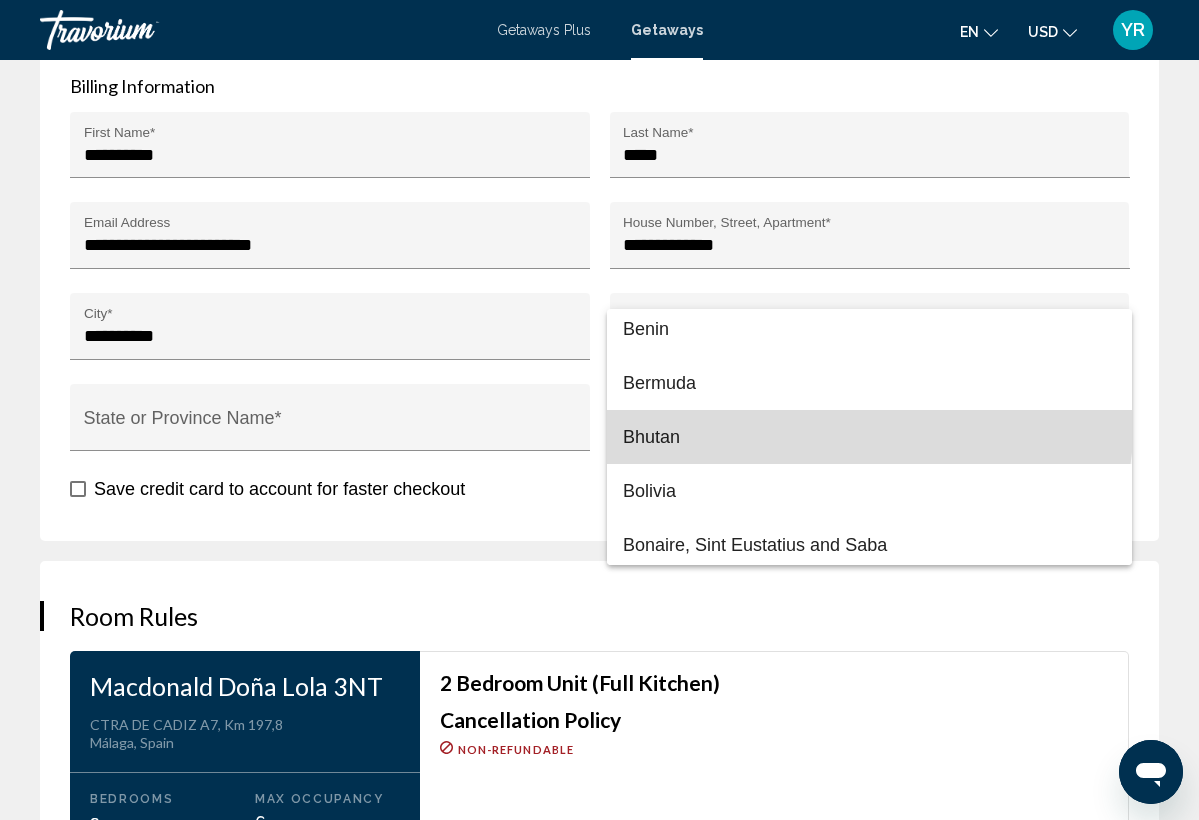 click on "Bhutan" at bounding box center [869, 437] 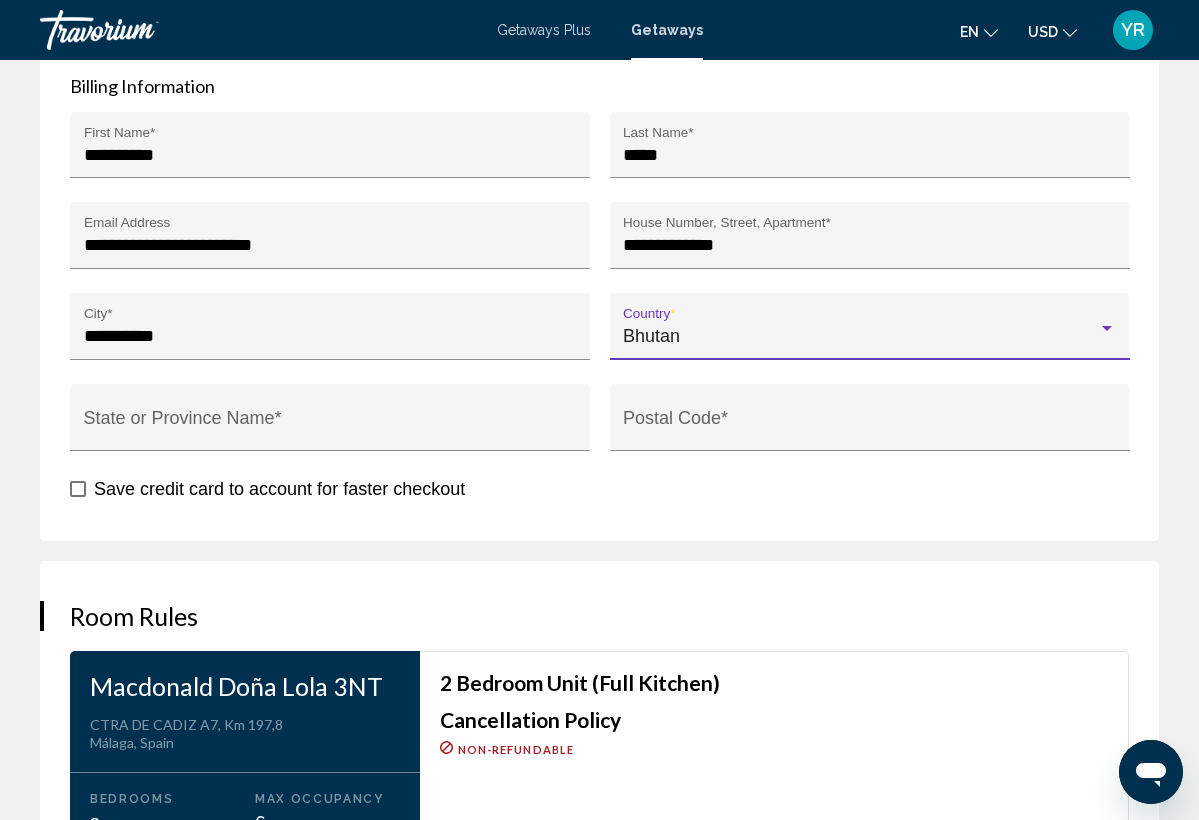 click on "Bhutan" at bounding box center (860, 336) 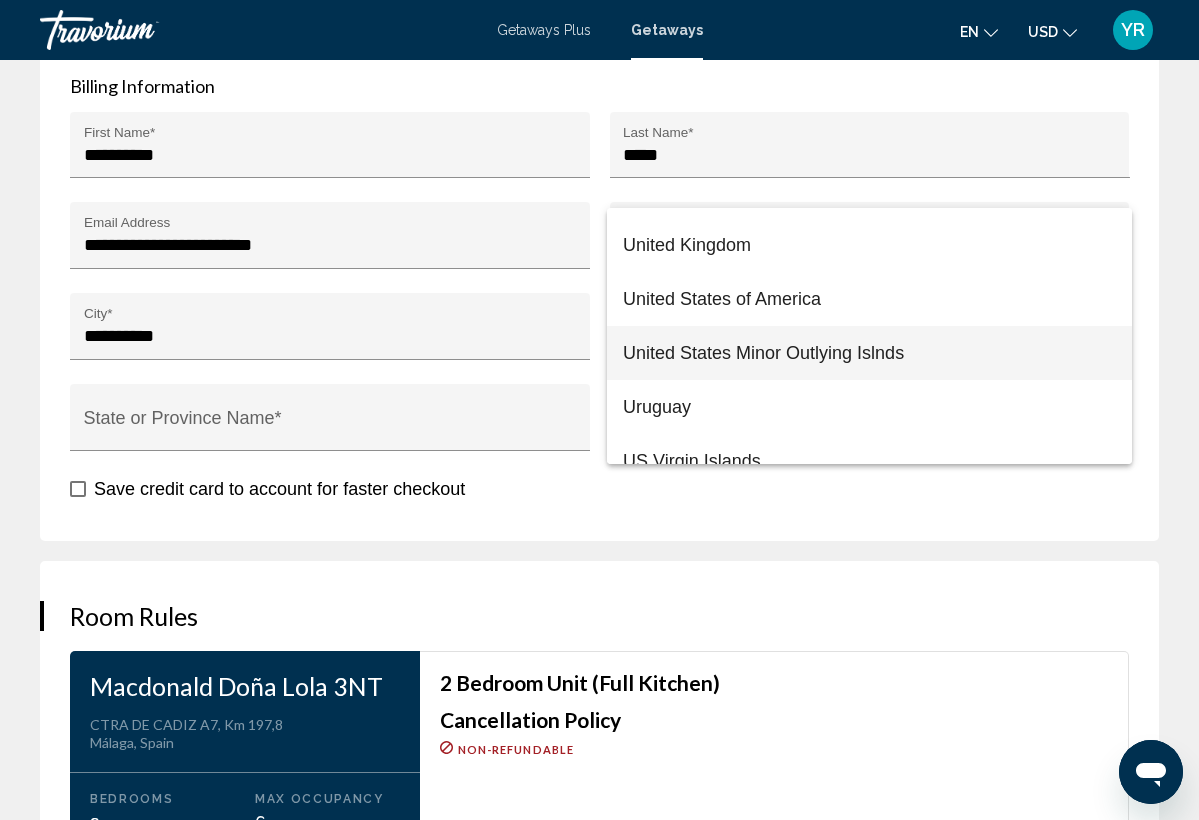 scroll, scrollTop: 12998, scrollLeft: 0, axis: vertical 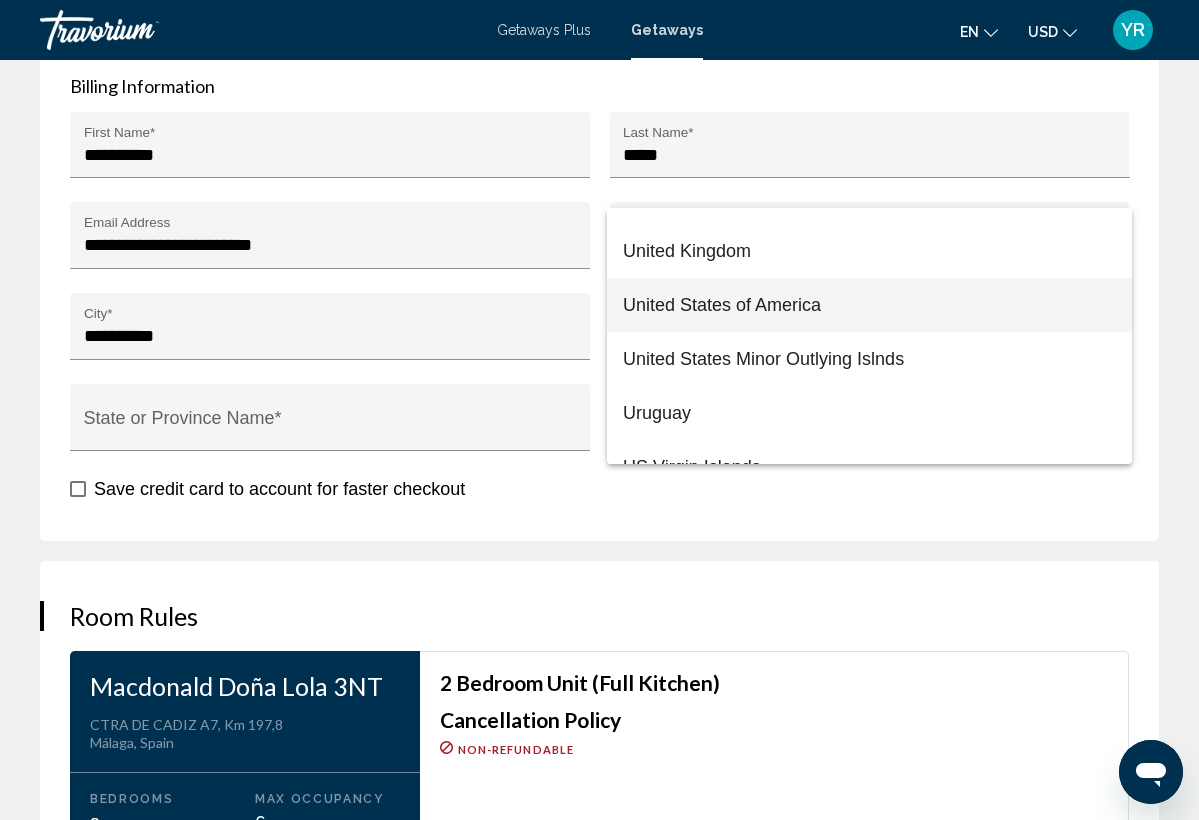 click on "United States of America" at bounding box center (869, 305) 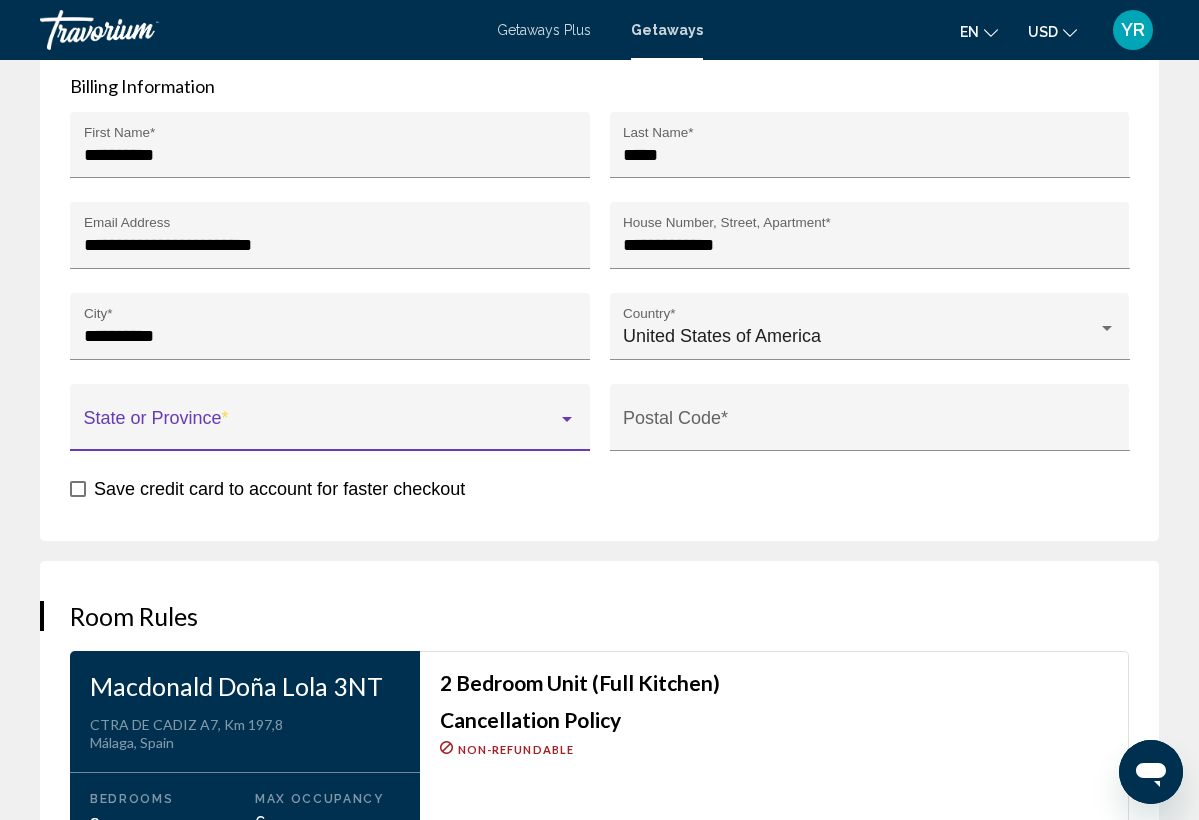 click at bounding box center (321, 427) 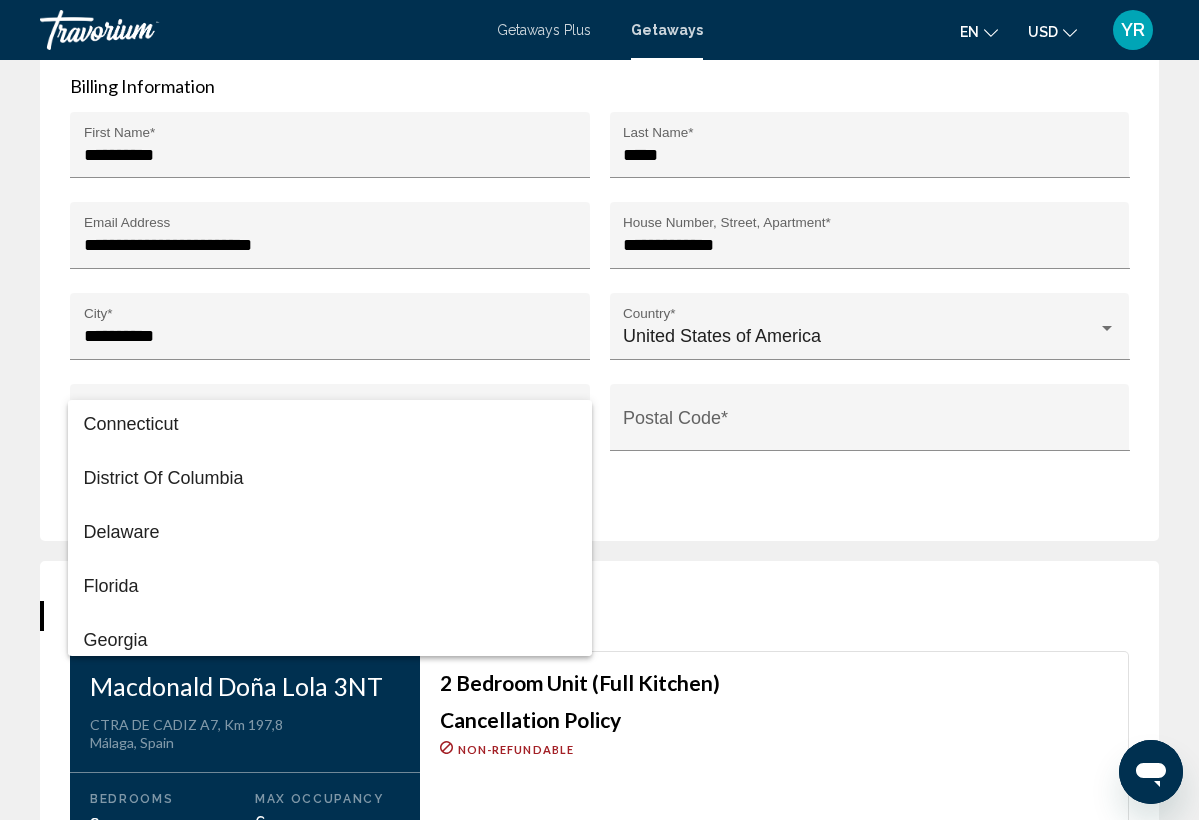 scroll, scrollTop: 335, scrollLeft: 0, axis: vertical 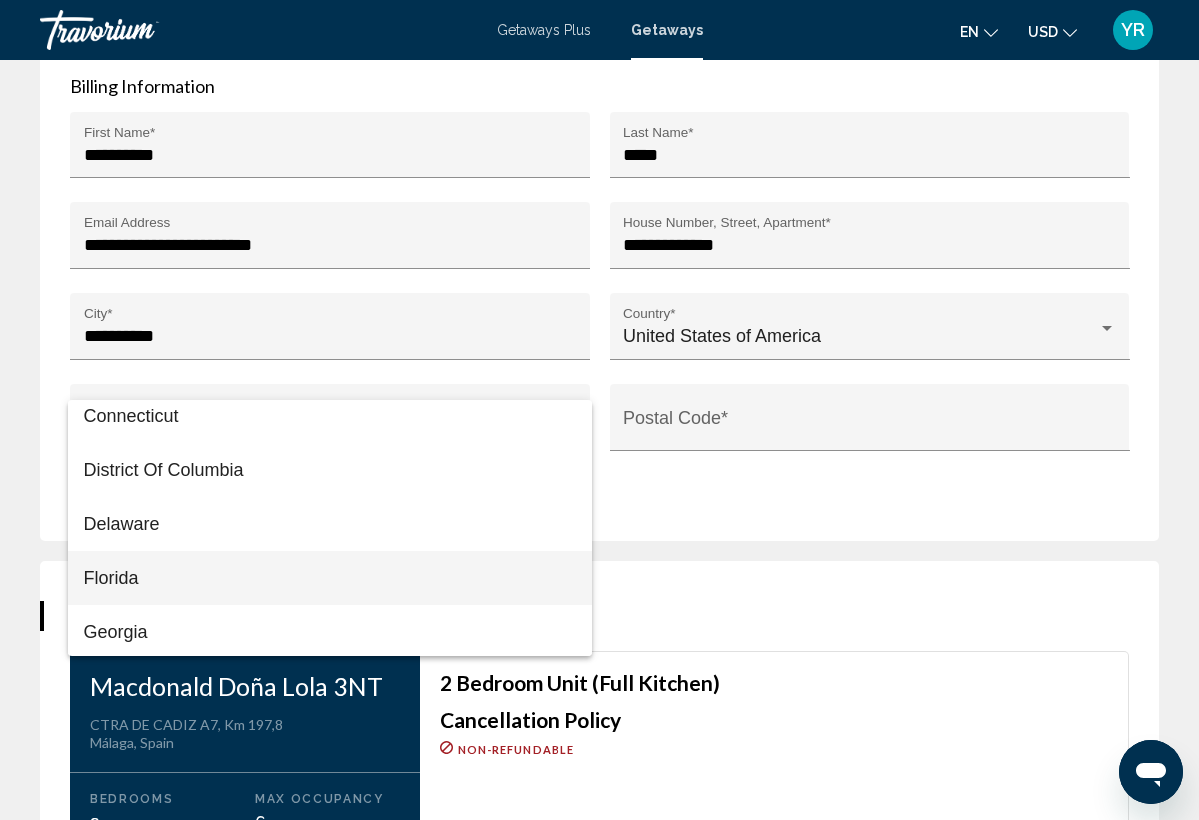 click on "Florida" at bounding box center (330, 578) 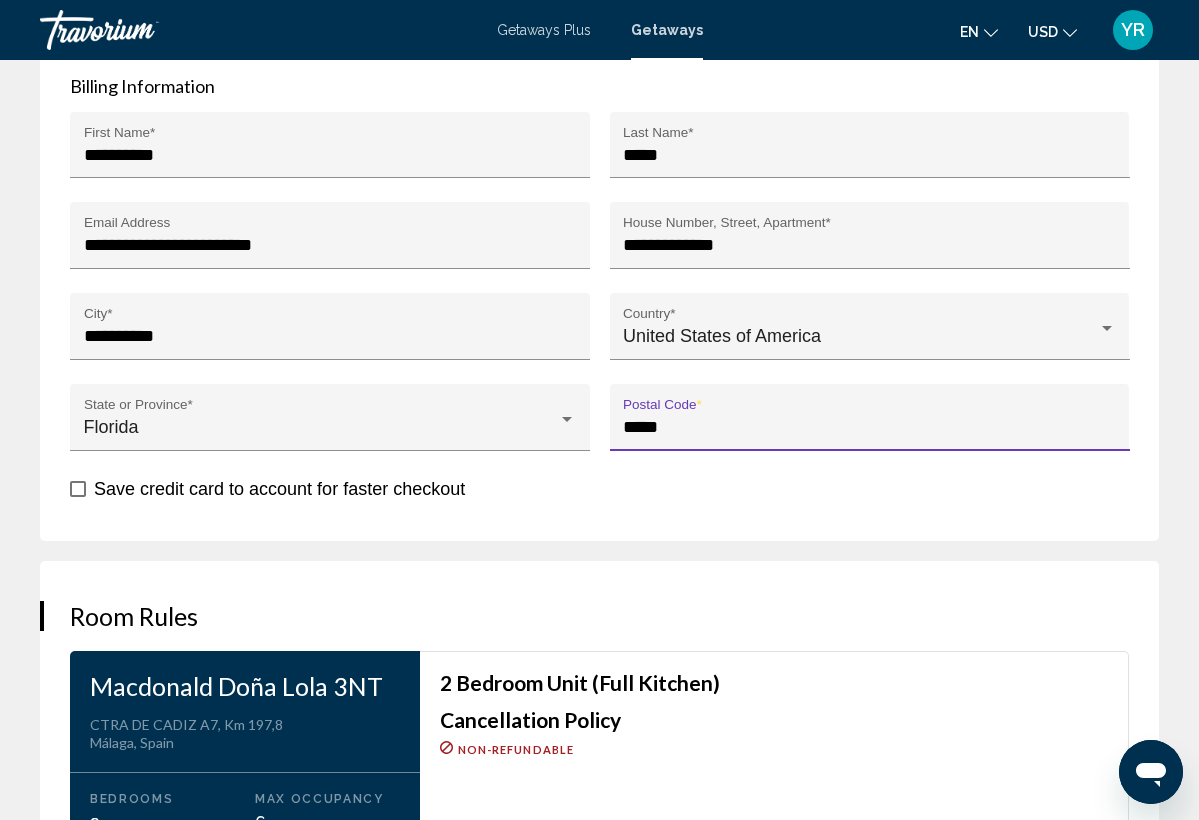 type on "*****" 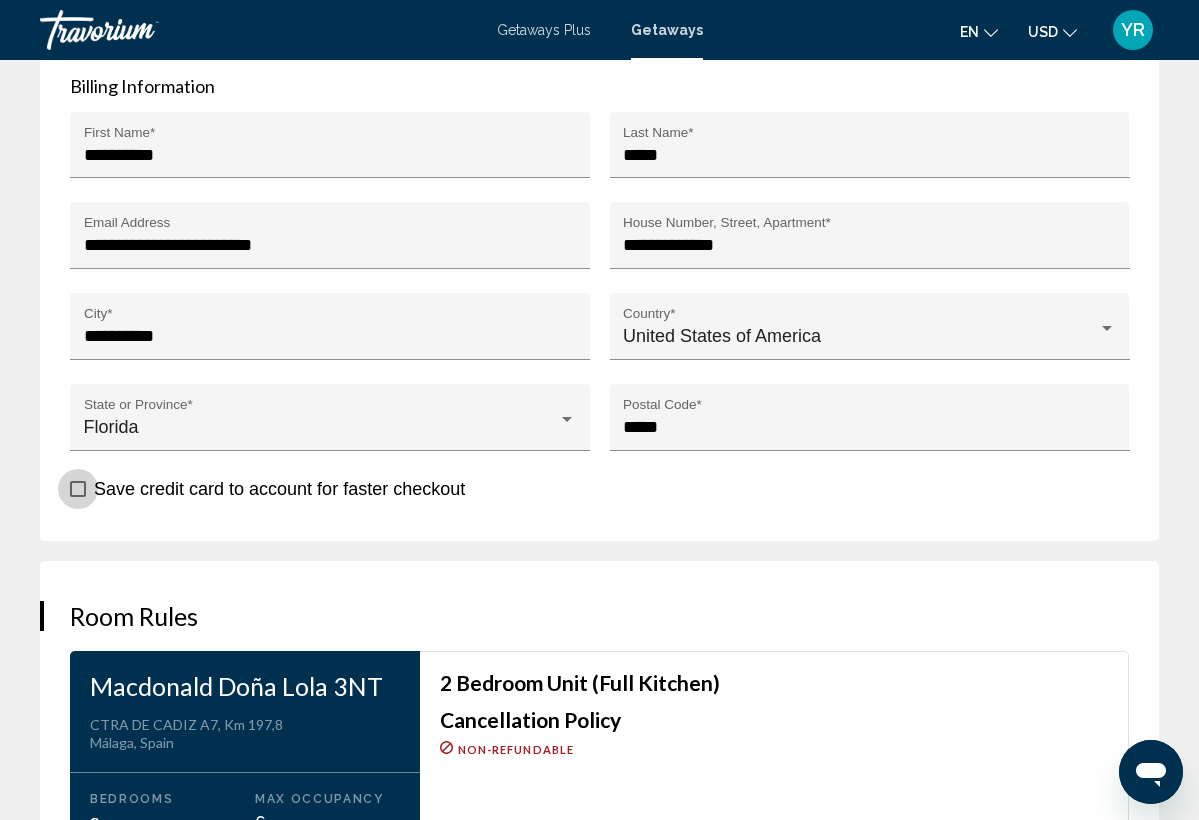 click at bounding box center (78, 489) 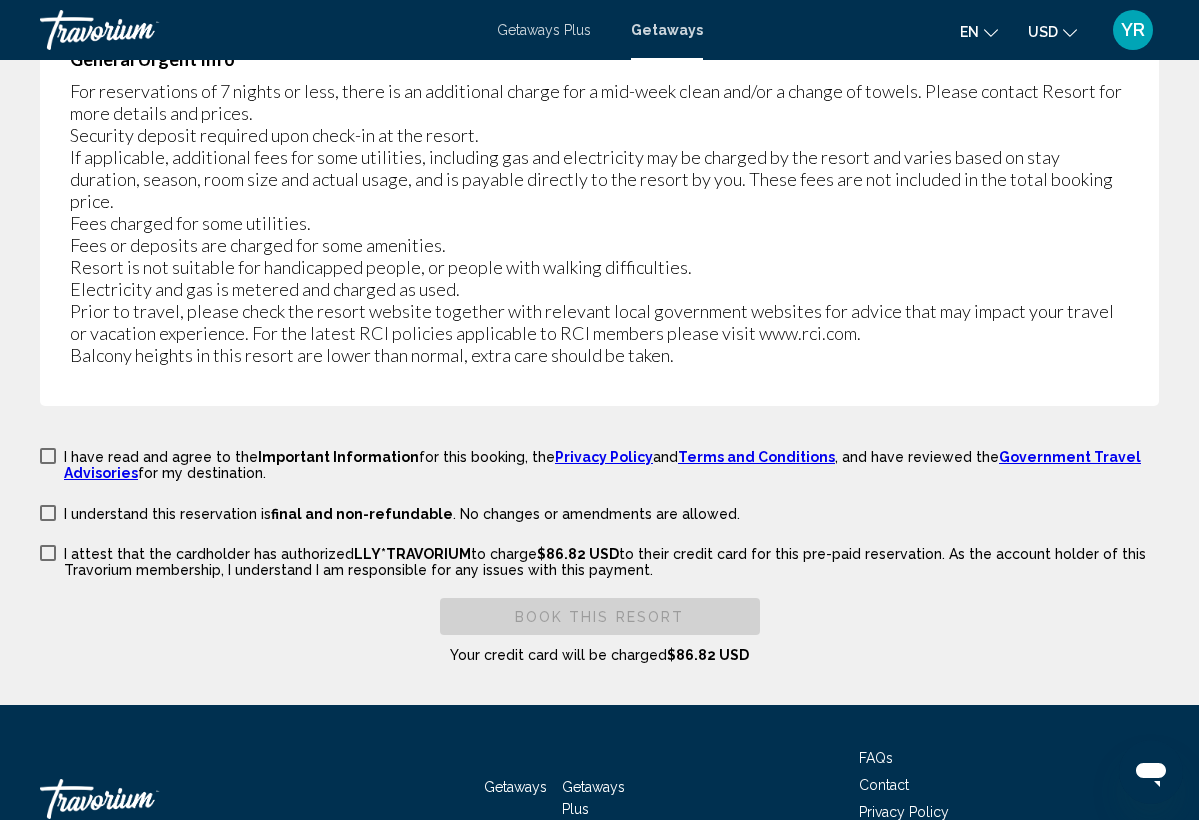 scroll, scrollTop: 3790, scrollLeft: 0, axis: vertical 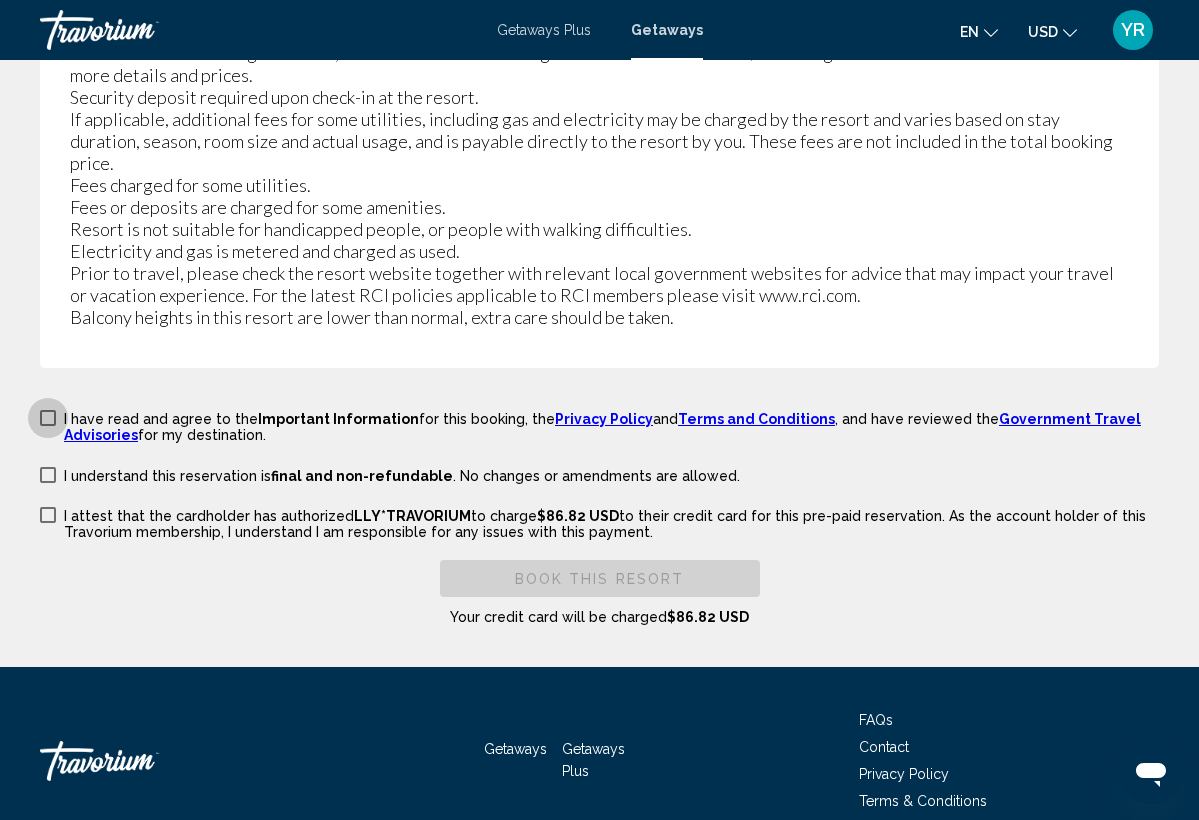 click at bounding box center [48, 418] 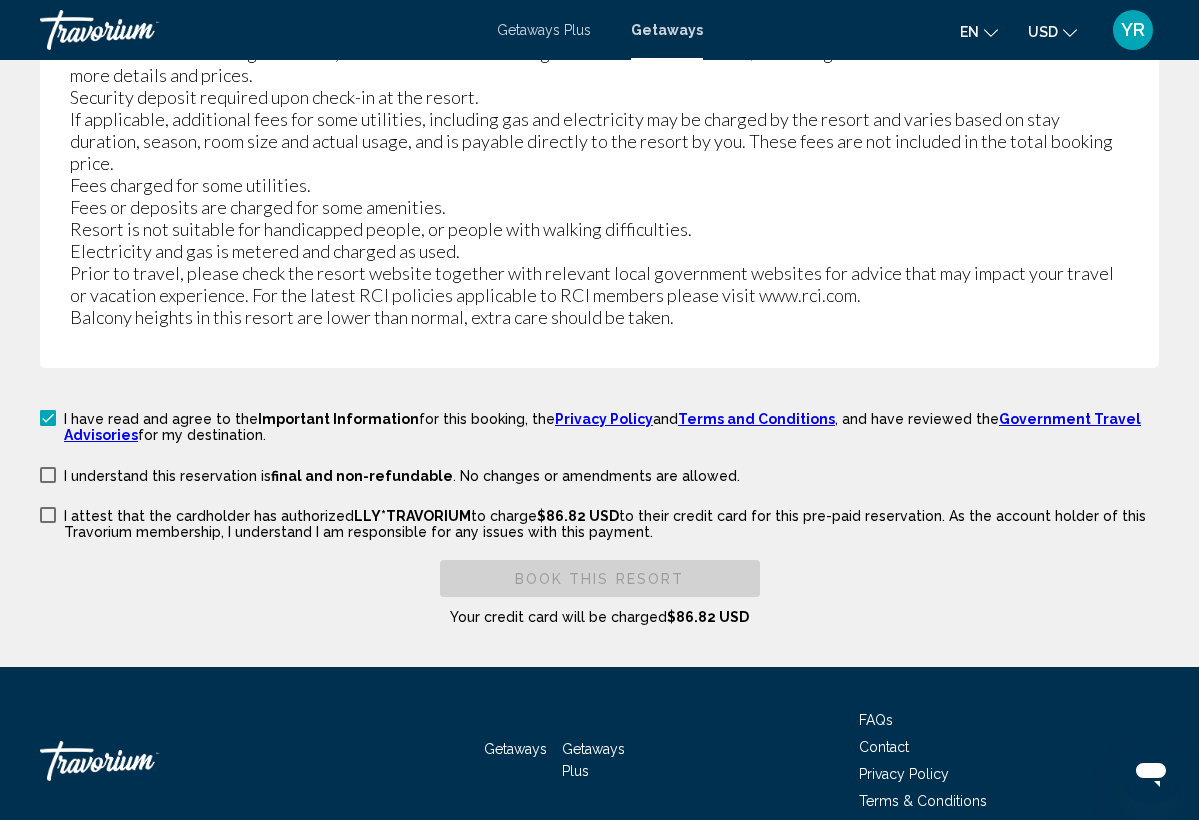 click at bounding box center (48, 475) 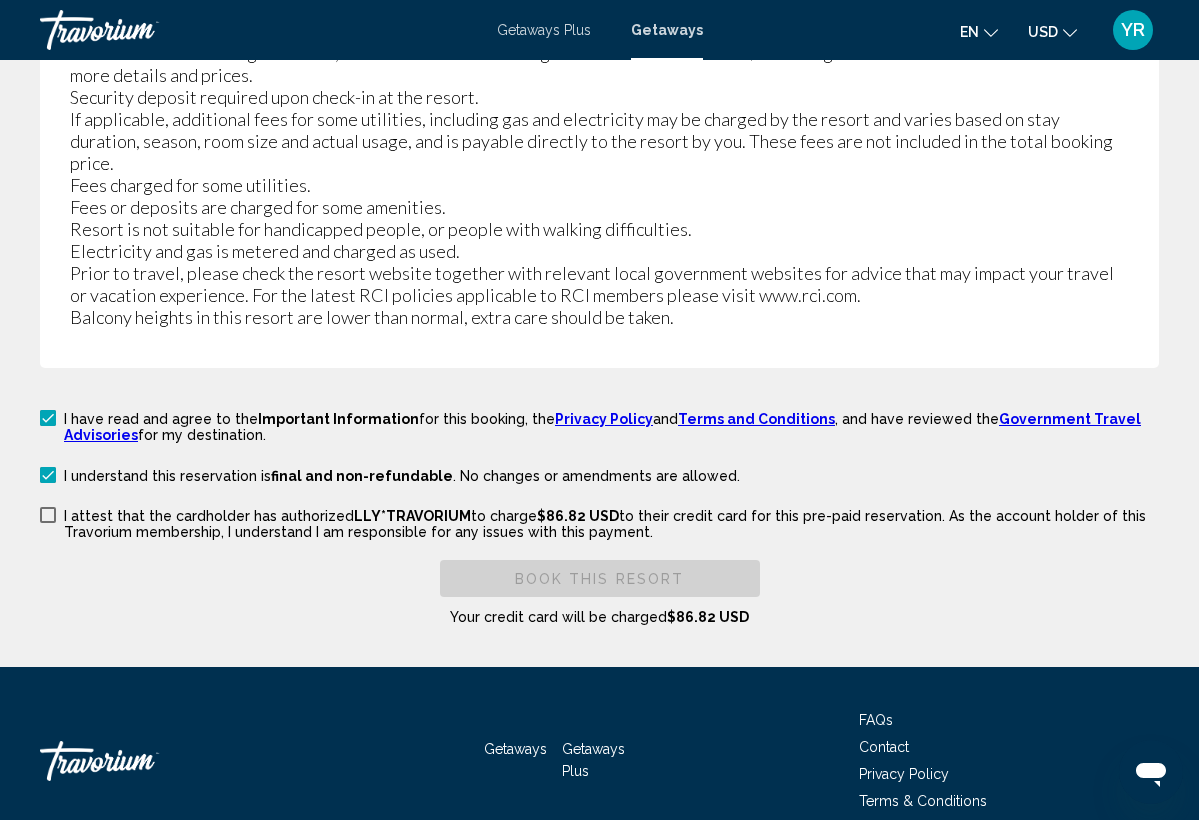 click at bounding box center (48, 515) 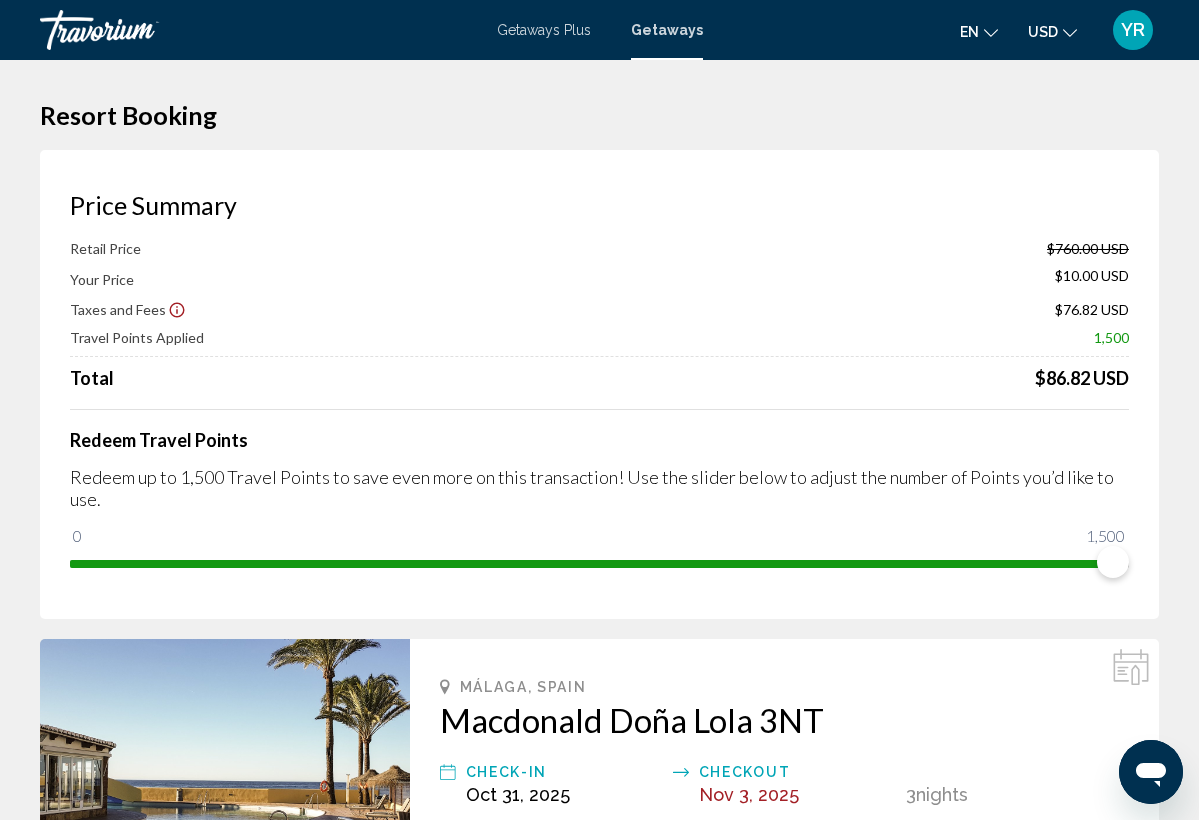 scroll, scrollTop: 0, scrollLeft: 0, axis: both 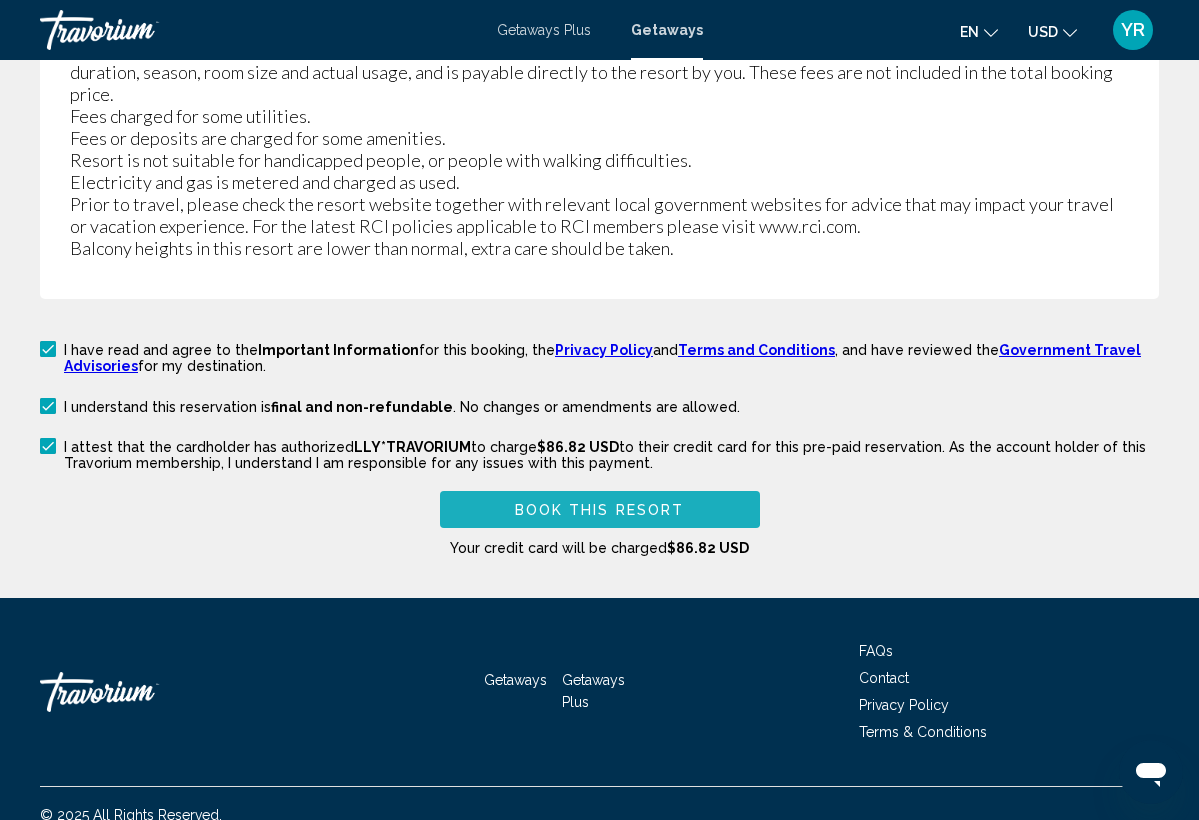 click on "Book this Resort" at bounding box center [600, 510] 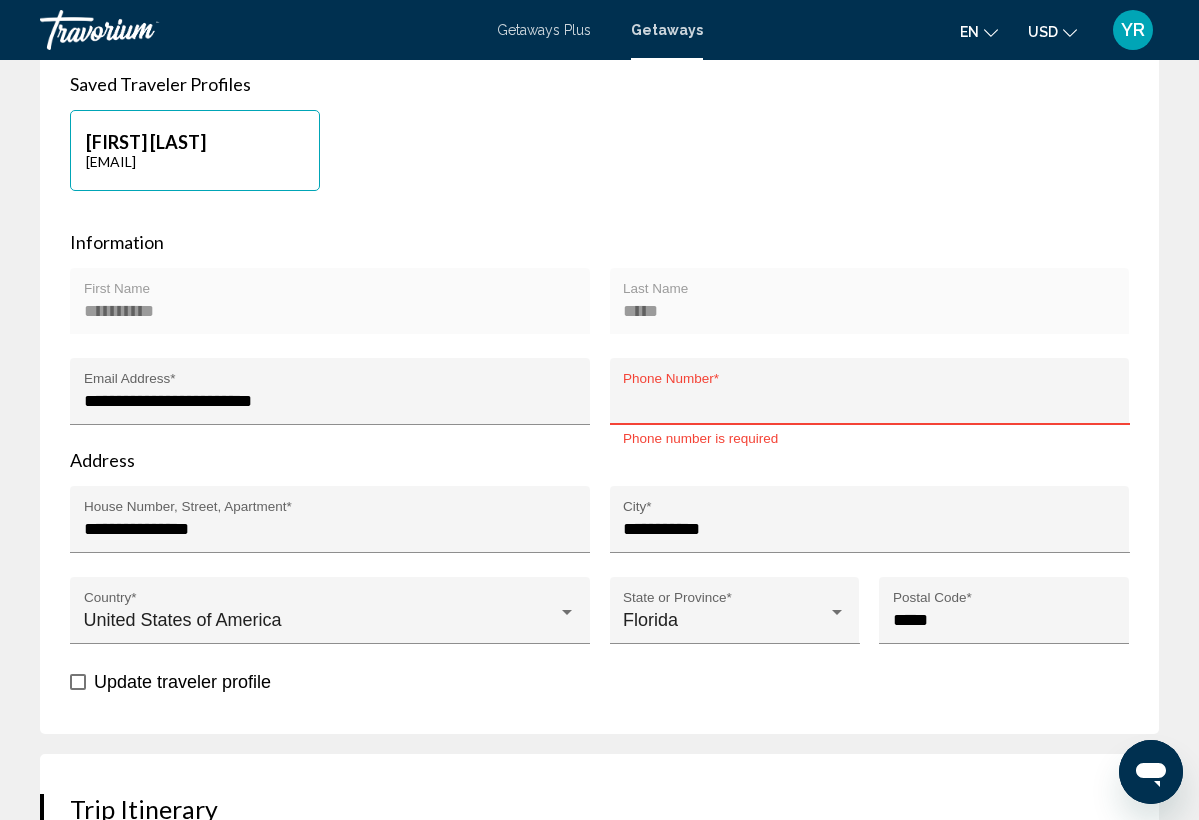 scroll, scrollTop: 987, scrollLeft: 0, axis: vertical 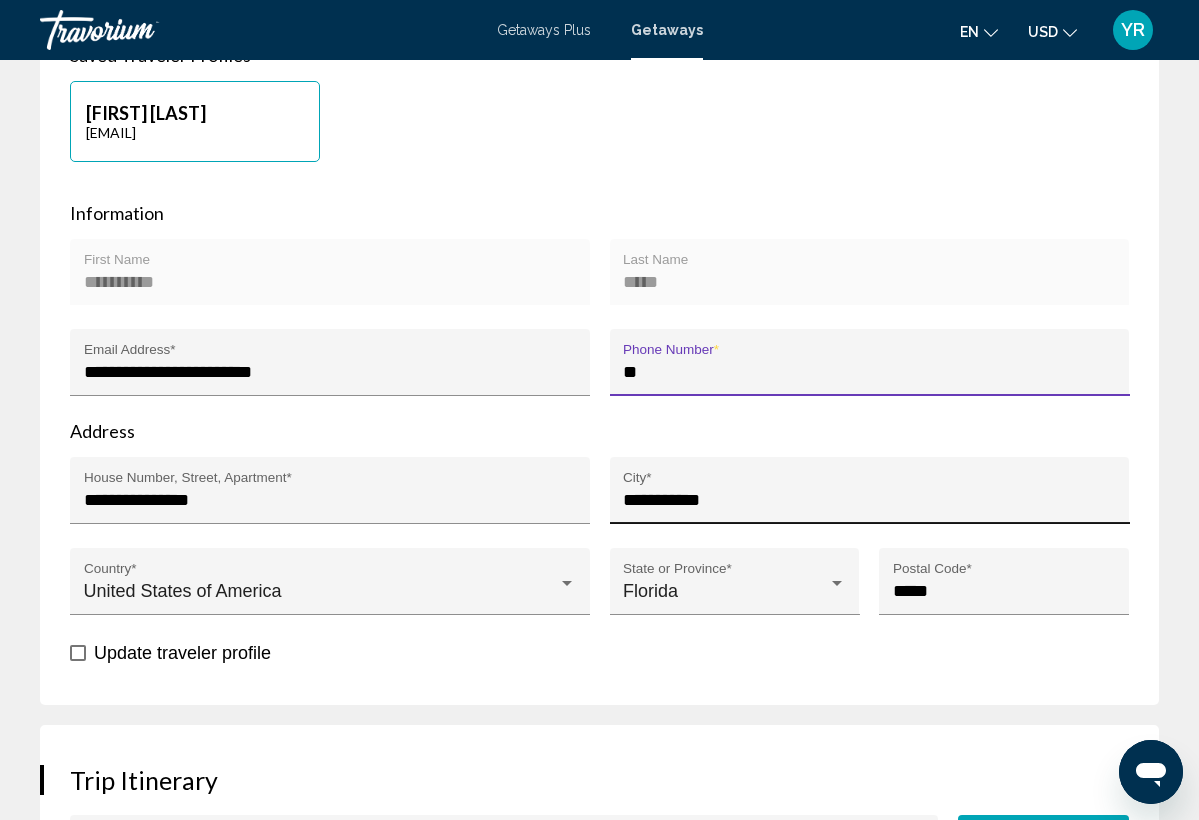 type on "*" 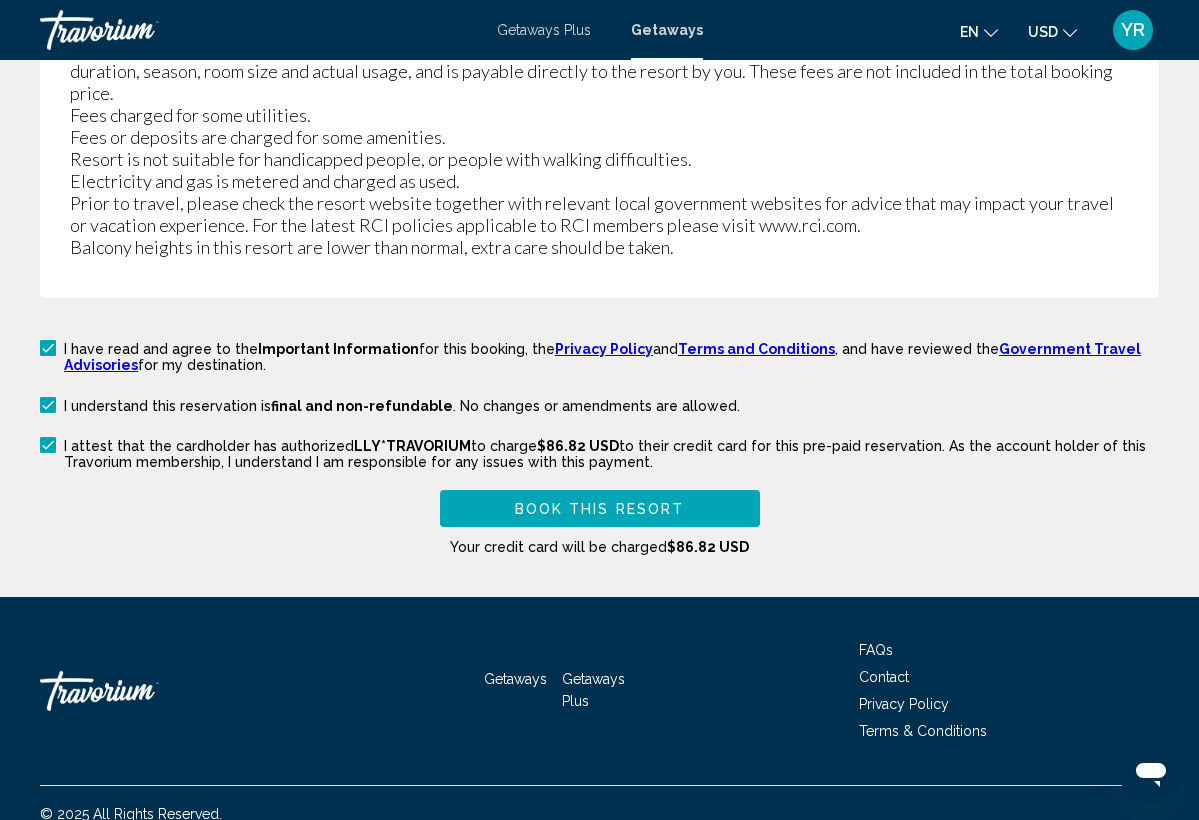 scroll, scrollTop: 3859, scrollLeft: 0, axis: vertical 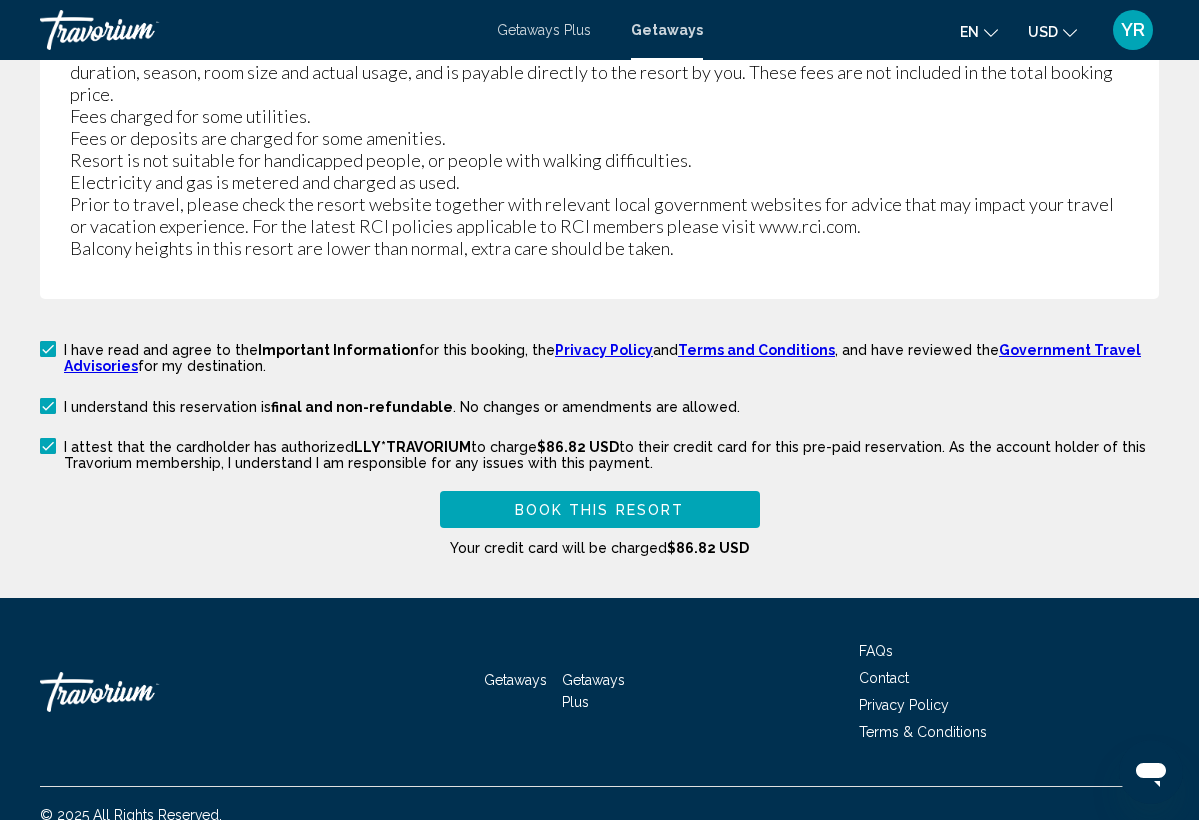 type on "**********" 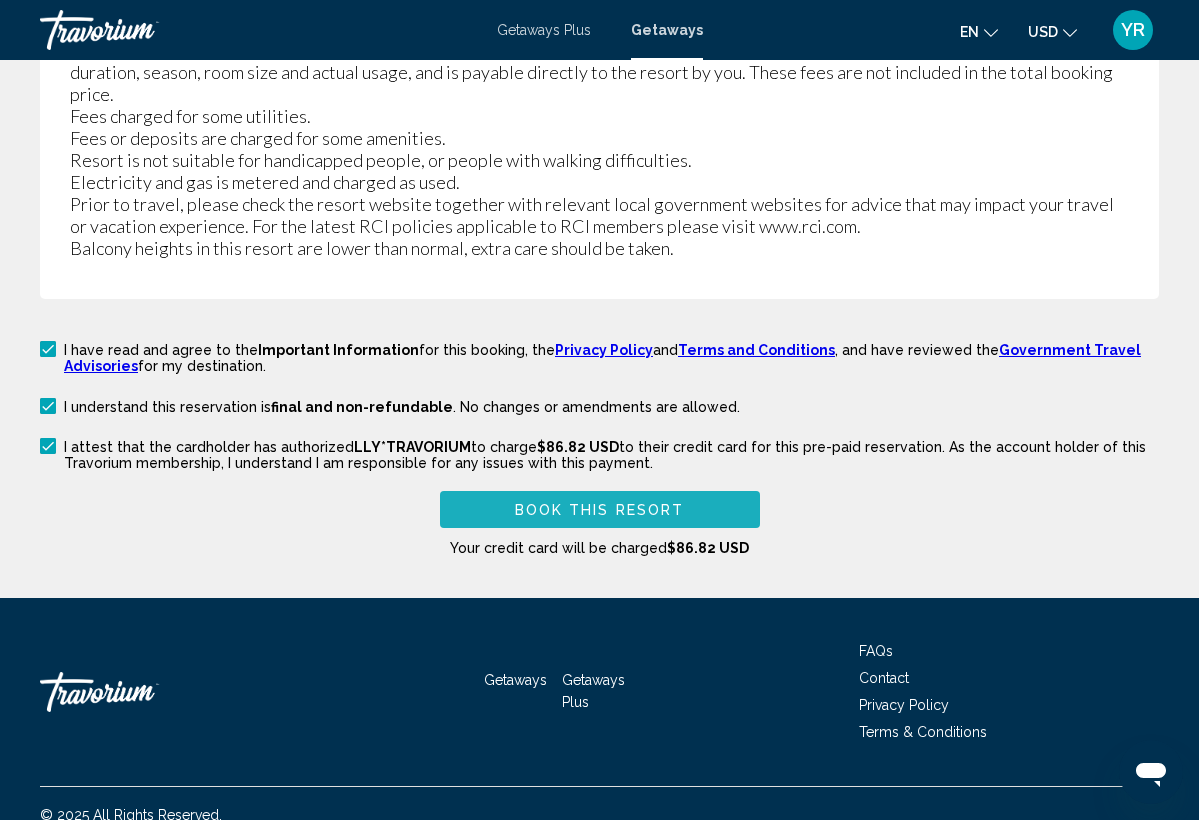 click on "Book this Resort" at bounding box center [600, 509] 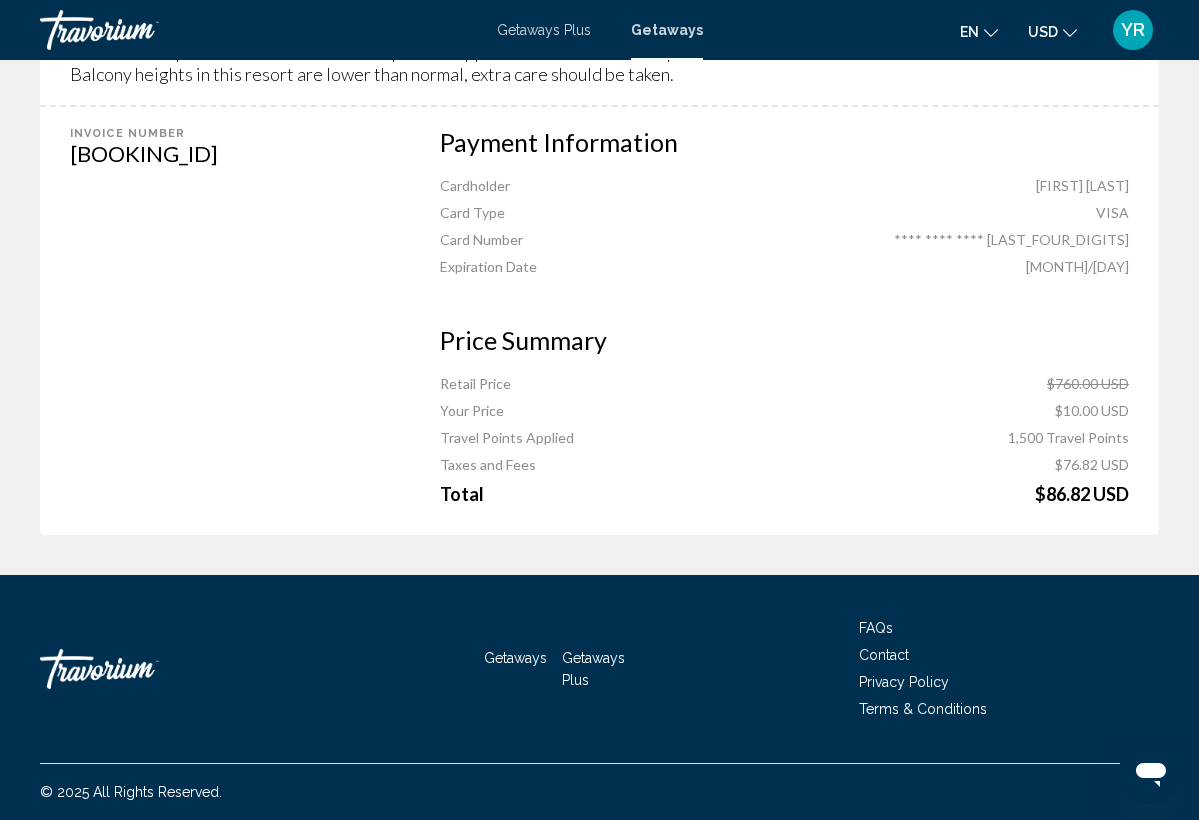 scroll, scrollTop: 0, scrollLeft: 0, axis: both 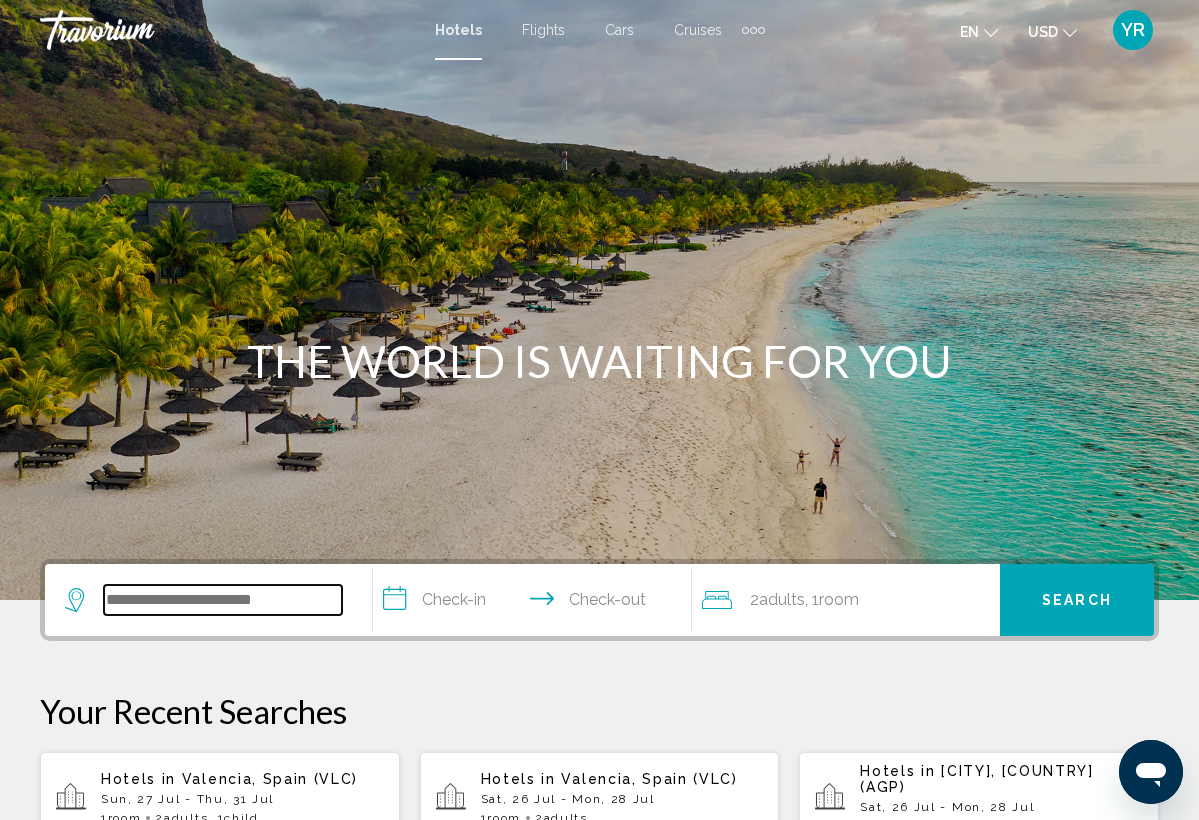 click at bounding box center [223, 600] 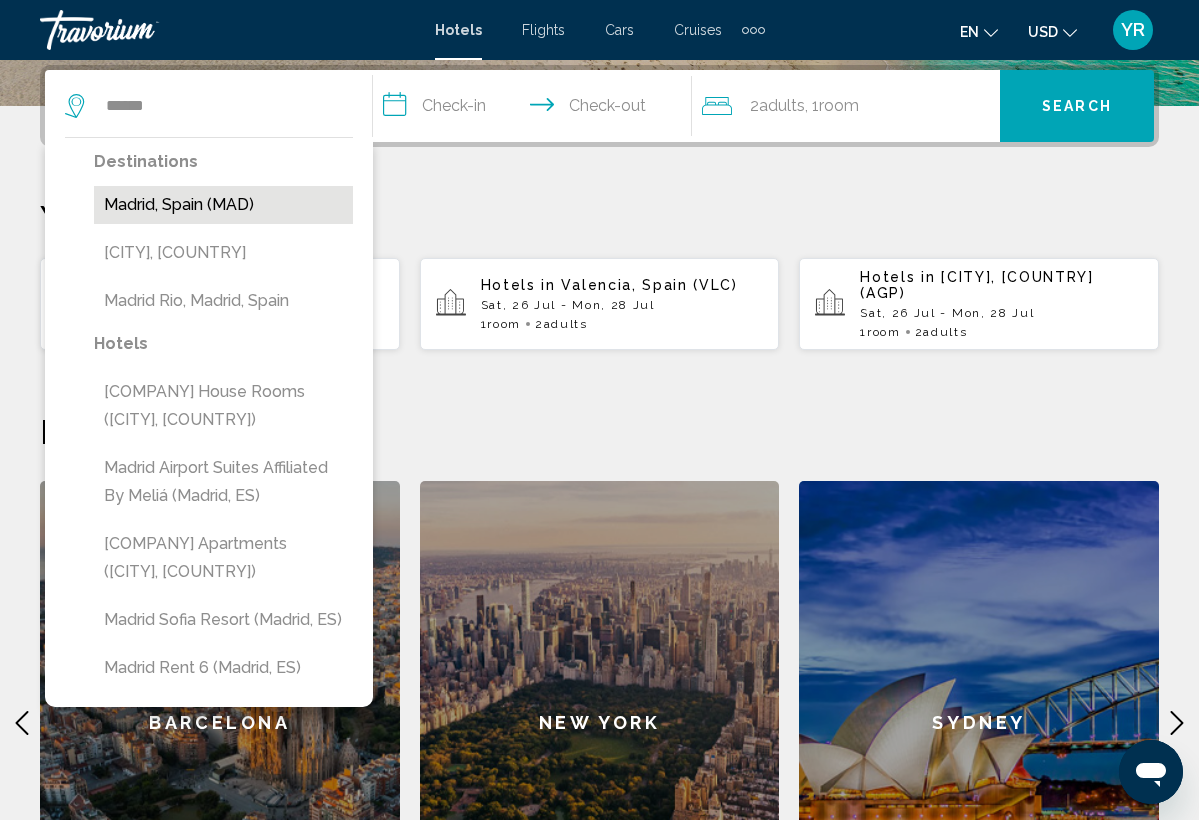 click on "Madrid, Spain (MAD)" at bounding box center [223, 205] 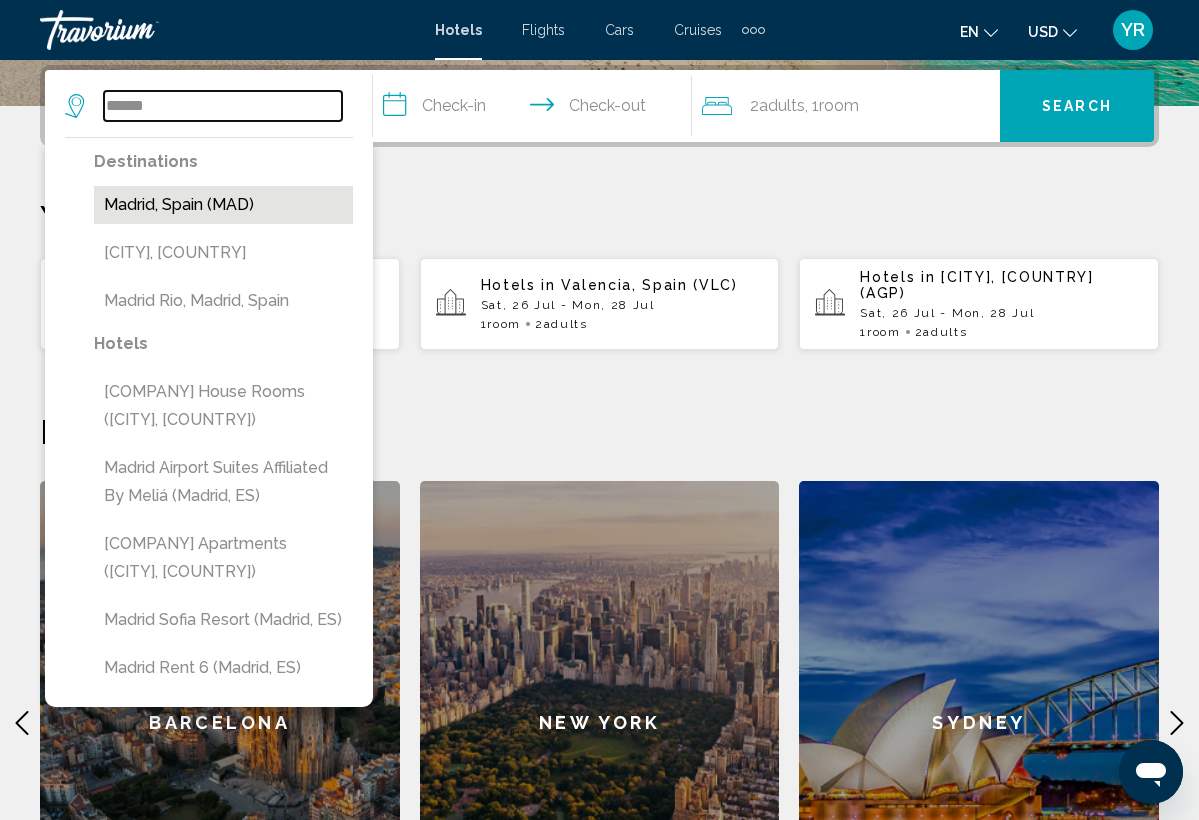 type on "**********" 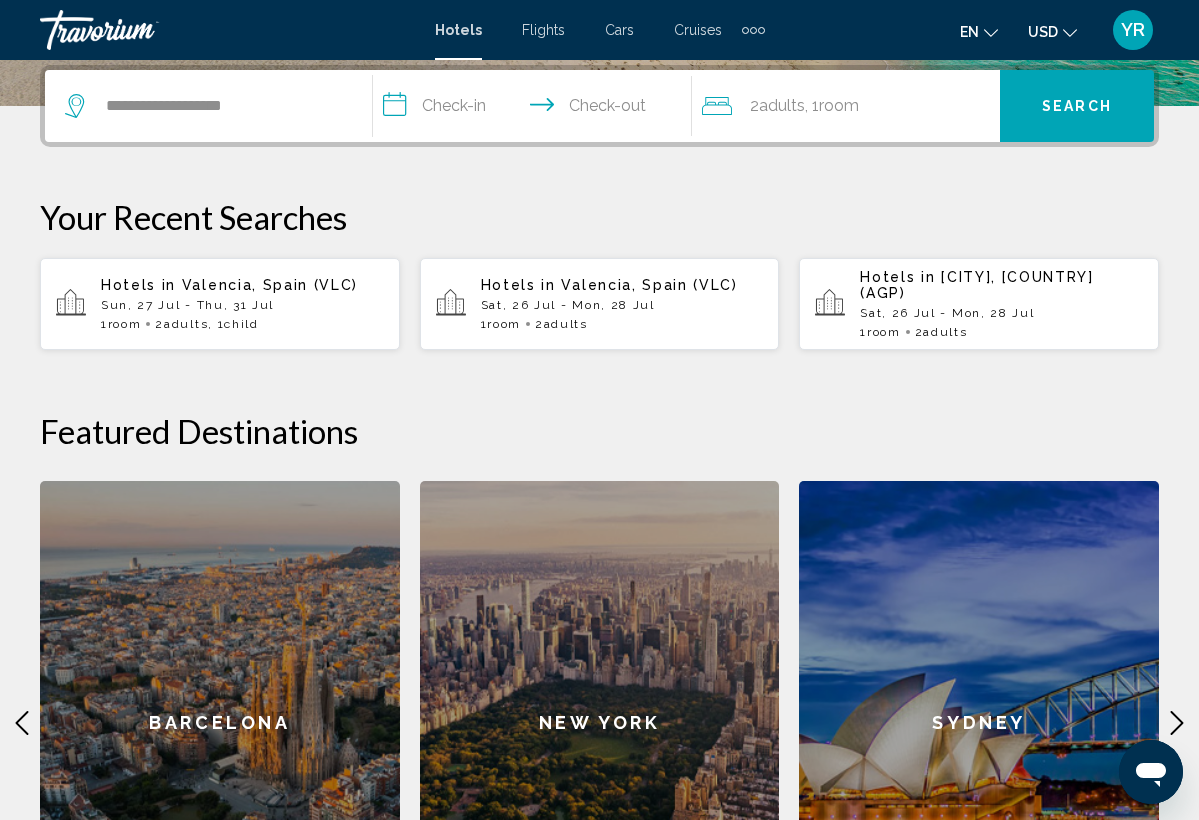 click on "**********" at bounding box center (536, 109) 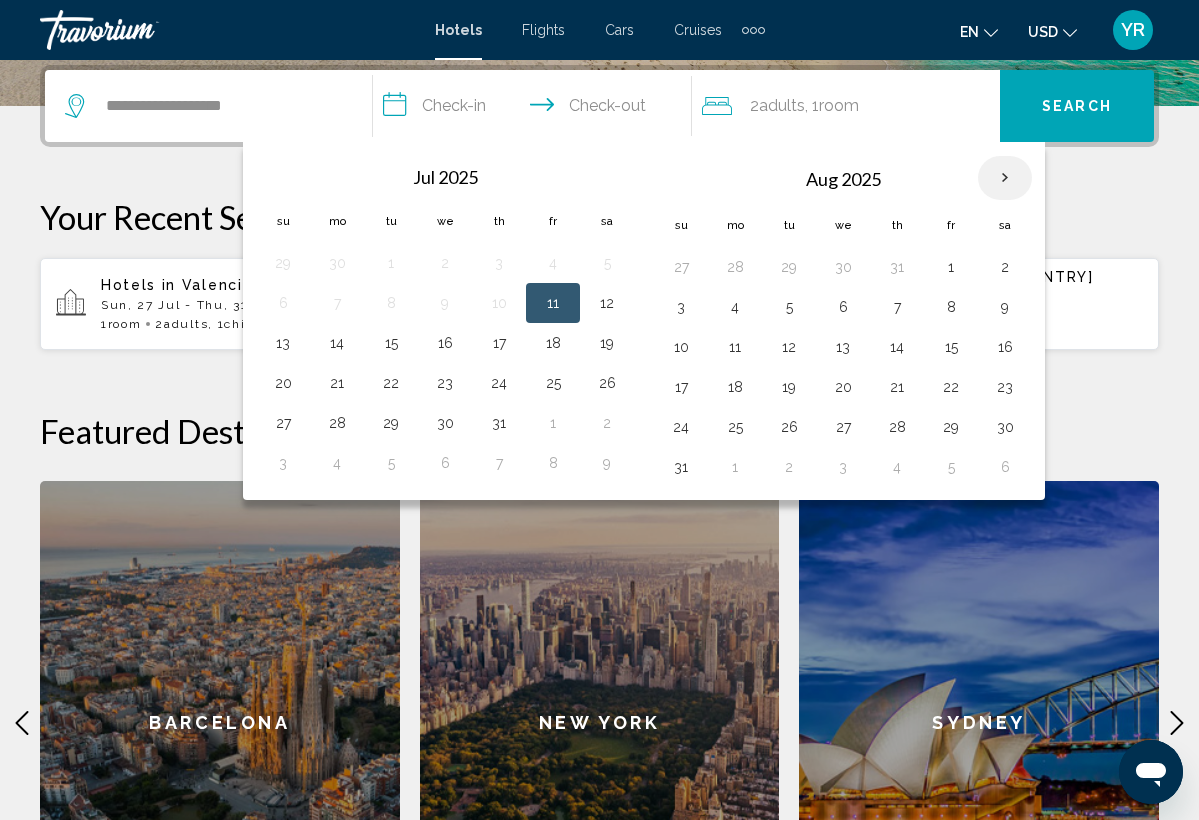 click at bounding box center (1005, 178) 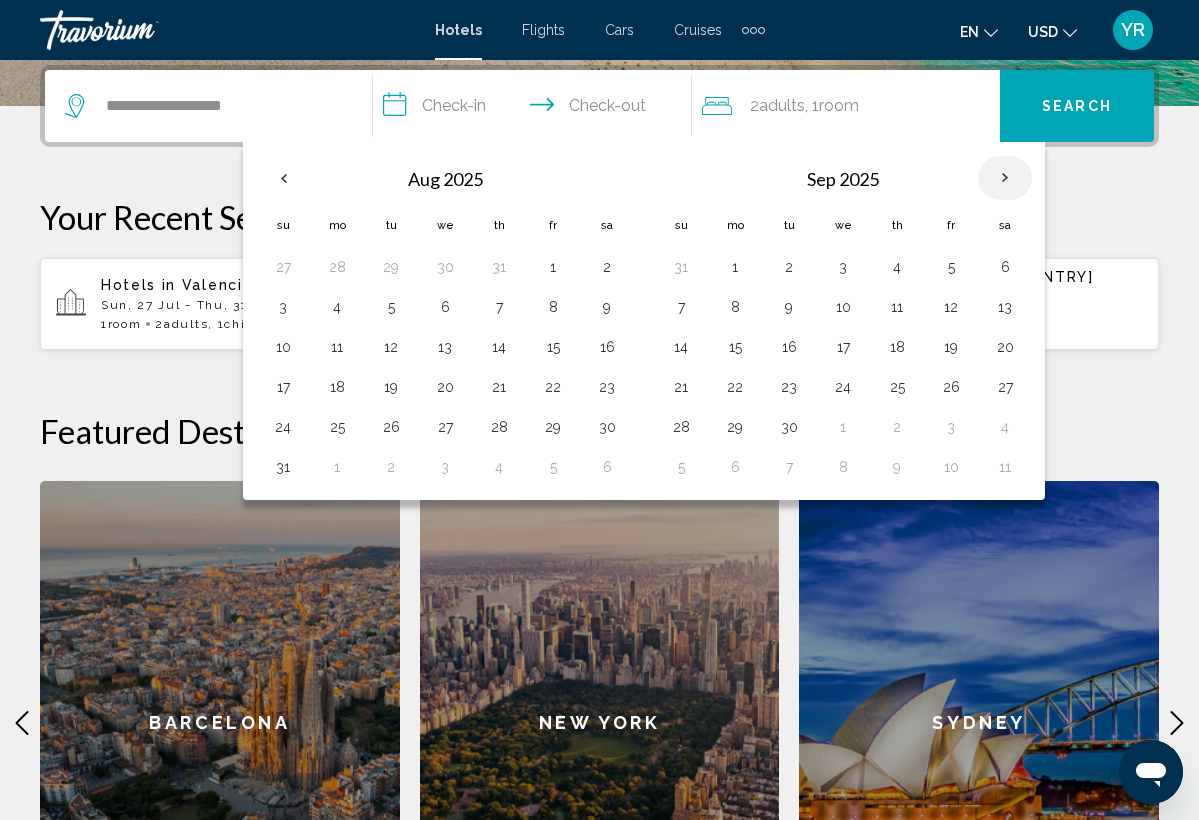 click at bounding box center (1005, 178) 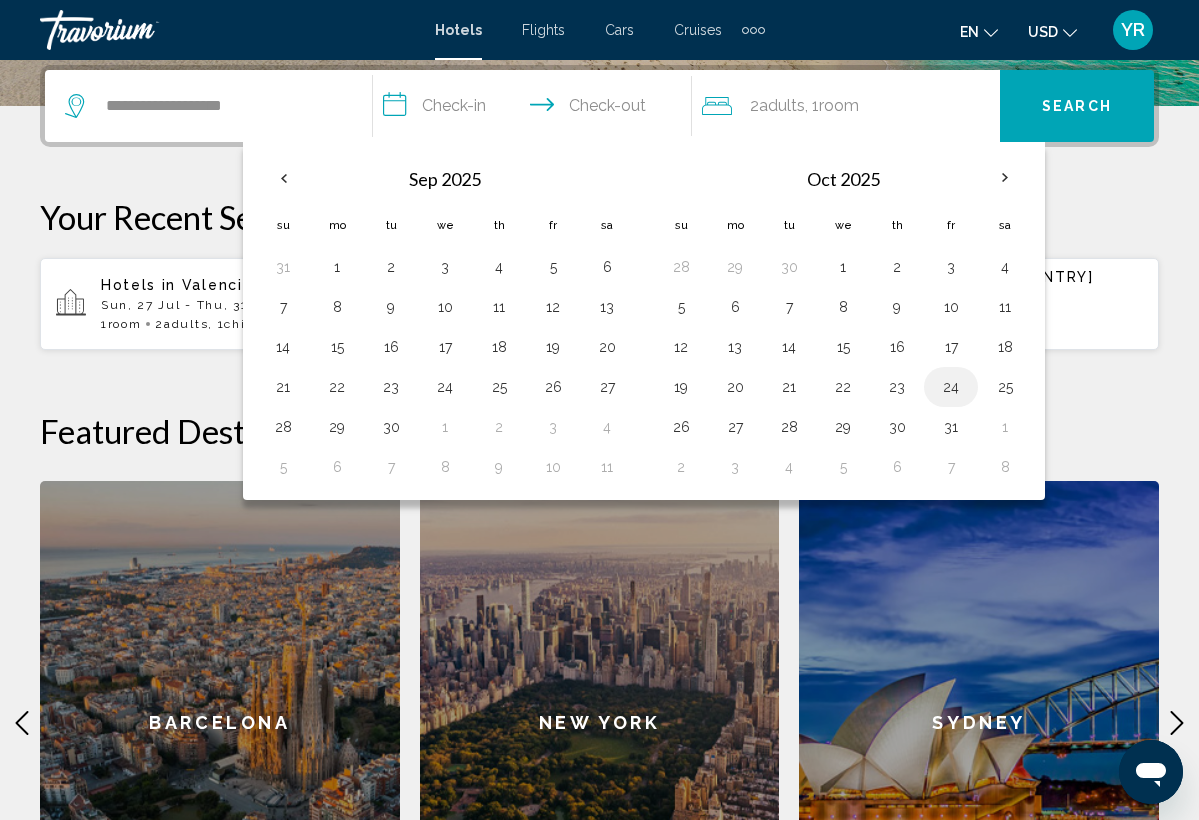 click on "24" at bounding box center (951, 387) 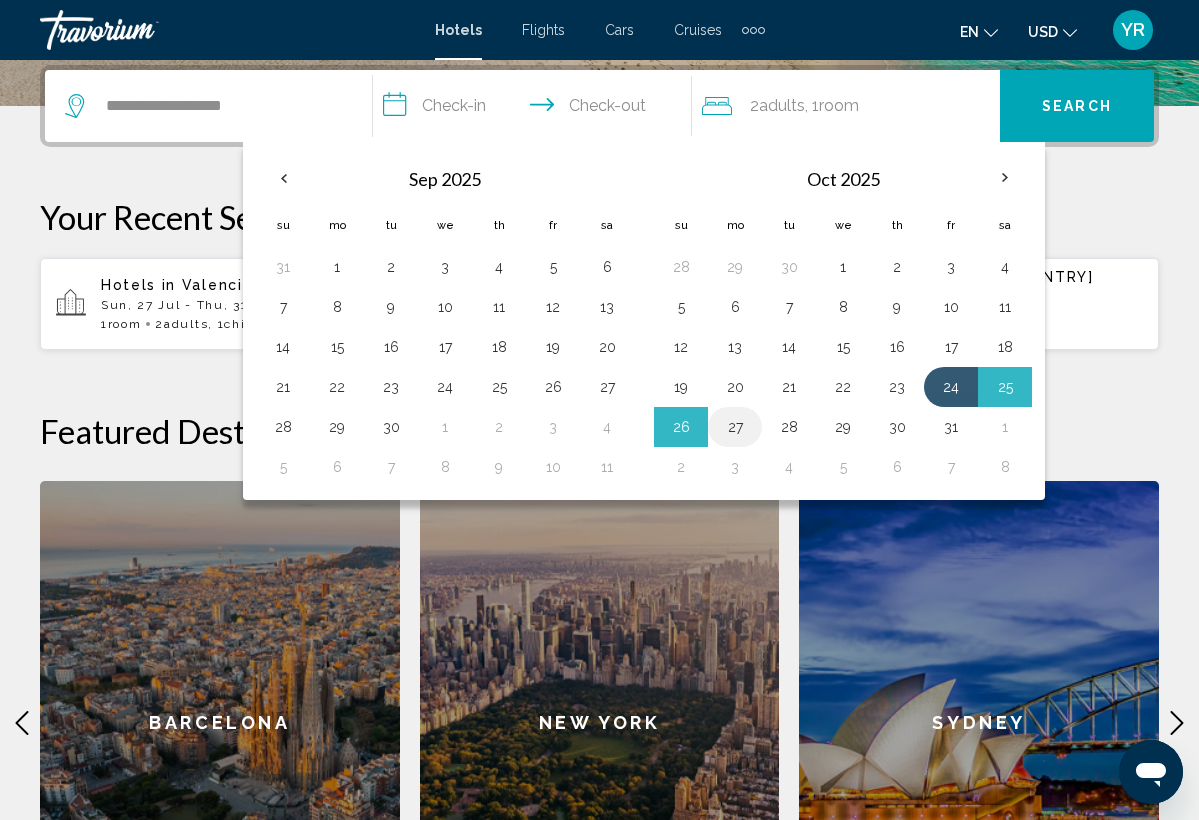 click on "27" at bounding box center (735, 427) 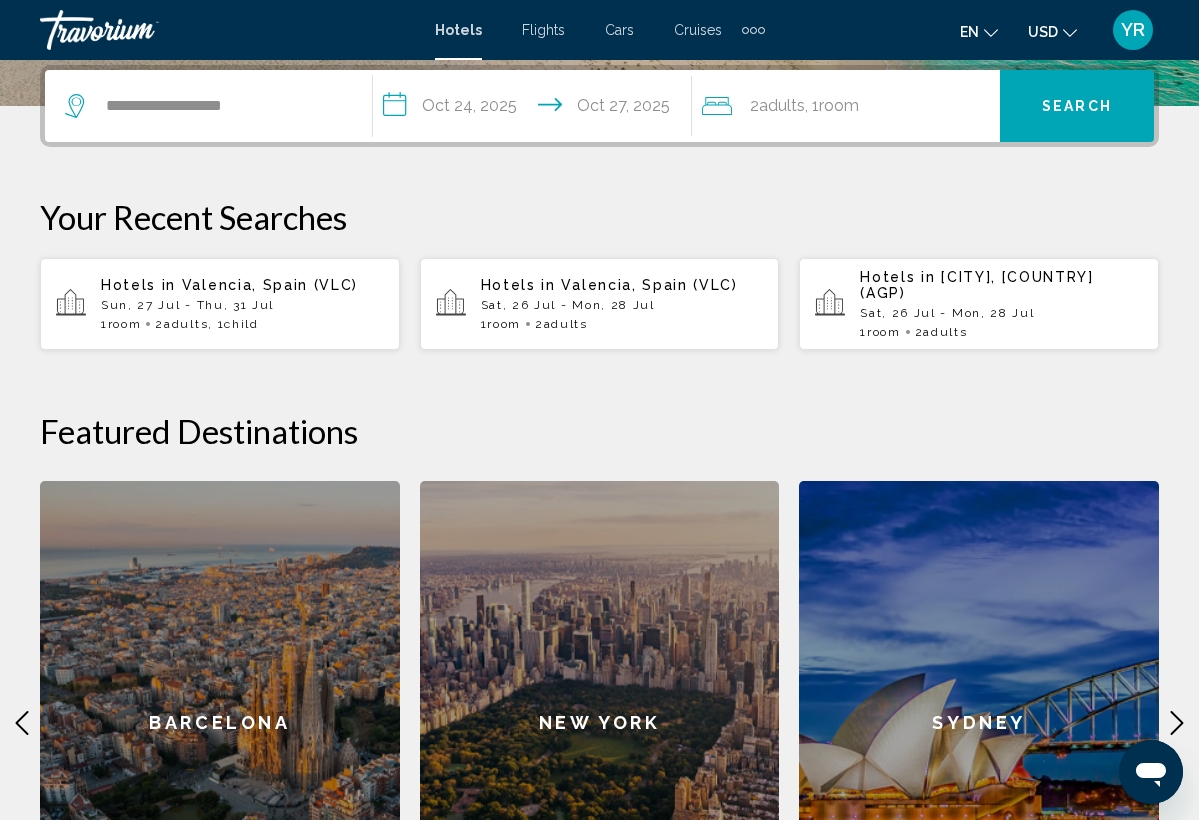 click on "2  Adult Adults , 1  Room rooms" 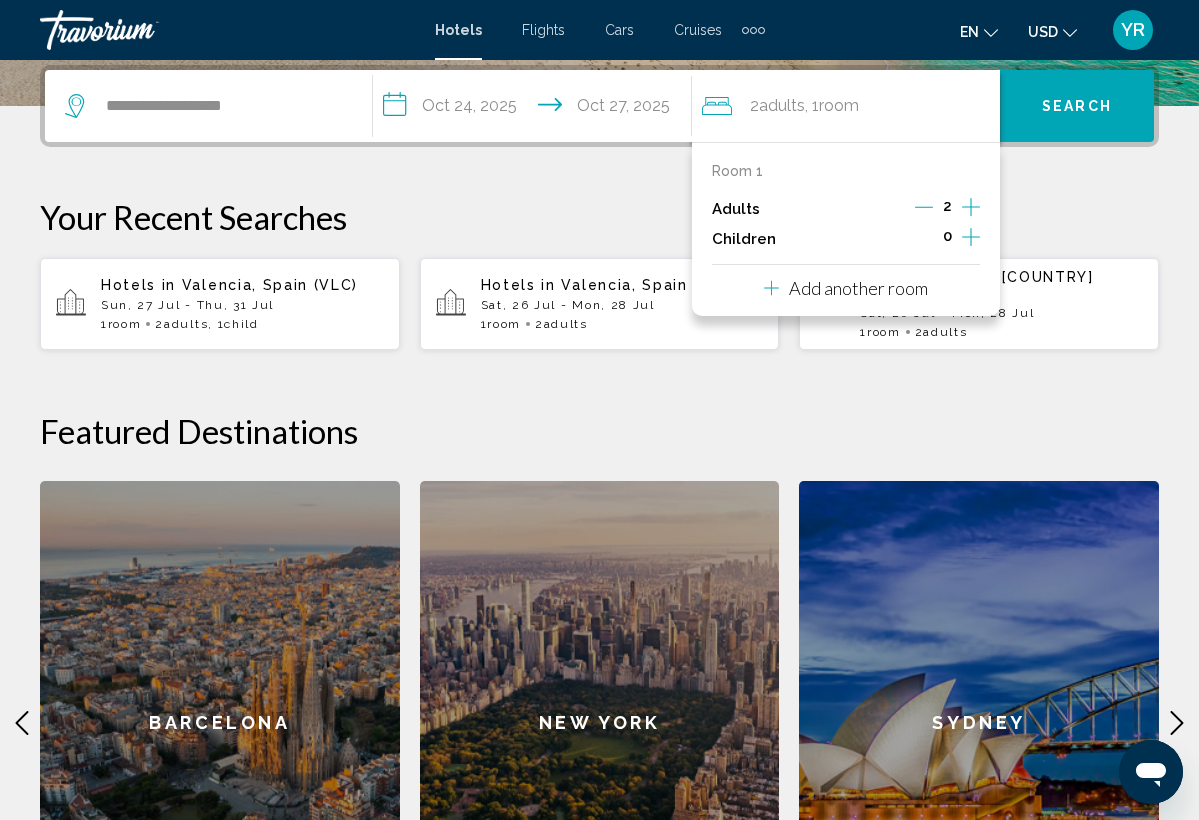 click 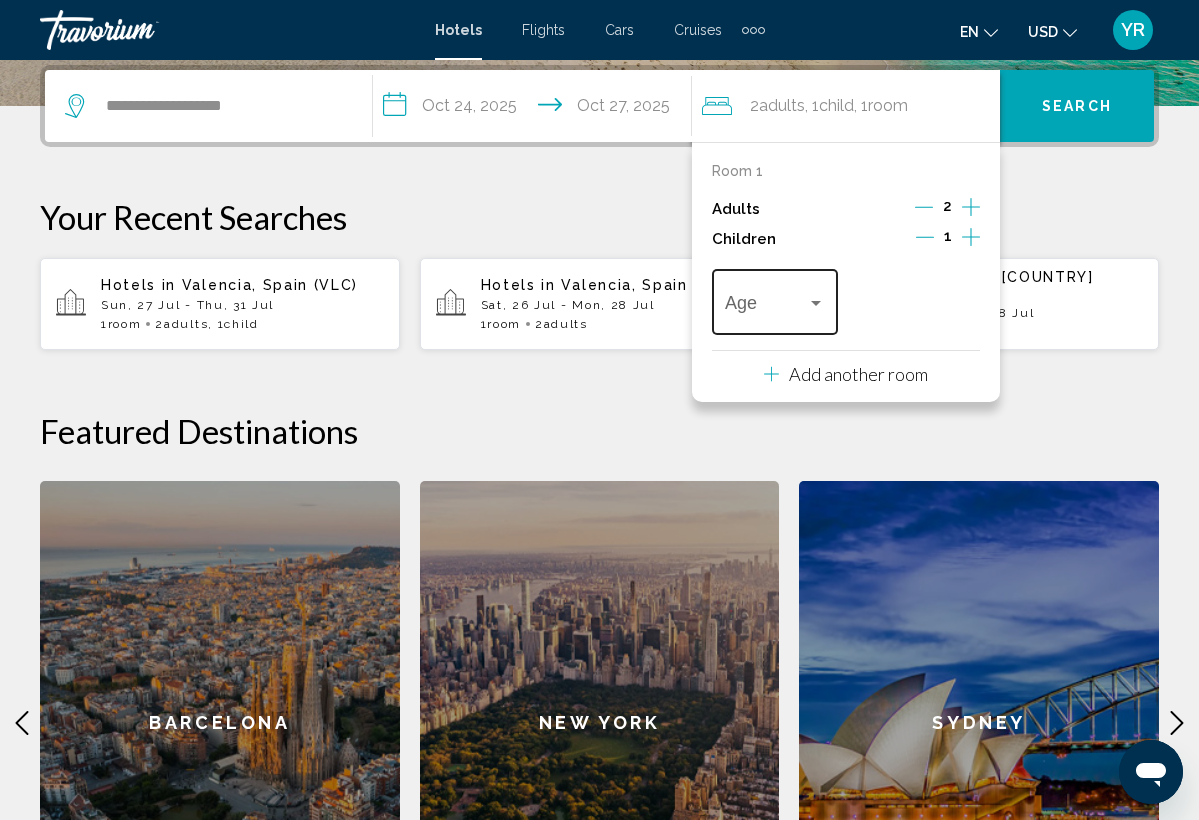 click at bounding box center [816, 303] 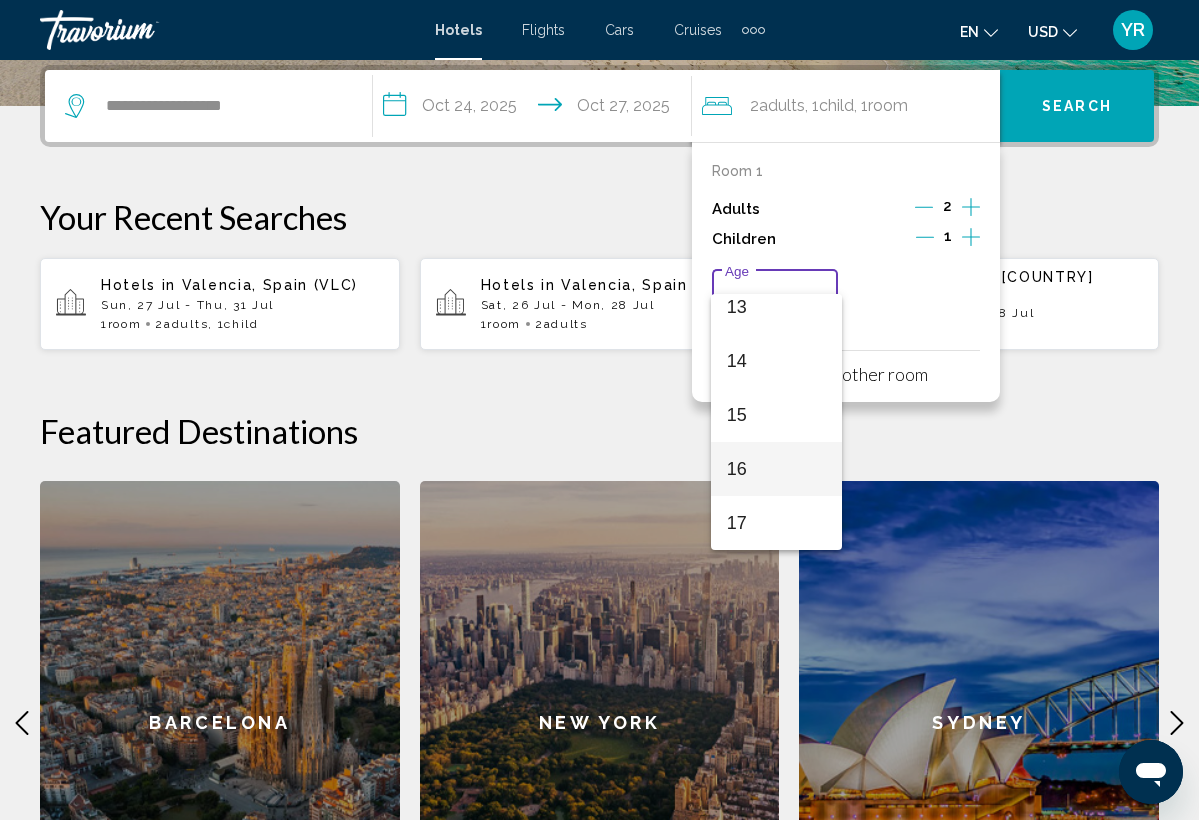 scroll, scrollTop: 716, scrollLeft: 0, axis: vertical 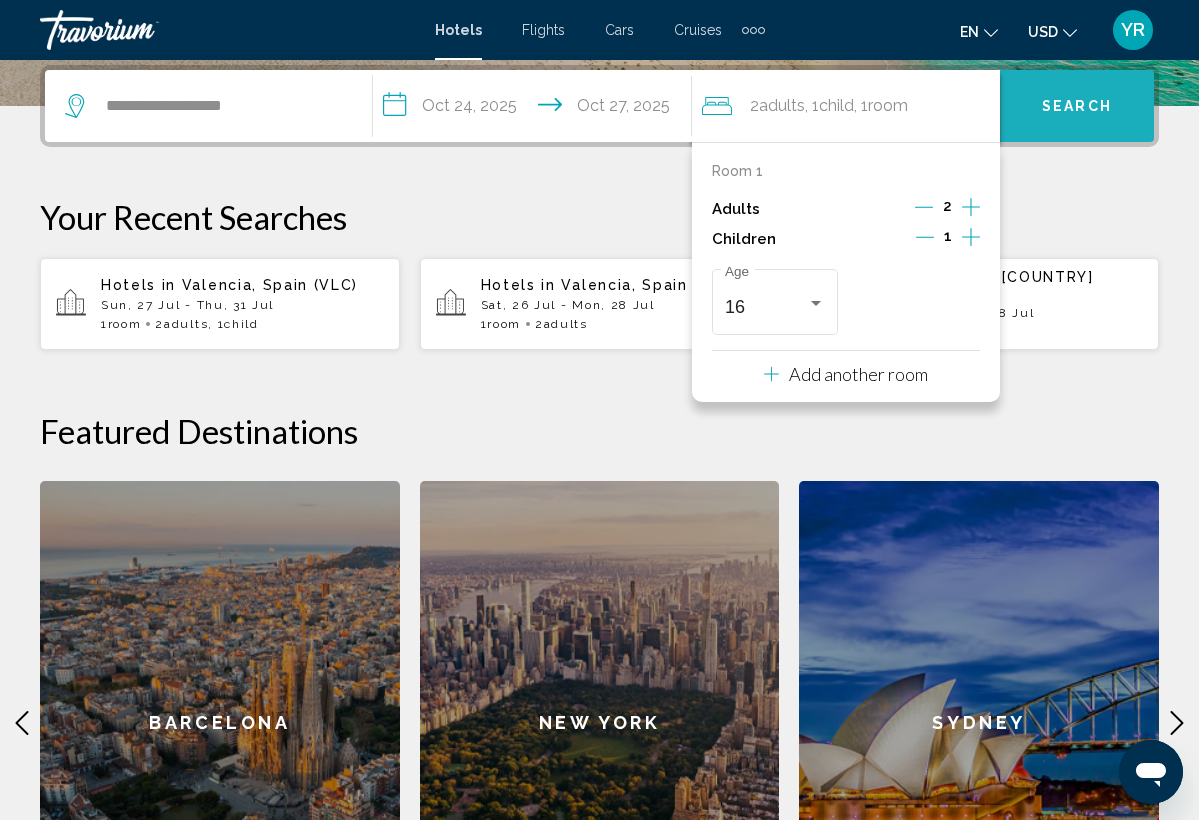 click on "Search" at bounding box center [1077, 106] 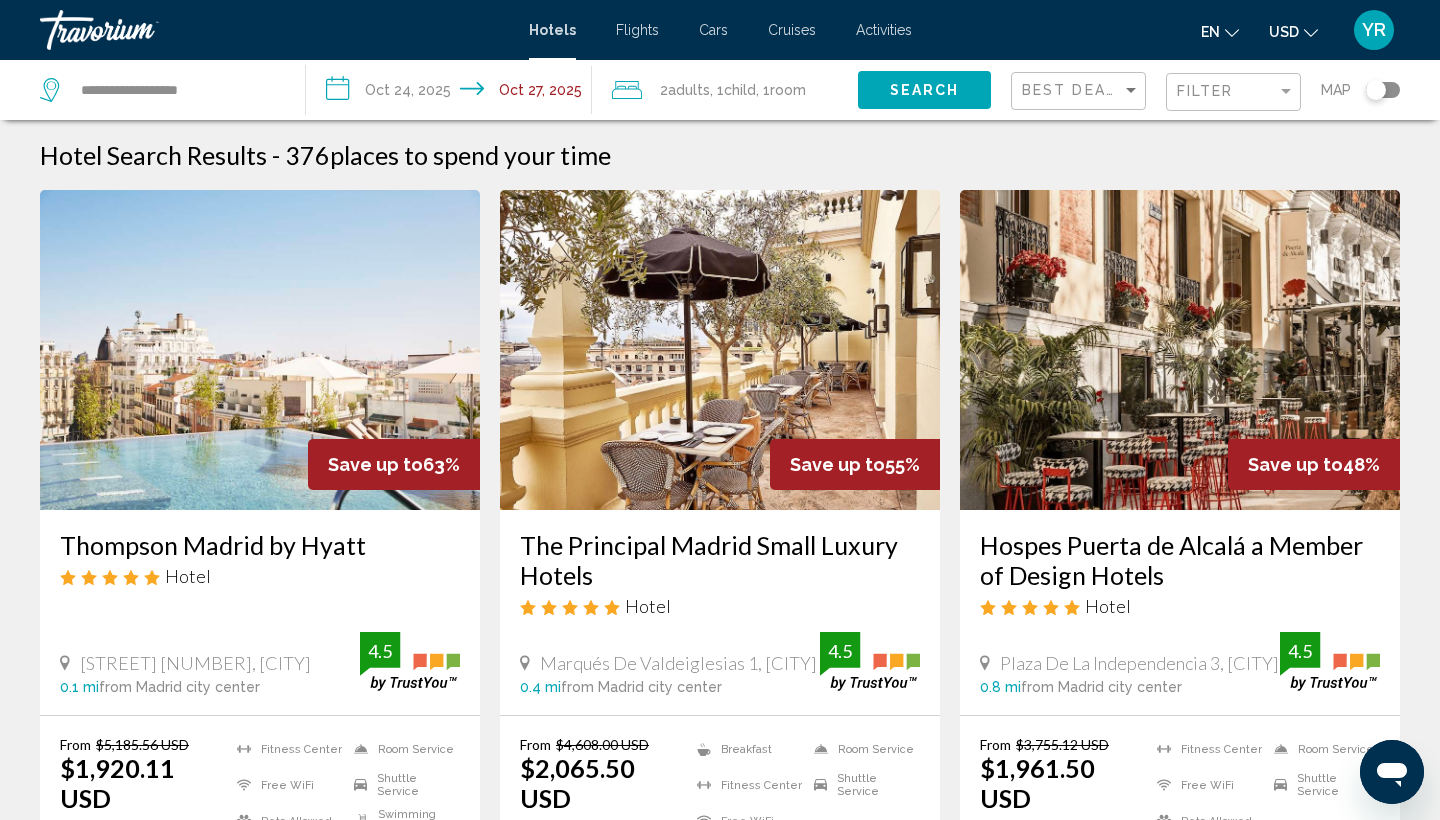 scroll, scrollTop: 0, scrollLeft: 0, axis: both 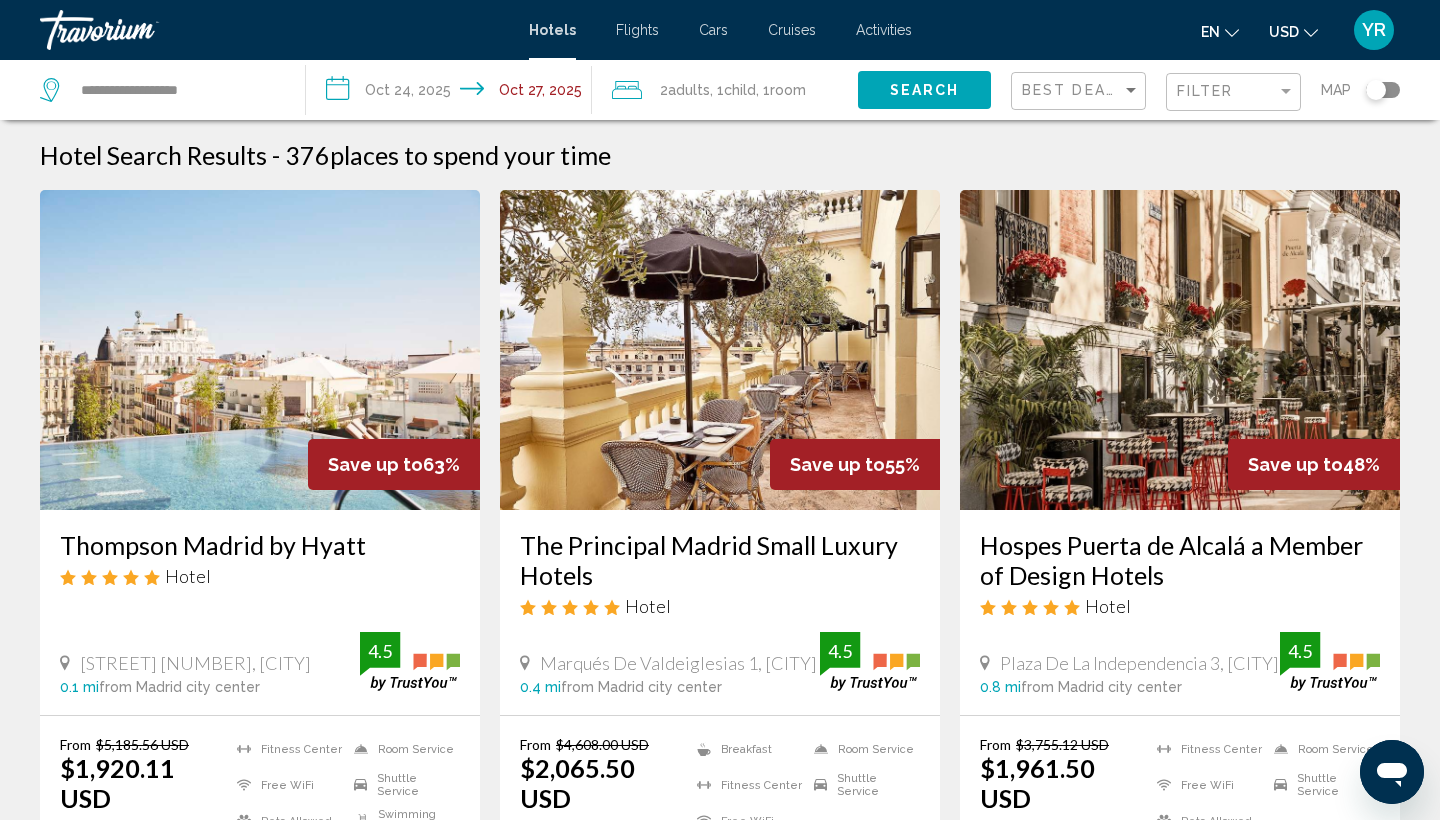 click 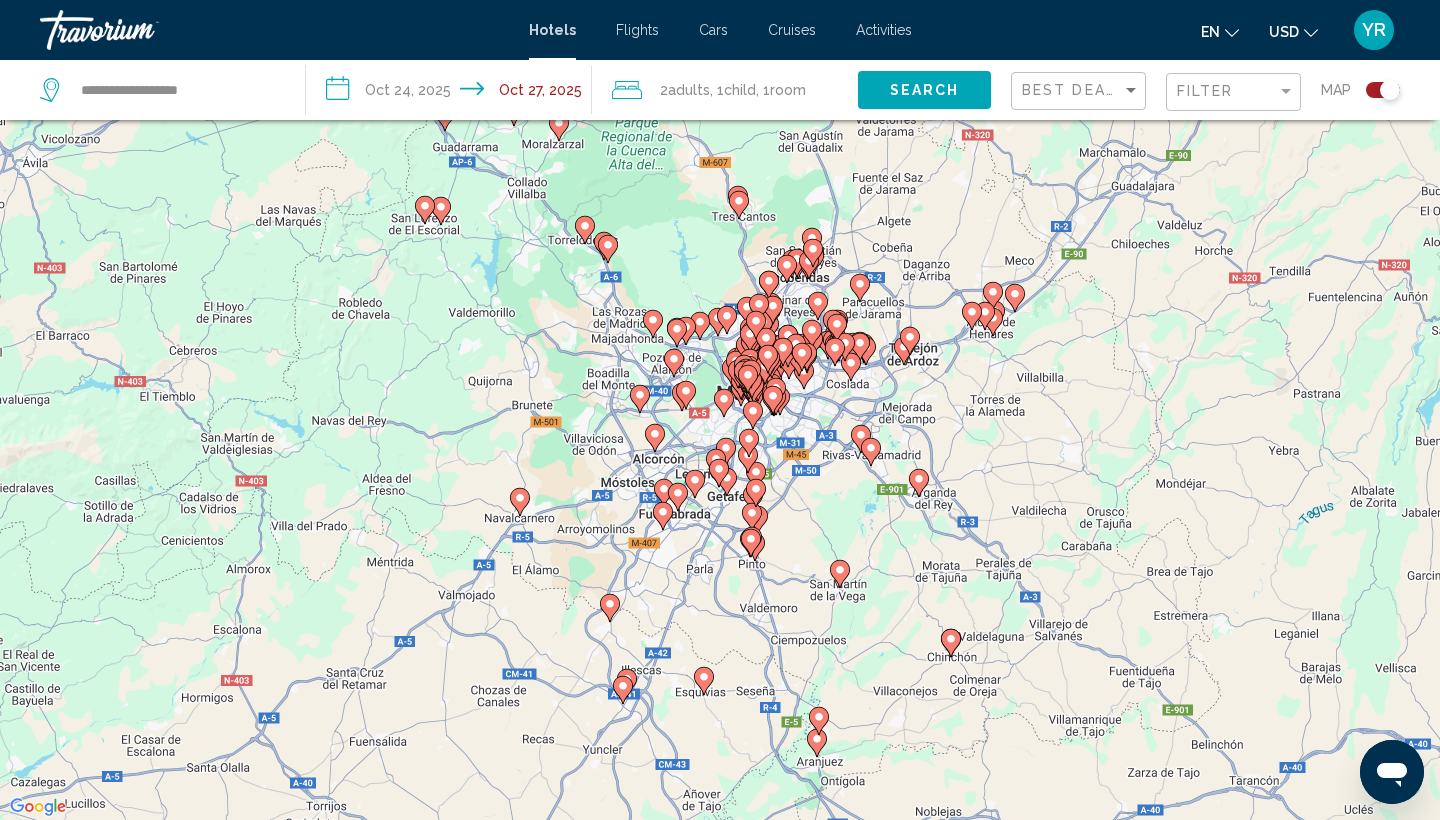 scroll, scrollTop: 66, scrollLeft: 0, axis: vertical 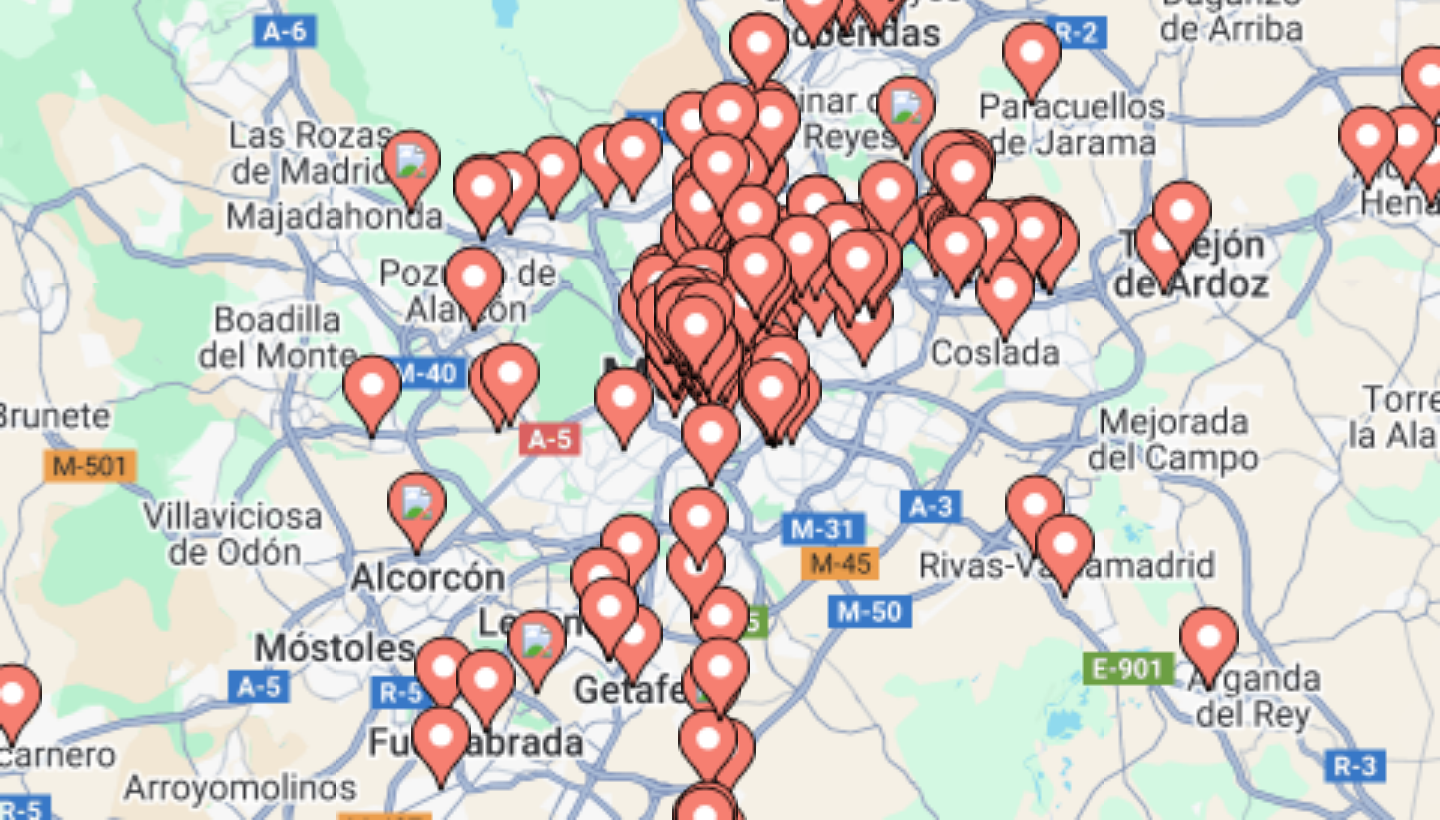 click at bounding box center (768, 413) 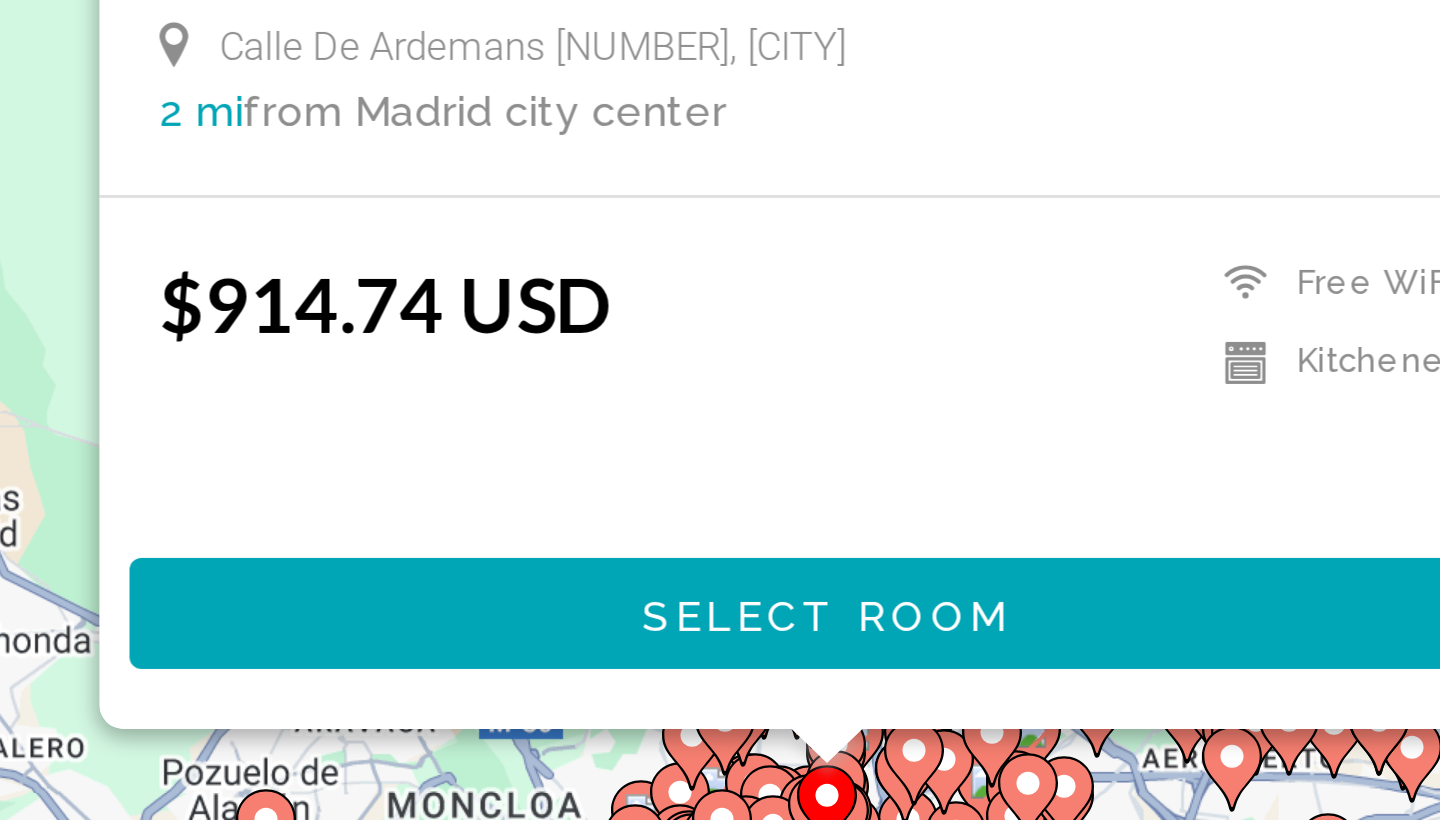 scroll, scrollTop: 240, scrollLeft: 0, axis: vertical 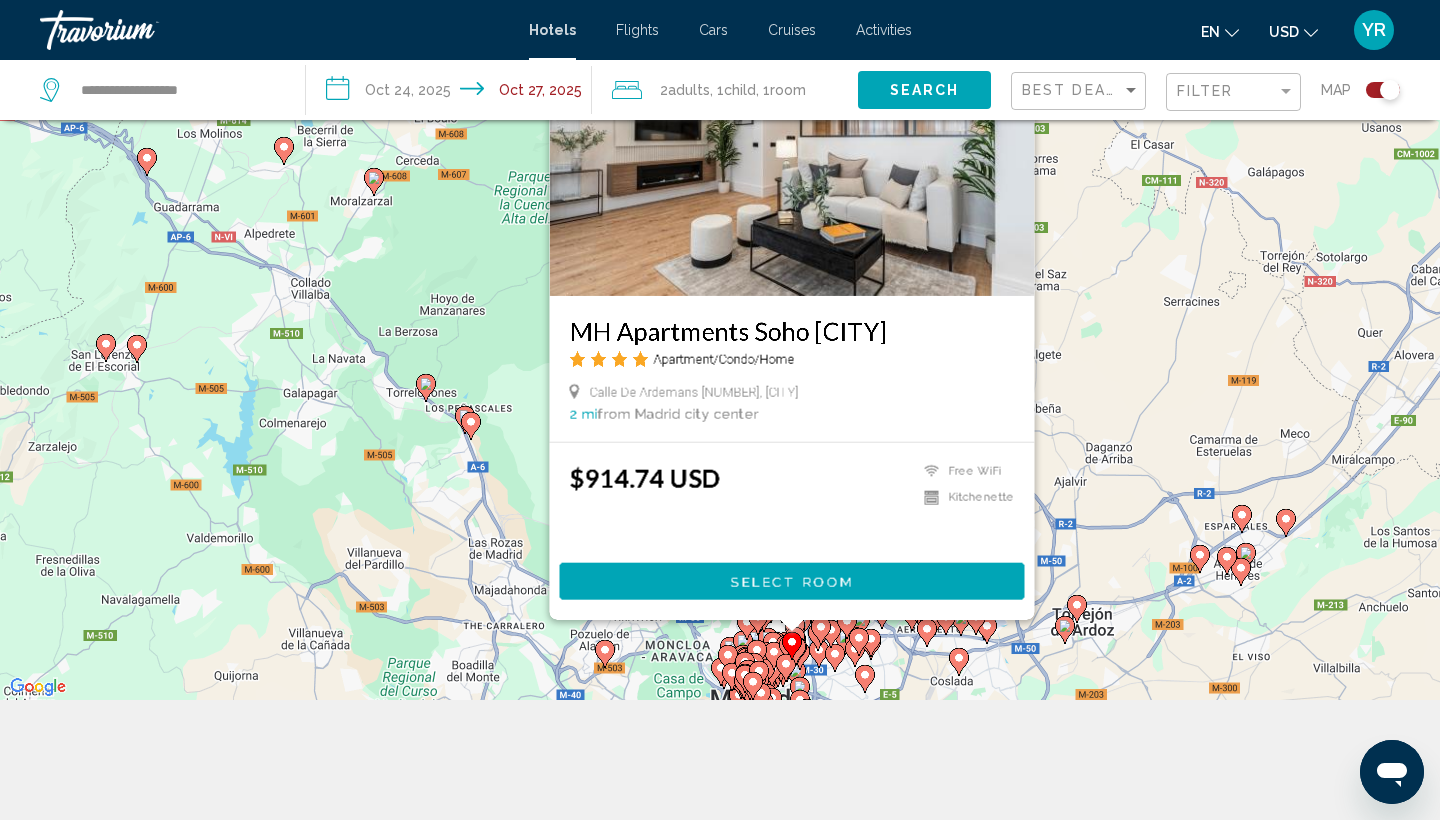 click on "To activate drag with keyboard, press Alt + Enter. Once in keyboard drag state, use the arrow keys to move the marker. To complete the drag, press the Enter key. To cancel, press Escape.  MH Apartments Soho [CITY]
Apartment/Condo/Home
Calle De Ardemans 62, [CITY] 2 mi  from [CITY] city center from hotel $914.74 USD
Free WiFi
Kitchenette  Select Room" at bounding box center [720, 290] 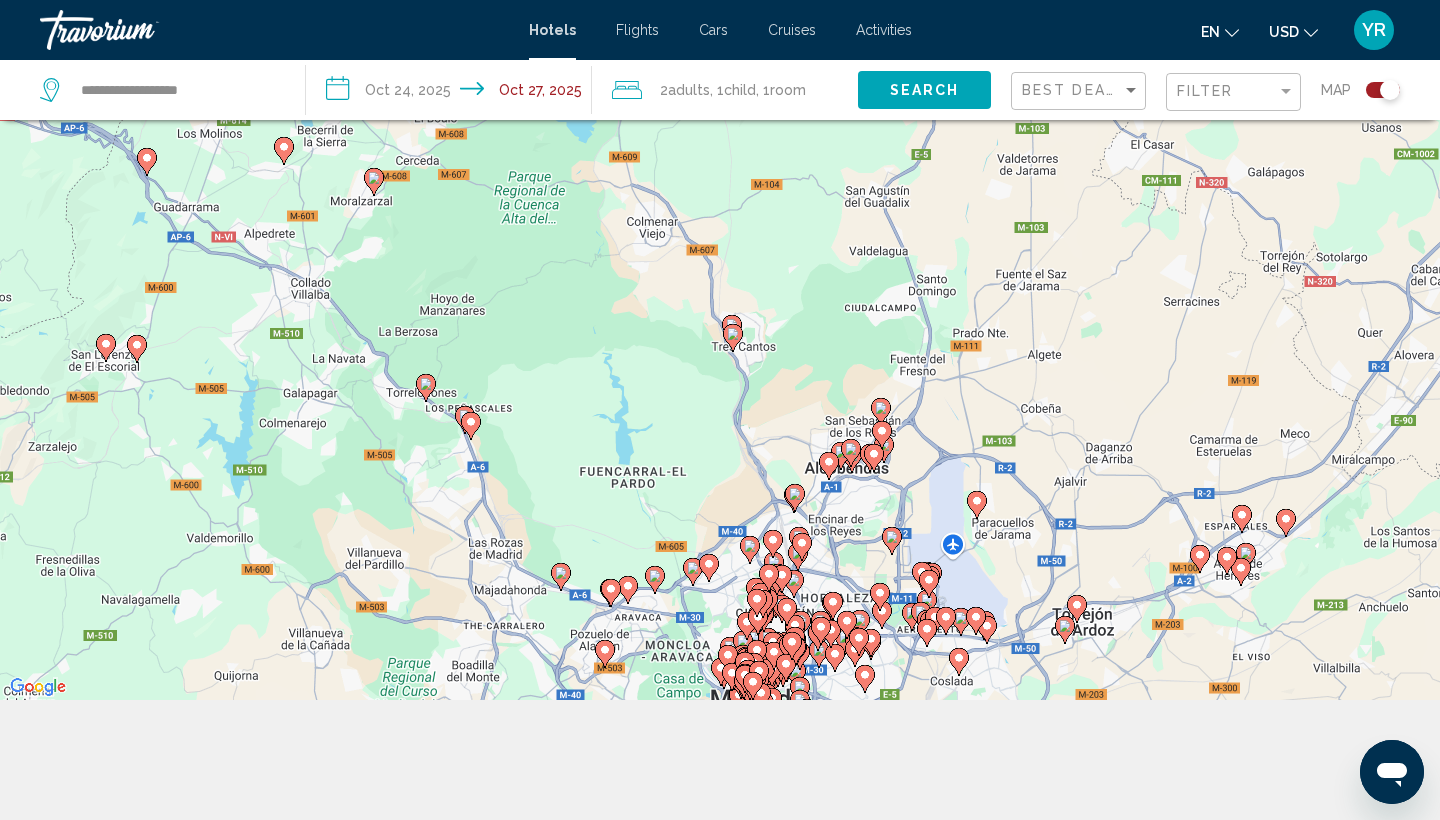 scroll, scrollTop: 120, scrollLeft: 0, axis: vertical 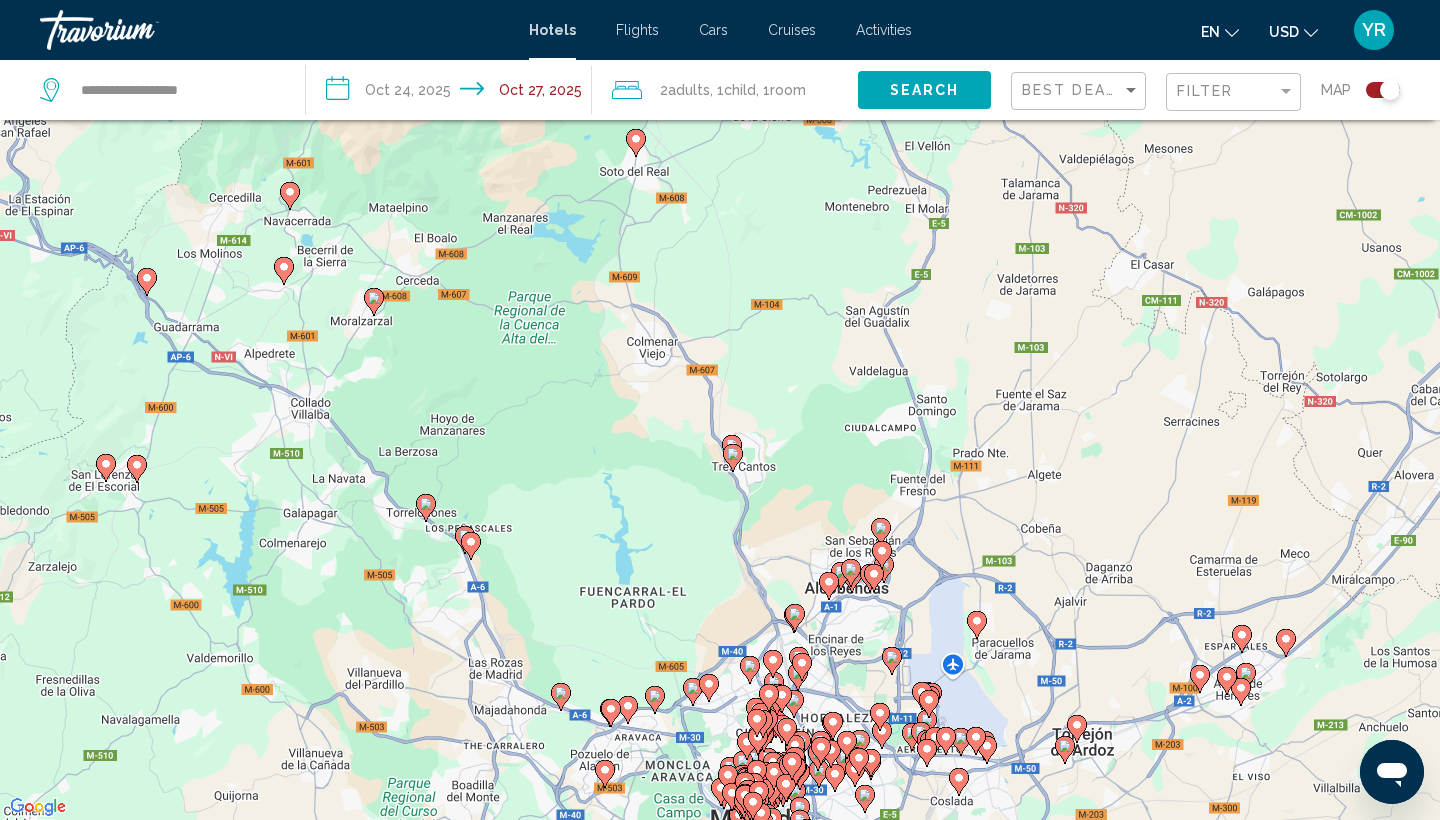 click on "Filter" 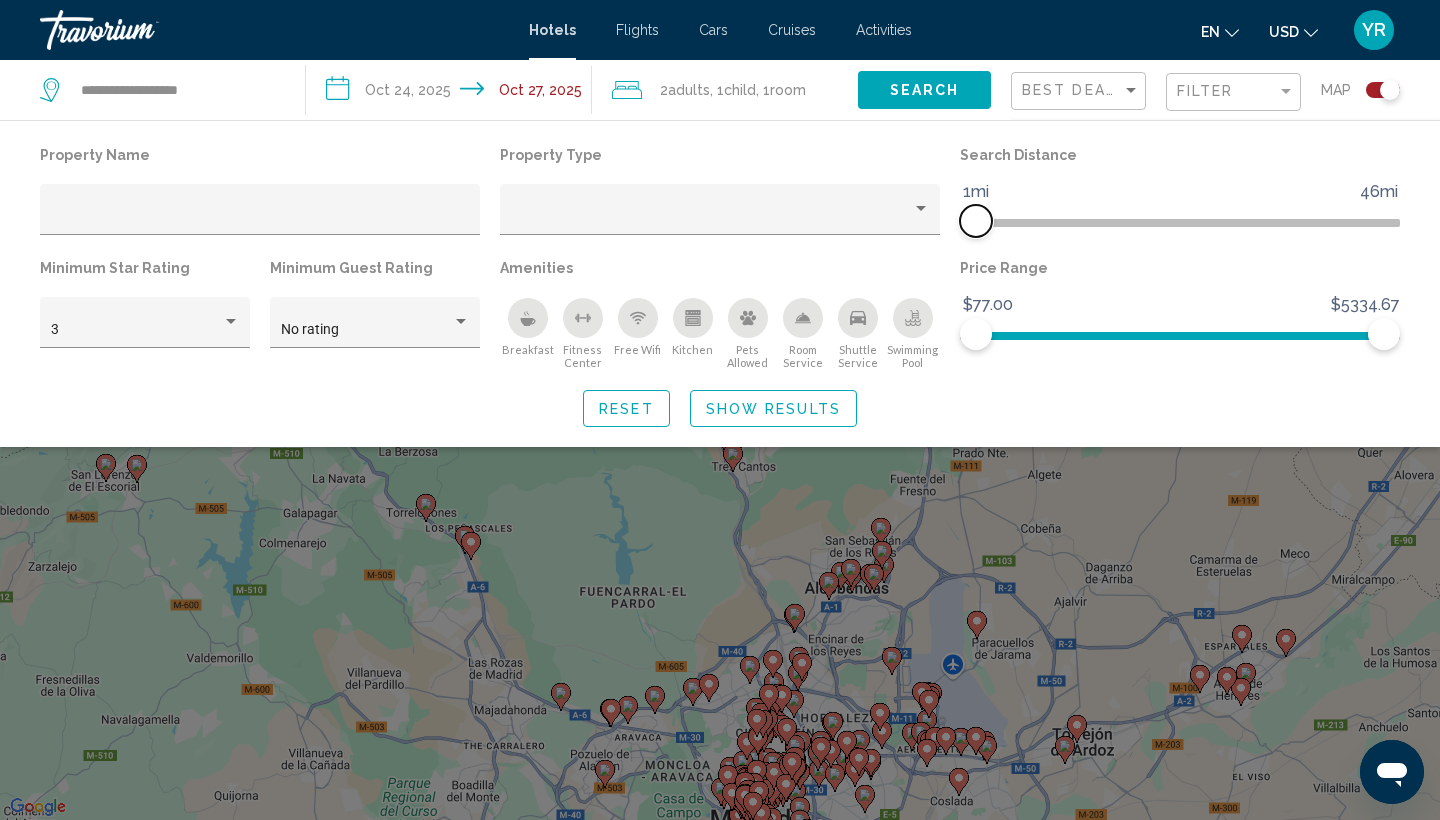 drag, startPoint x: 1238, startPoint y: 222, endPoint x: 782, endPoint y: 238, distance: 456.2806 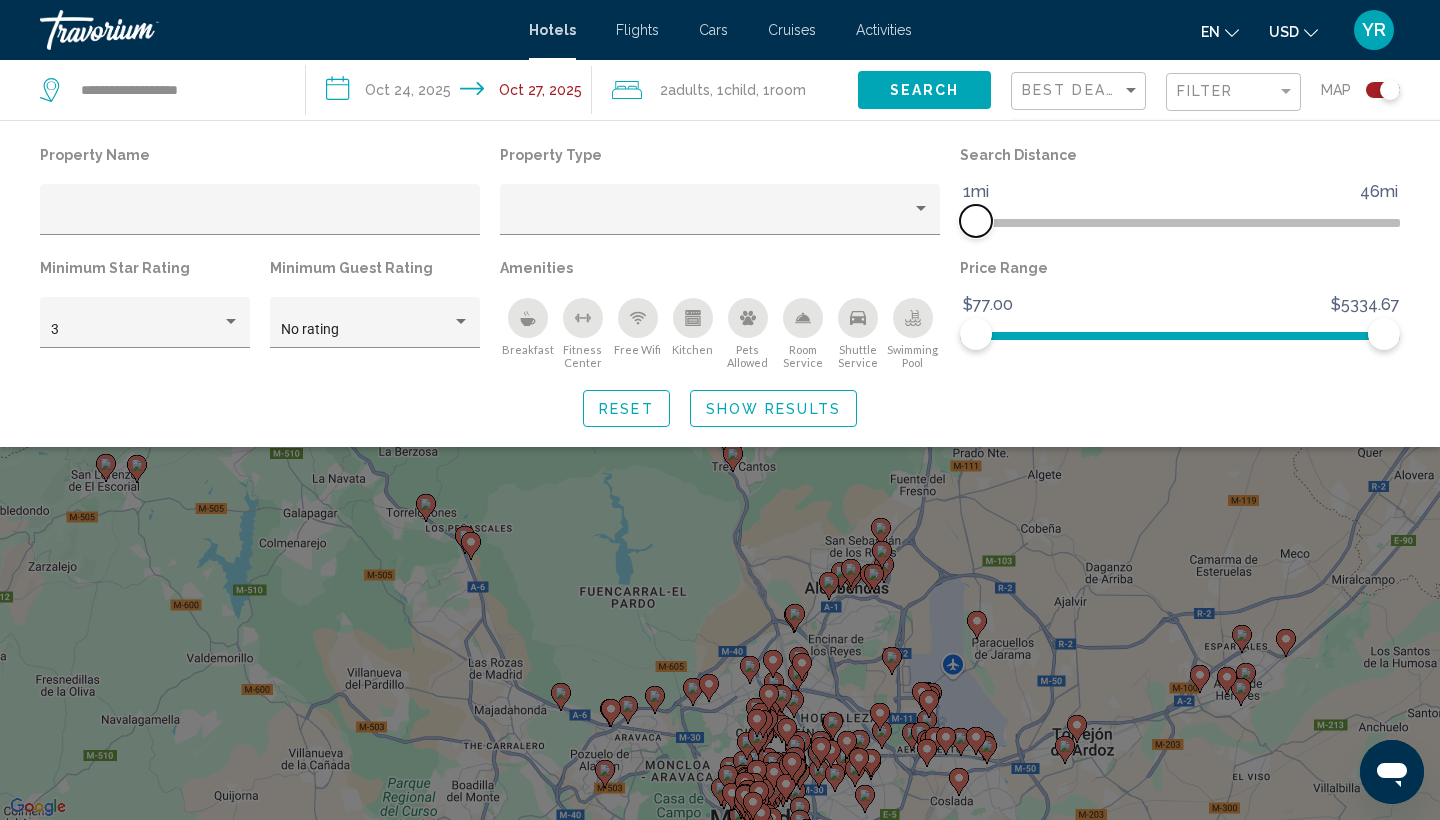 click on "Property Name Property Type Search Distance 1mi 46mi 1mi Minimum Star Rating 3 Minimum Guest Rating No rating Amenities
Breakfast
Fitness Center
Free Wifi
Kitchen
Pets Allowed
Room Service
Shuttle Service
Swimming Pool Price Range $77.00 $5334.67 $77.00 $5334.67" 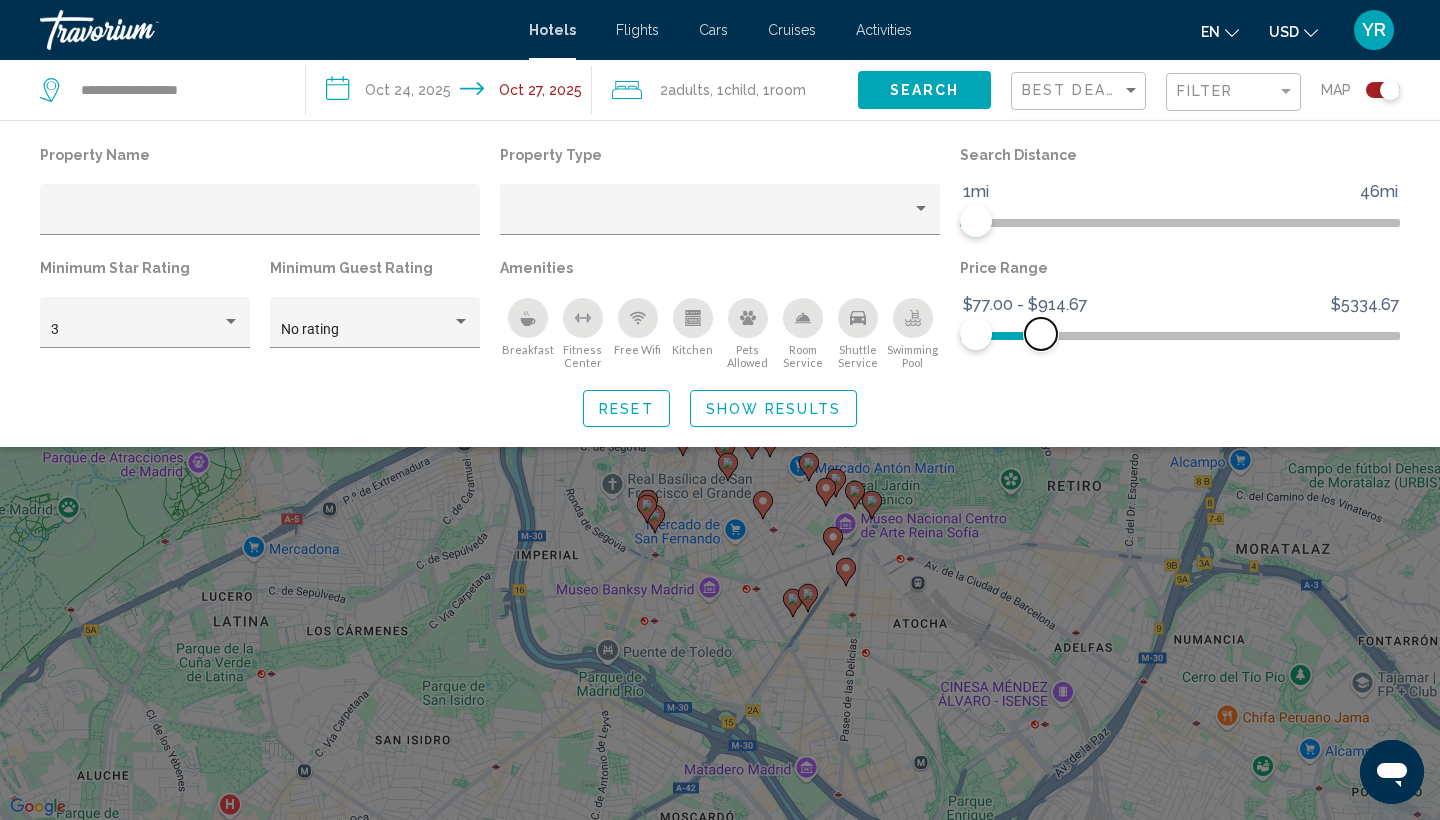 drag, startPoint x: 1389, startPoint y: 330, endPoint x: 1039, endPoint y: 360, distance: 351.28336 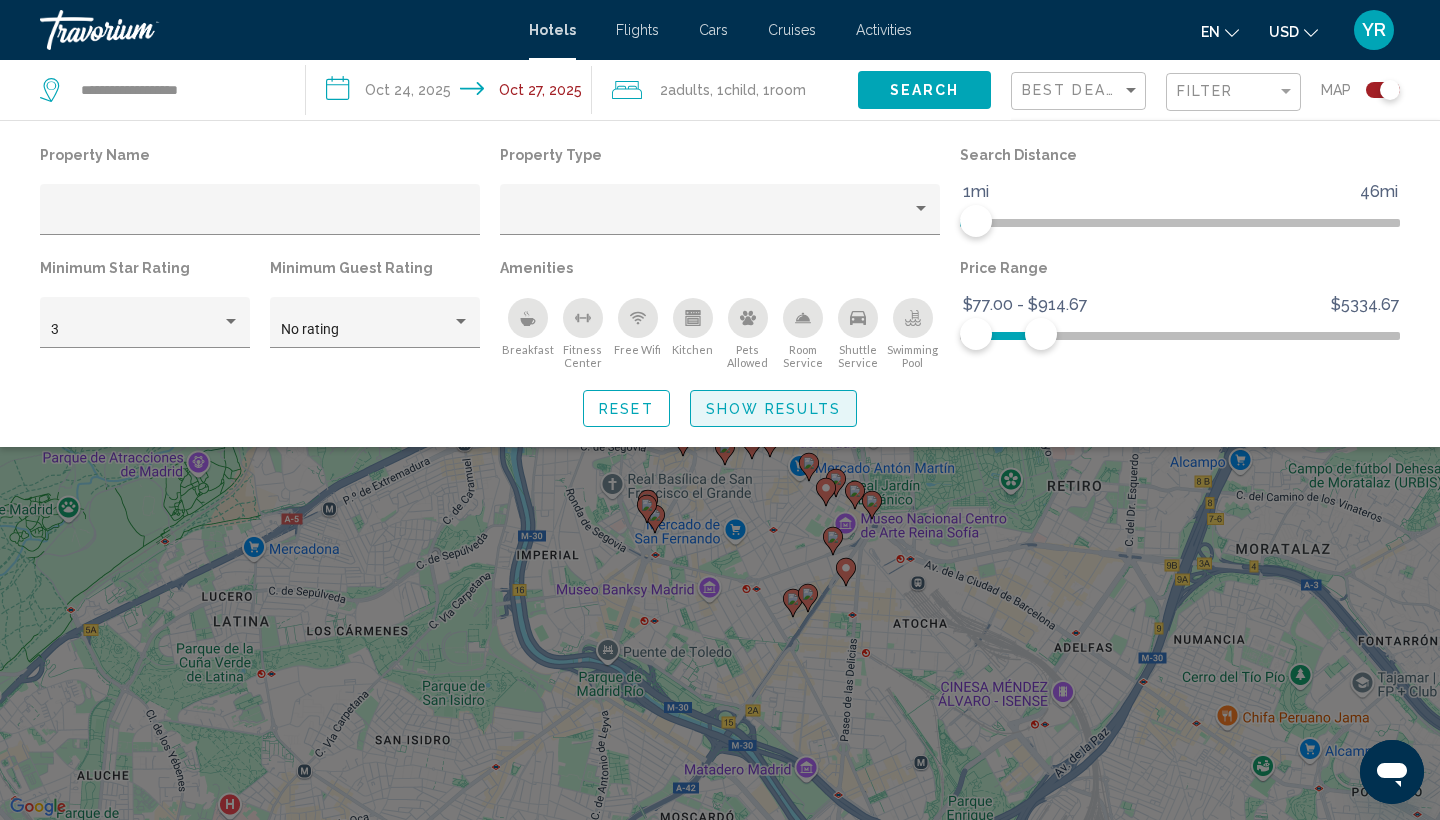 click on "Show Results" 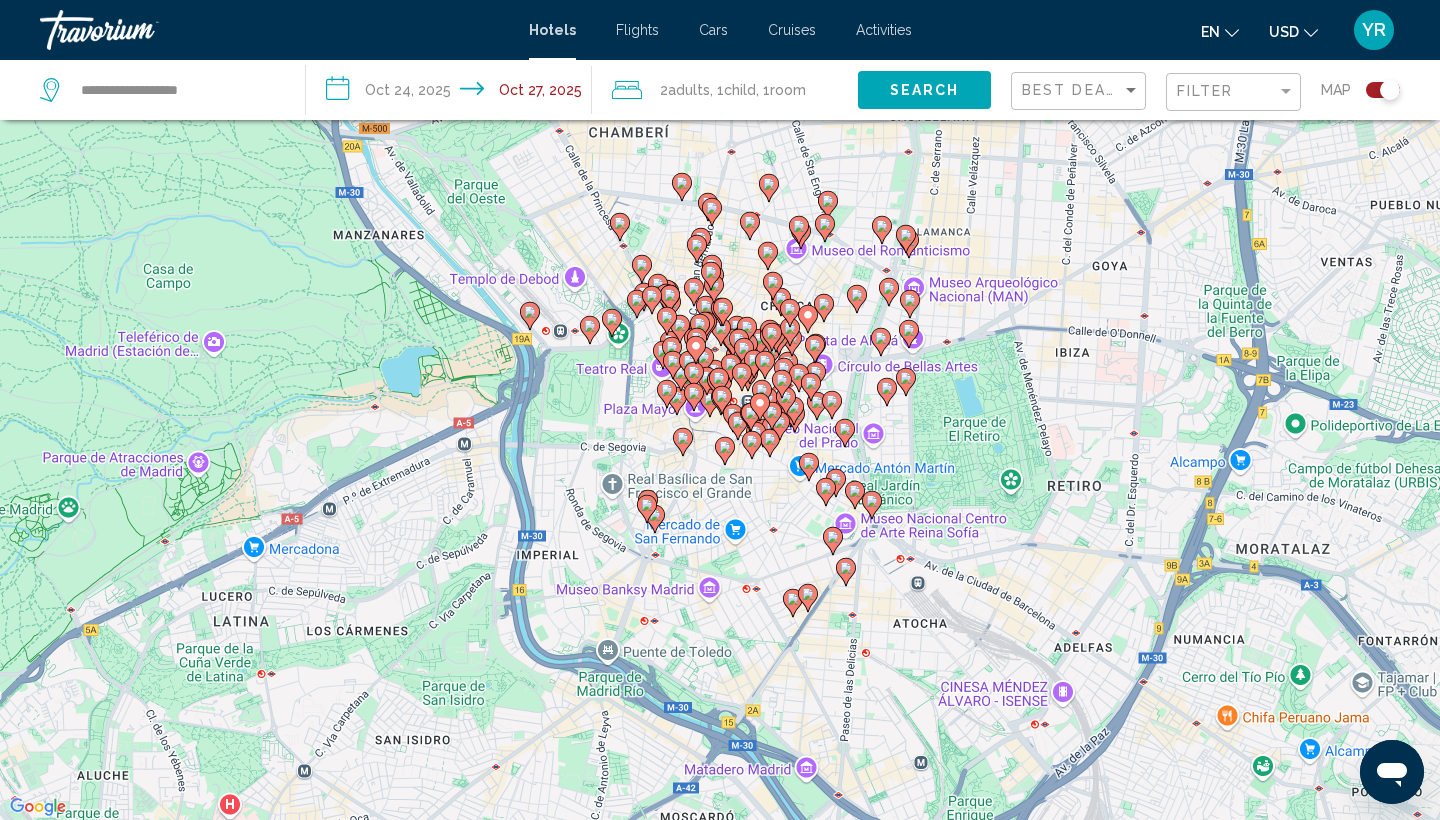 click 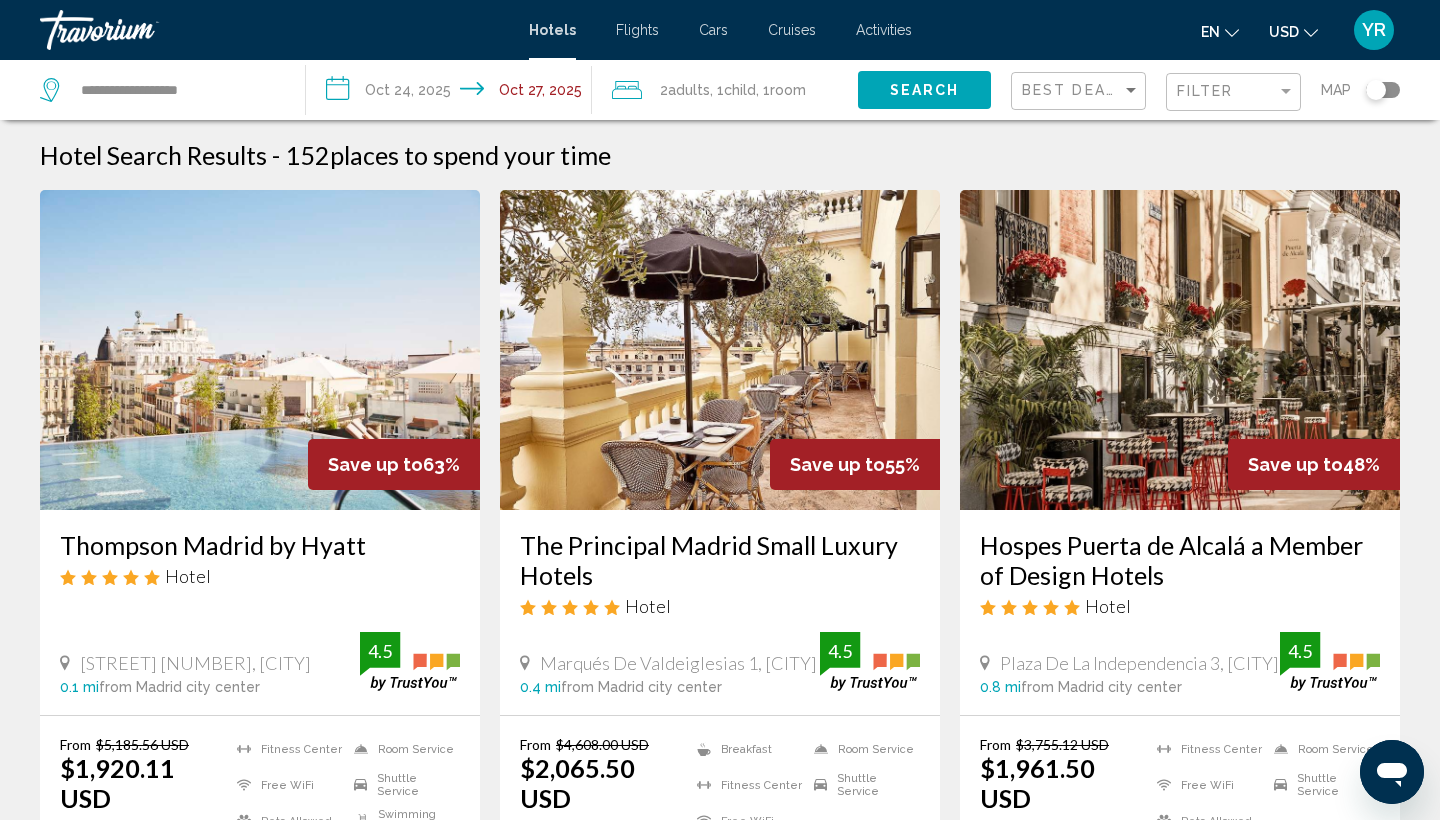 scroll, scrollTop: 0, scrollLeft: 0, axis: both 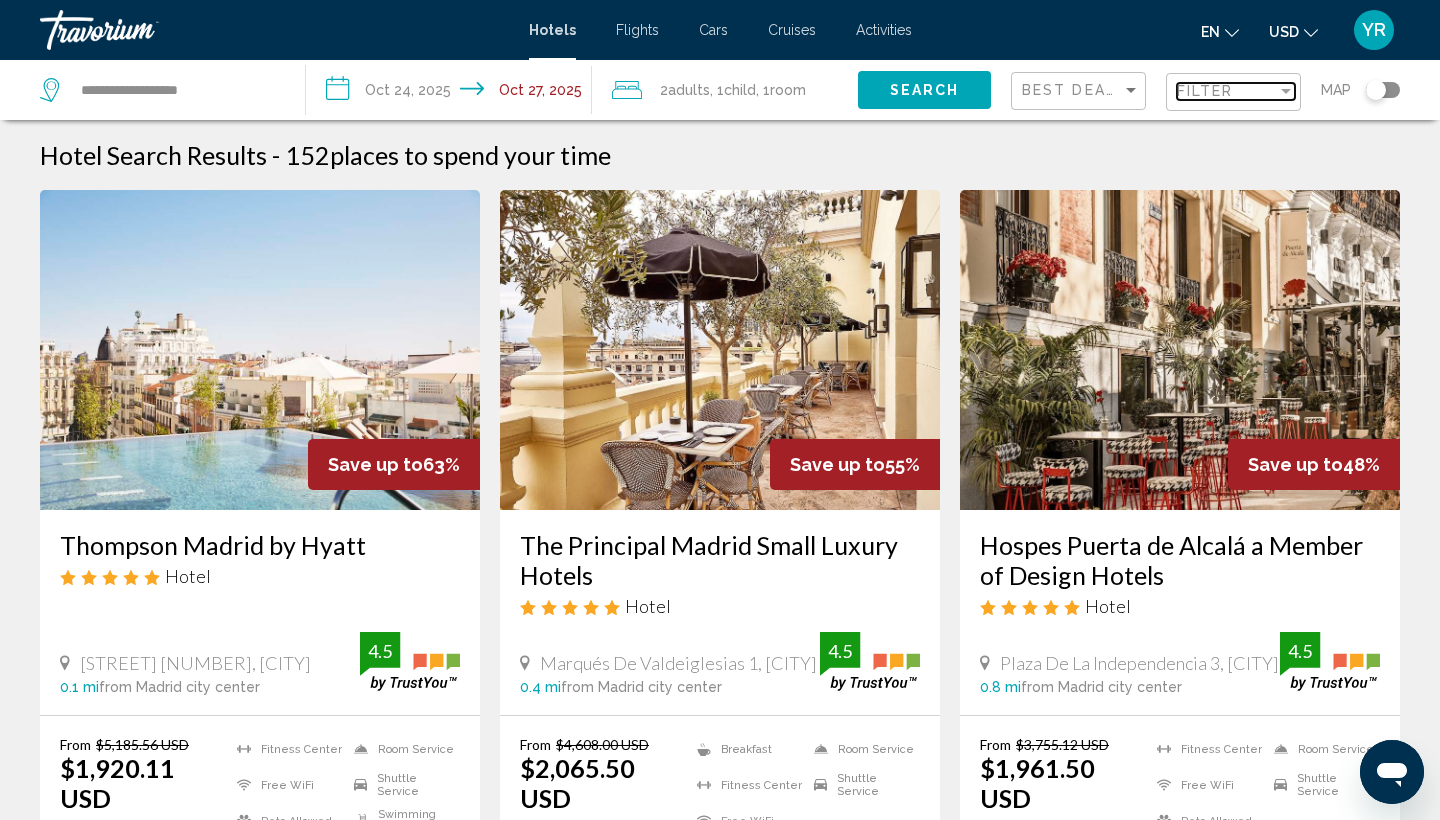 click on "Filter" at bounding box center (1205, 91) 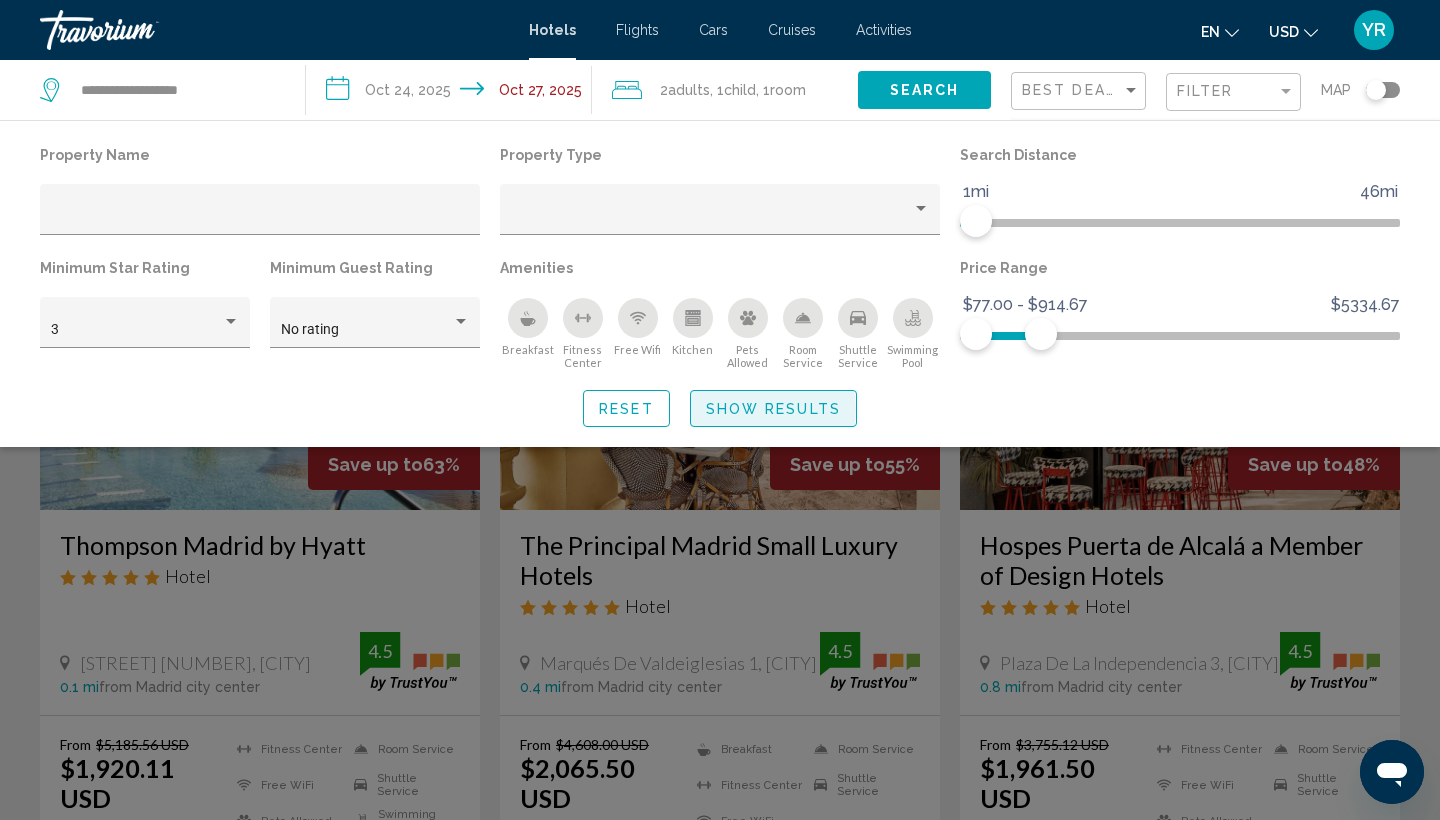 click on "Show Results" 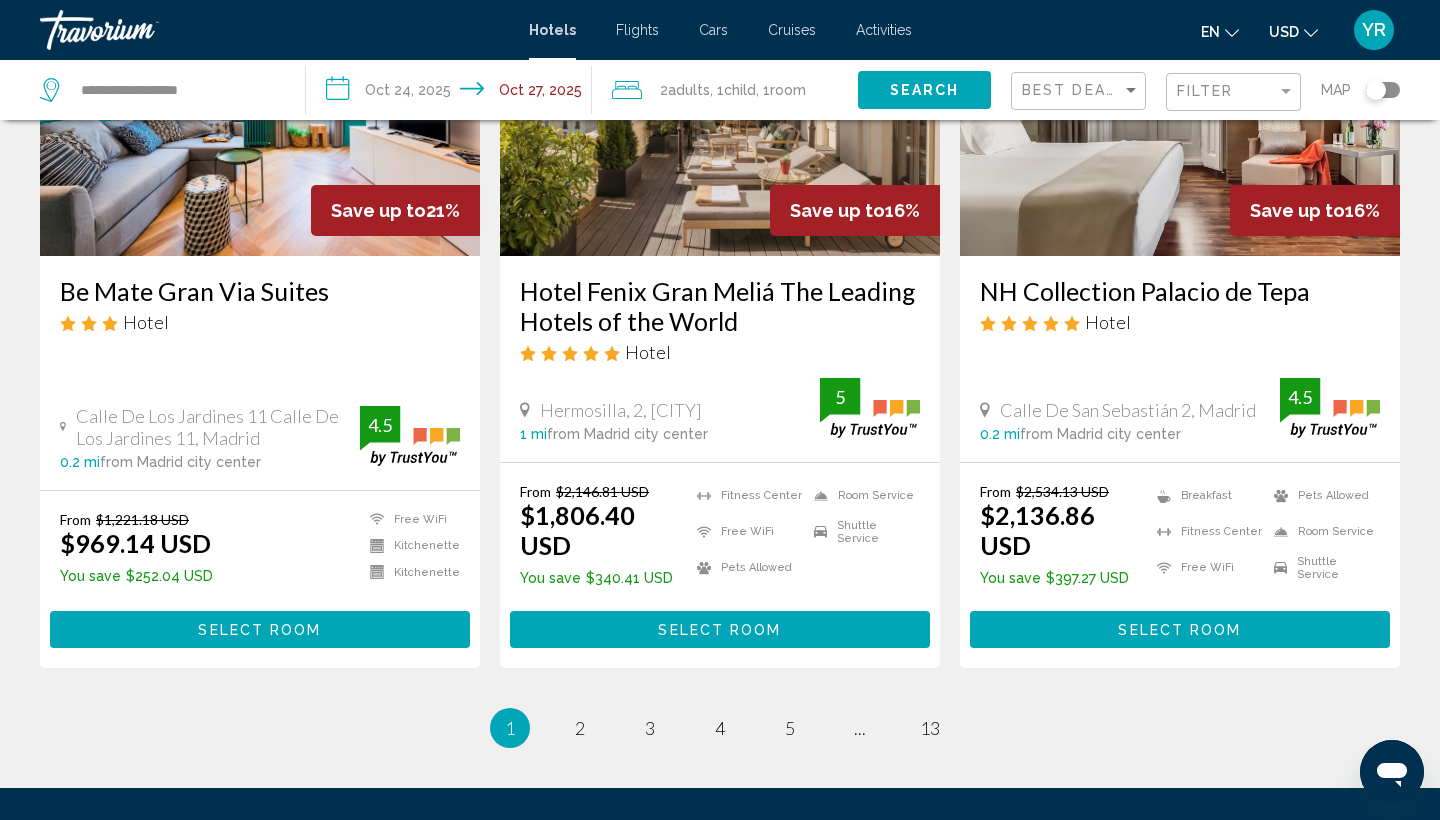 scroll, scrollTop: 2546, scrollLeft: 0, axis: vertical 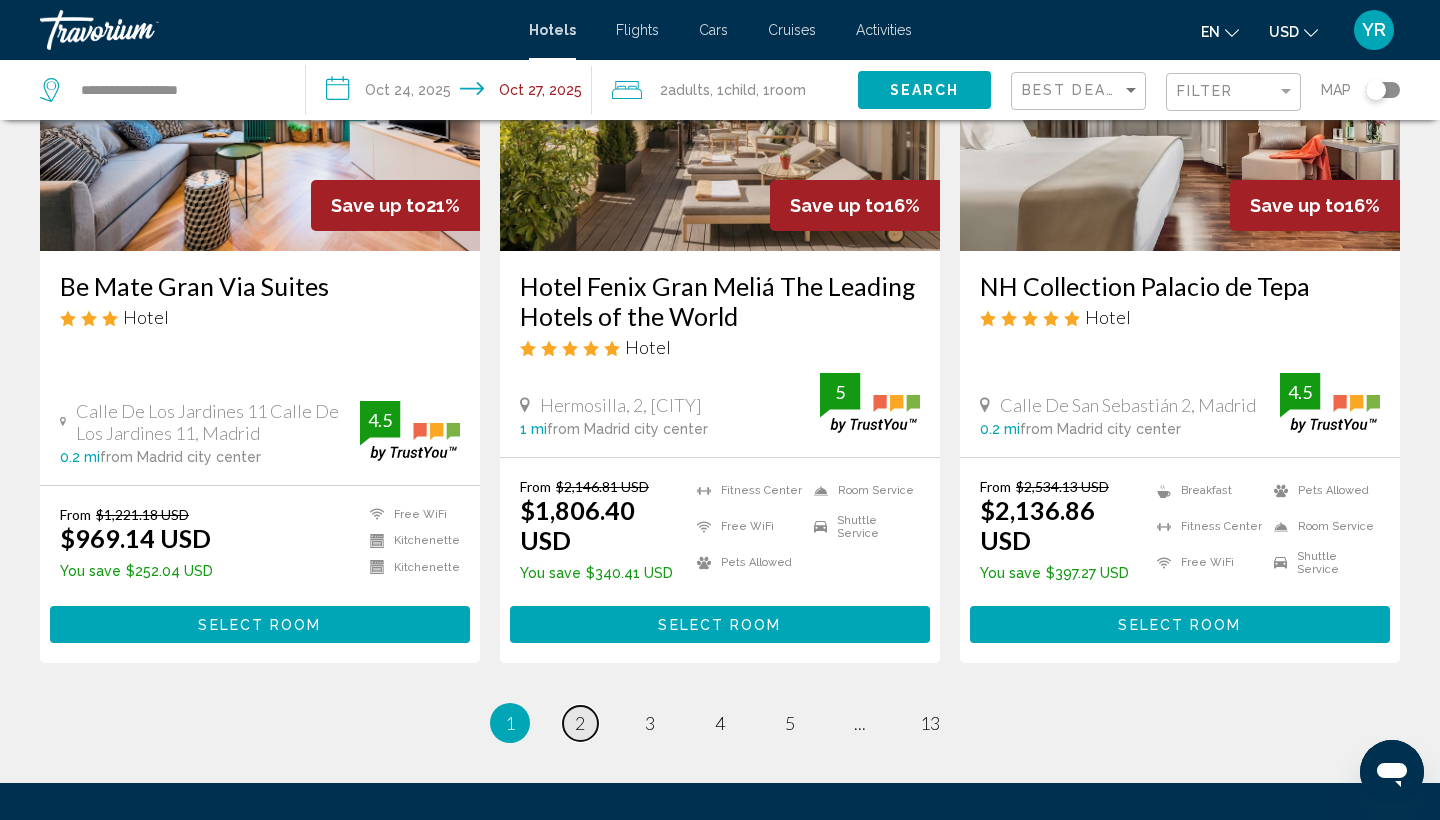click on "2" at bounding box center [580, 723] 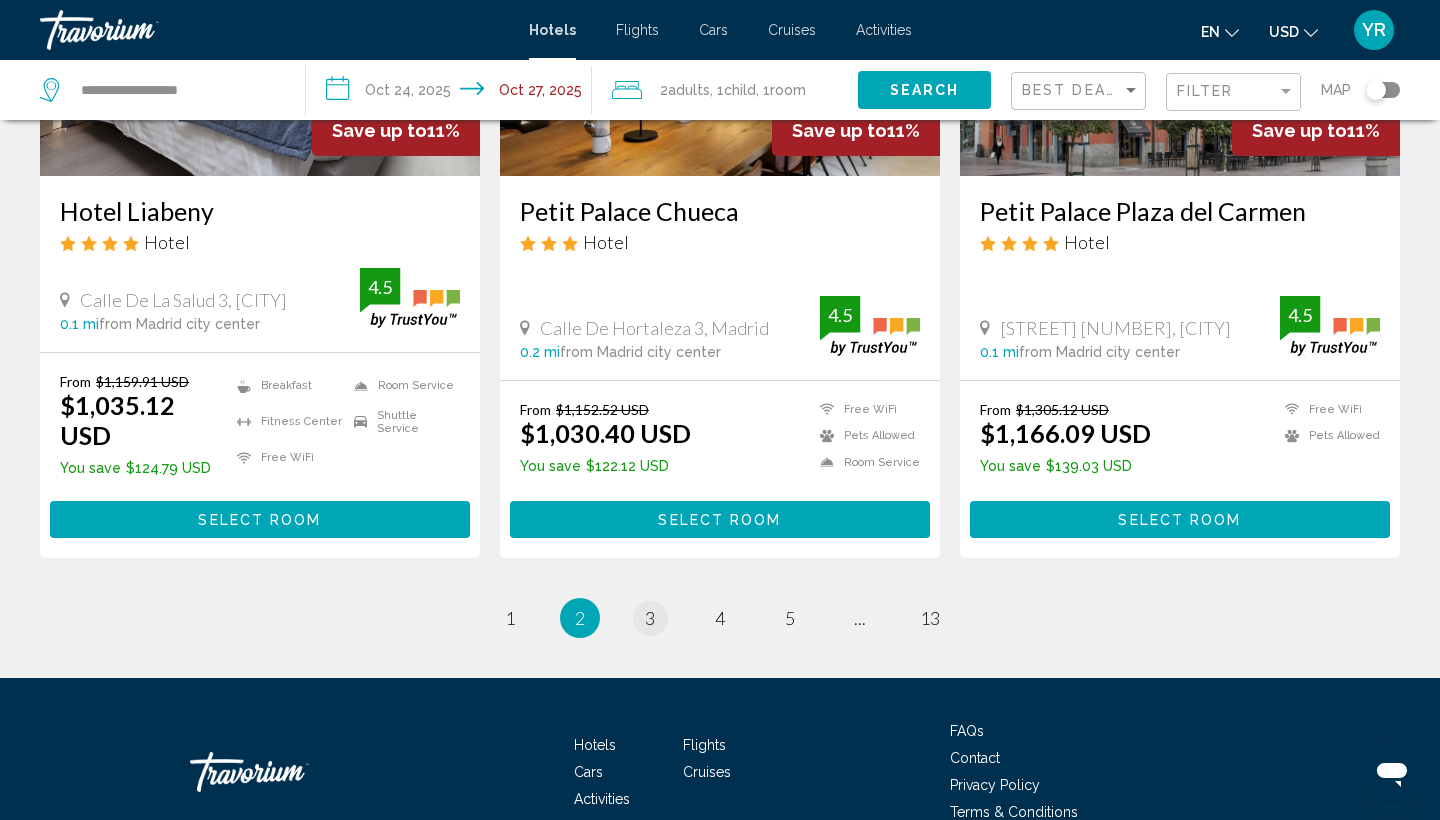 scroll, scrollTop: 2560, scrollLeft: 0, axis: vertical 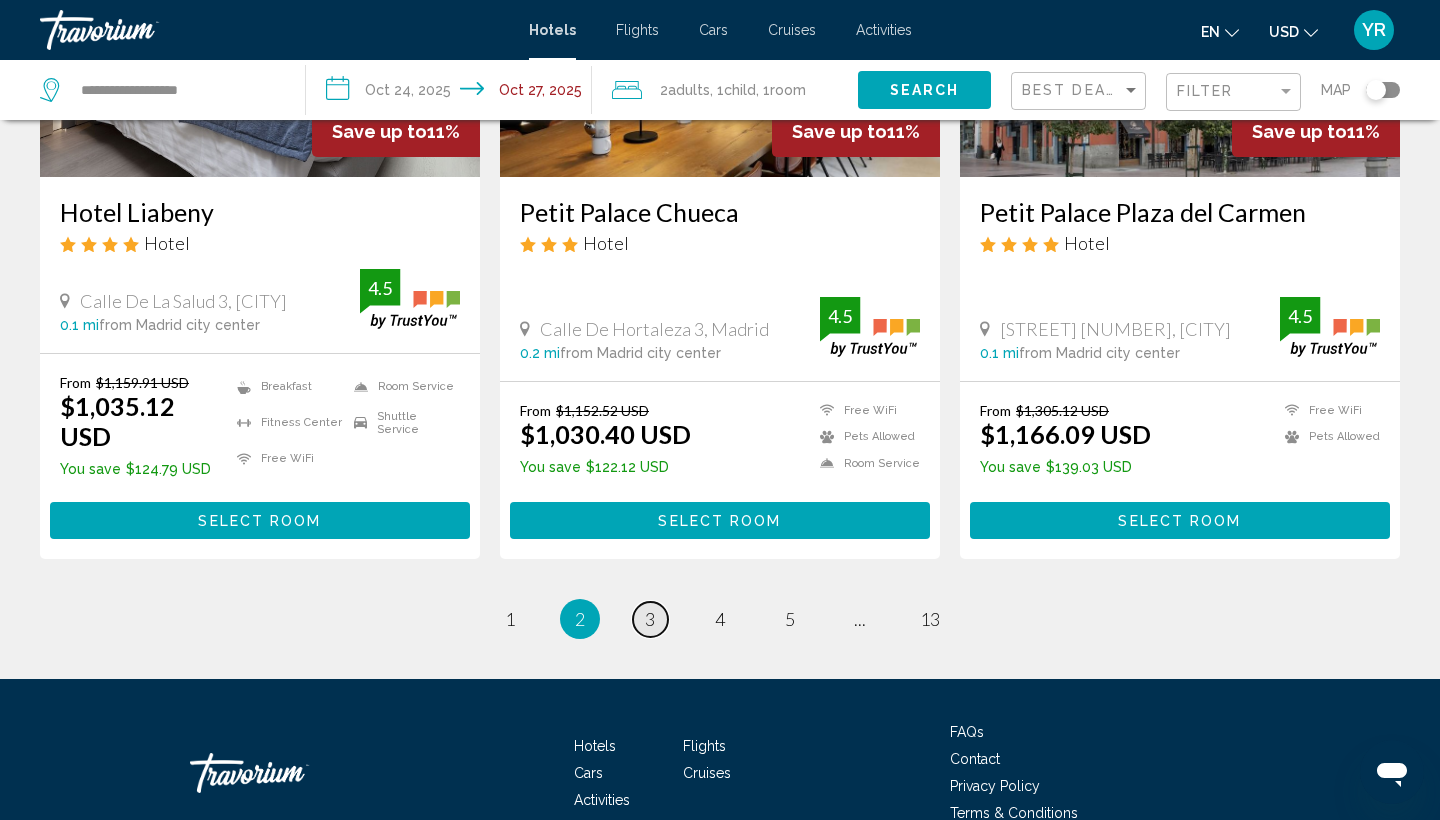 click on "3" at bounding box center (650, 619) 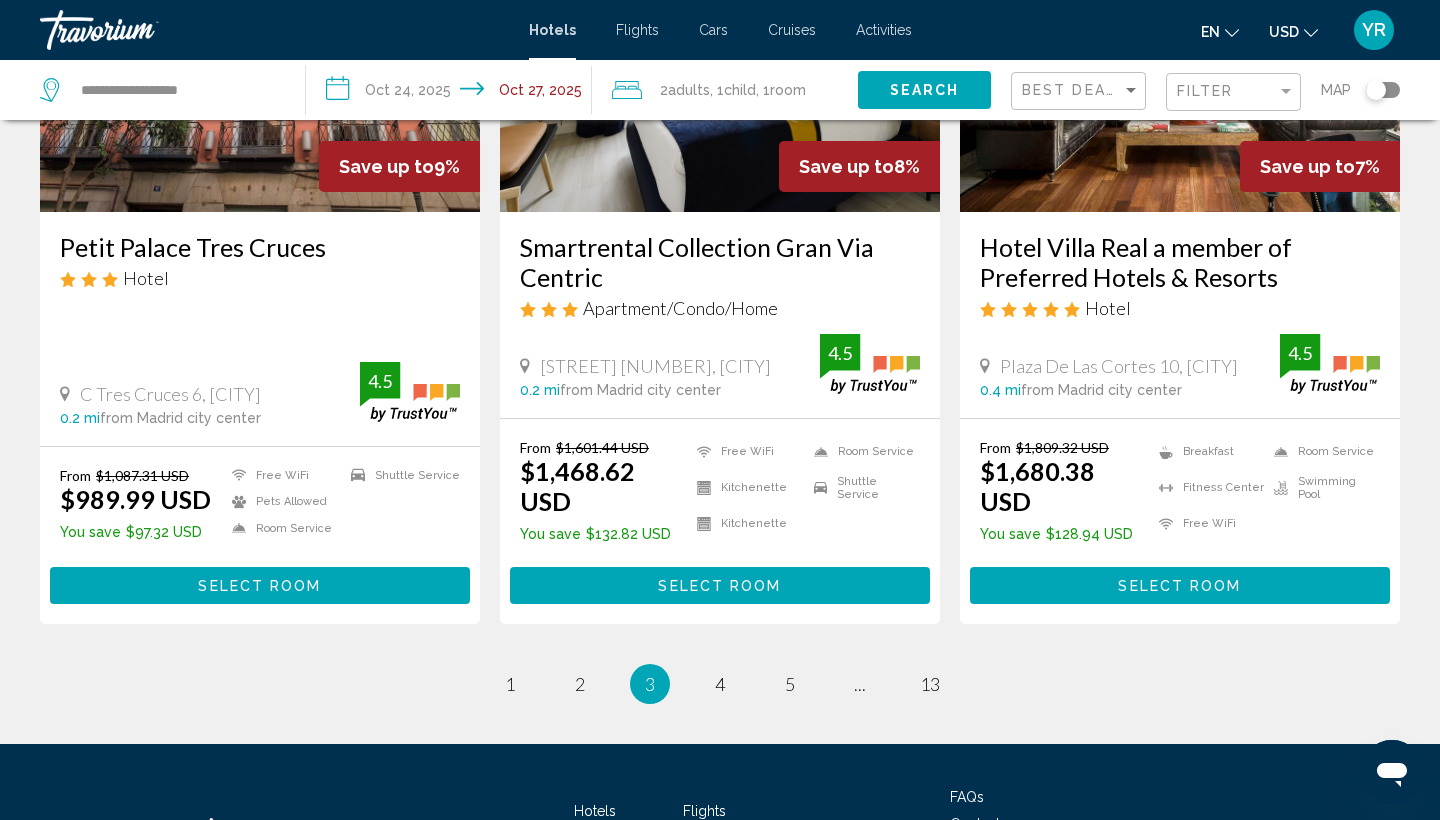 scroll, scrollTop: 2554, scrollLeft: 0, axis: vertical 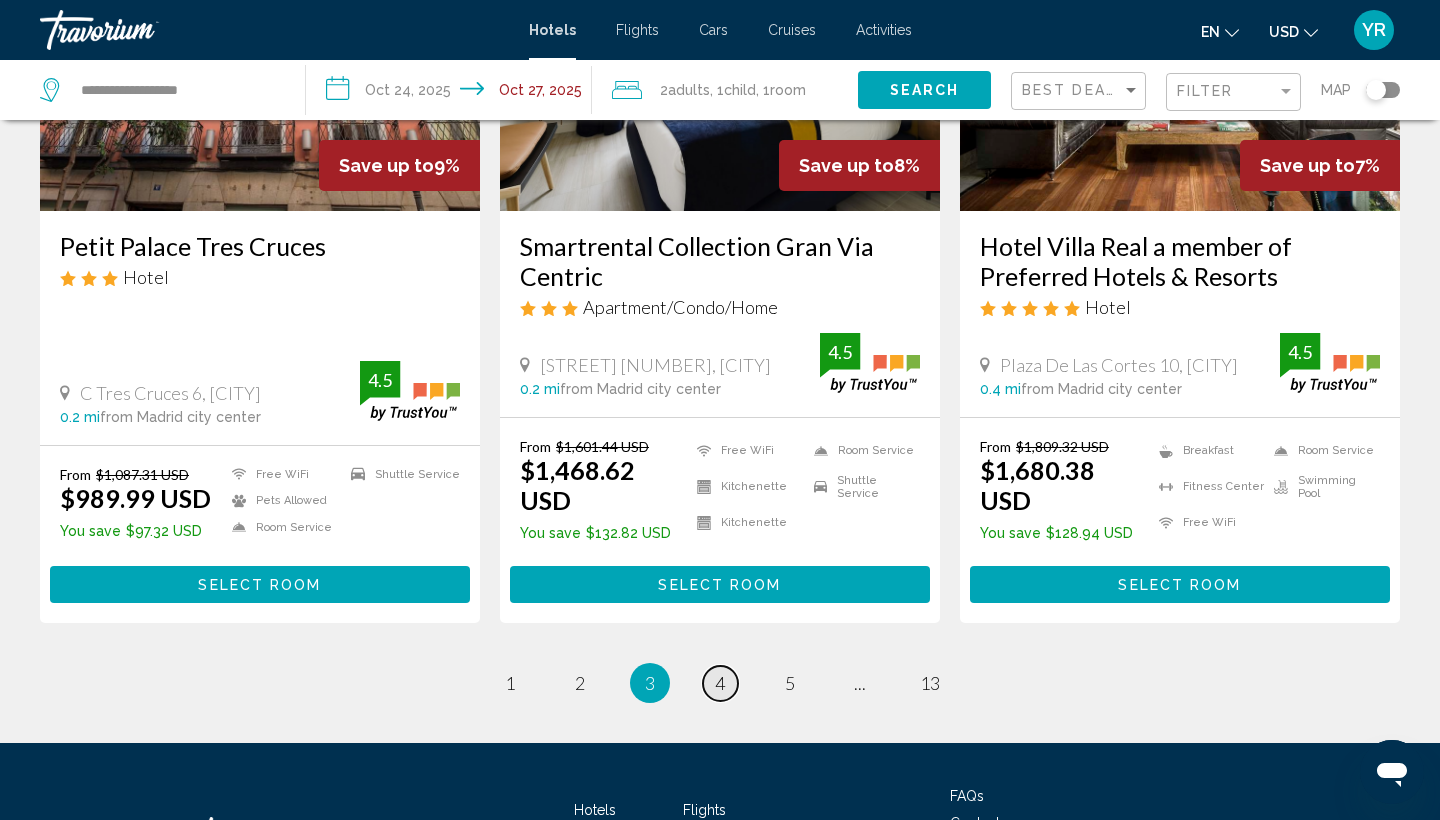 click on "4" at bounding box center [720, 683] 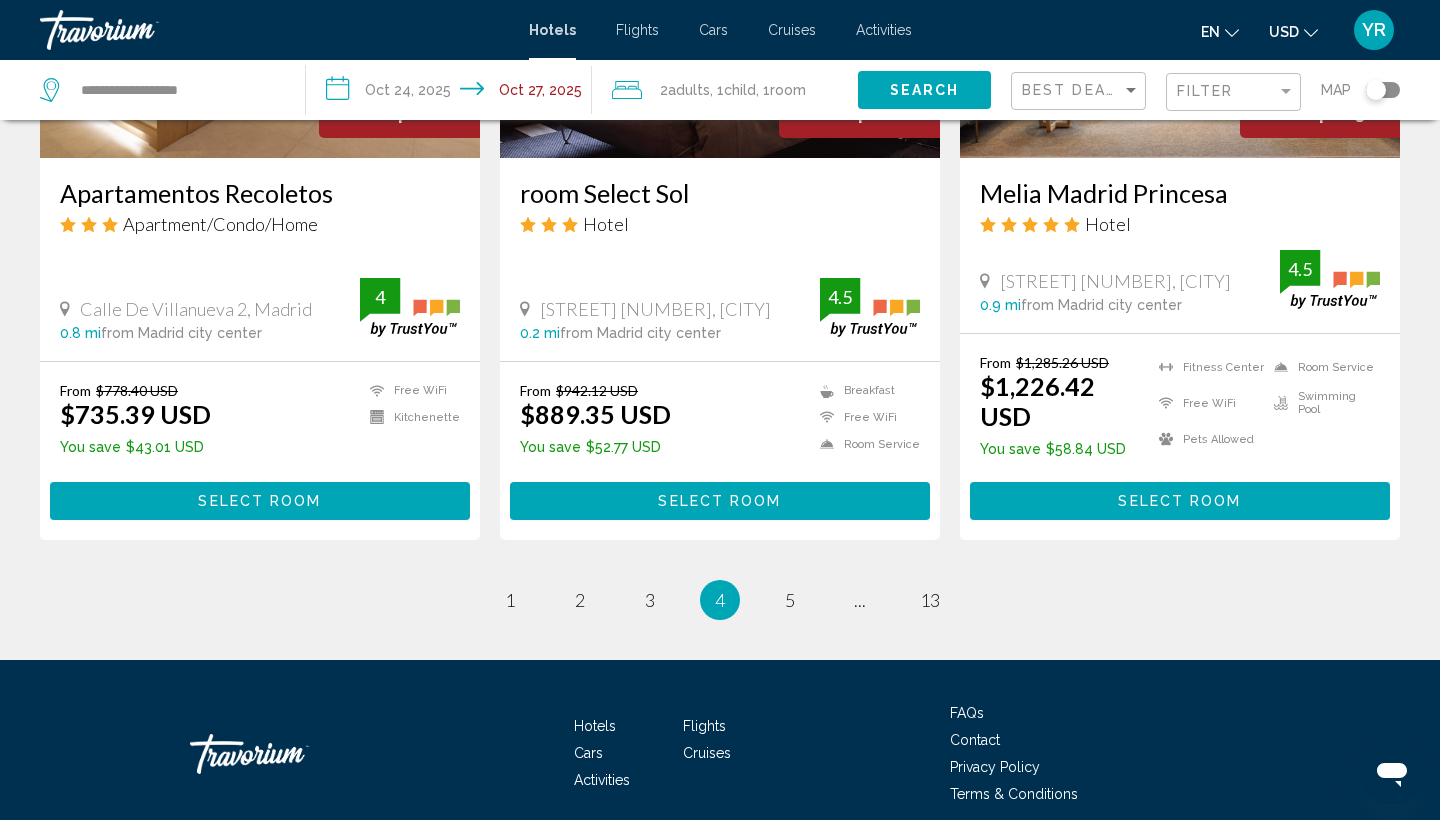 scroll, scrollTop: 2550, scrollLeft: 0, axis: vertical 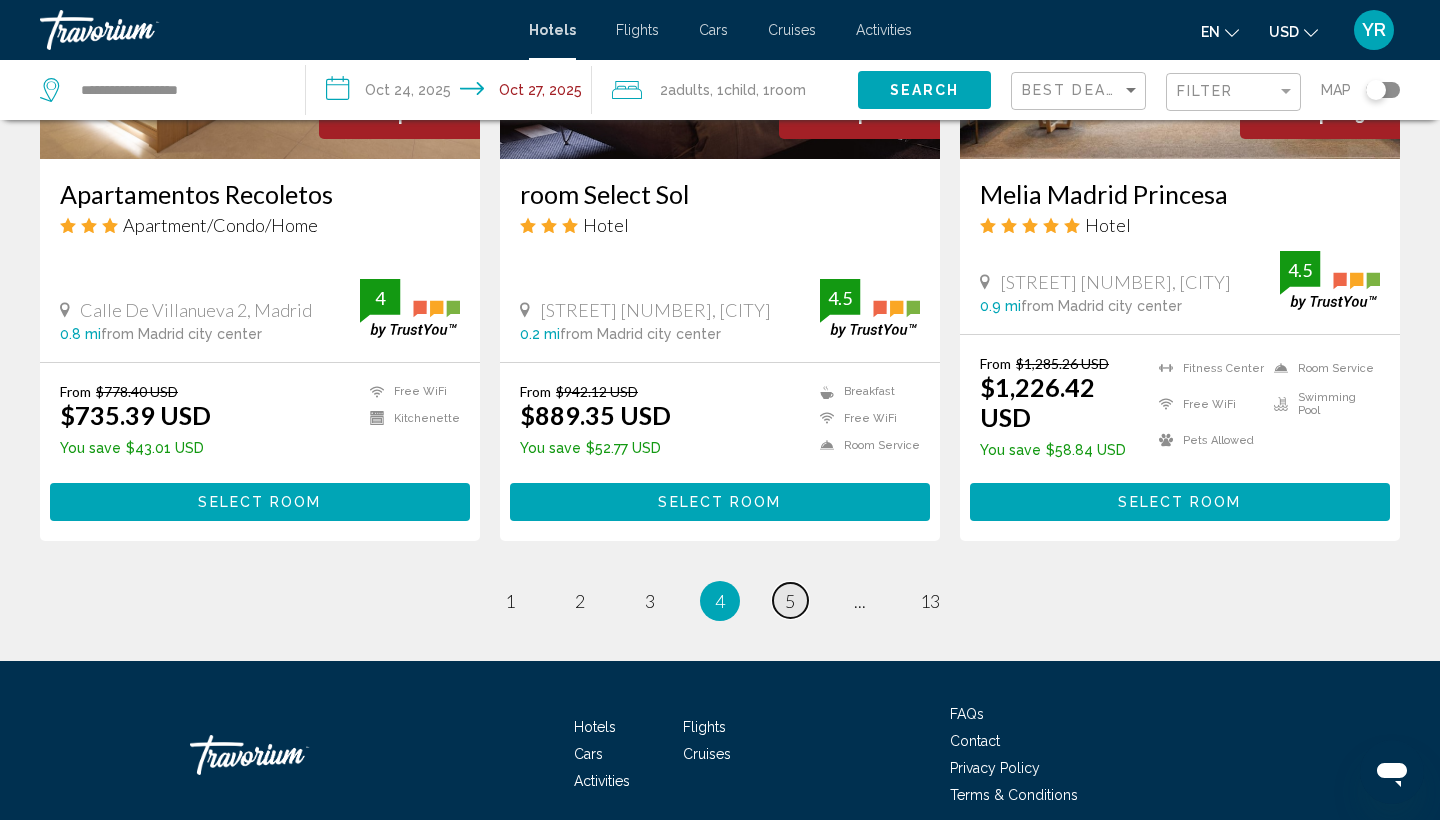 click on "5" at bounding box center [790, 601] 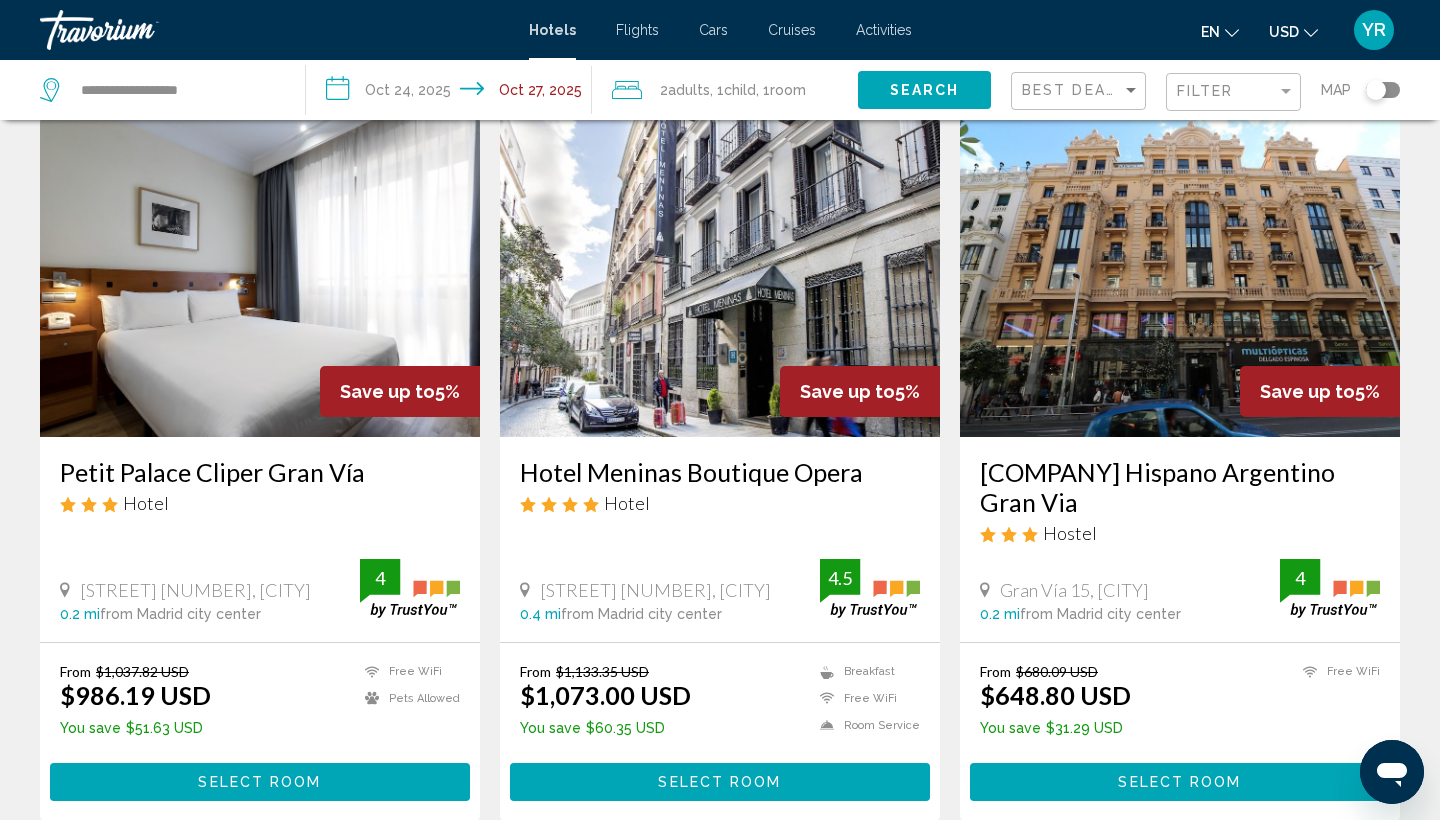 scroll, scrollTop: 67, scrollLeft: 0, axis: vertical 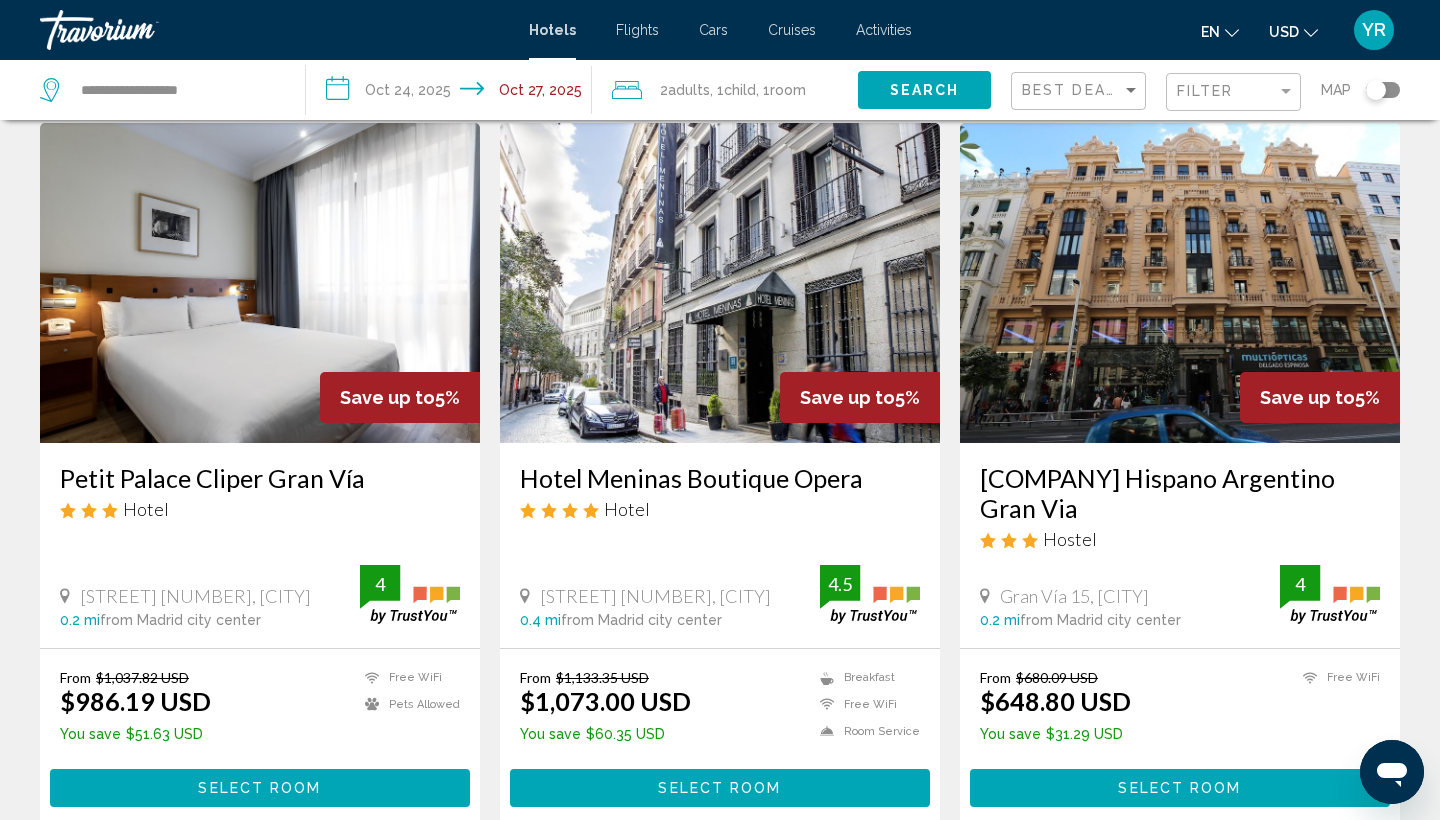 click at bounding box center [1180, 283] 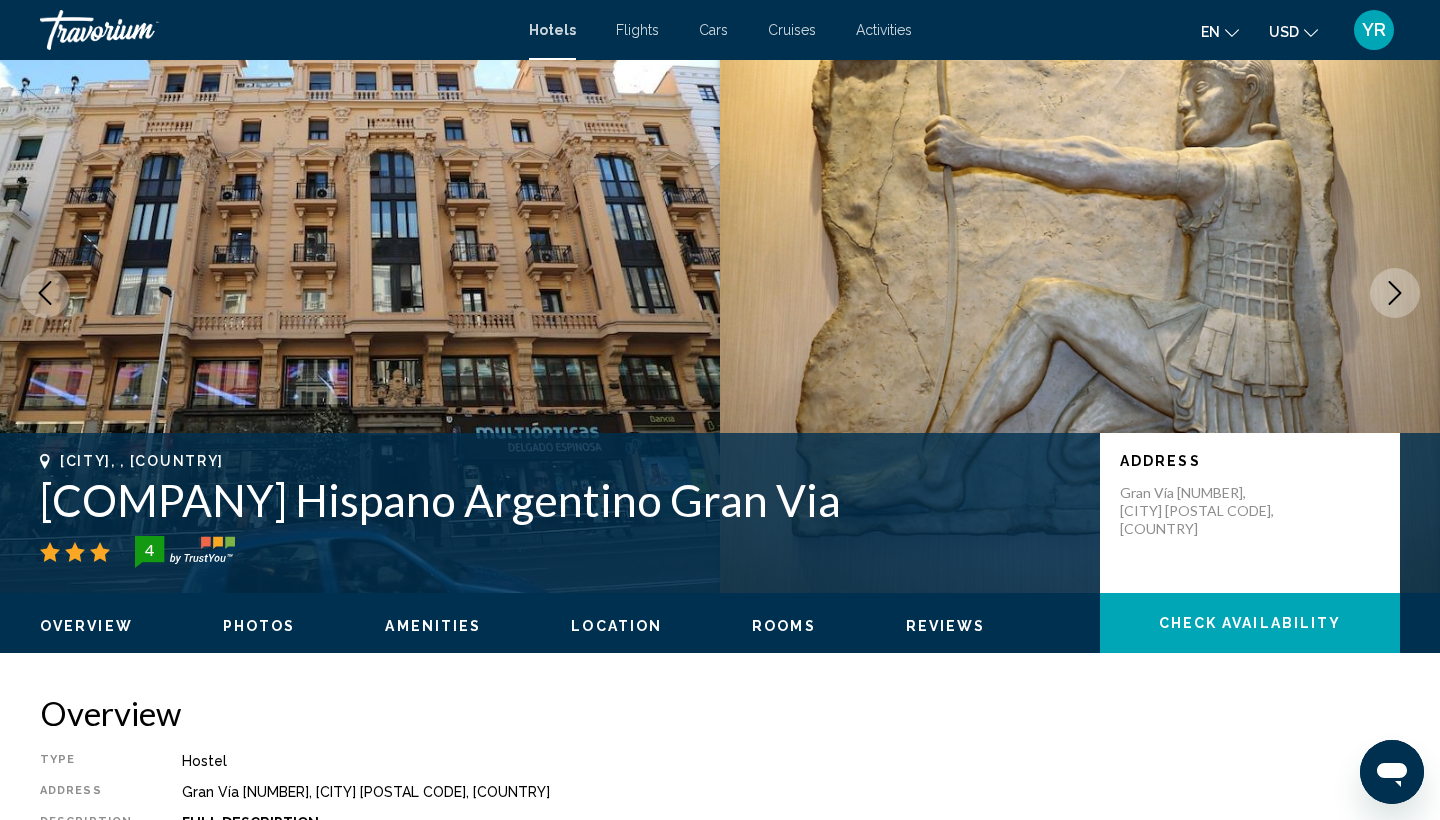 scroll, scrollTop: 0, scrollLeft: 0, axis: both 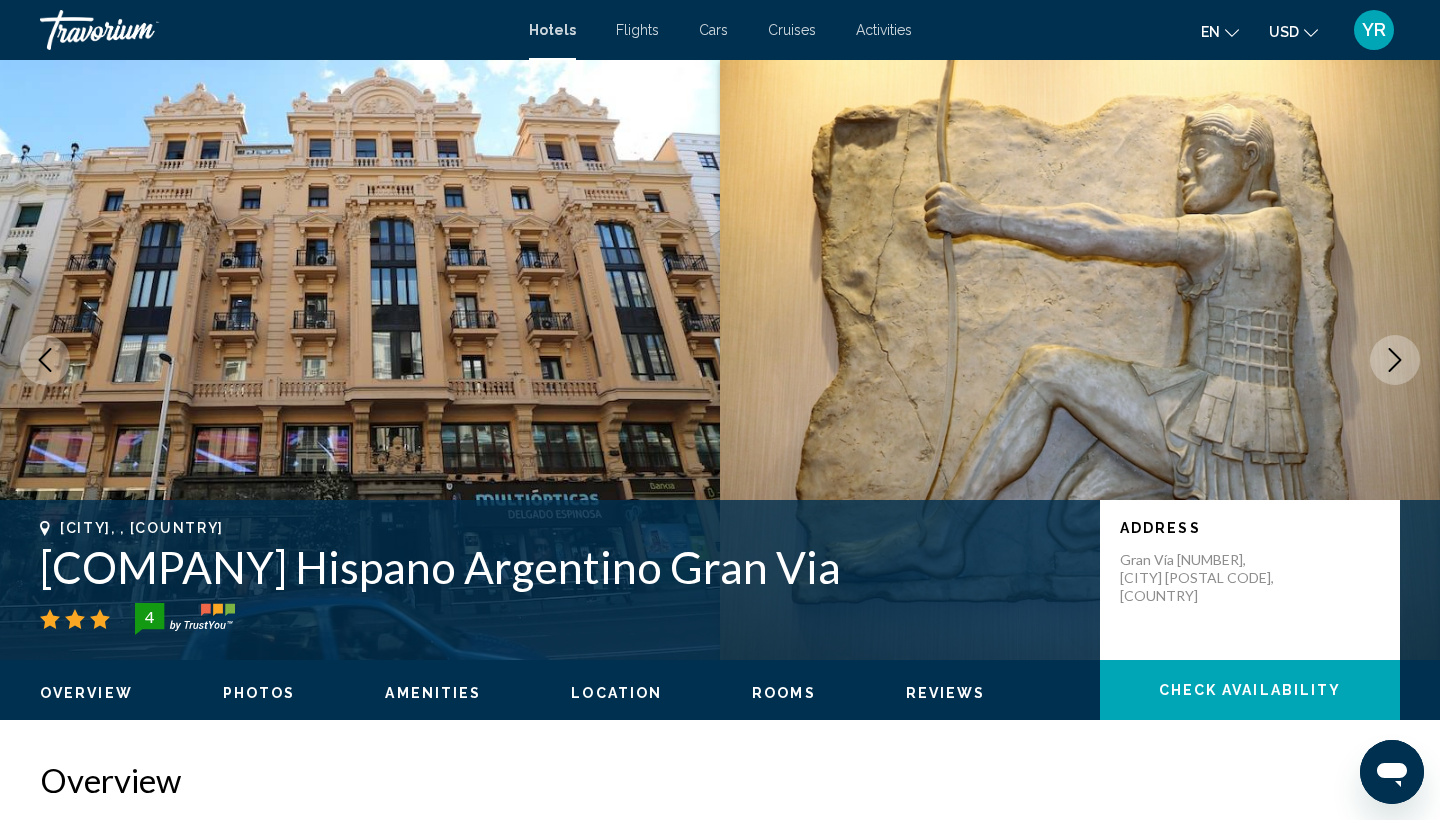 click at bounding box center (1395, 360) 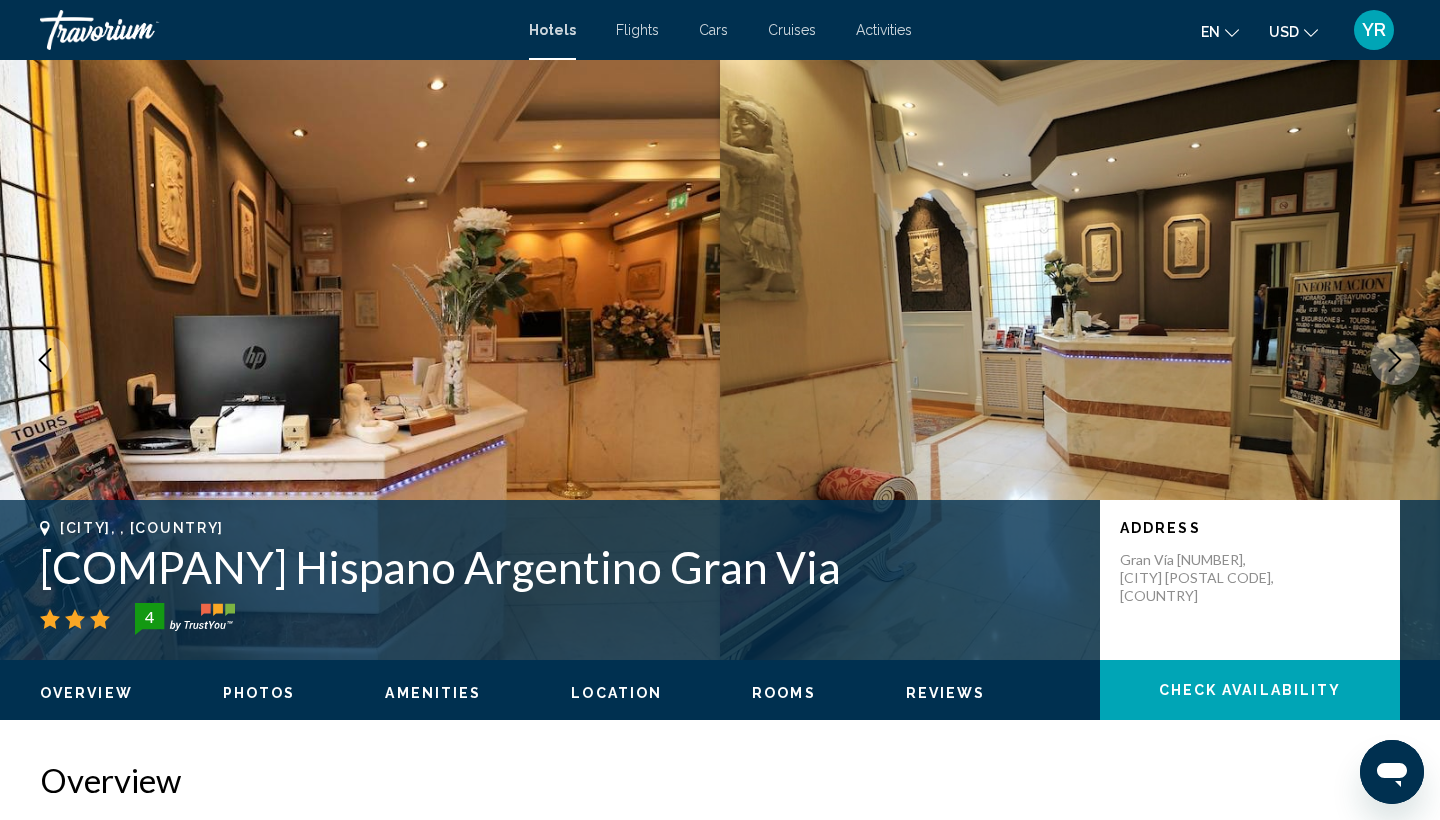 click 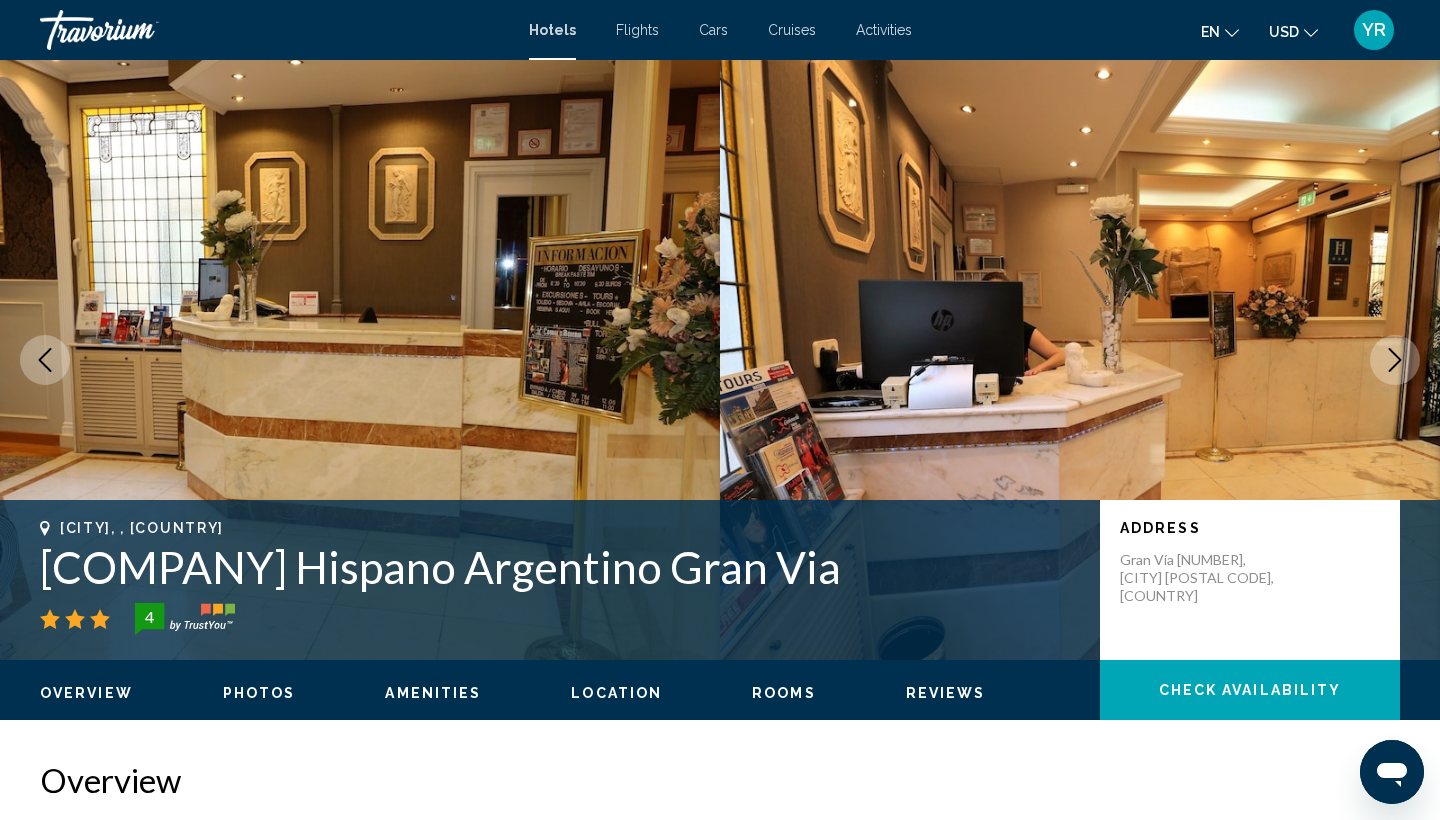 click 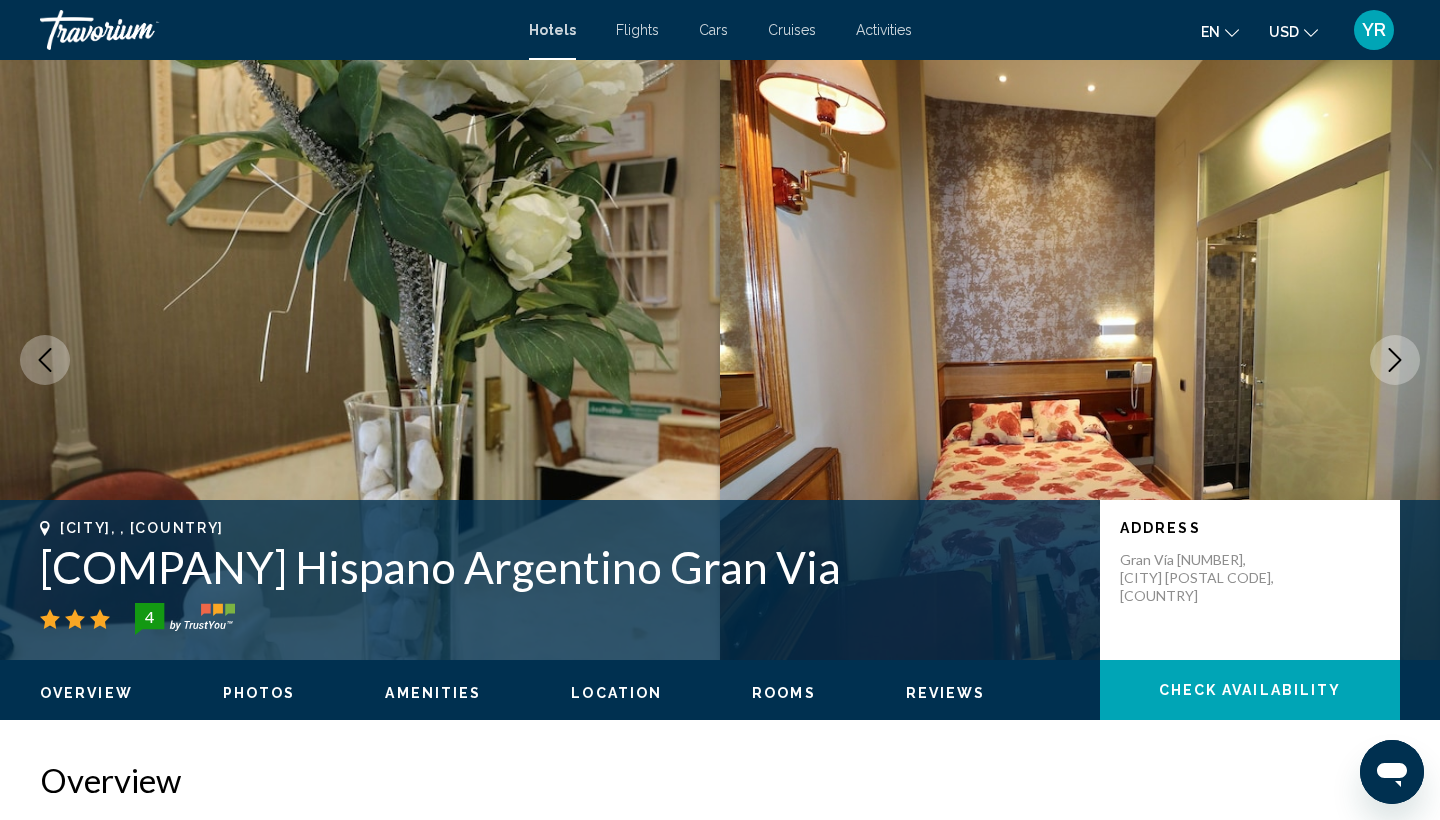 click 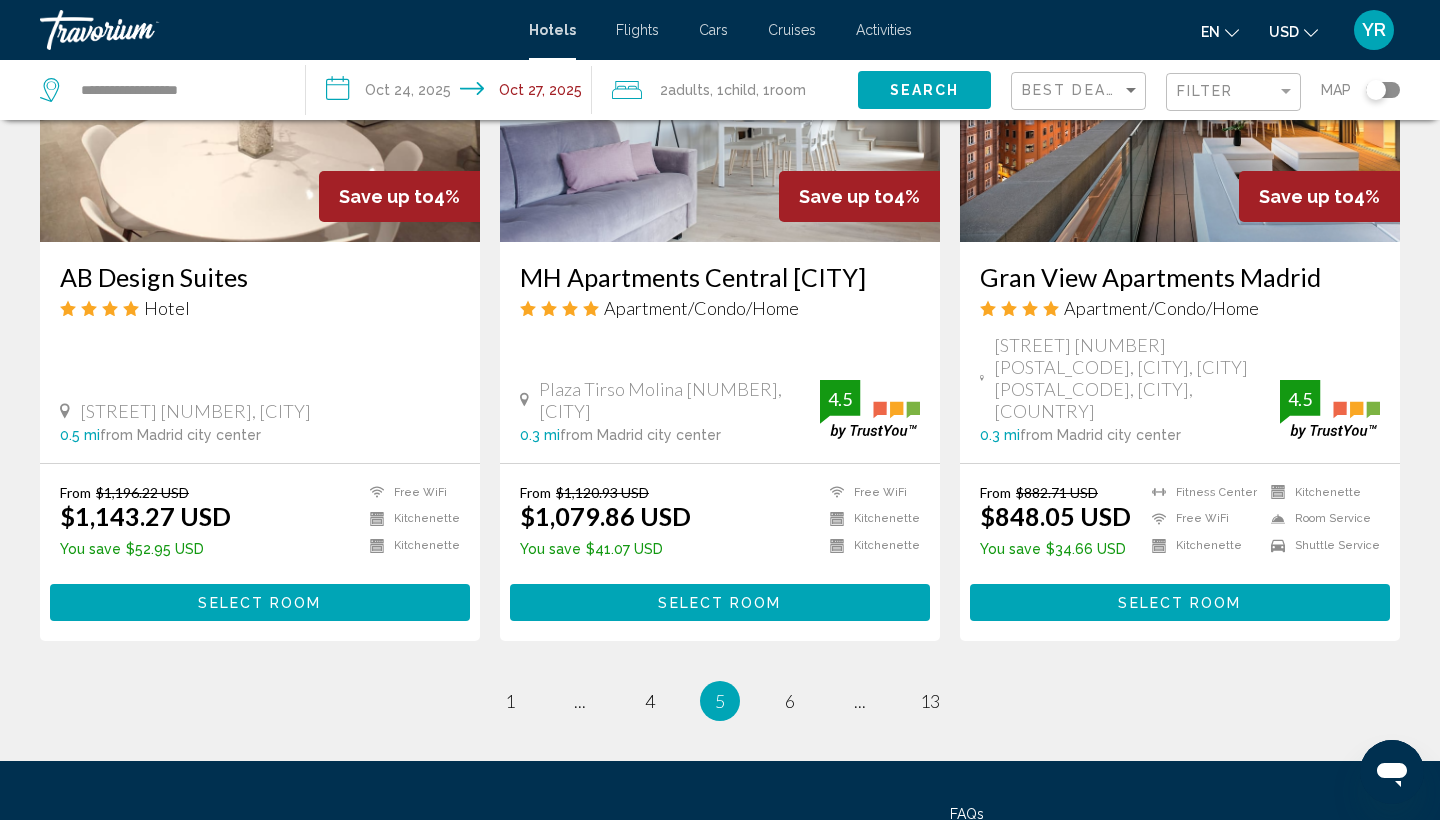scroll, scrollTop: 2488, scrollLeft: 0, axis: vertical 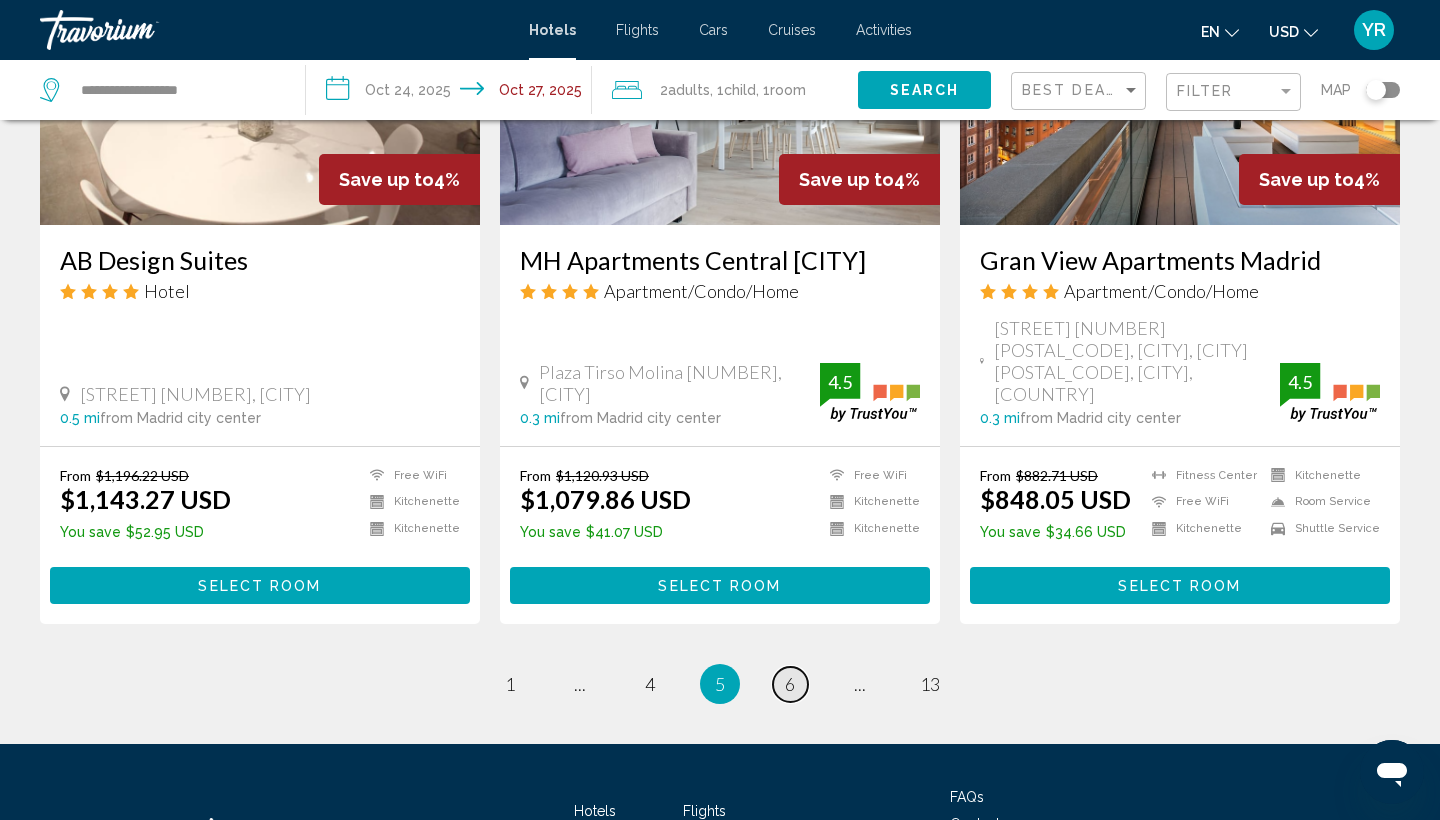 click on "6" at bounding box center (790, 684) 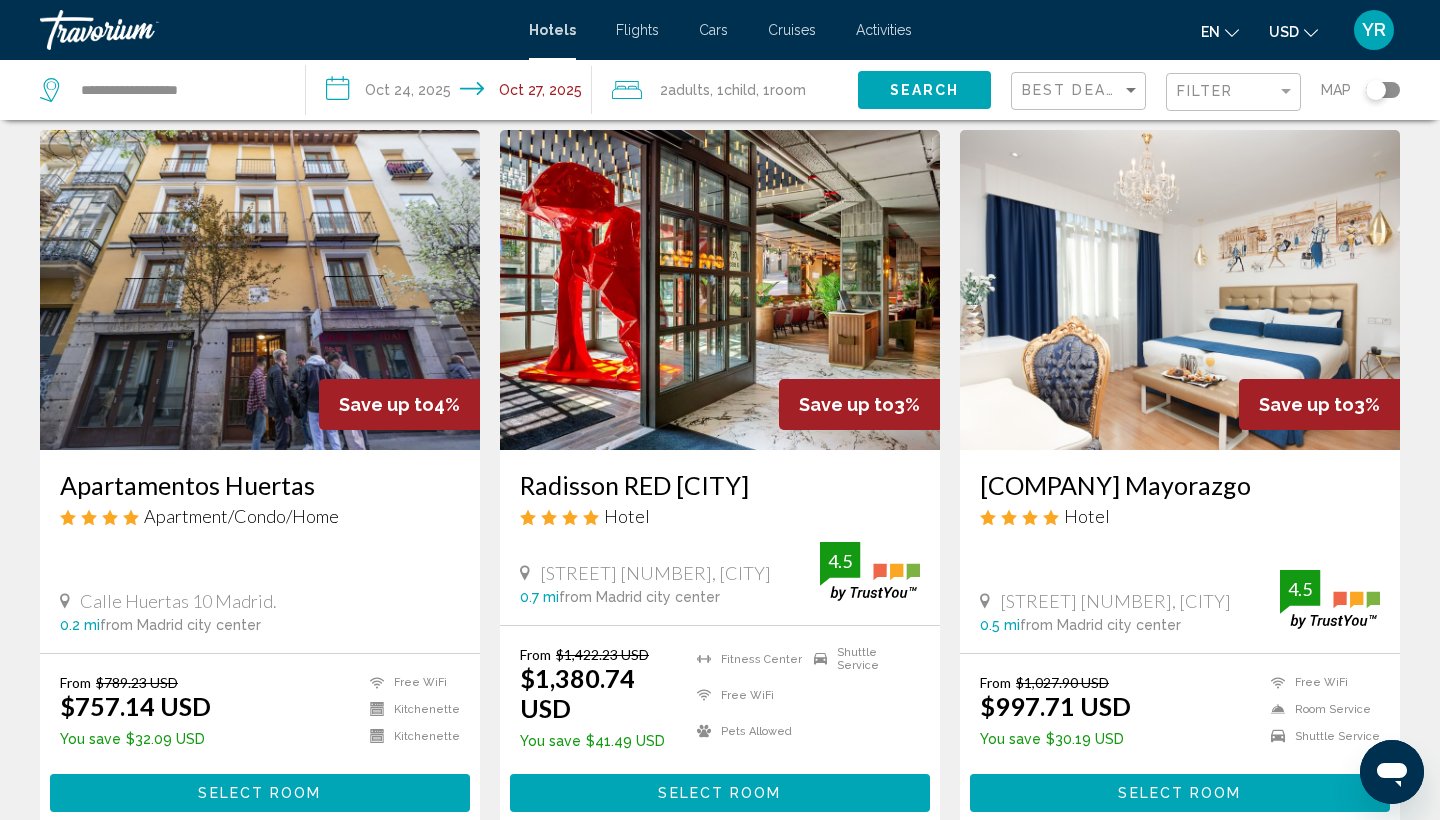 scroll, scrollTop: 61, scrollLeft: 0, axis: vertical 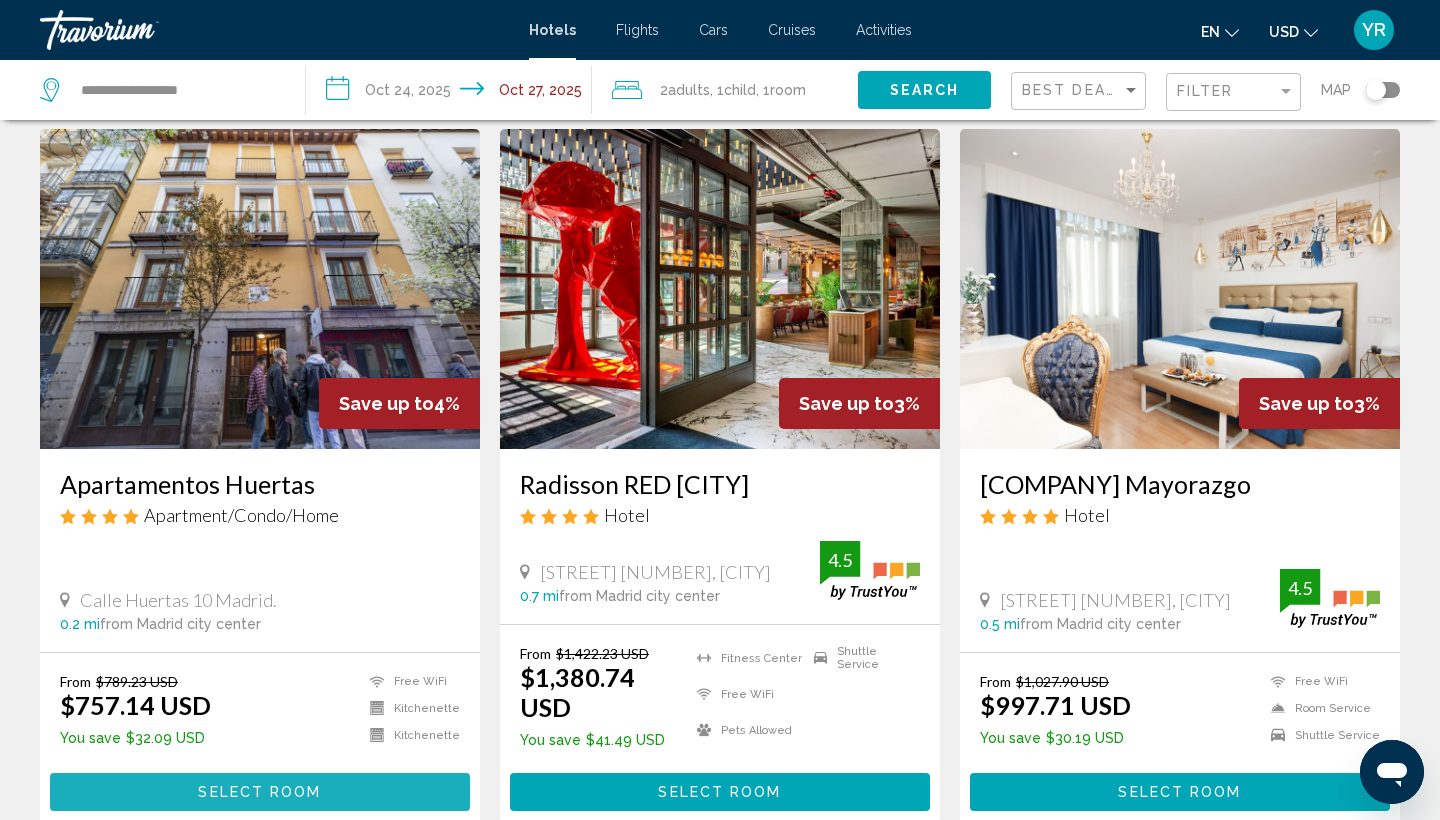 click on "Select Room" at bounding box center (260, 791) 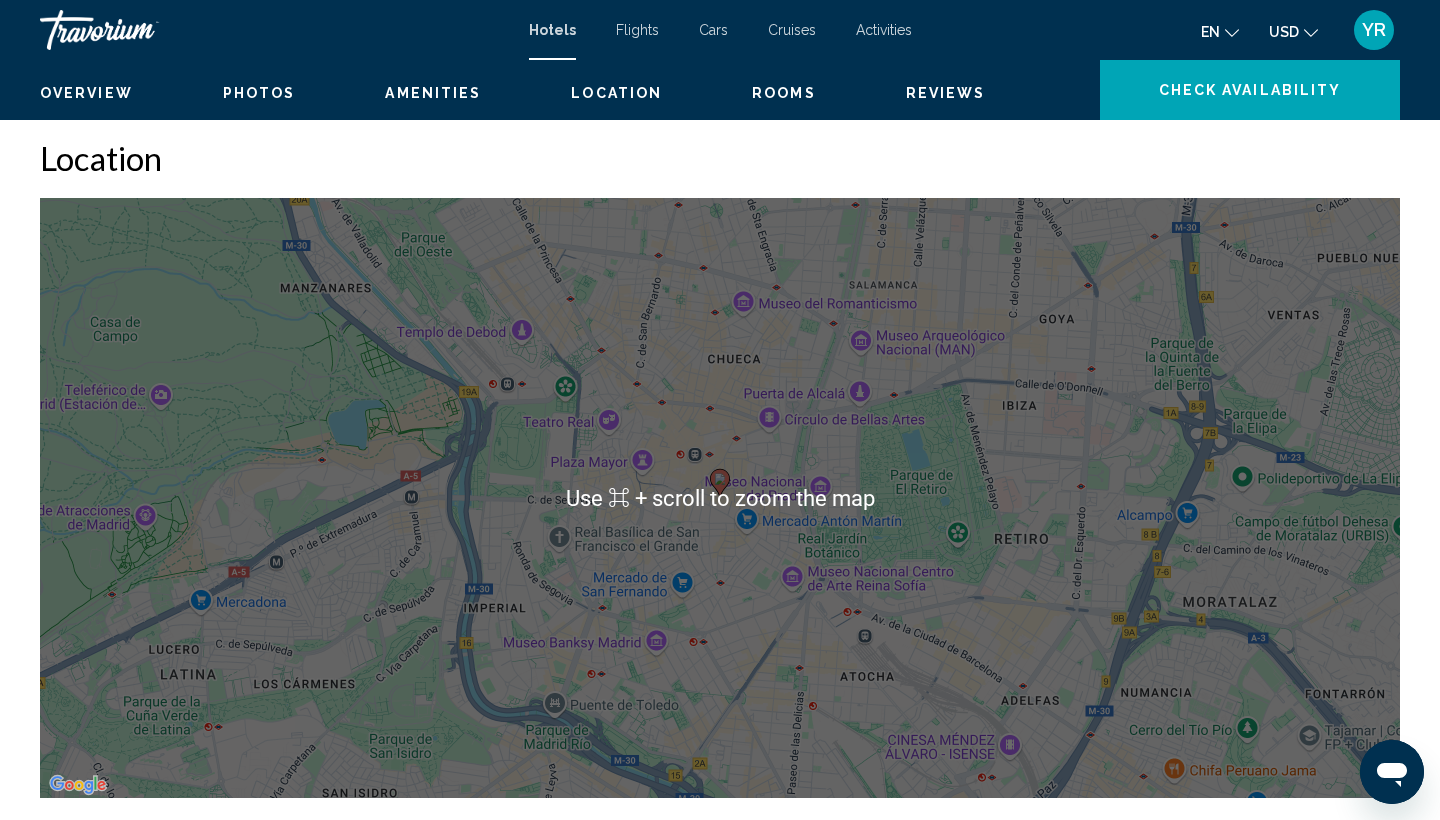 scroll, scrollTop: 1818, scrollLeft: 0, axis: vertical 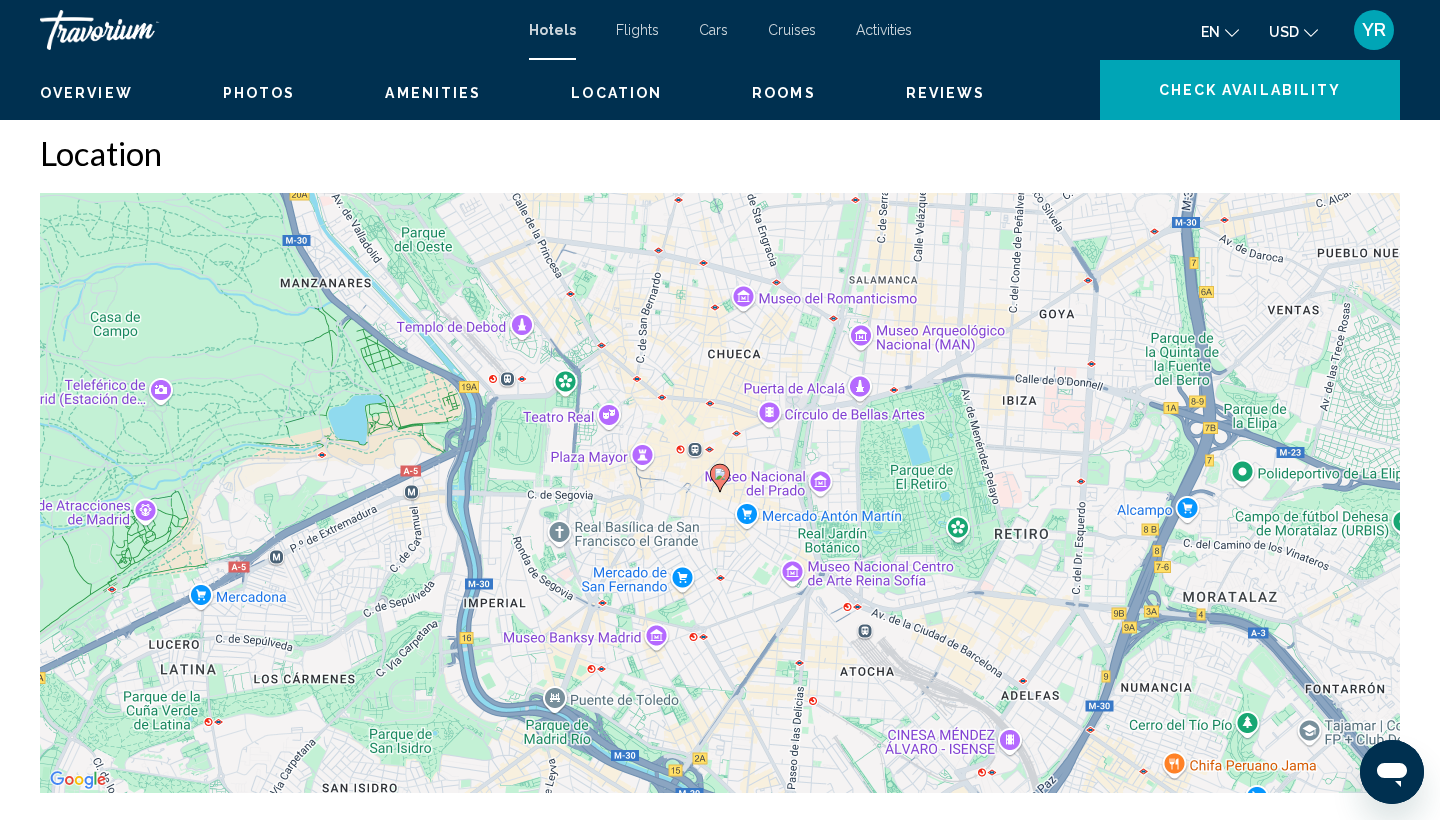 drag, startPoint x: 843, startPoint y: 436, endPoint x: 827, endPoint y: 464, distance: 32.24903 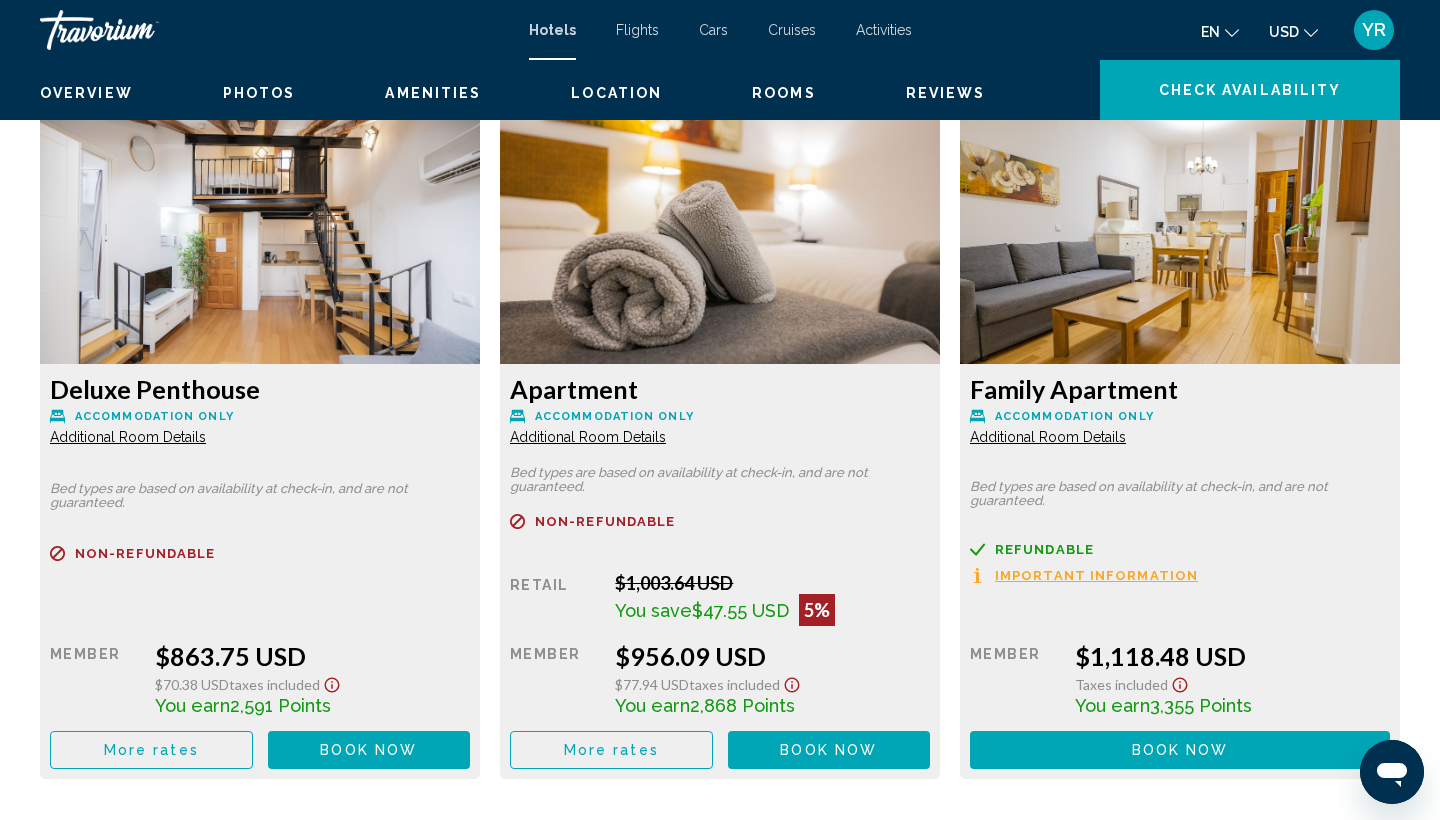 scroll, scrollTop: 3410, scrollLeft: 0, axis: vertical 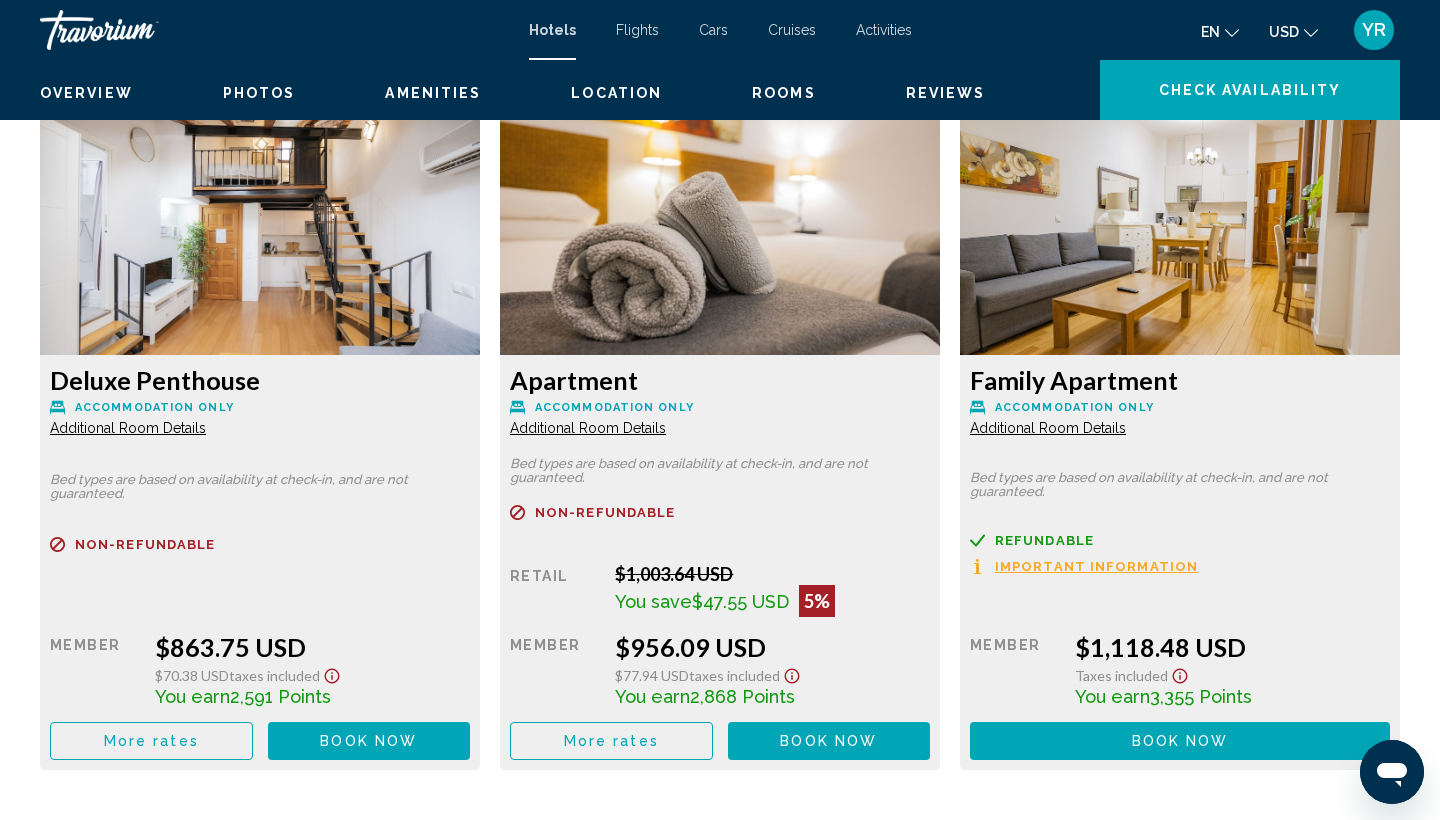 click on "Additional Room Details" at bounding box center [128, -256] 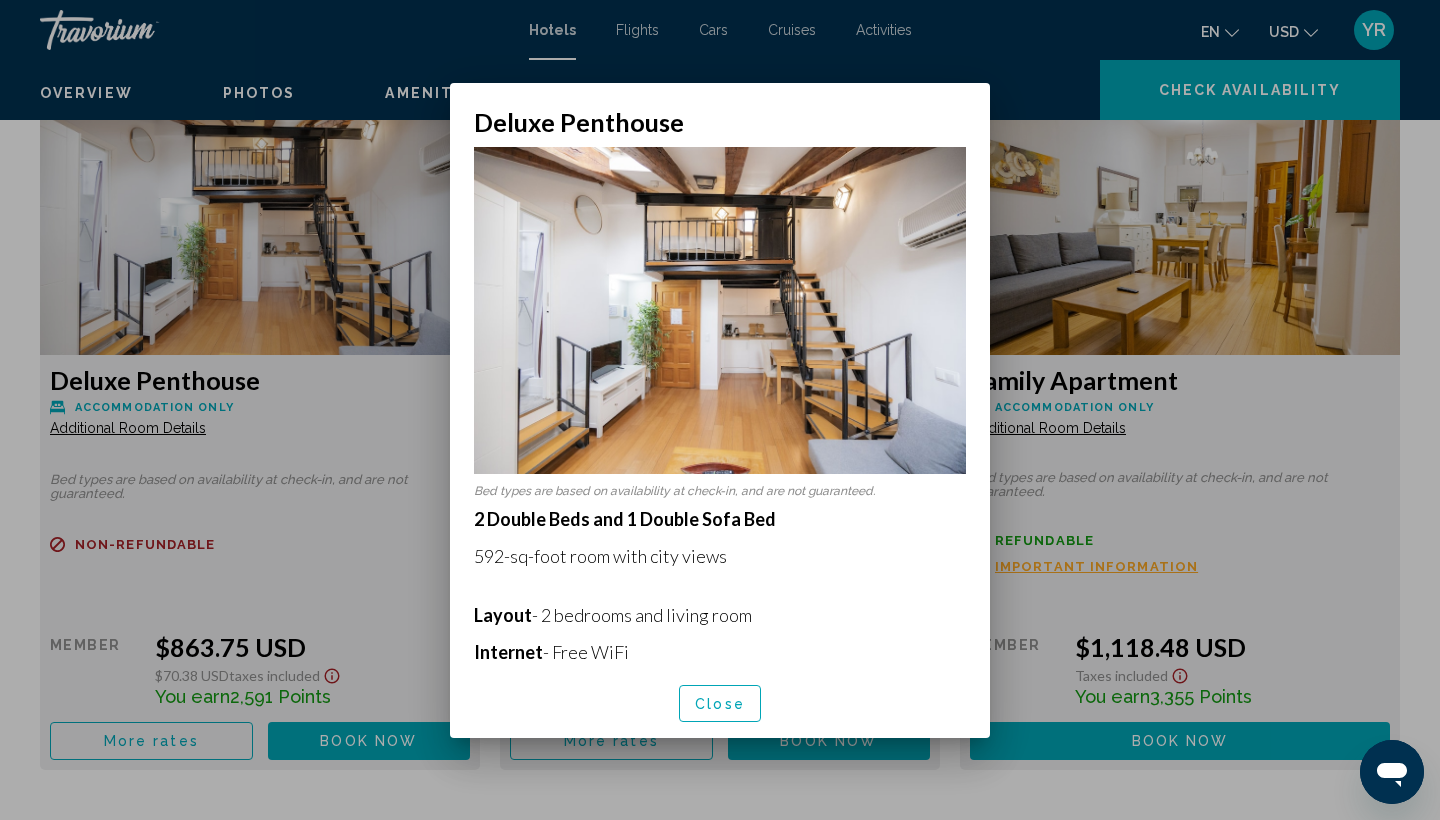 click on "Close" at bounding box center (720, 703) 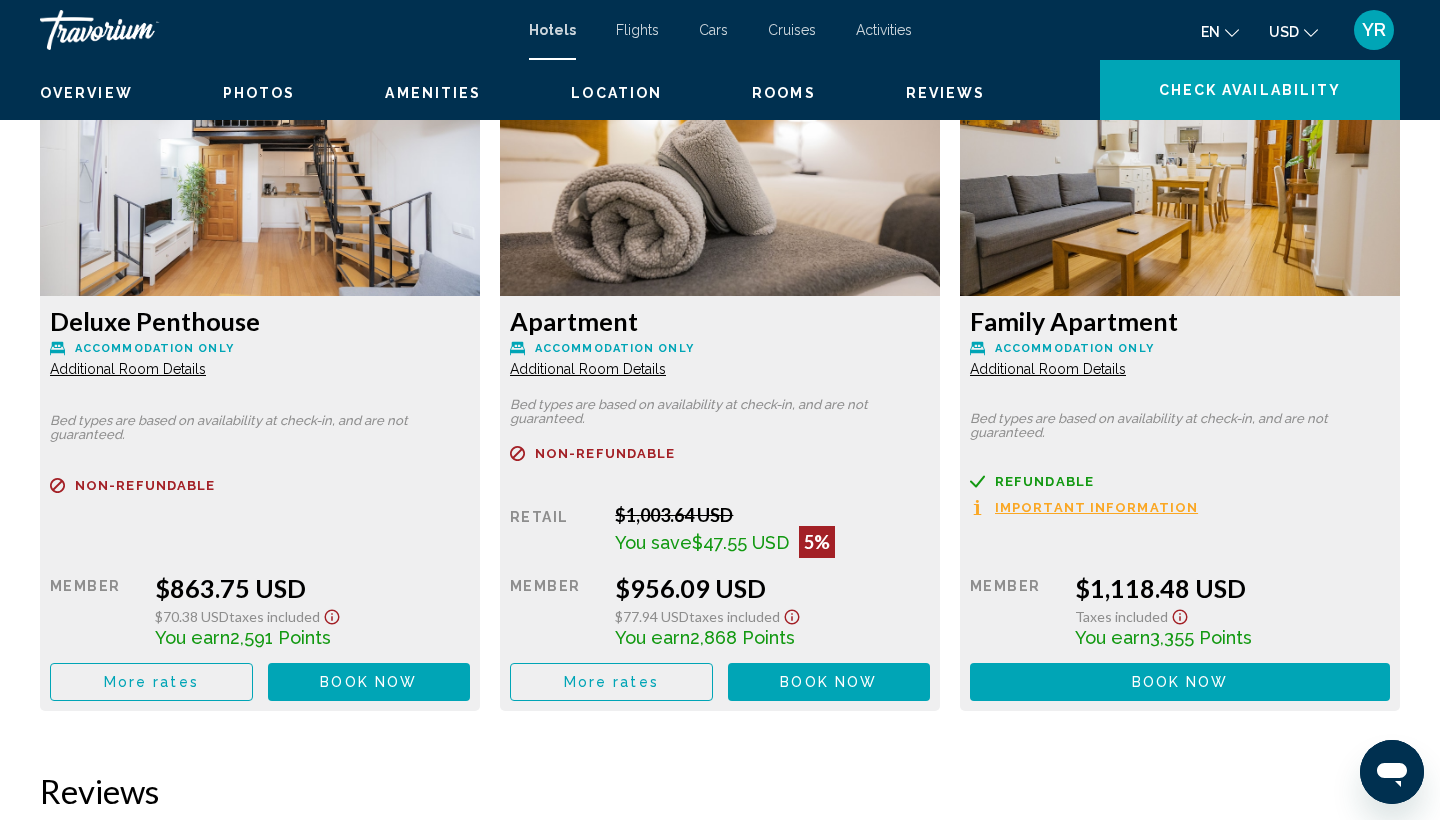 scroll, scrollTop: 3473, scrollLeft: 0, axis: vertical 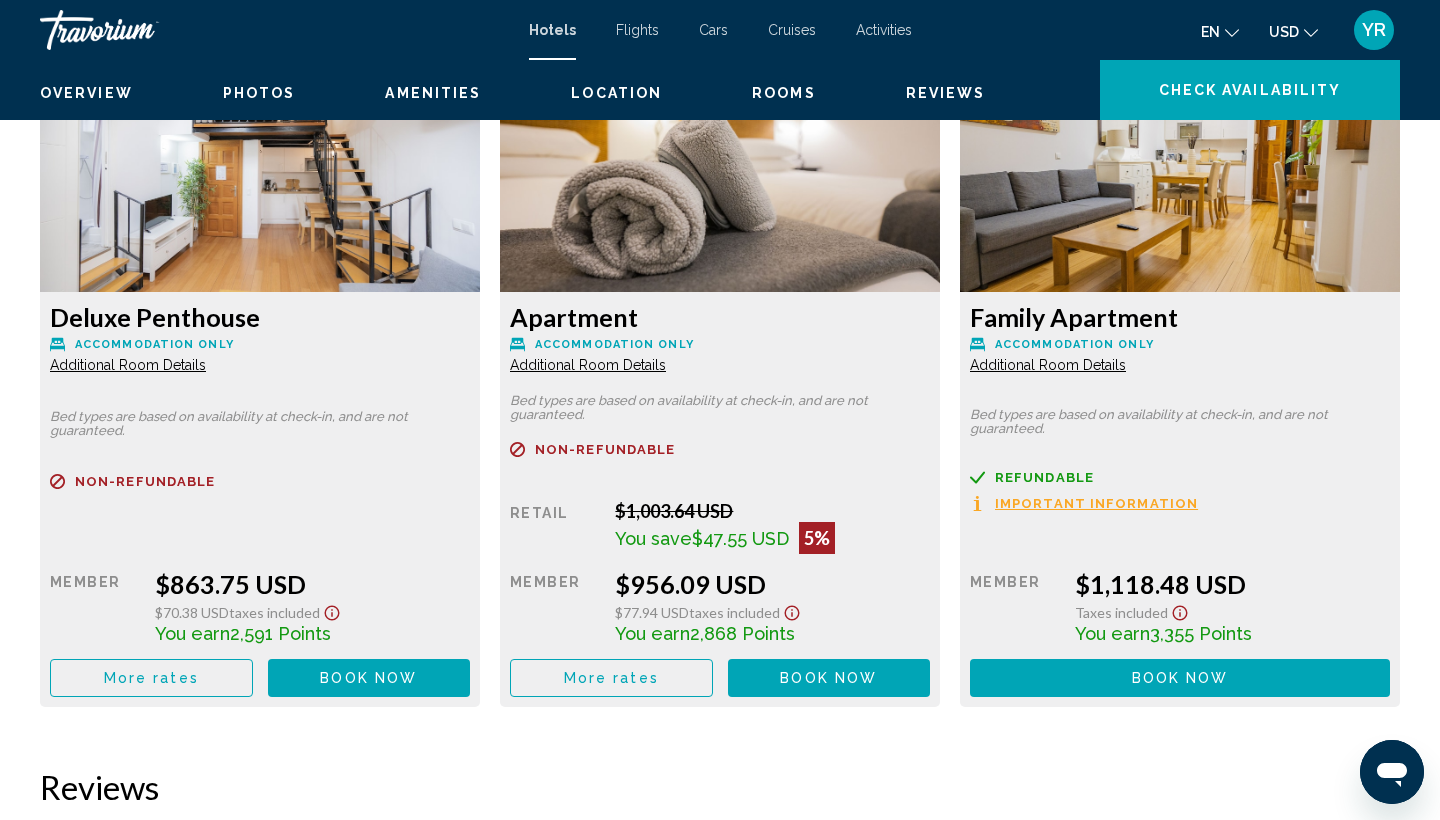 click on "Additional Room Details" at bounding box center (128, -319) 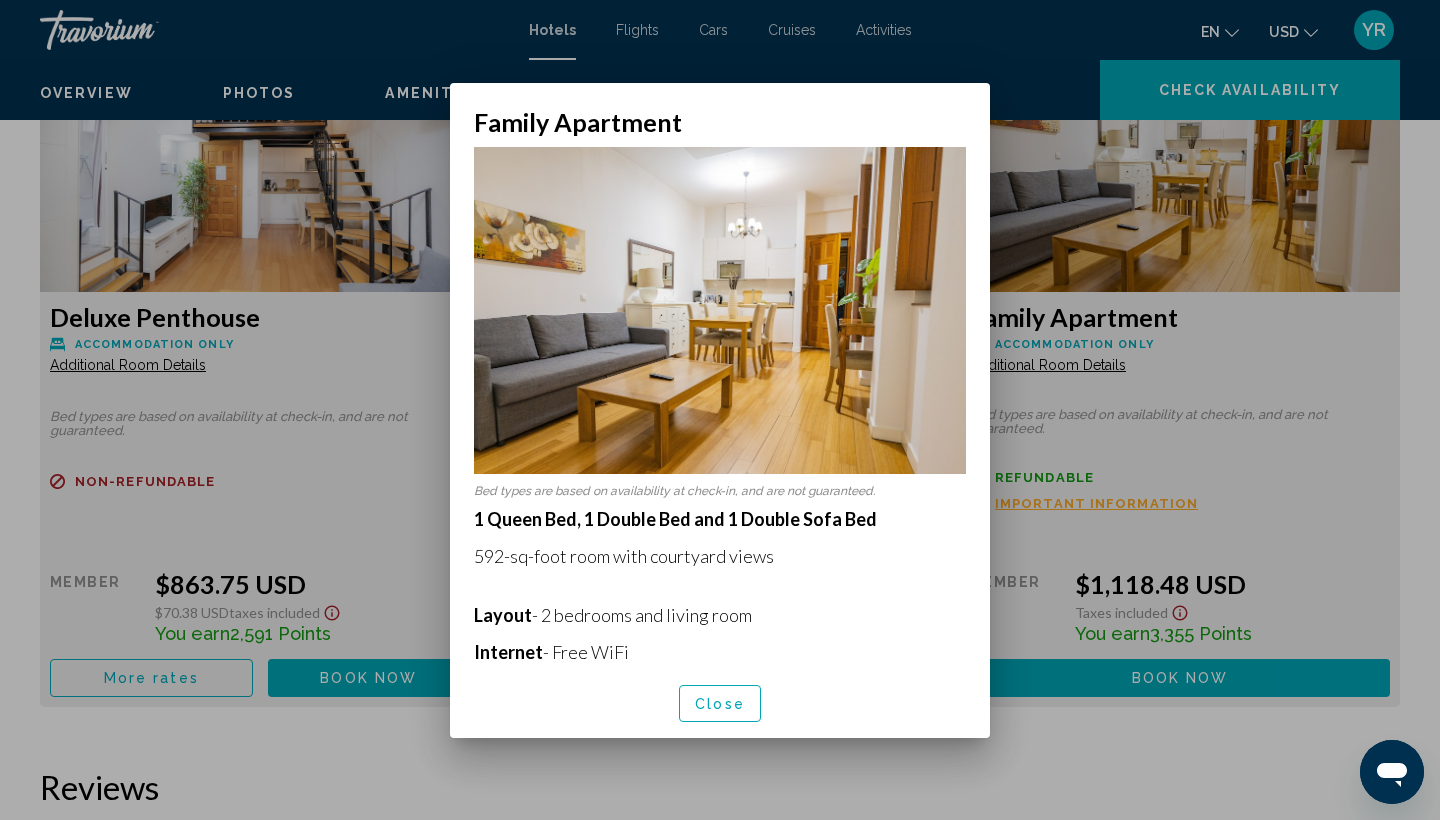 click on "Close" at bounding box center (720, 704) 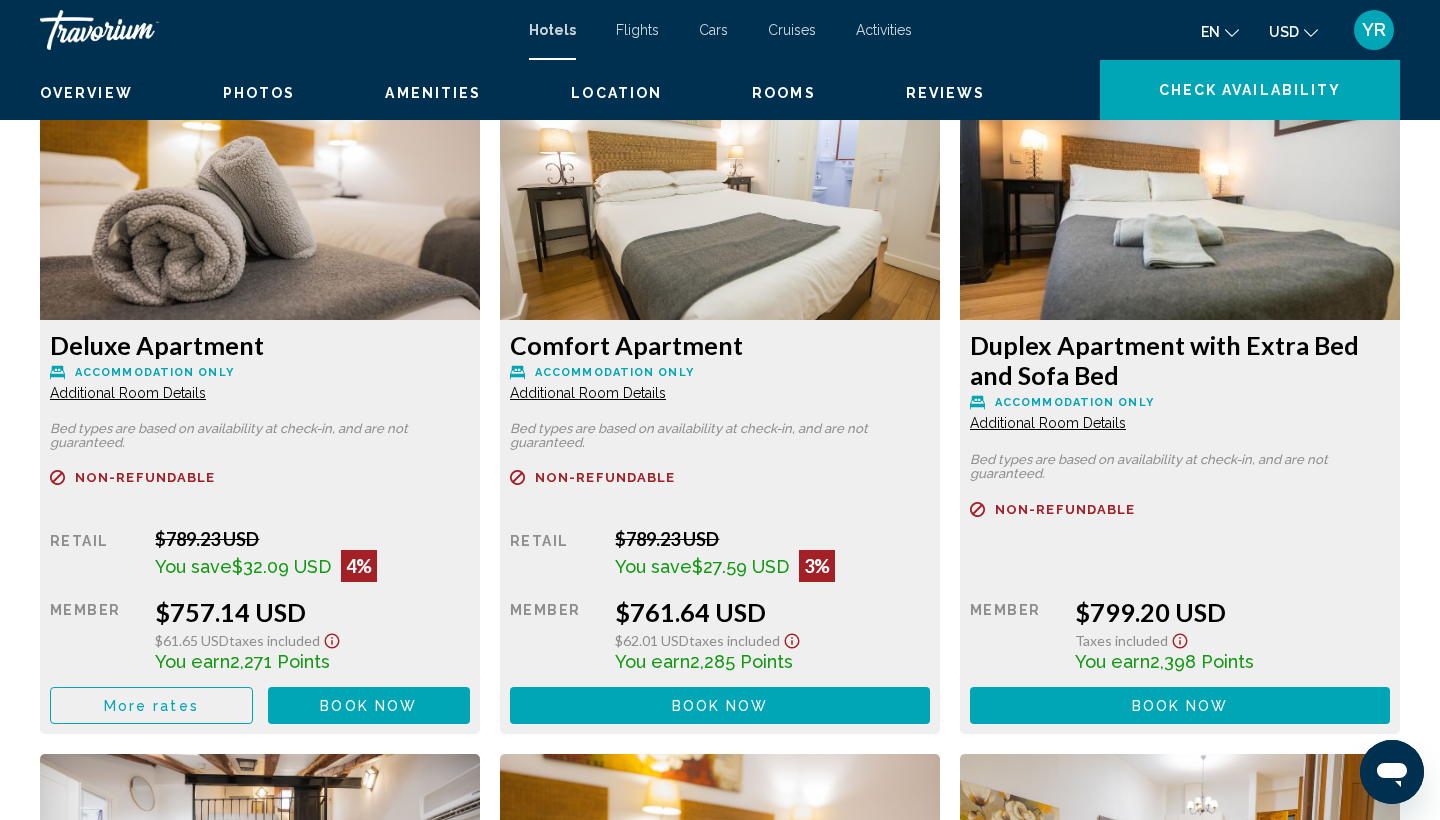 scroll, scrollTop: 2659, scrollLeft: 0, axis: vertical 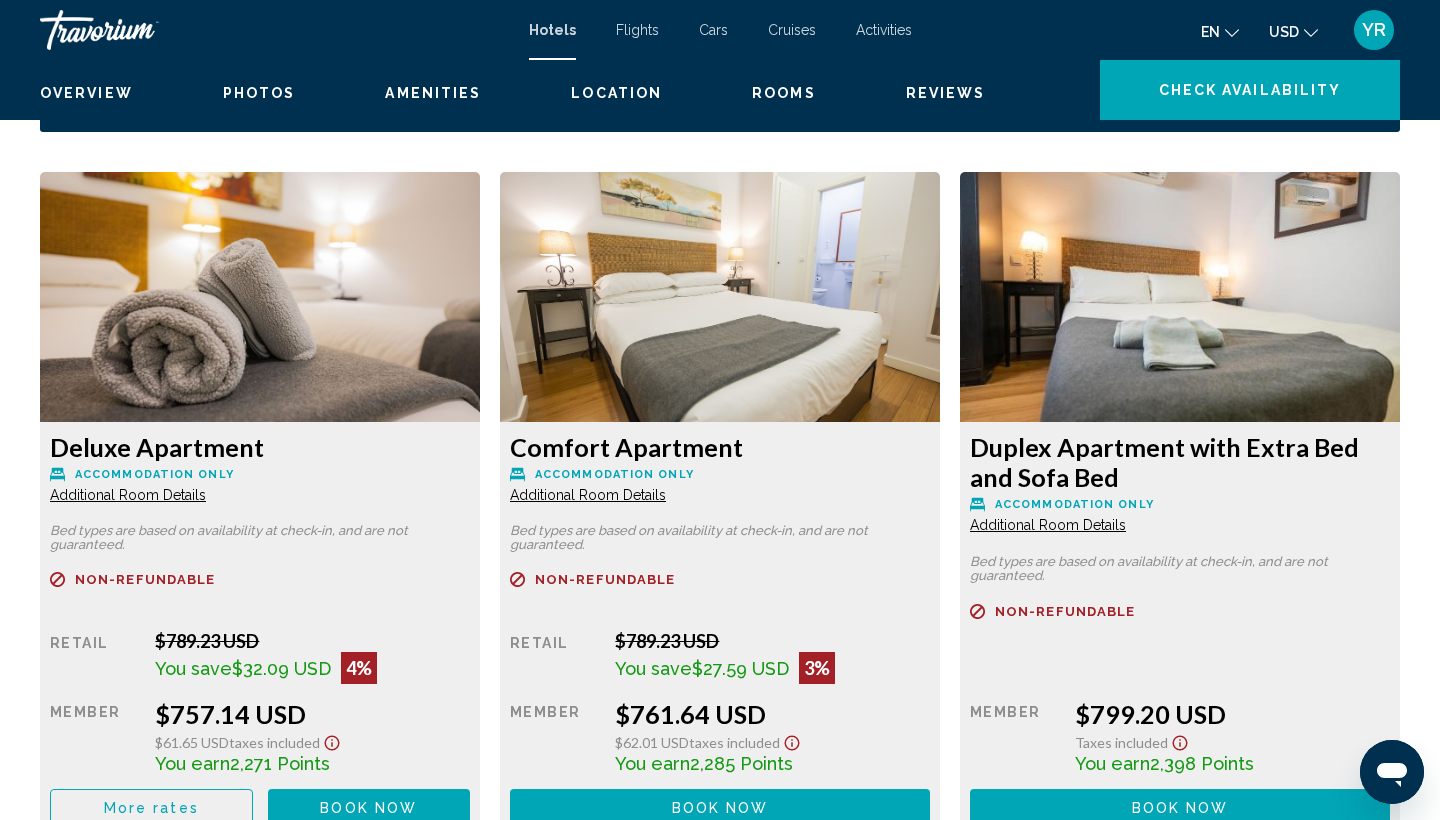 click on "Deluxe Apartment 2 Bedrooms with 2 Bathrooms
Accommodation Only Additional Room Details Bed types are based on availability at check-in, and are not guaranteed.
Refundable
Non-refundable
Non-refundable     Retail  $789.23 USD  You save  $32.09 USD  4%  when you redeem    Member  $757.14 USD  $61.65 USD  Taxes included
You earn  2,271  Points  More rates Book now No longer available" at bounding box center (260, 629) 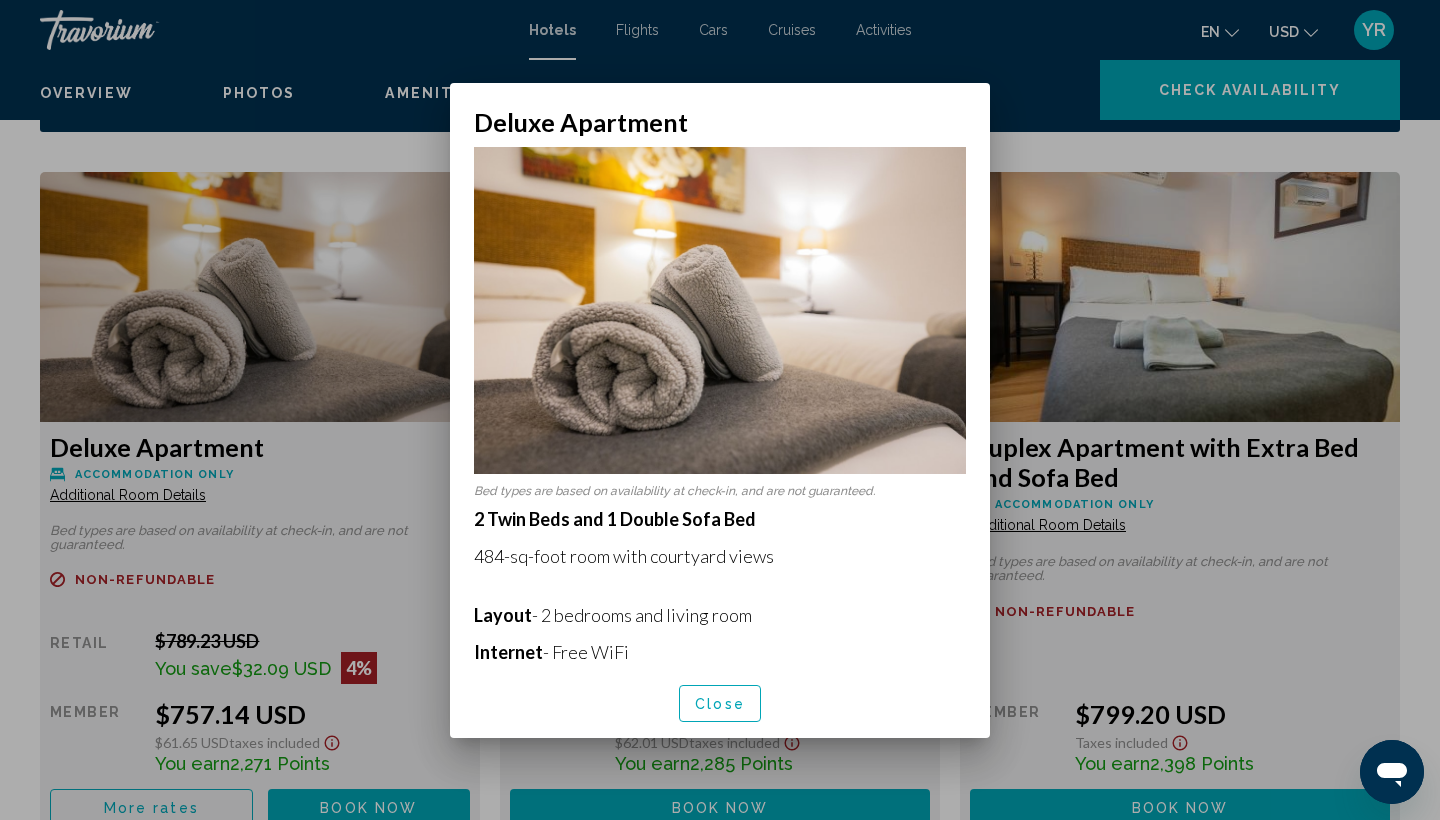 click on "Close" at bounding box center (720, 704) 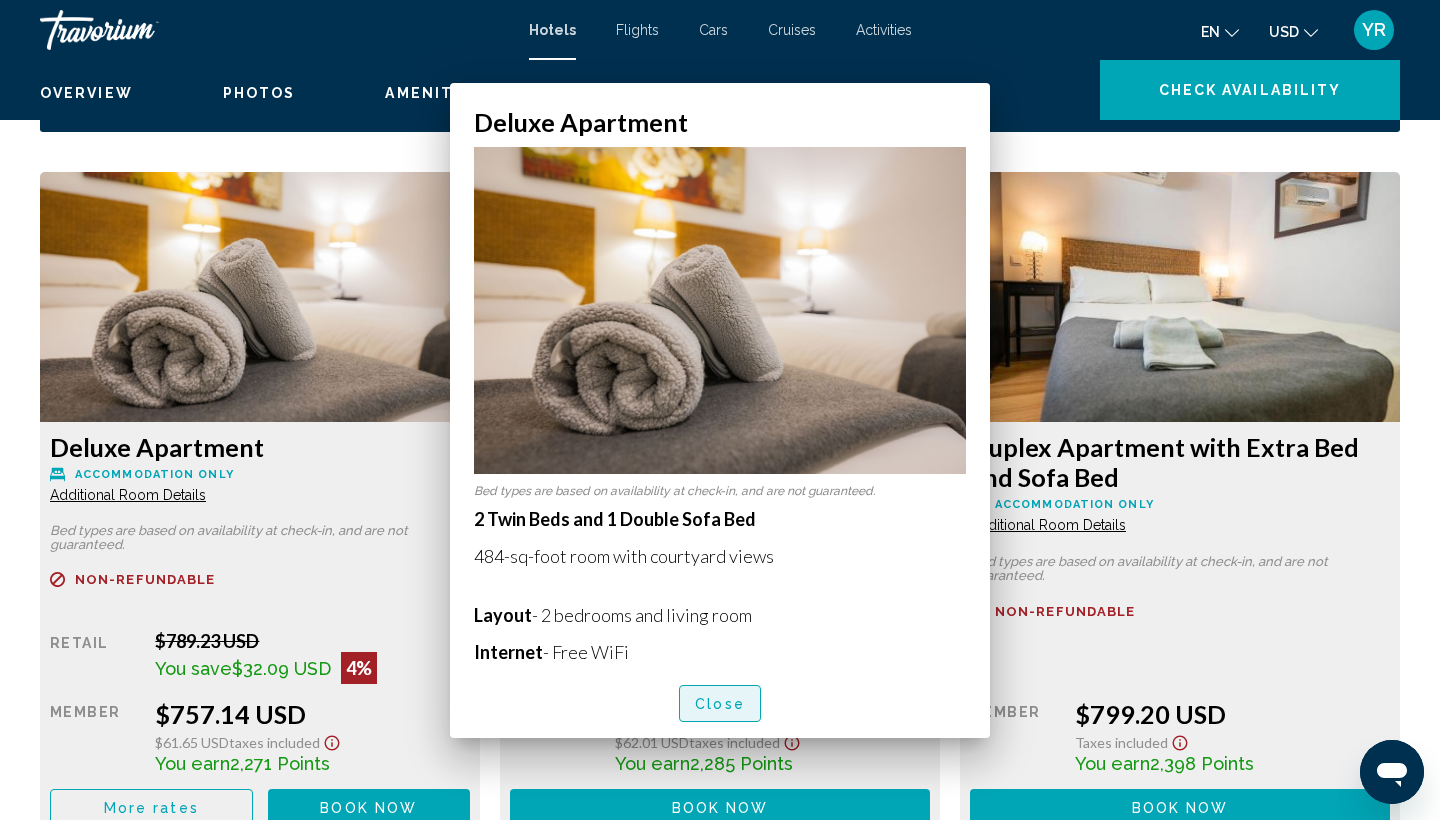 scroll, scrollTop: 2659, scrollLeft: 0, axis: vertical 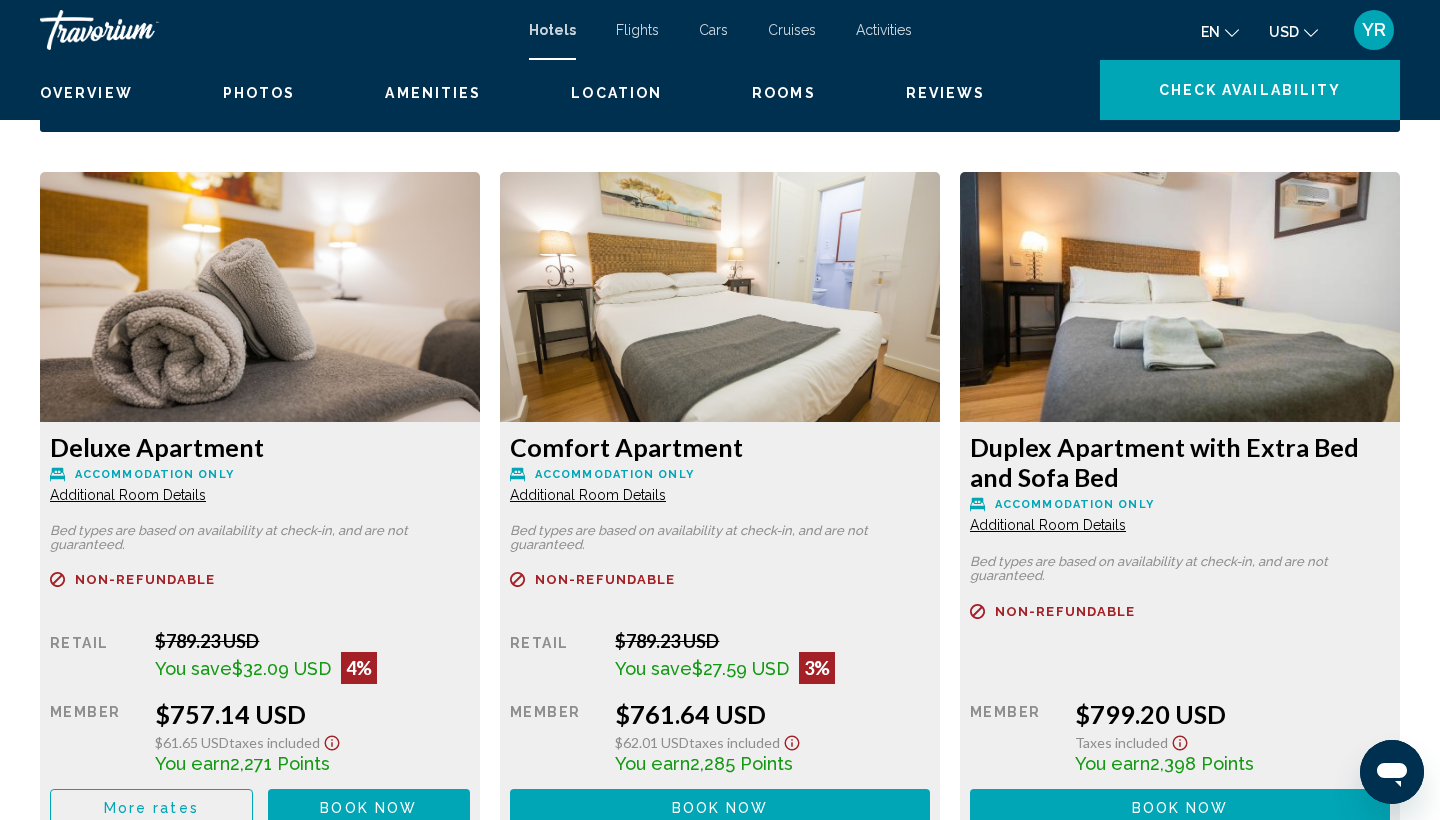 click on "Additional Room Details" at bounding box center (128, 495) 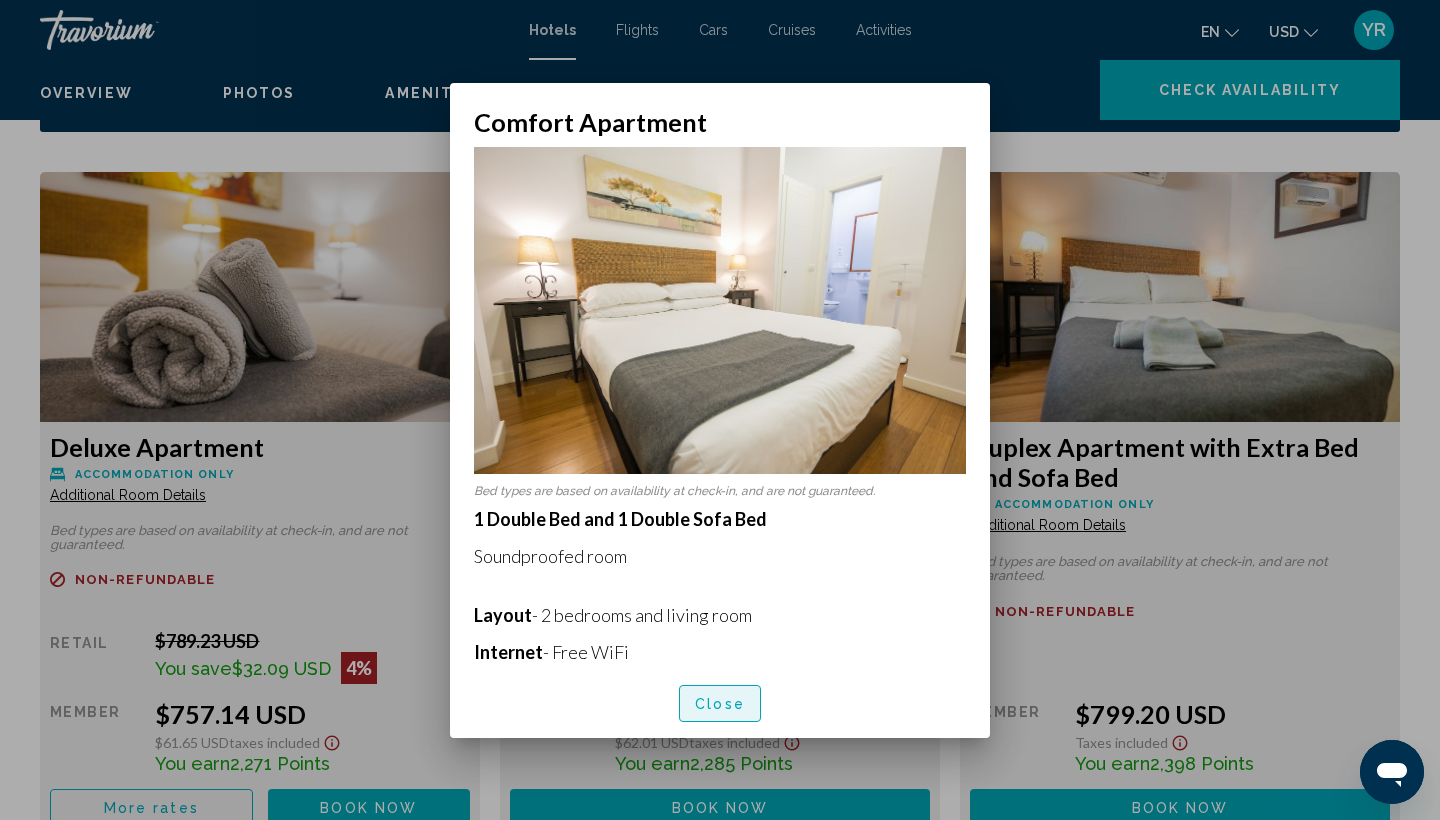 click on "Close" at bounding box center (720, 703) 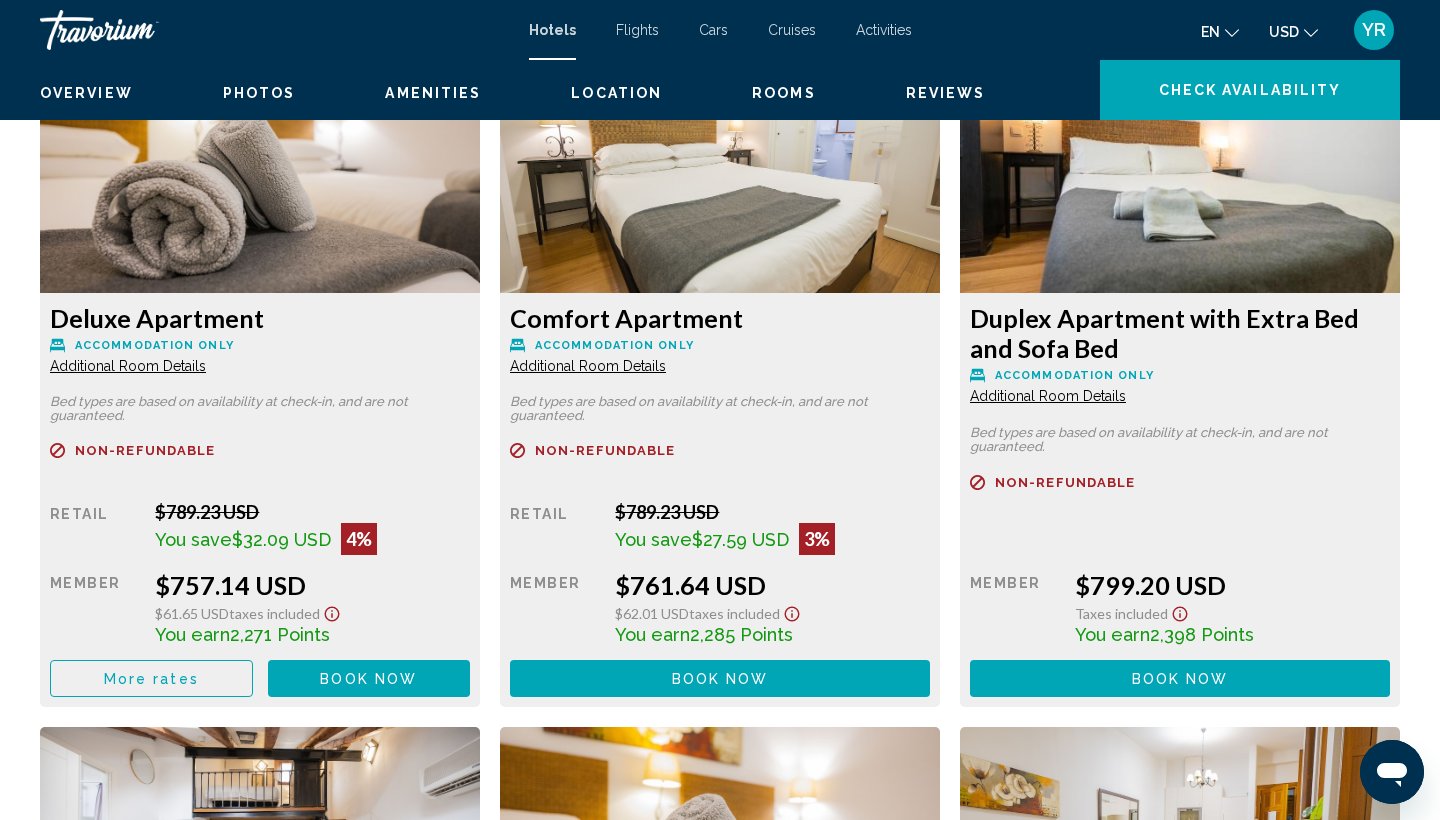 scroll, scrollTop: 2822, scrollLeft: 0, axis: vertical 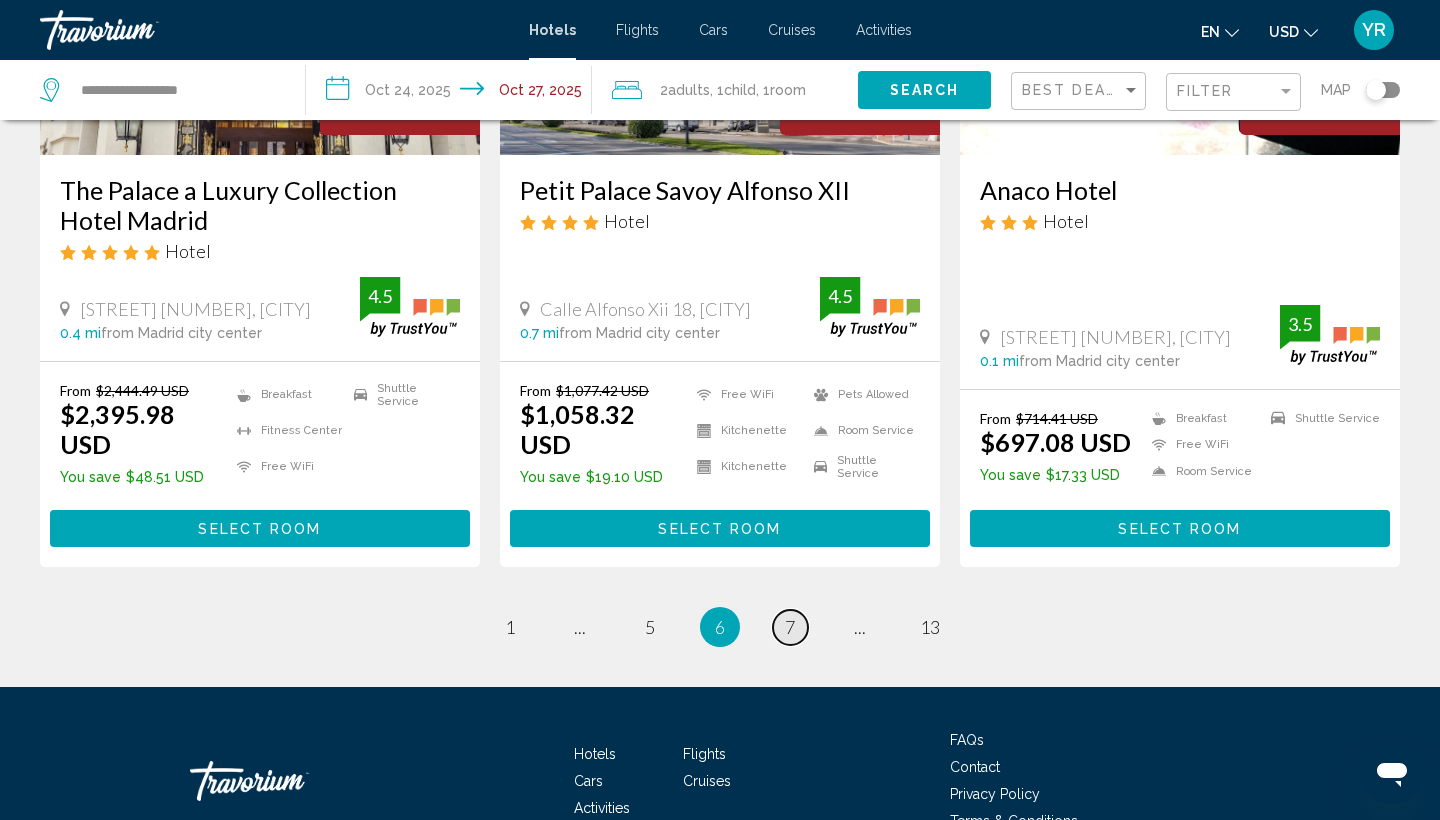 click on "7" at bounding box center (790, 627) 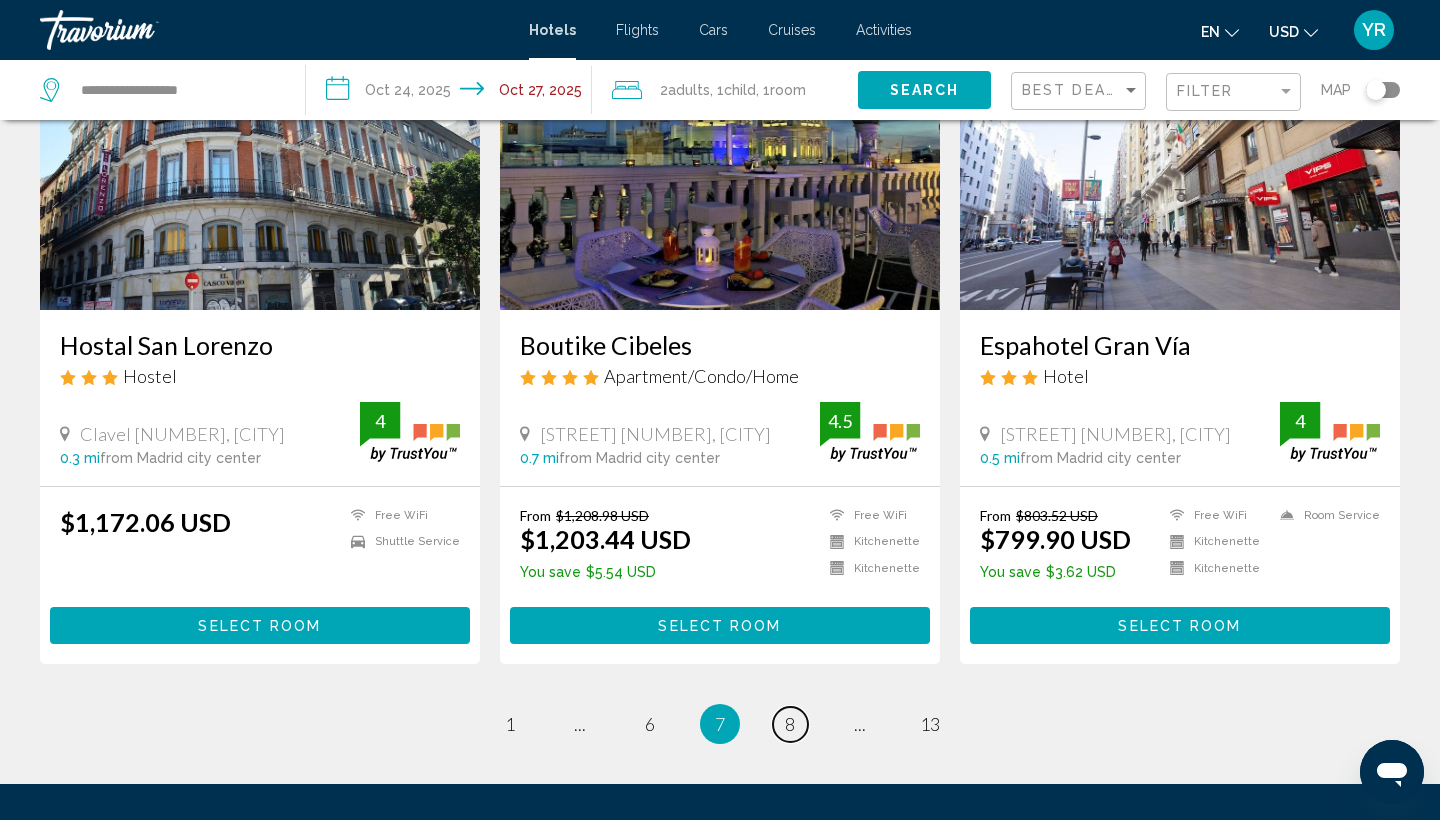 scroll, scrollTop: 2465, scrollLeft: 0, axis: vertical 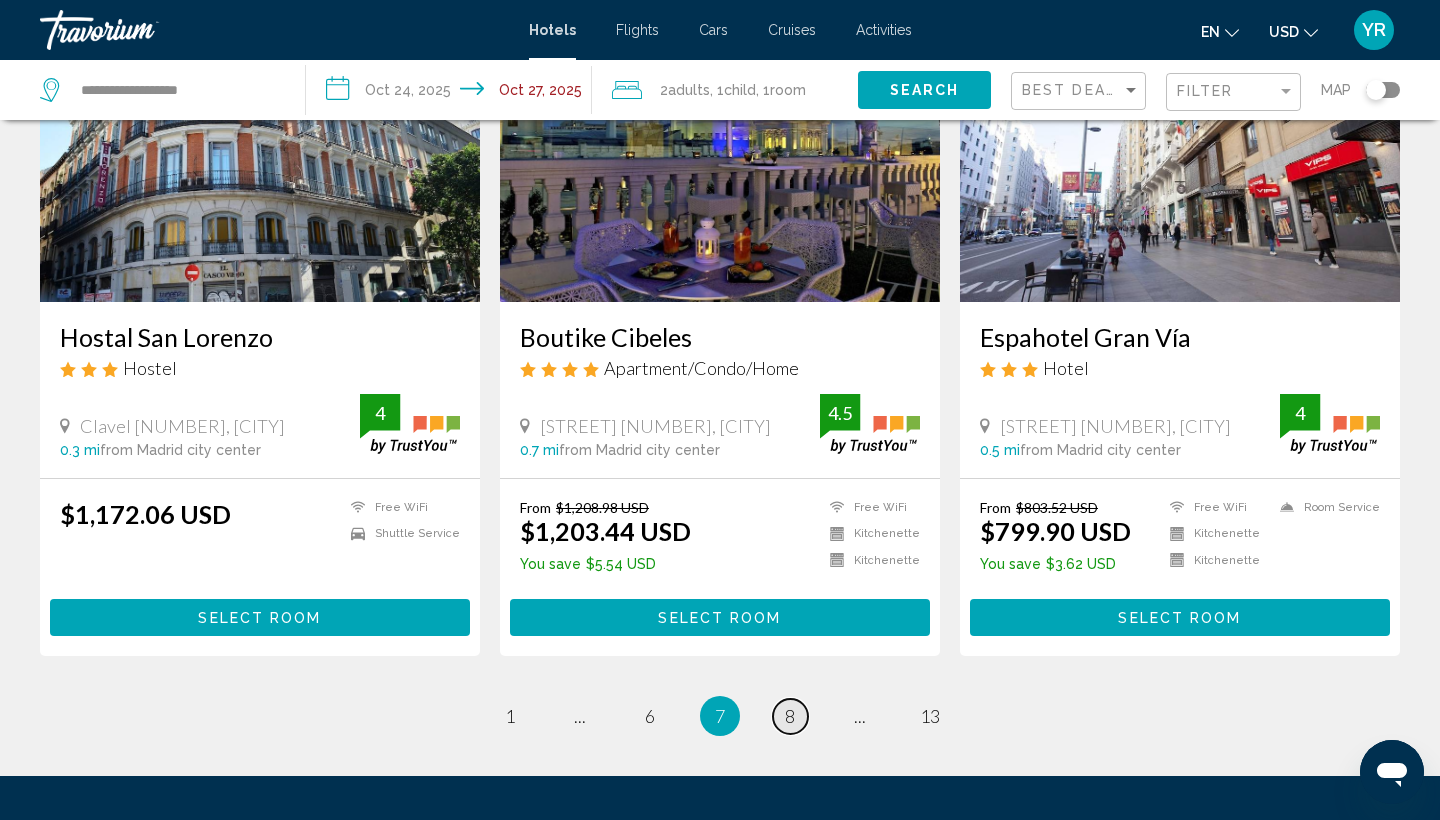 click on "page  8" at bounding box center [790, 716] 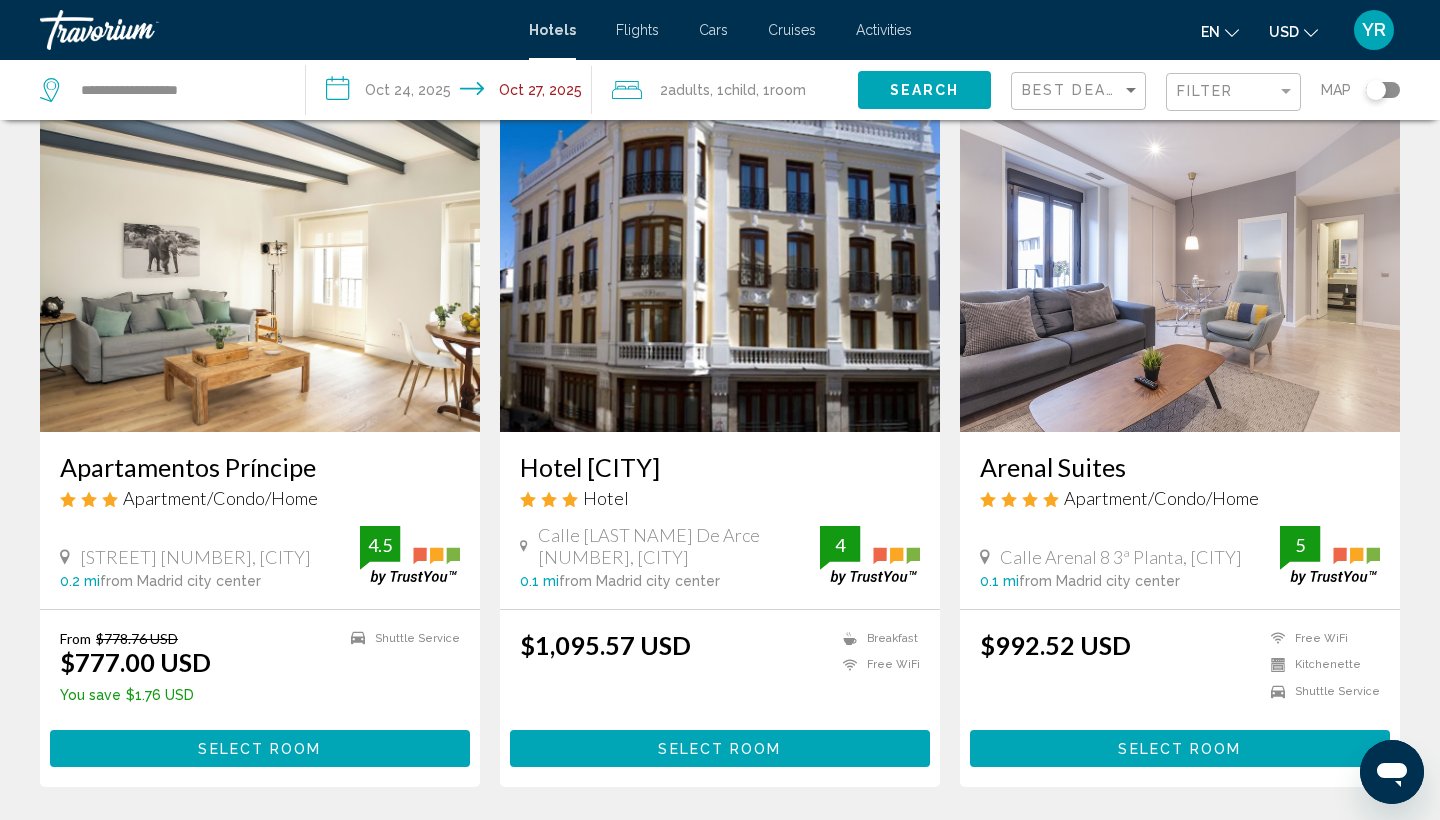 scroll, scrollTop: 86, scrollLeft: 0, axis: vertical 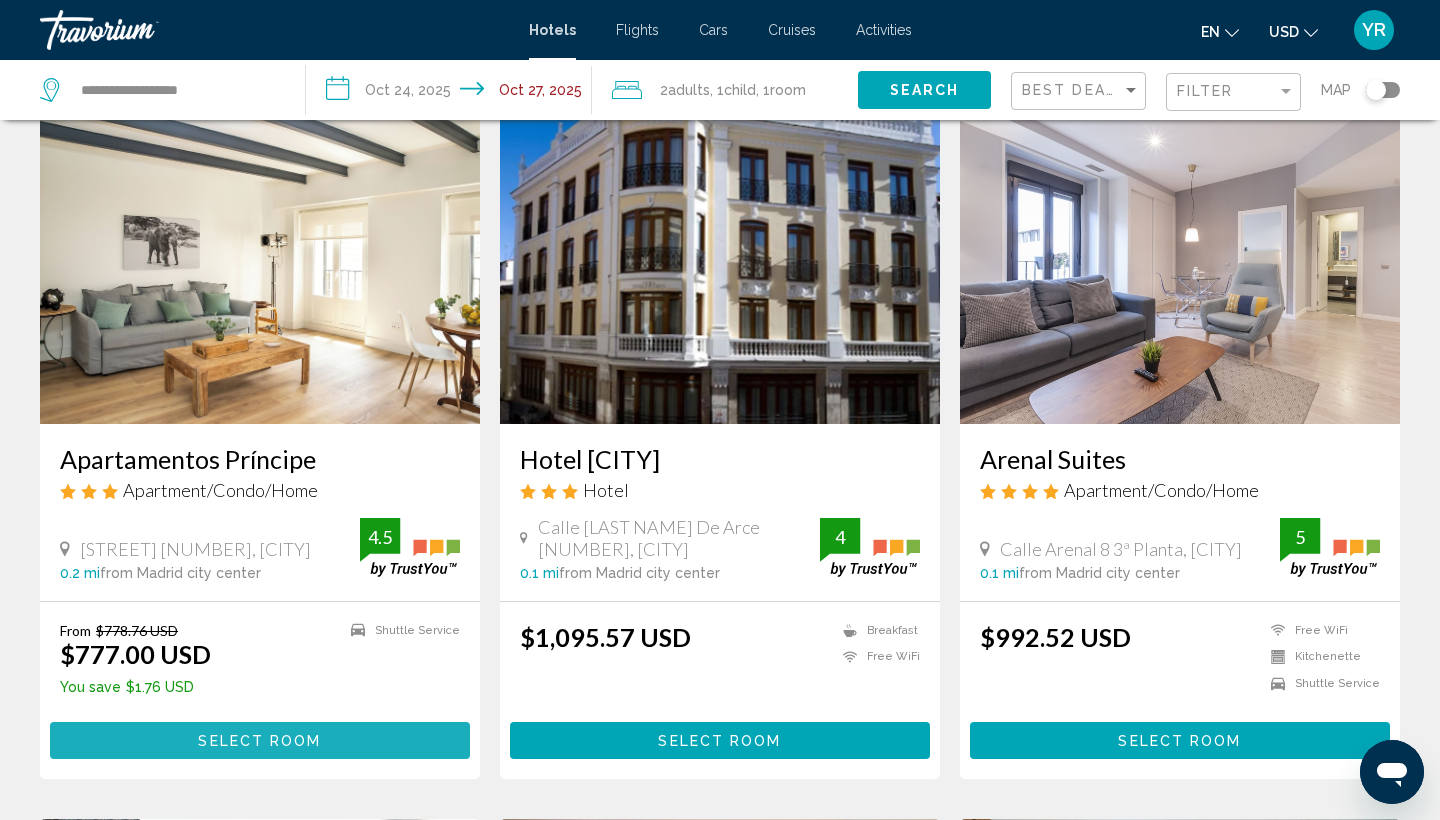 click on "Select Room" at bounding box center (260, 740) 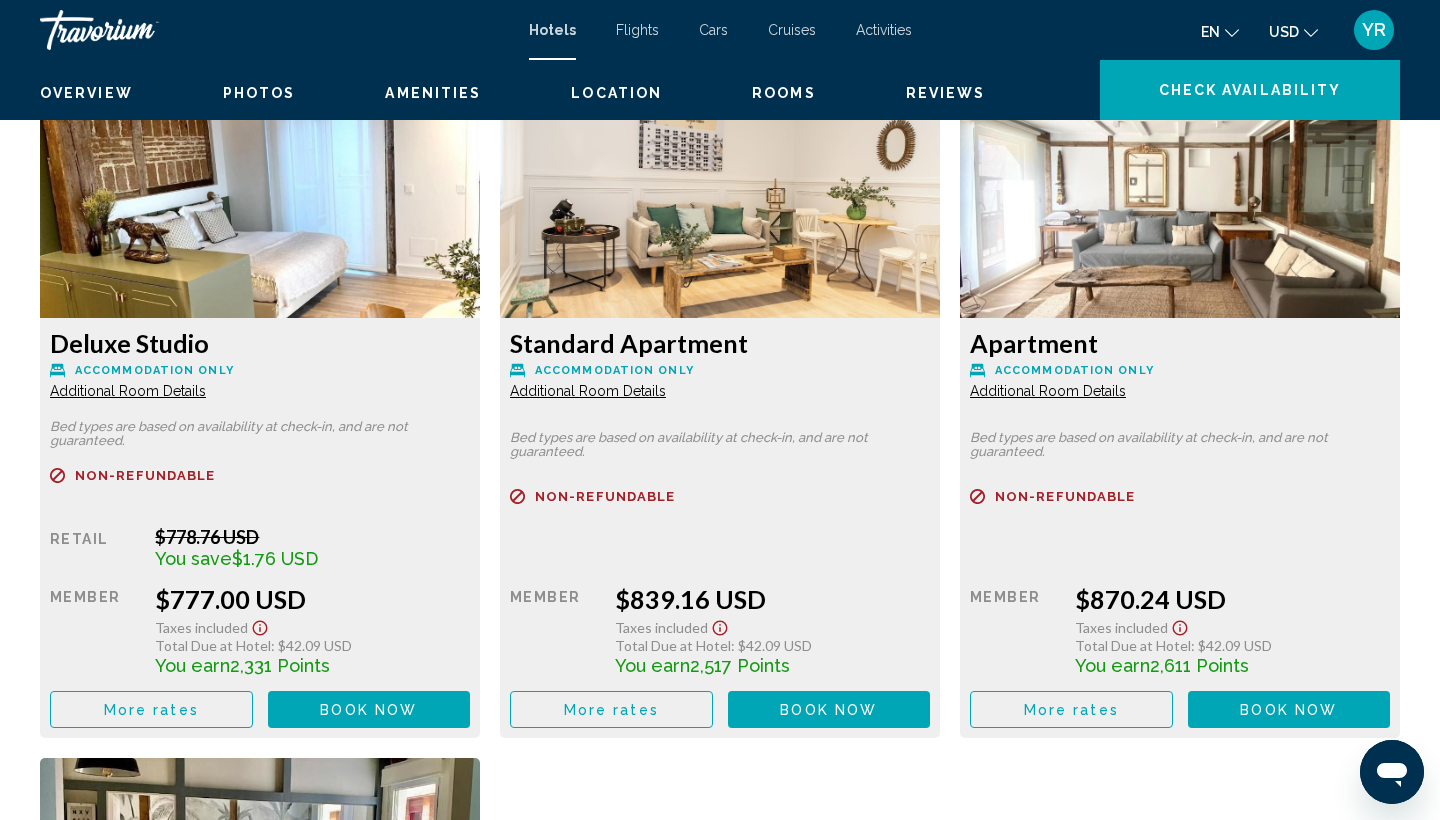 scroll, scrollTop: 2764, scrollLeft: 0, axis: vertical 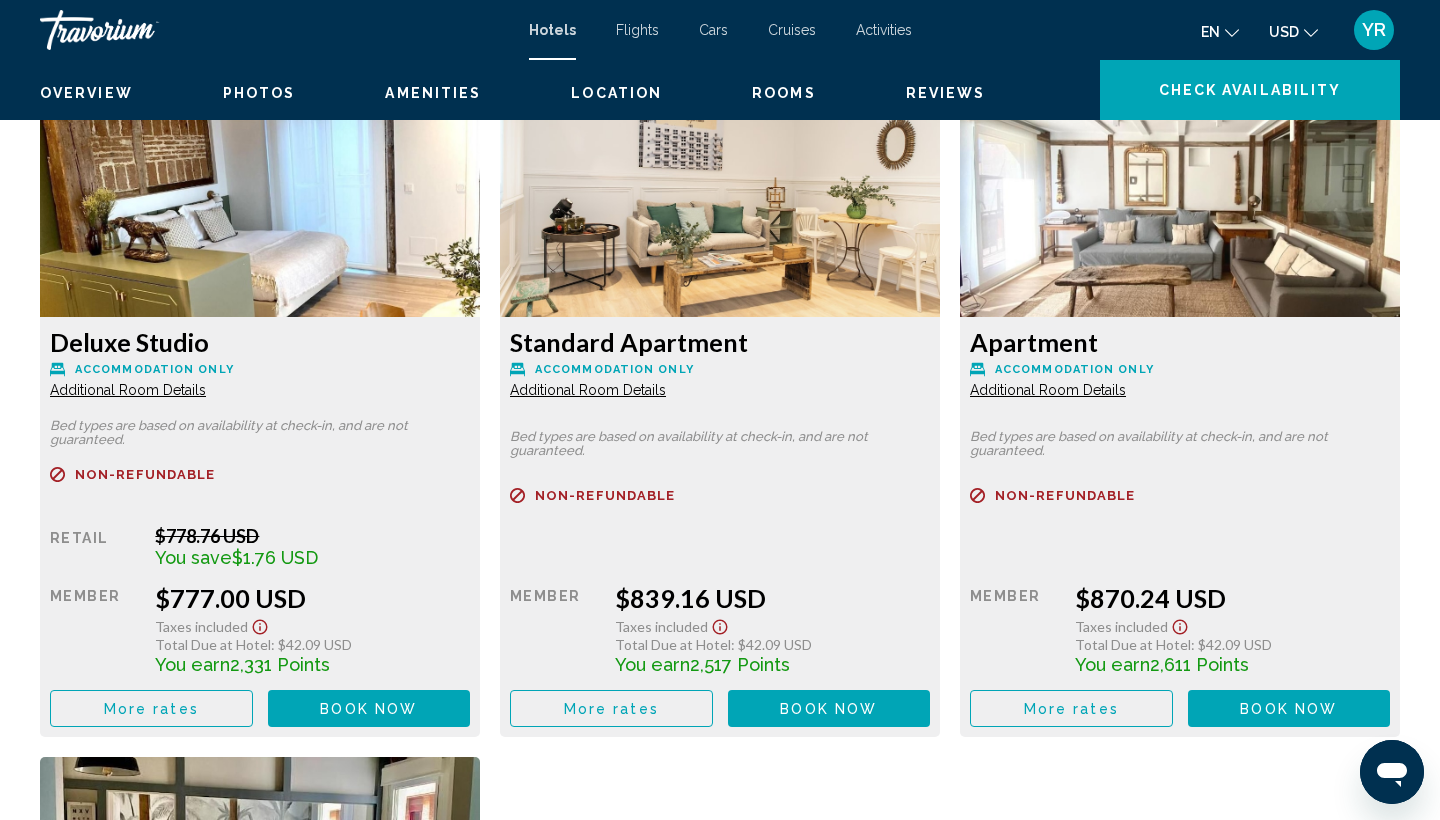 click on "Additional Room Details" at bounding box center (128, 390) 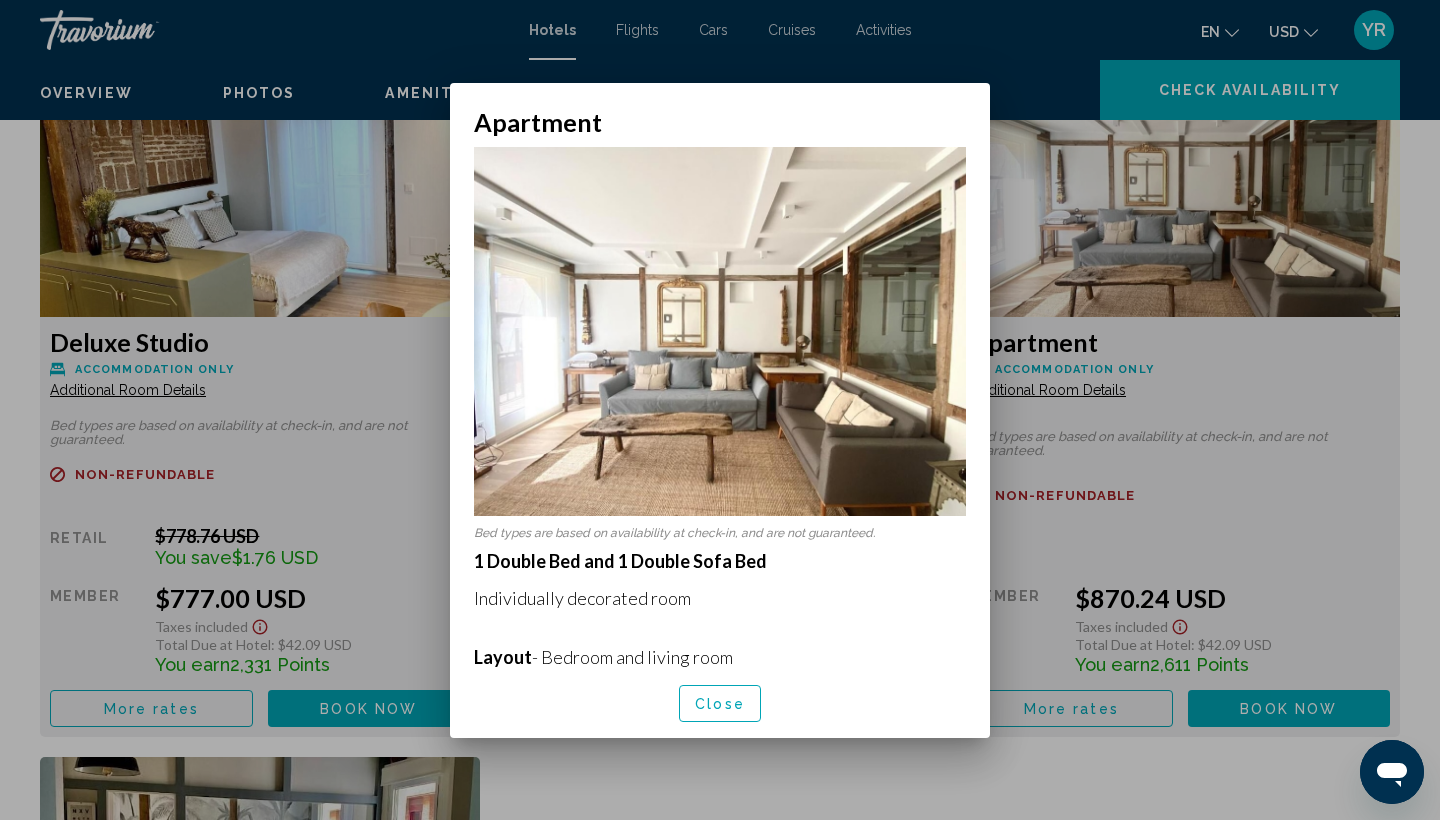 click at bounding box center (720, 410) 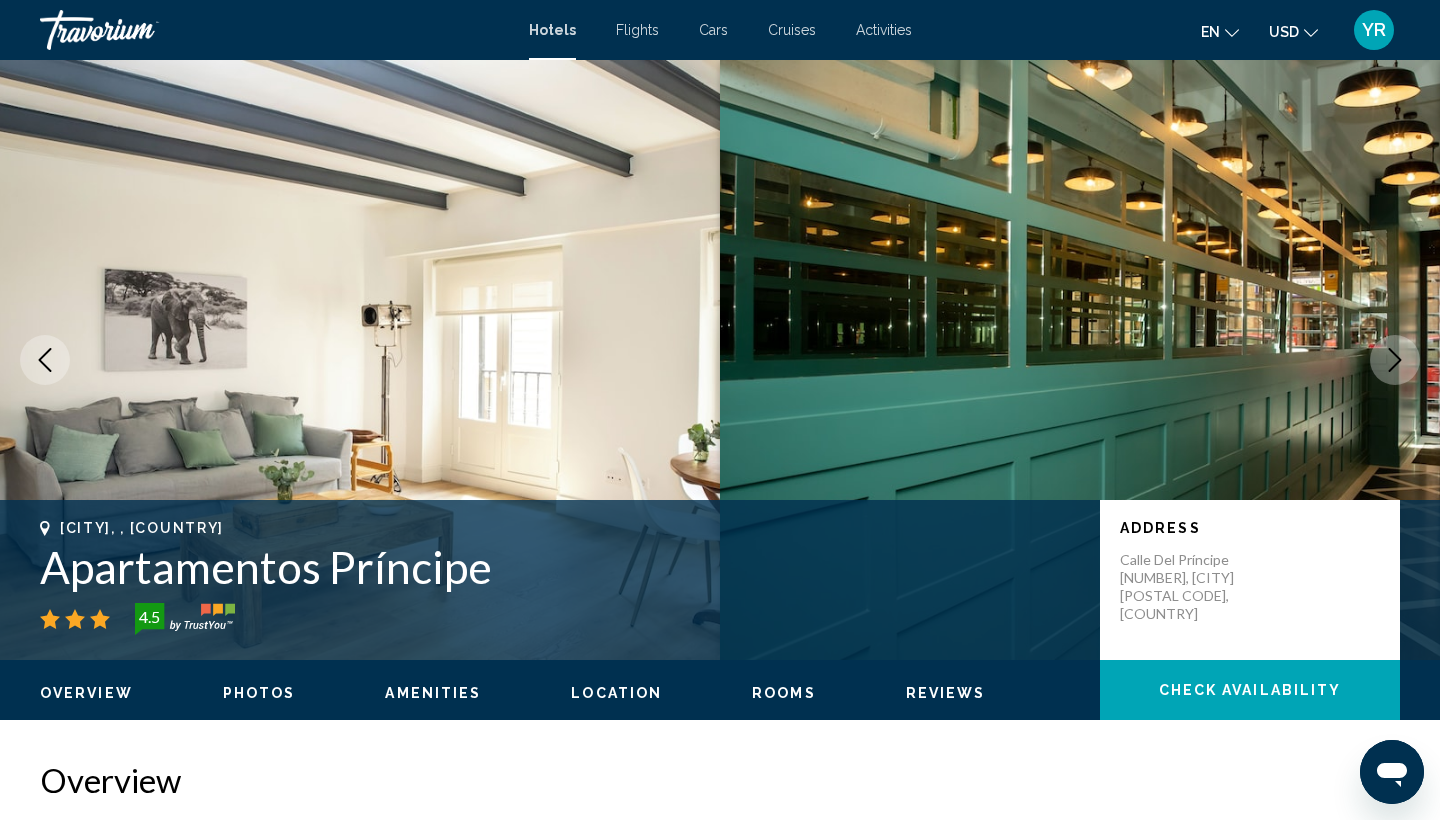 scroll, scrollTop: 2764, scrollLeft: 0, axis: vertical 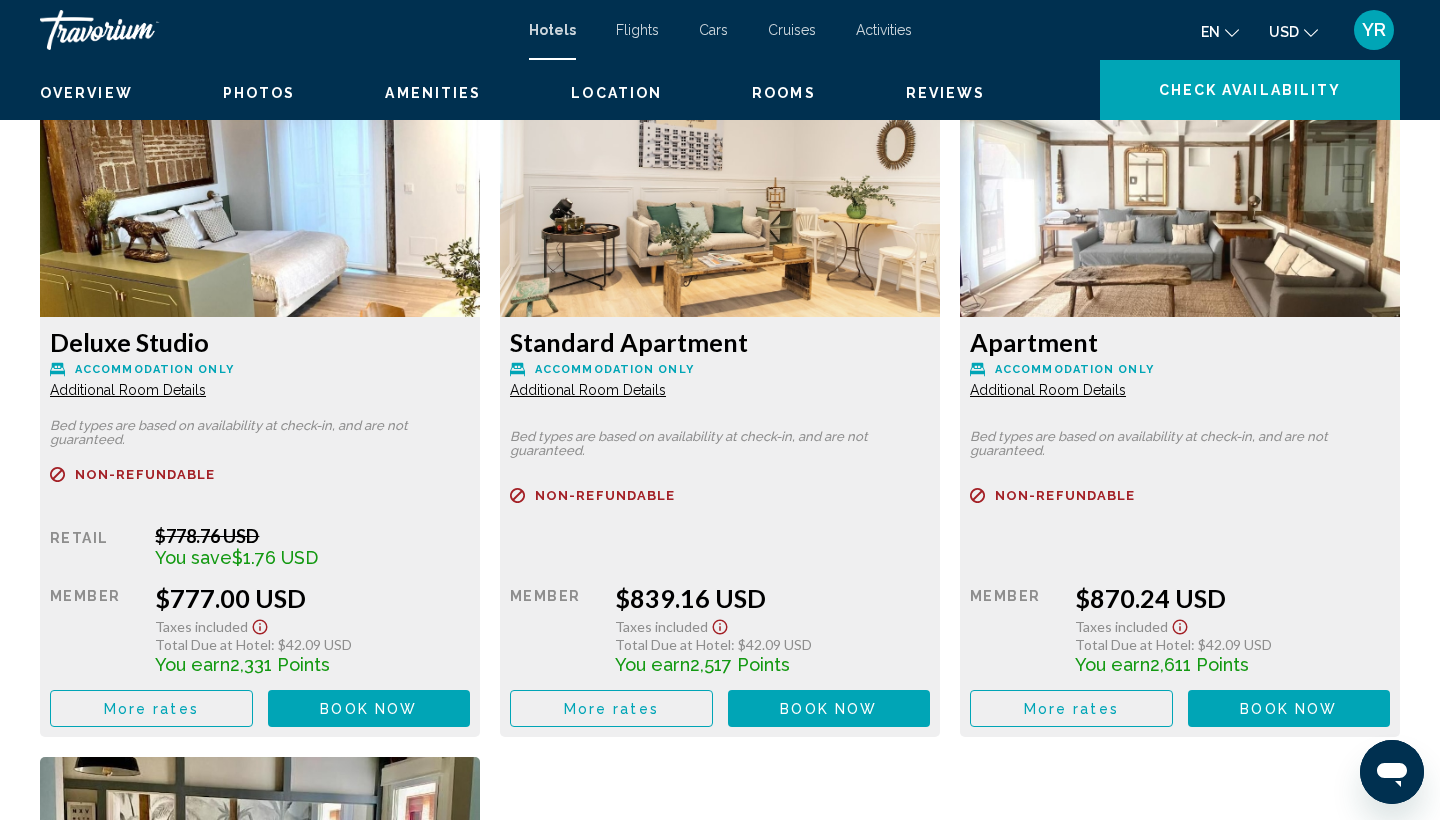 click on "Additional Room Details" at bounding box center (128, 390) 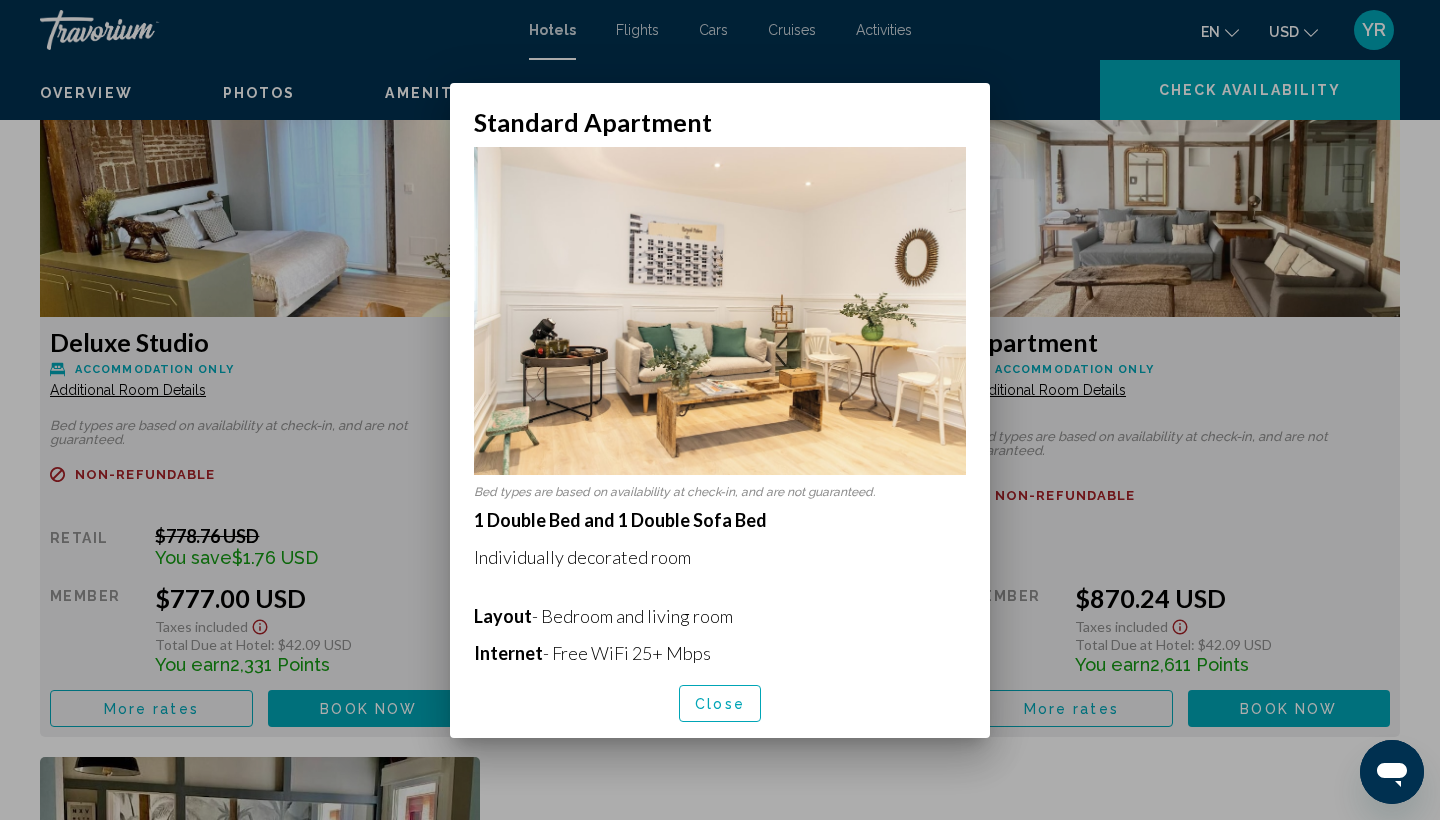 click at bounding box center [720, 410] 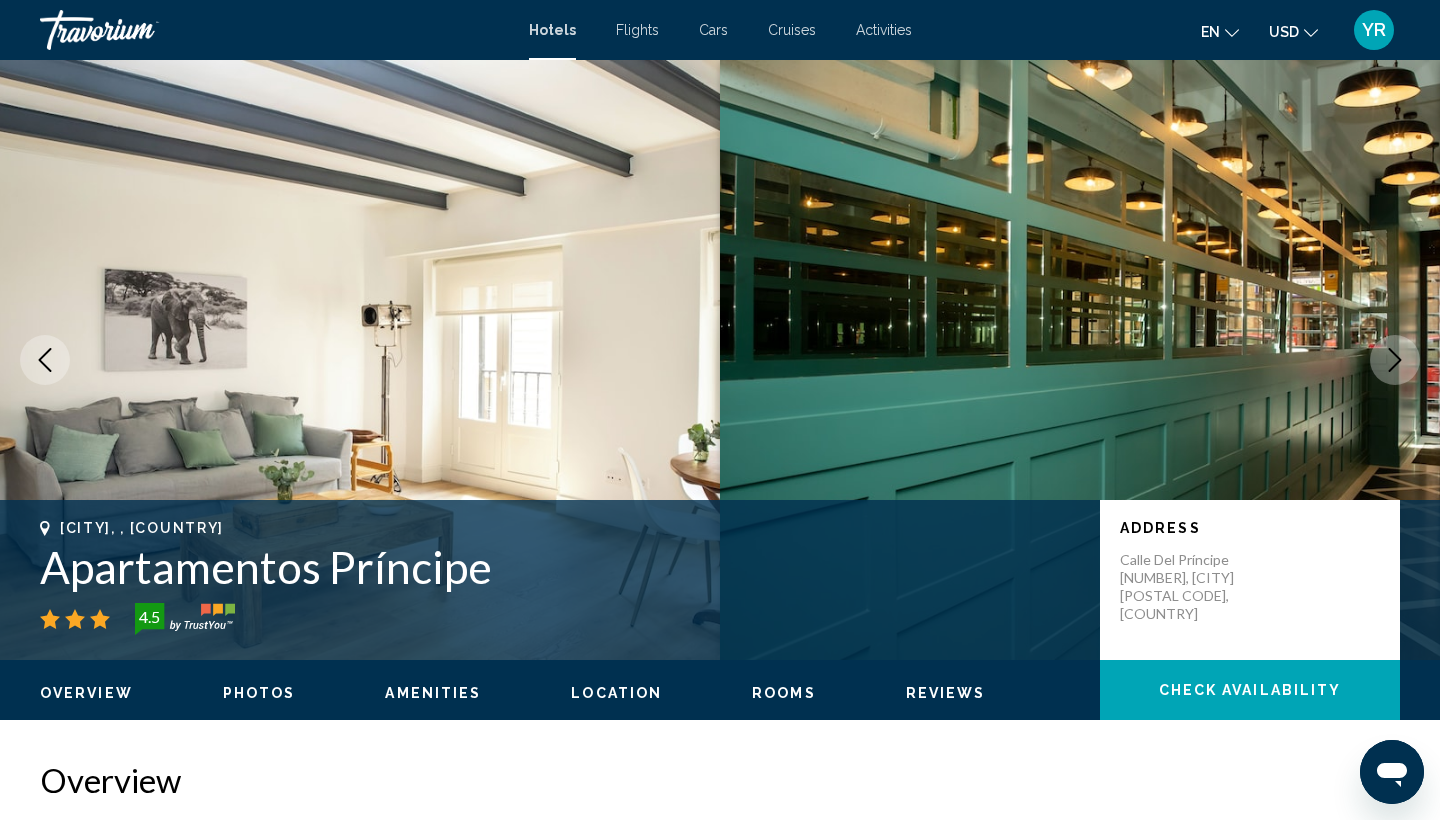 scroll, scrollTop: 2764, scrollLeft: 0, axis: vertical 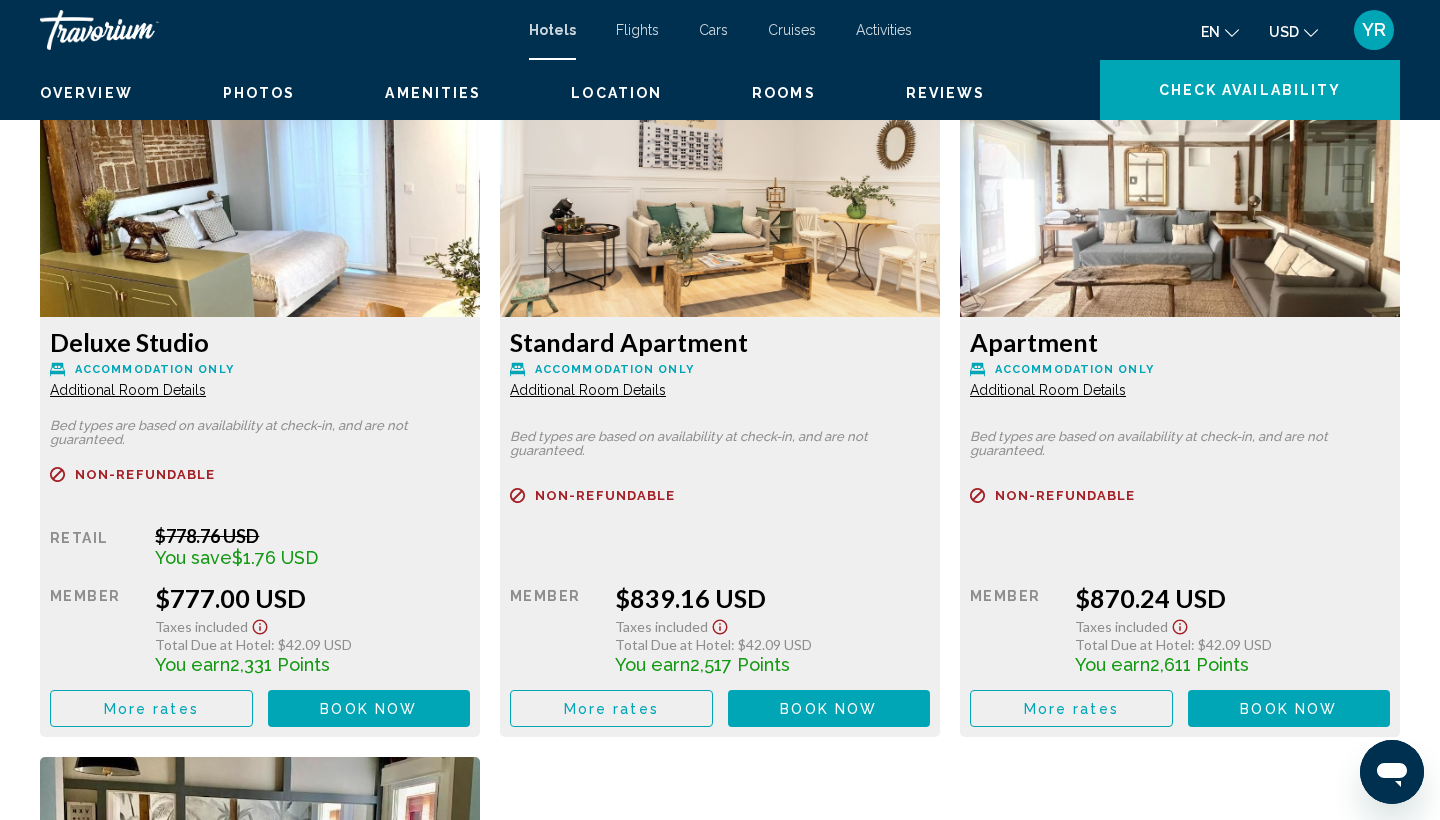 click on "Additional Room Details" at bounding box center (128, 390) 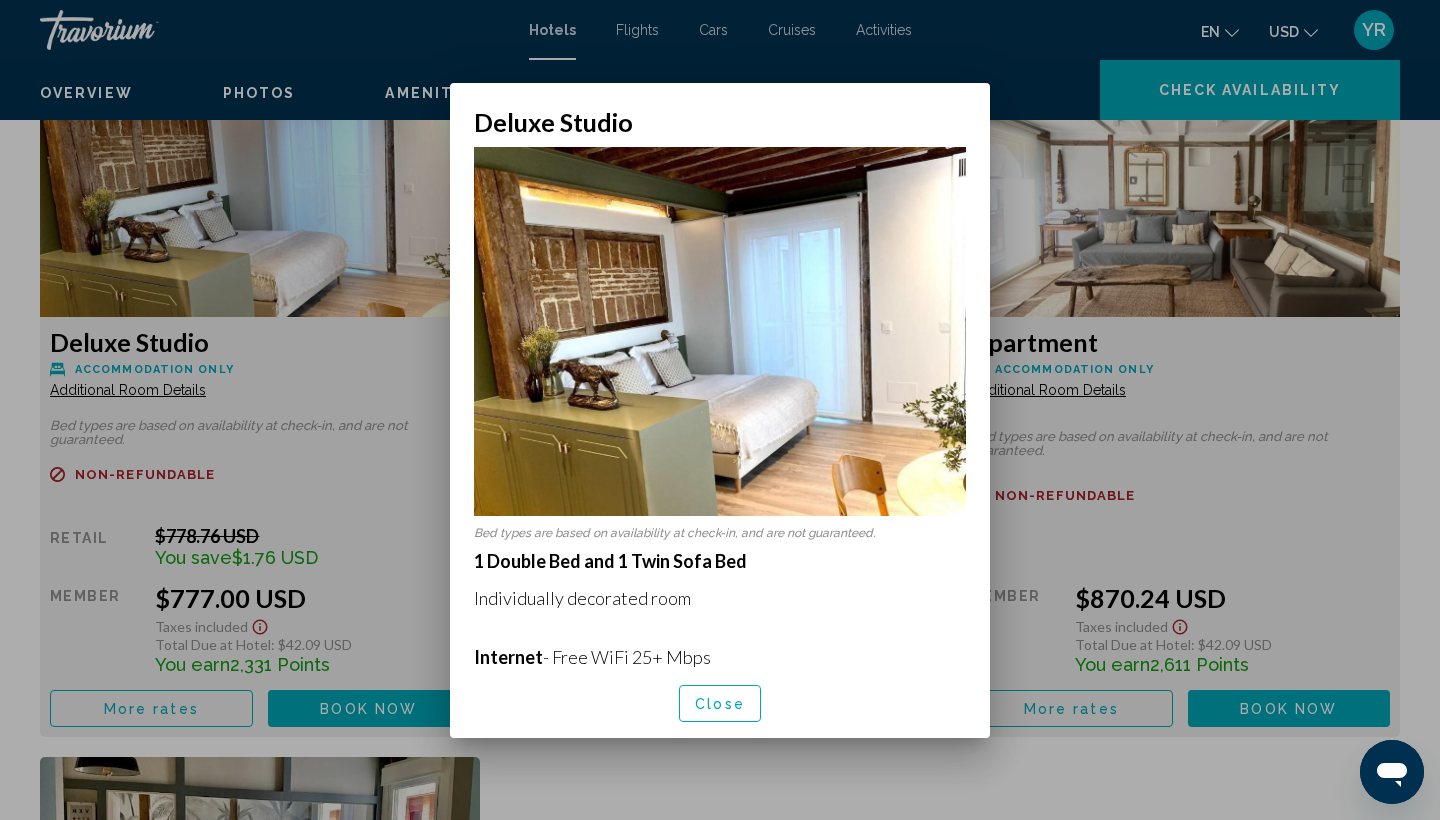 click at bounding box center [720, 410] 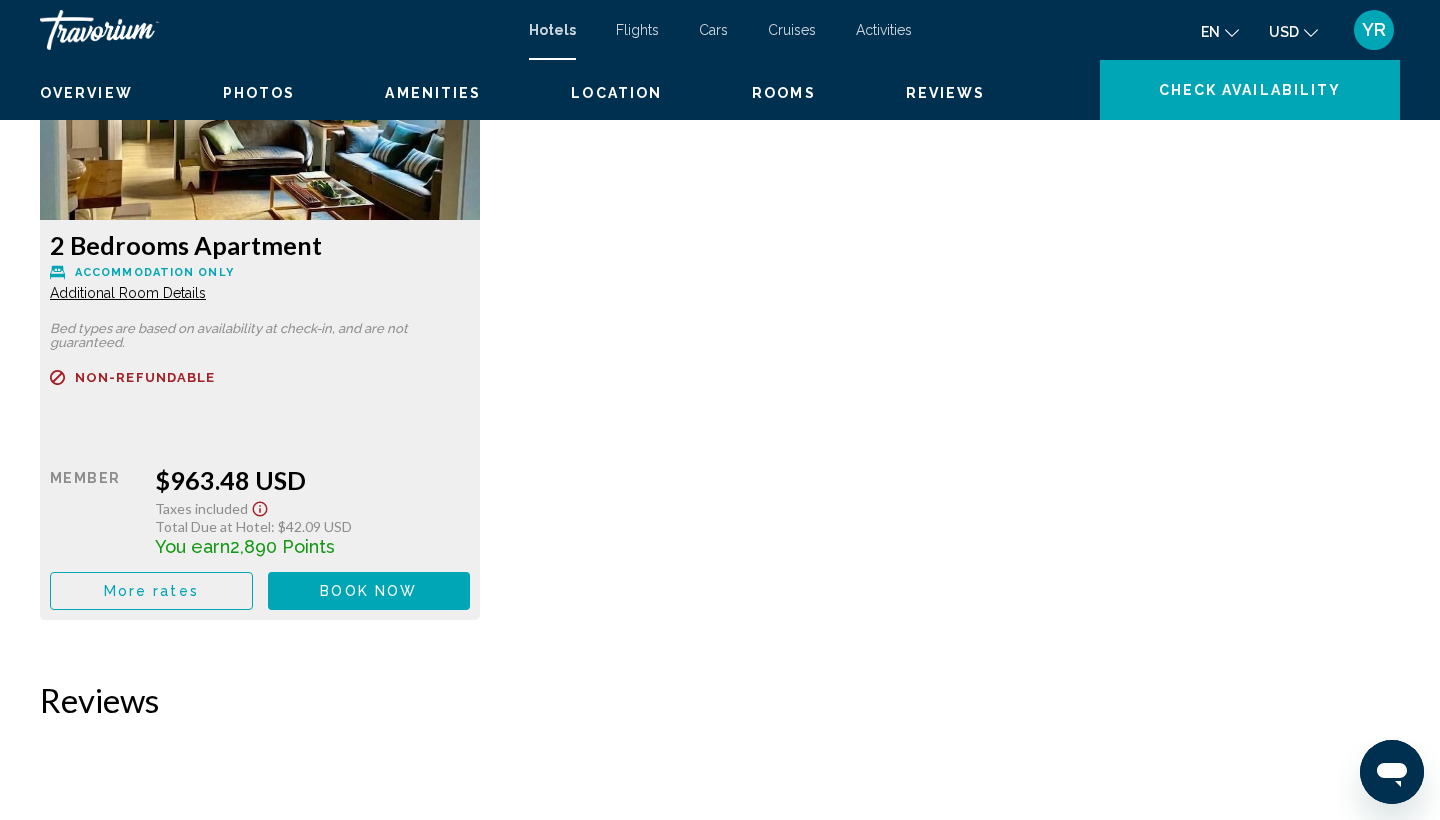 scroll, scrollTop: 3549, scrollLeft: 0, axis: vertical 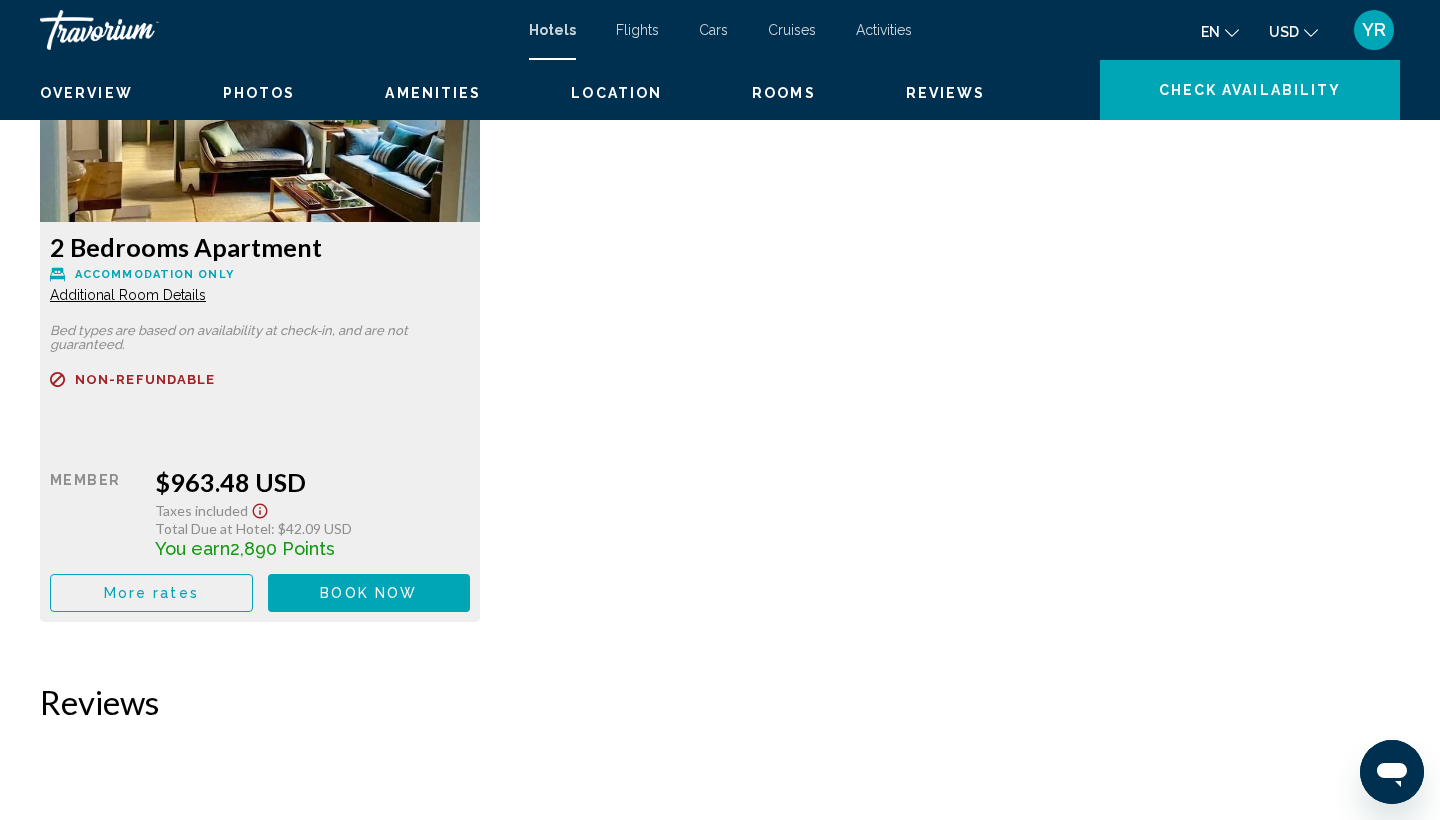 click on "Additional Room Details" at bounding box center [128, -395] 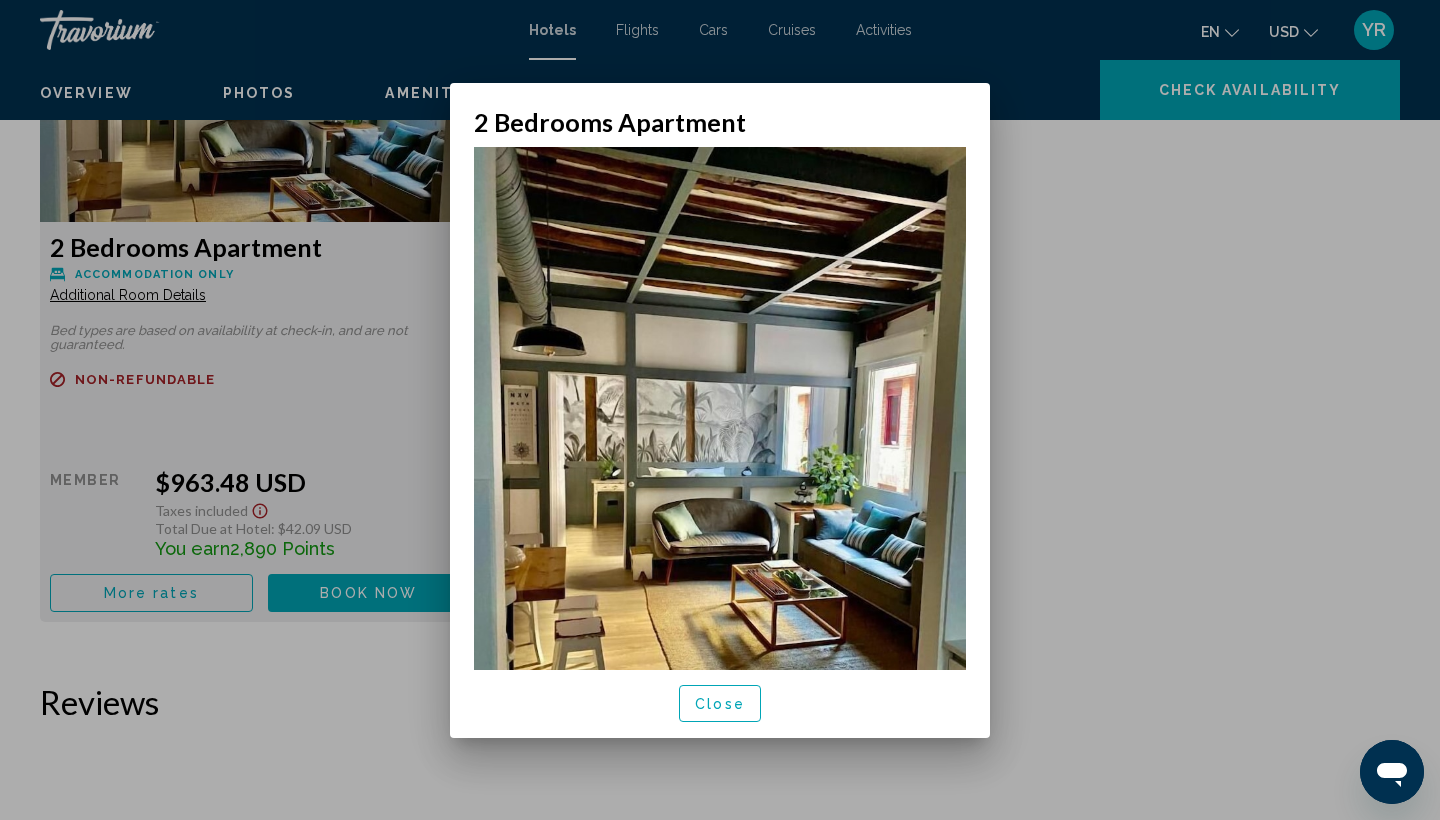 click on "Close" at bounding box center [720, 704] 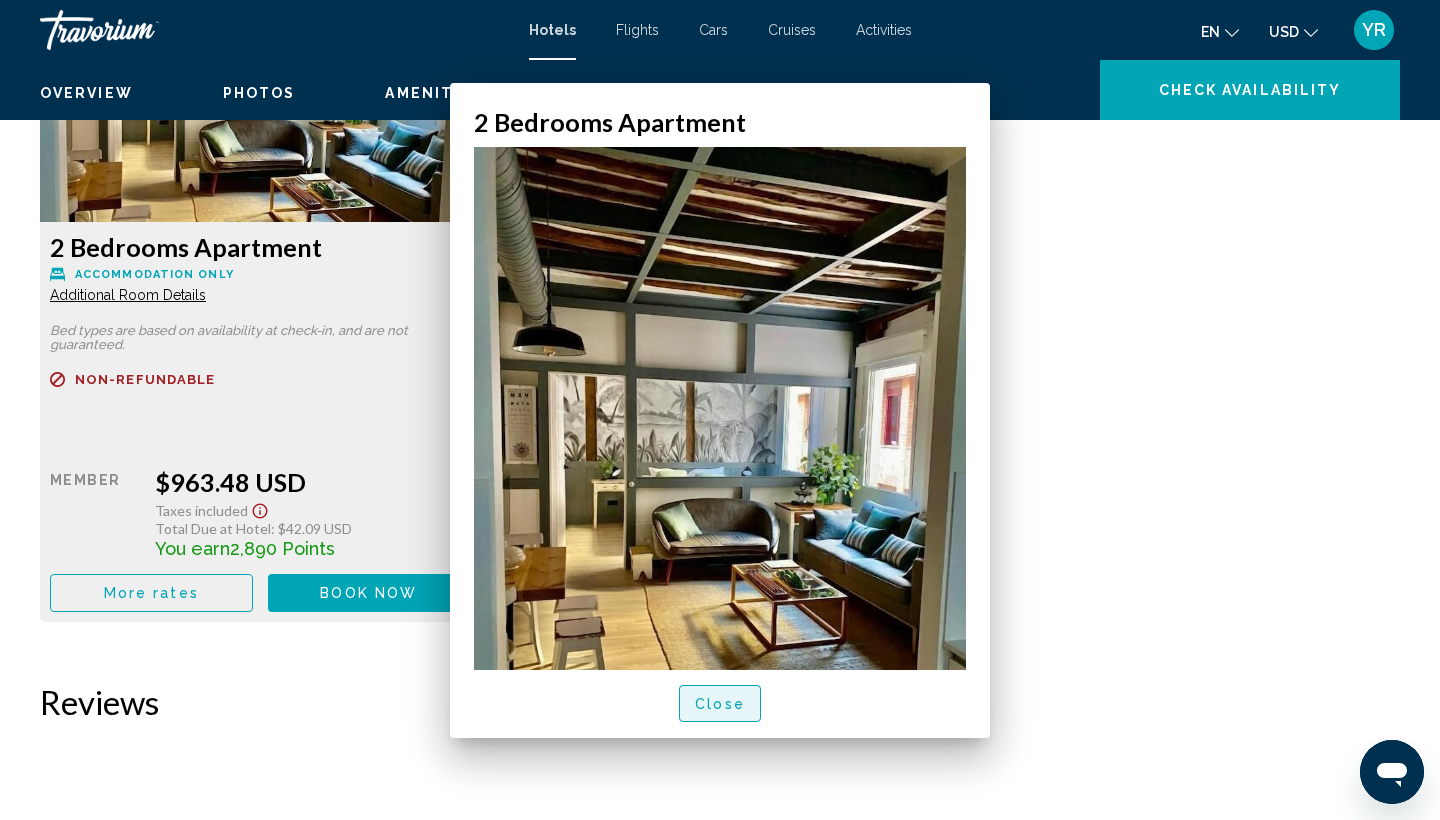 scroll, scrollTop: 3549, scrollLeft: 0, axis: vertical 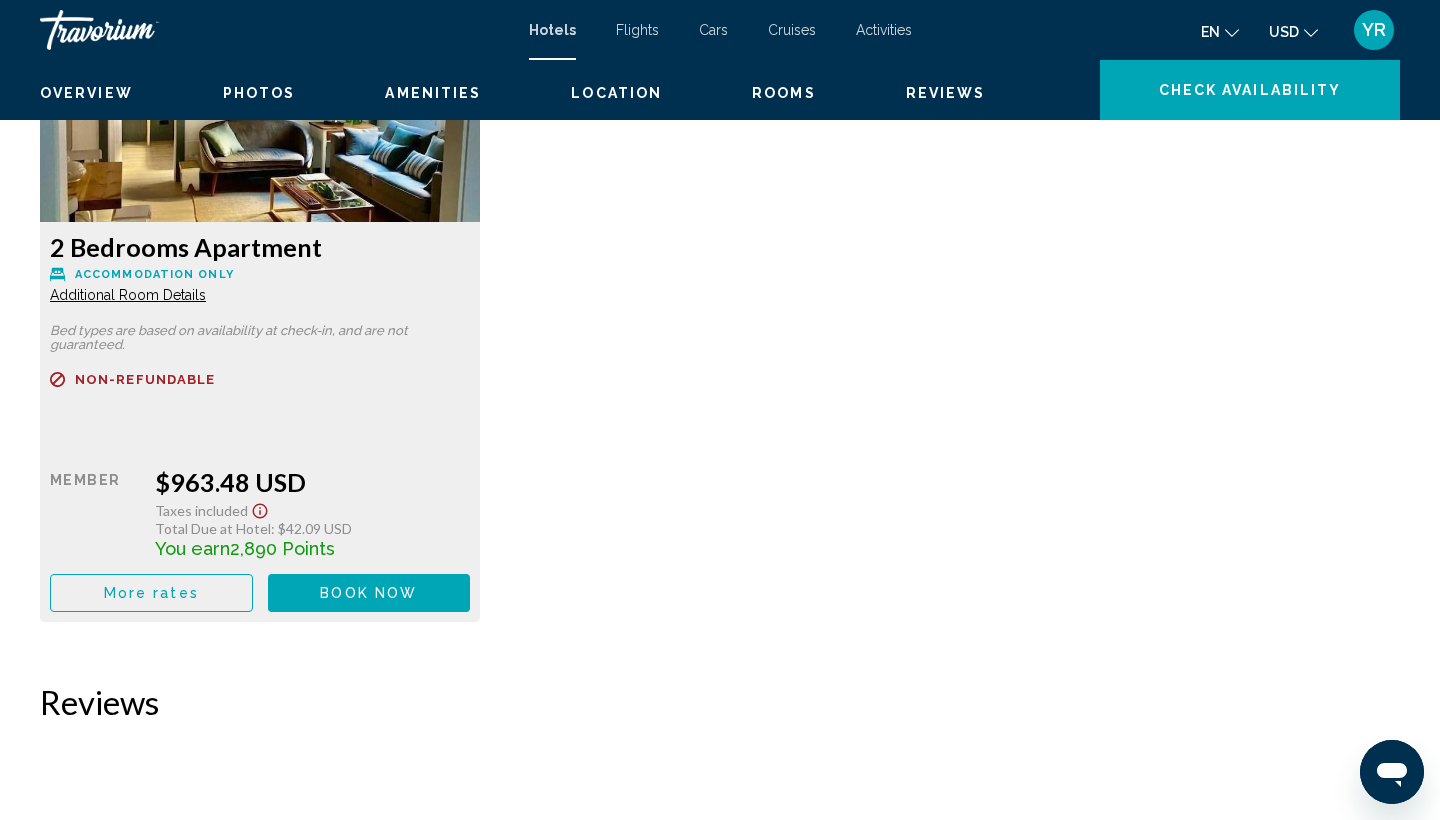 click on "Additional Room Details" at bounding box center [128, -395] 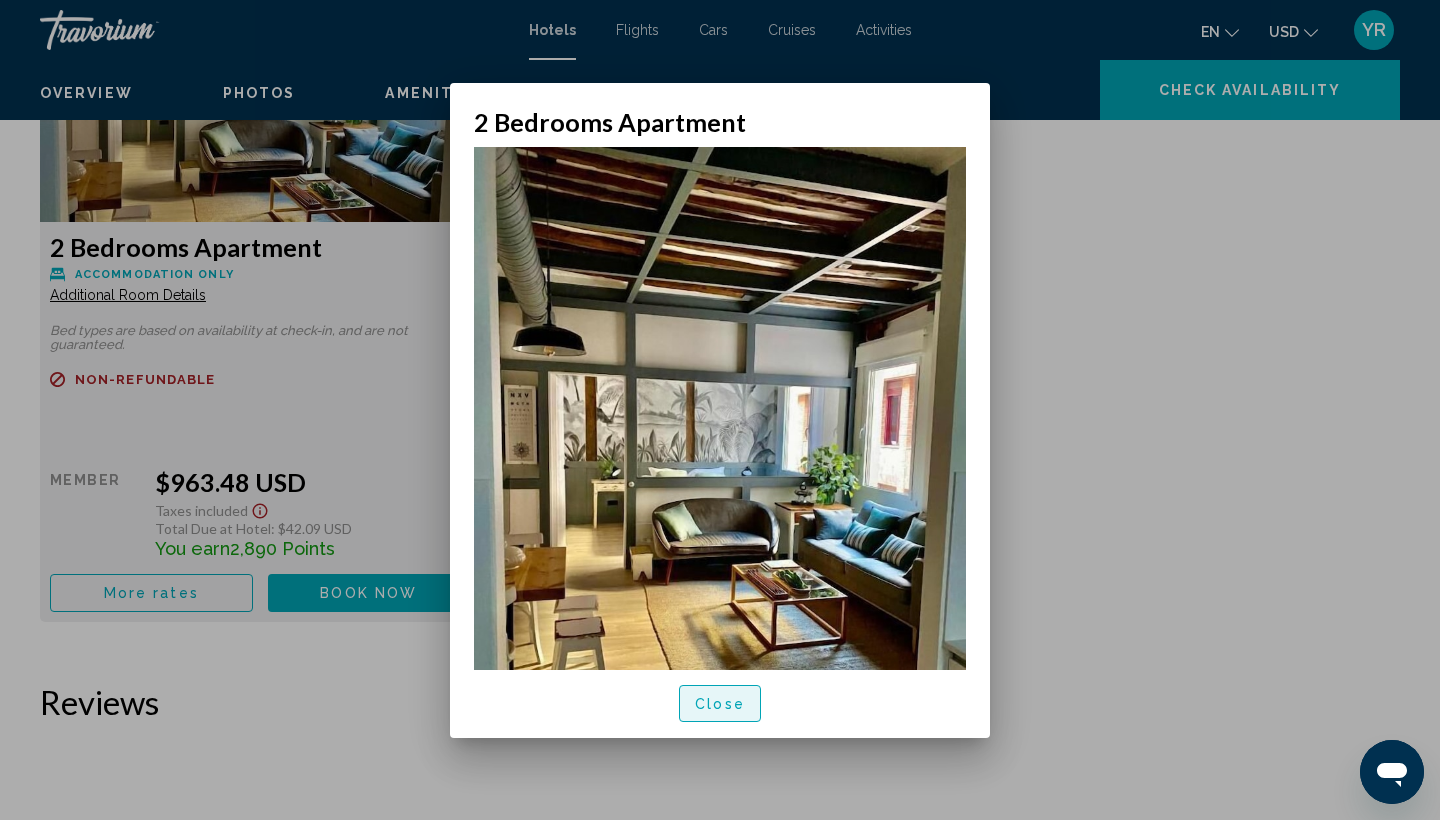 click on "Close" at bounding box center (720, 704) 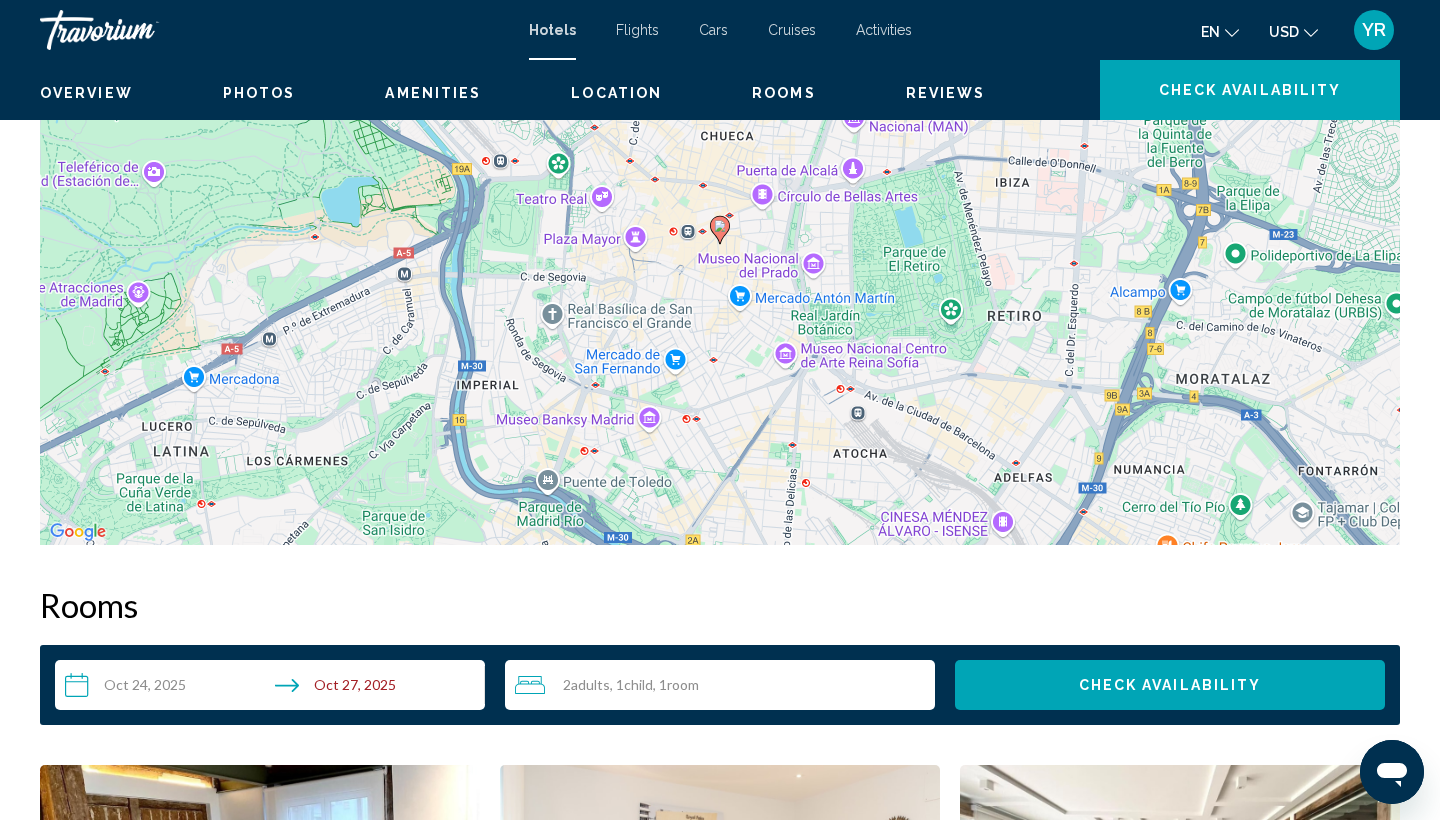 scroll, scrollTop: 2075, scrollLeft: 0, axis: vertical 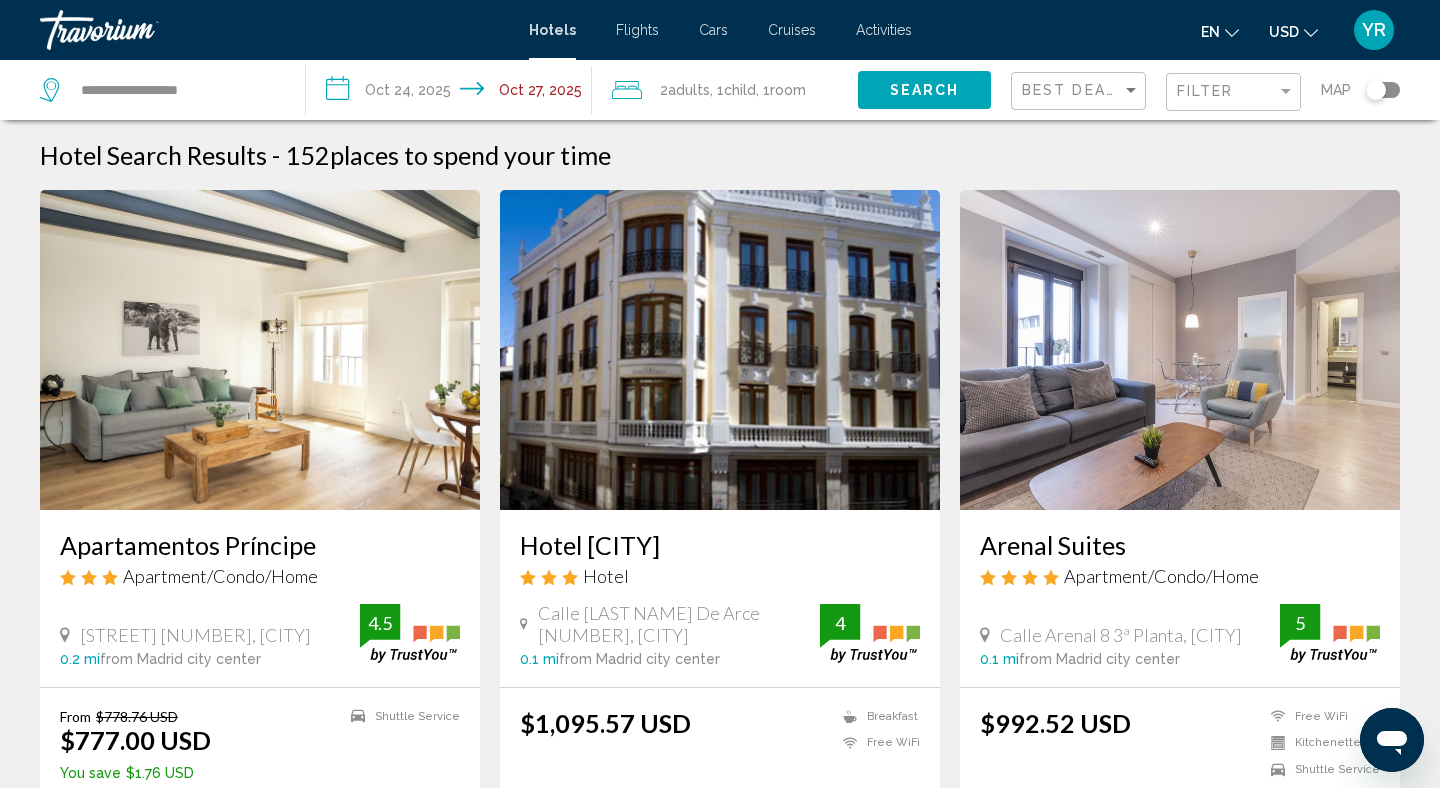 click at bounding box center (260, 350) 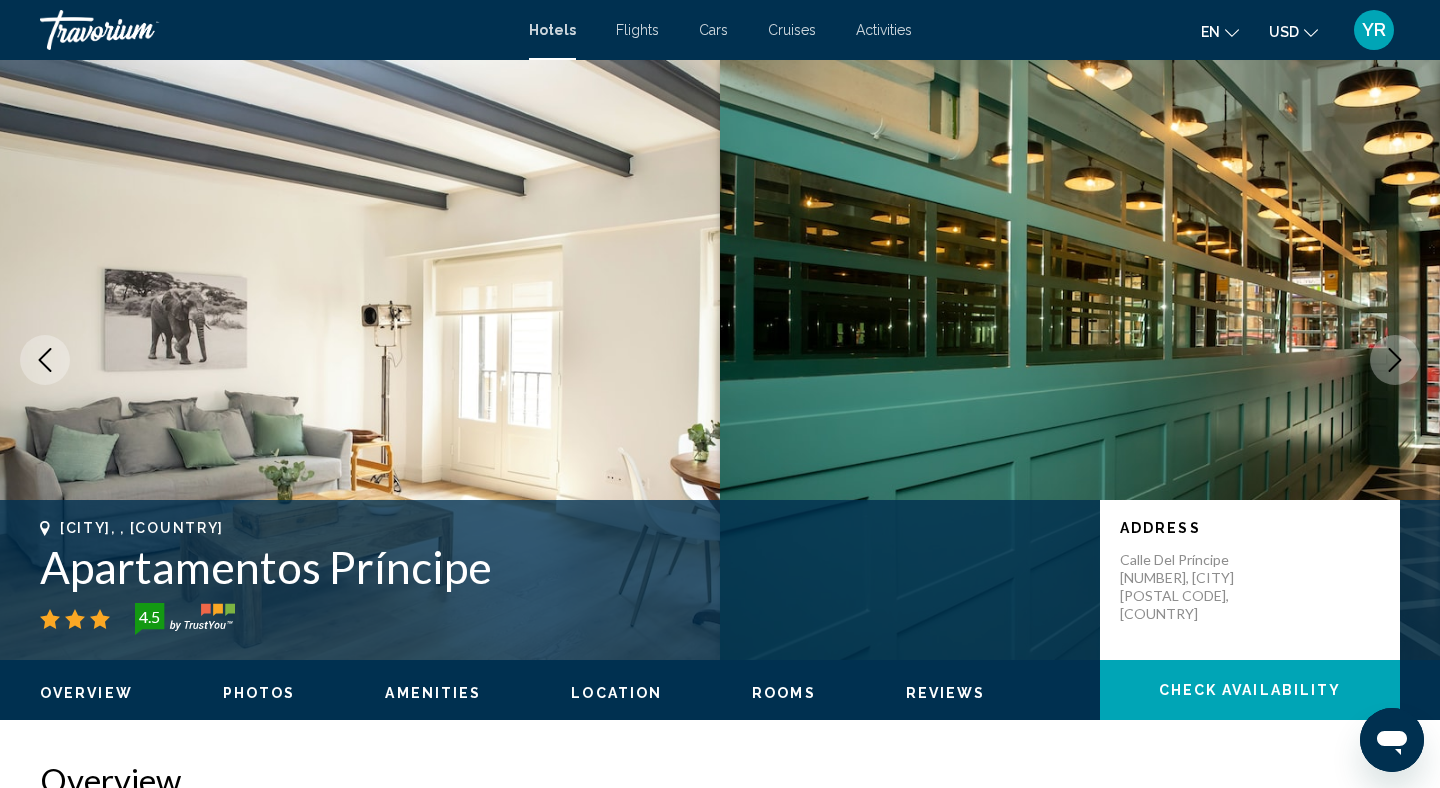 click 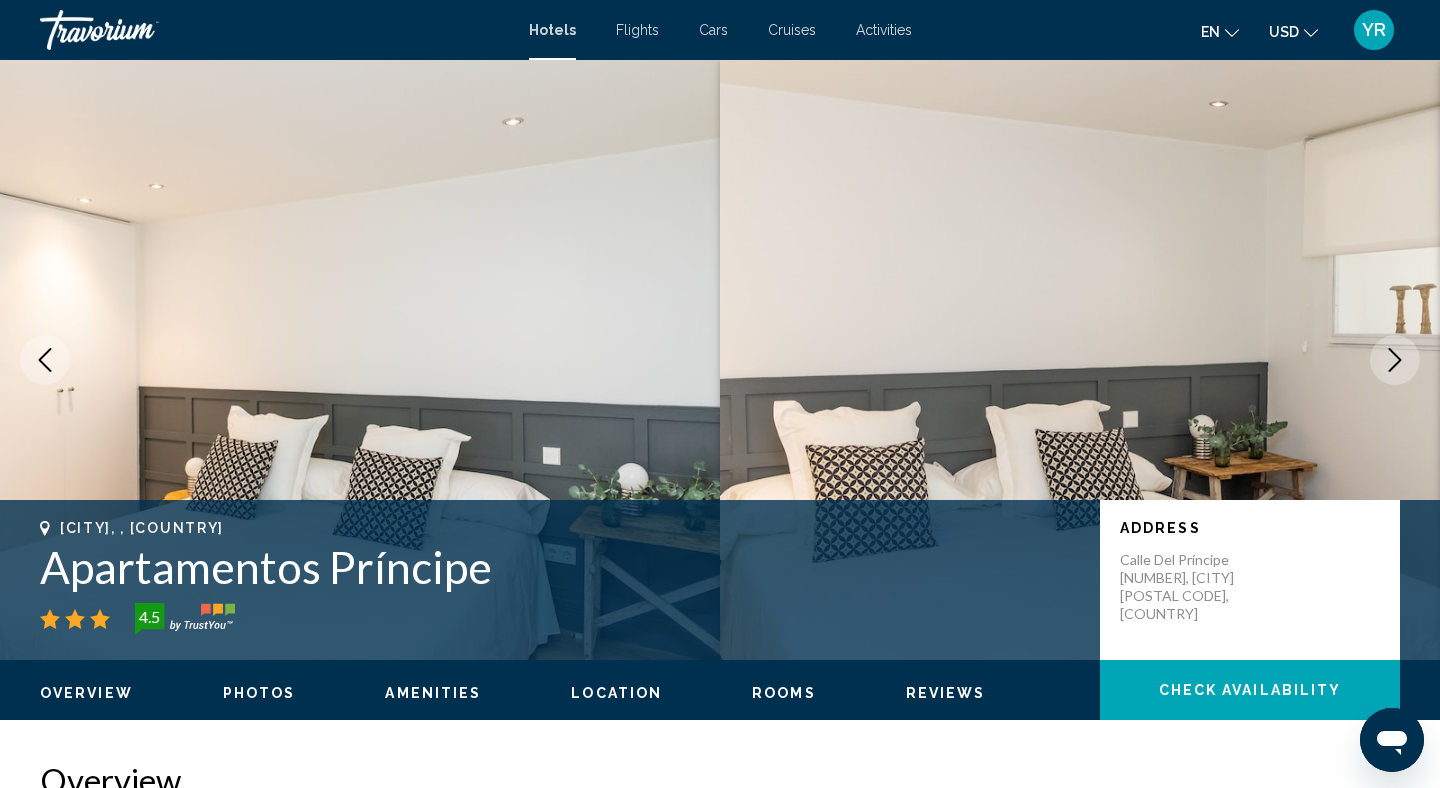 click 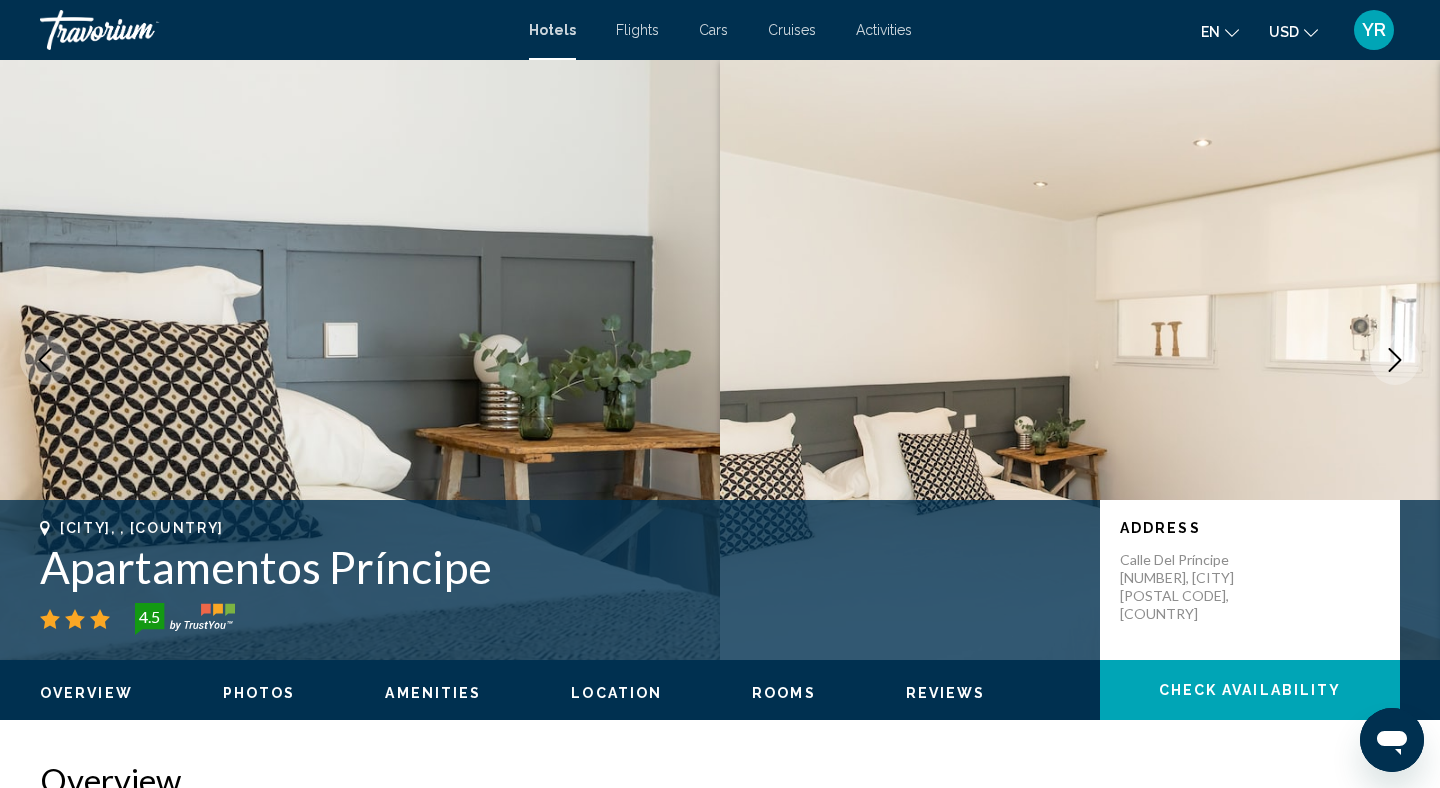 click 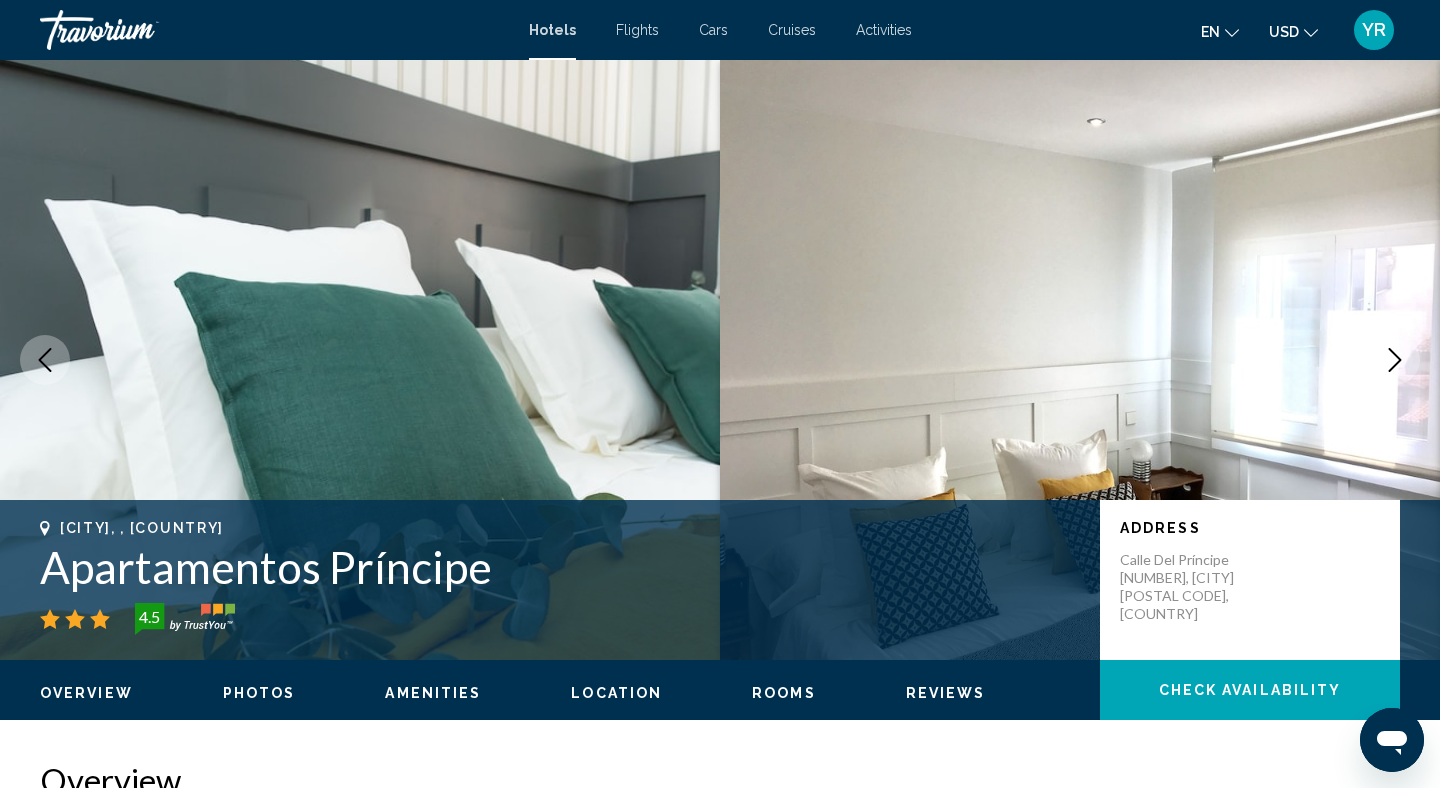 click 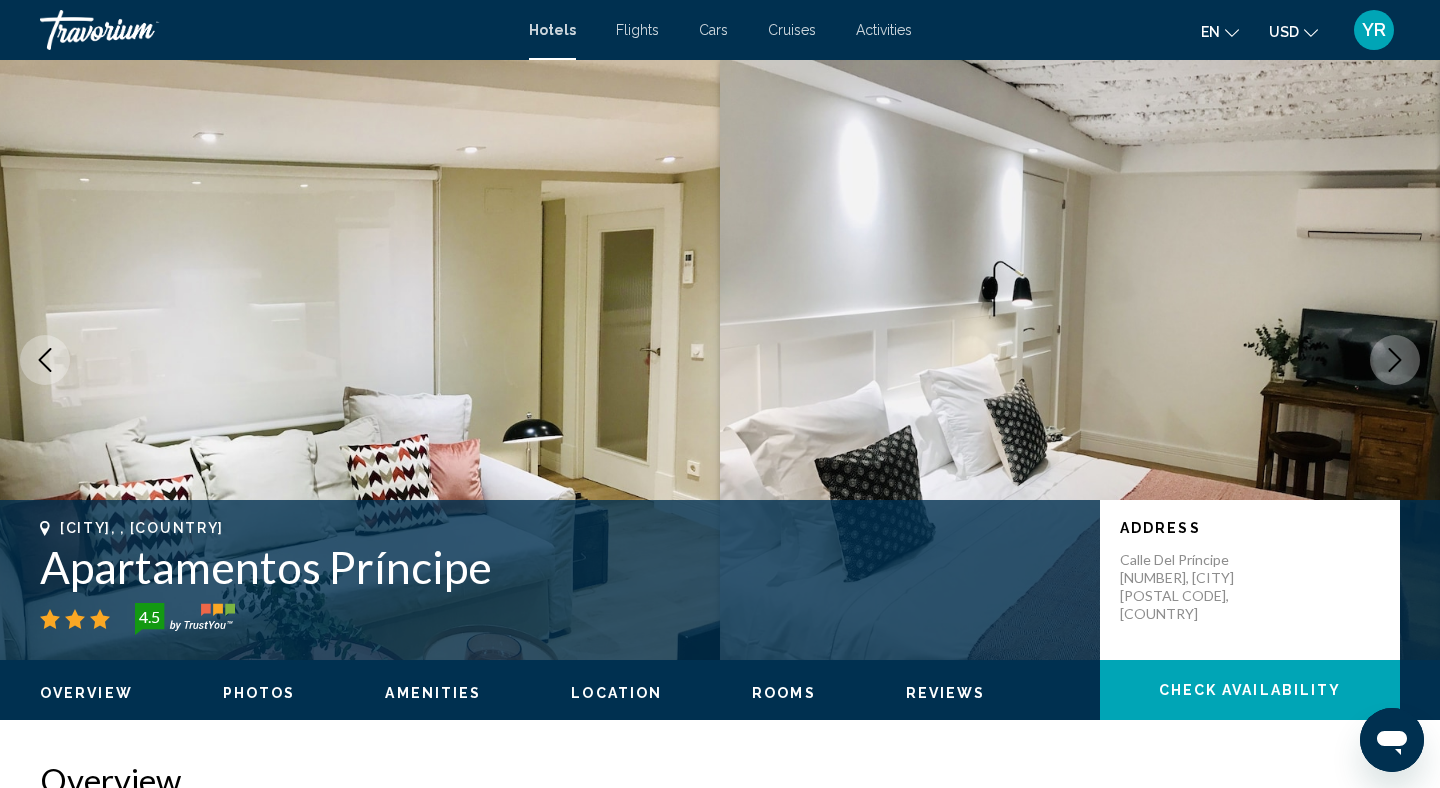 click 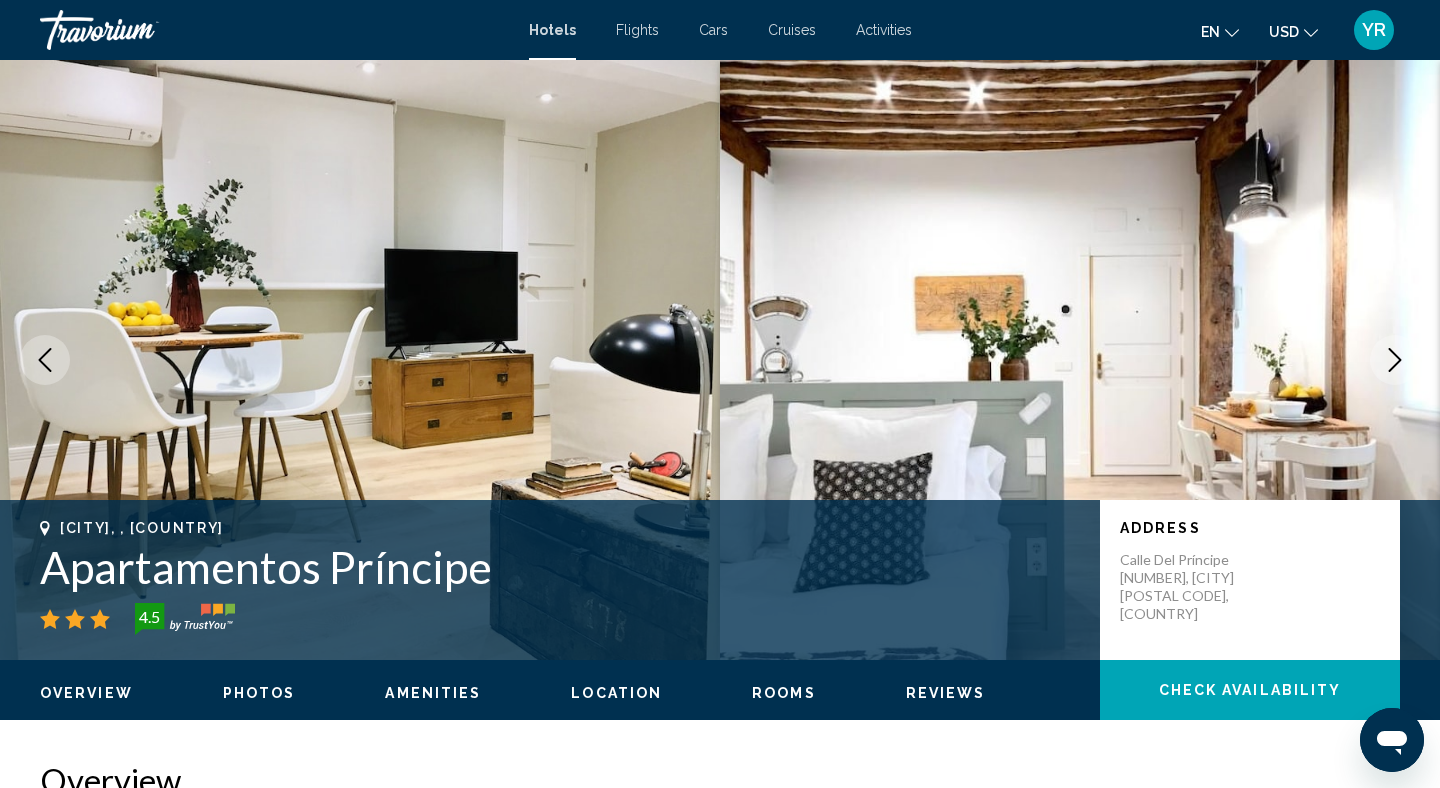 click 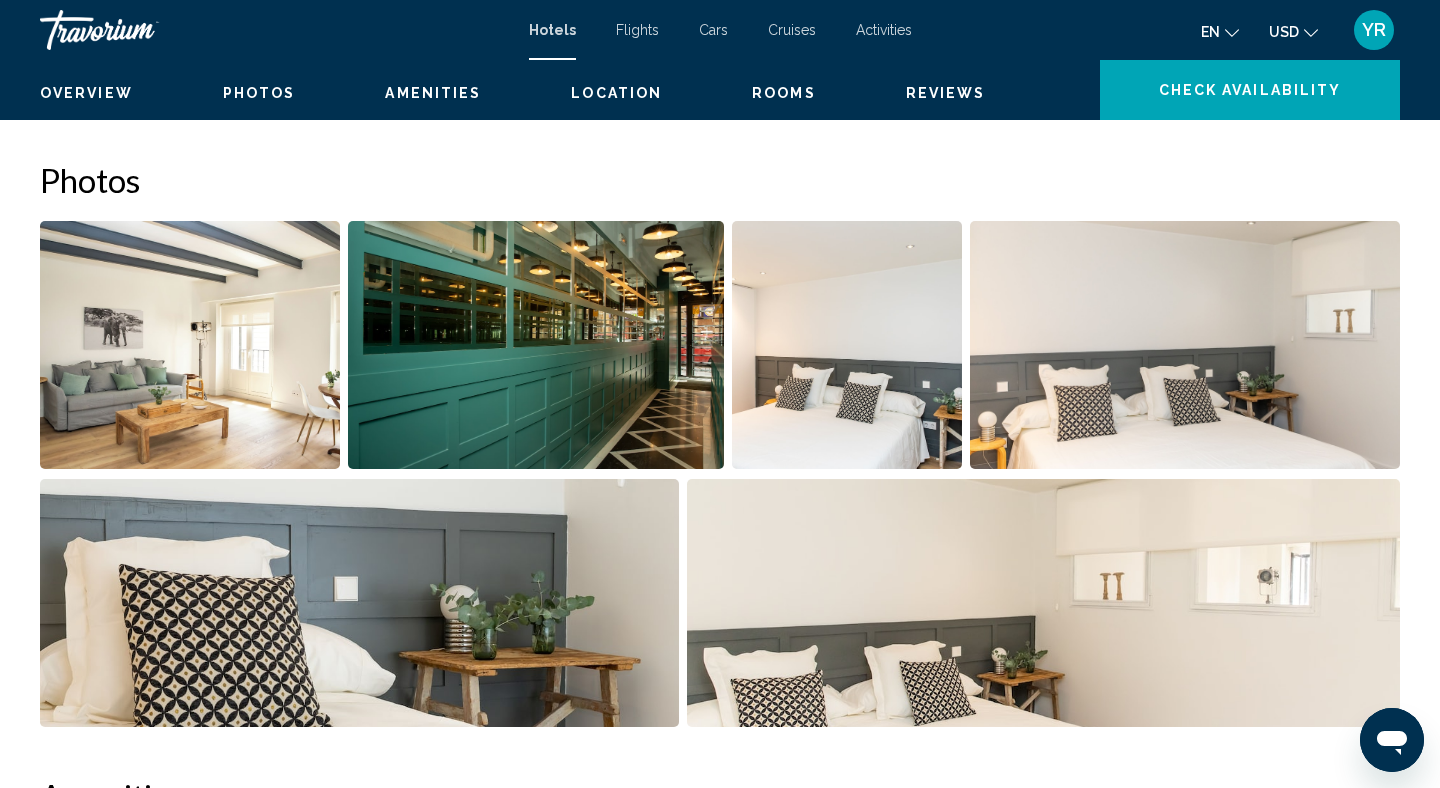 scroll, scrollTop: 979, scrollLeft: 0, axis: vertical 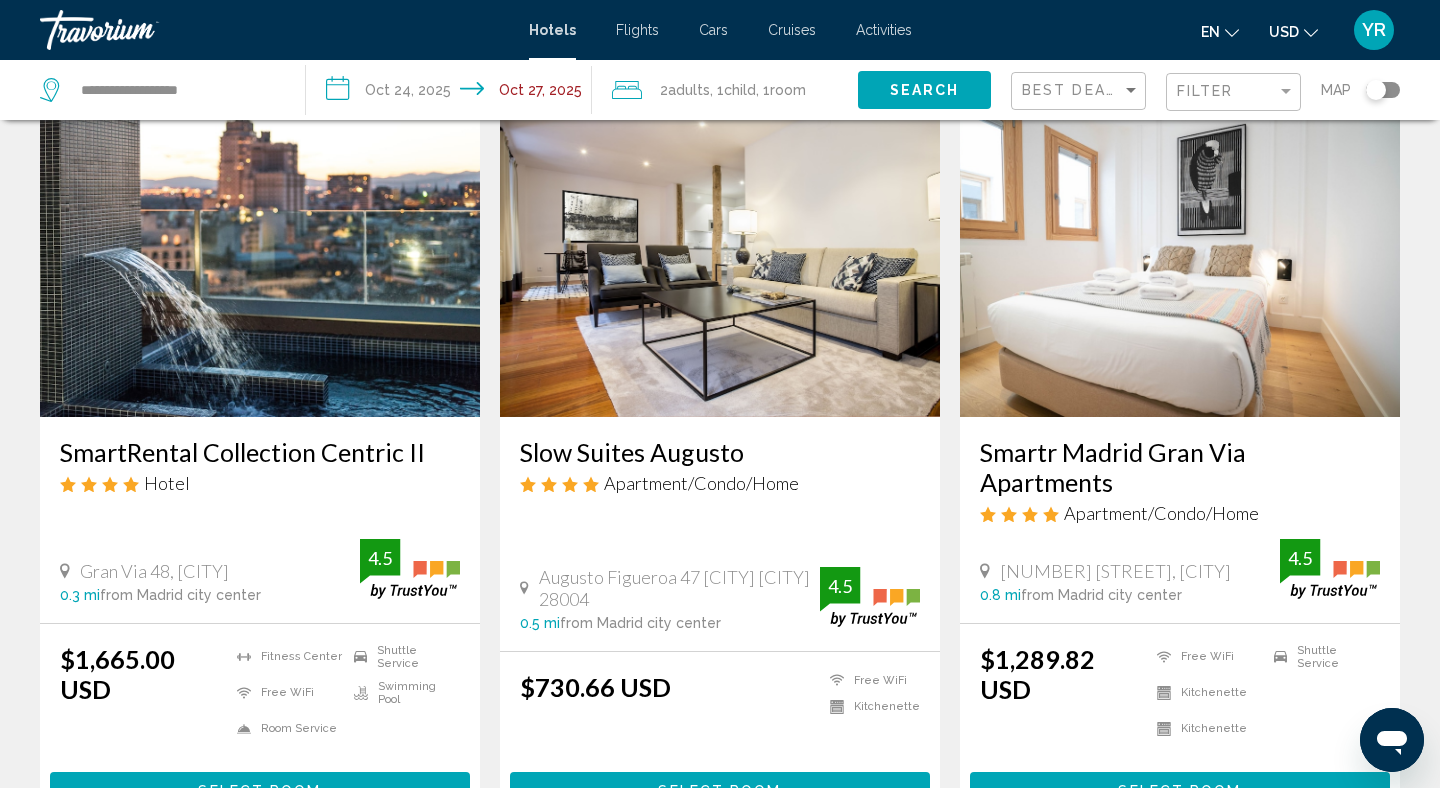 click at bounding box center (720, 257) 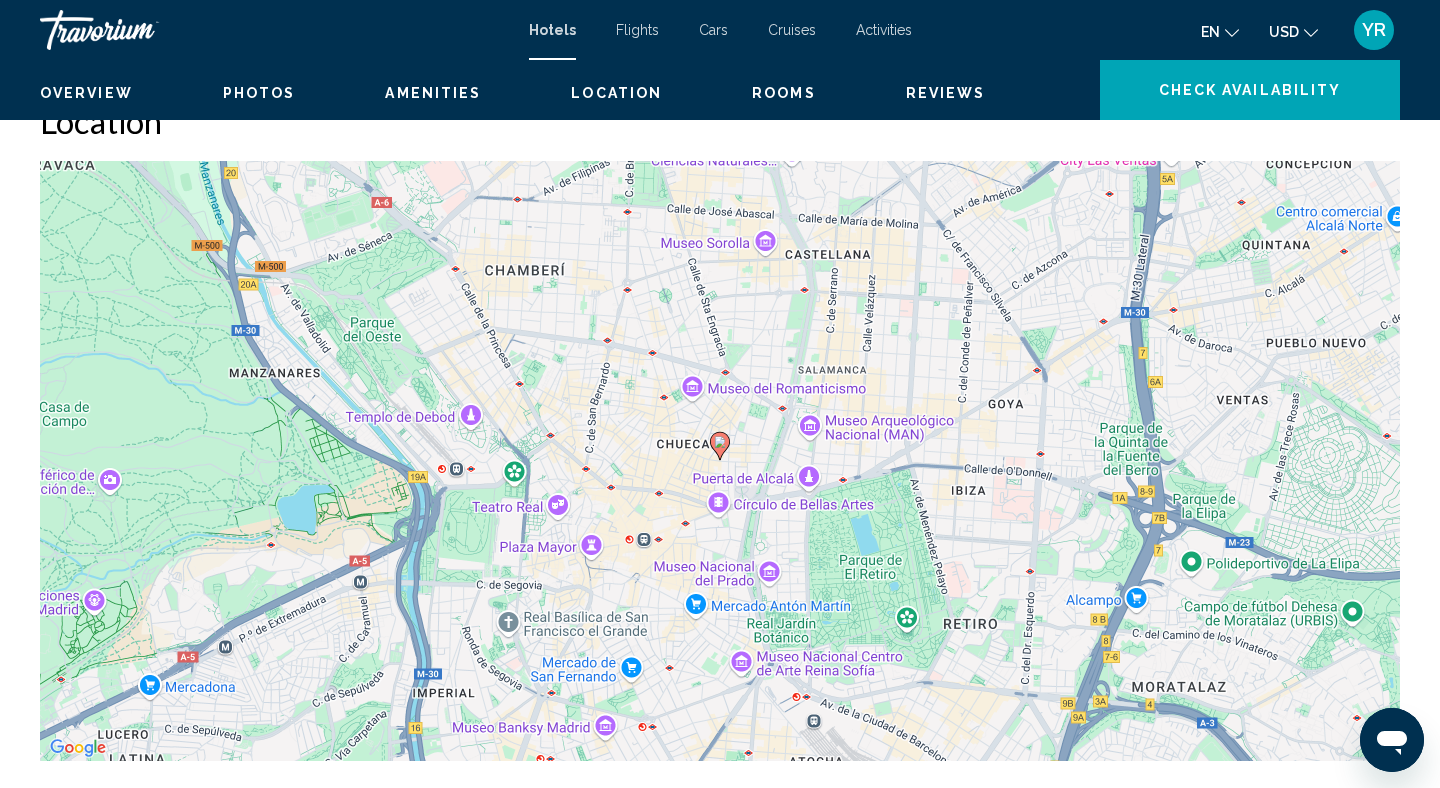 scroll, scrollTop: 1857, scrollLeft: 0, axis: vertical 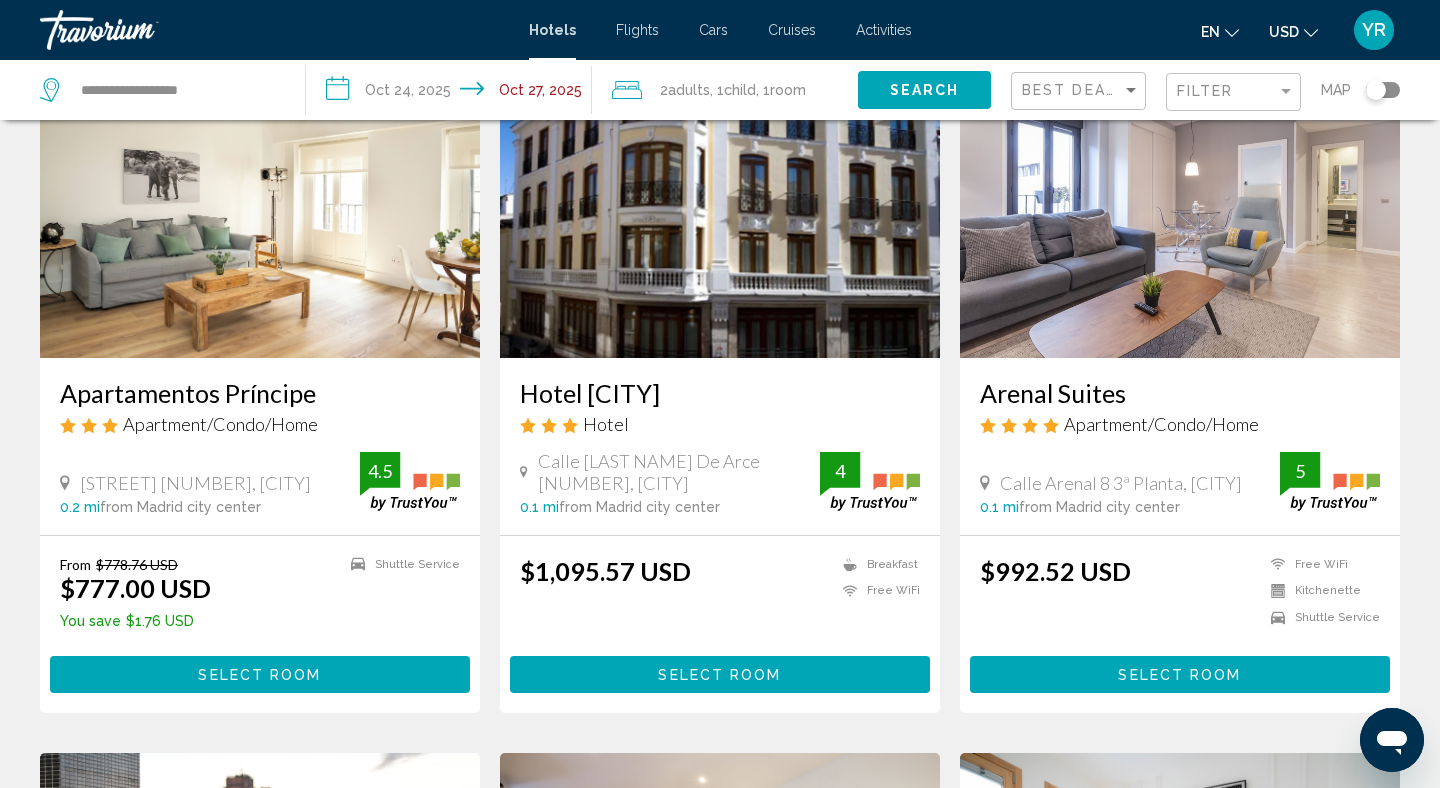 click at bounding box center [1180, 198] 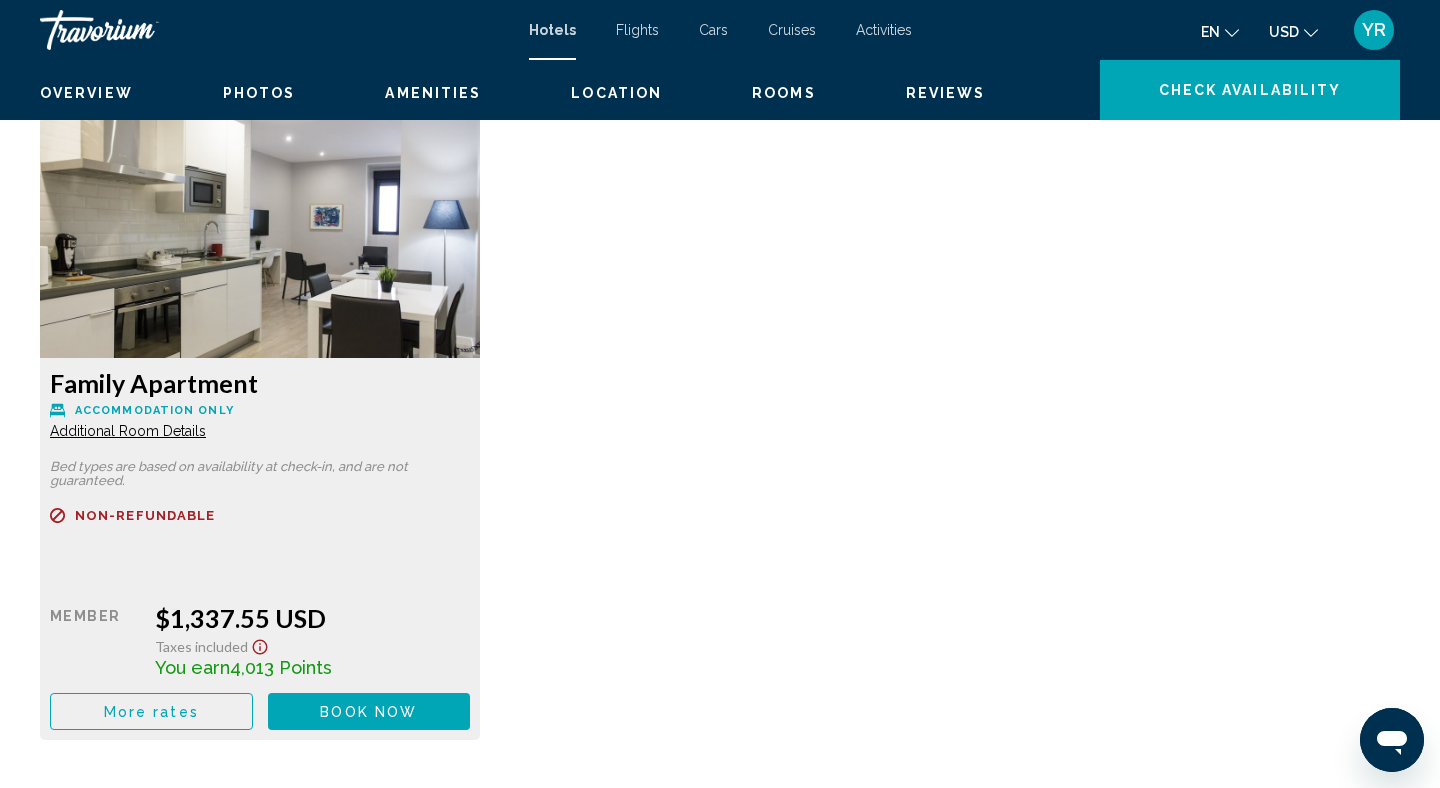 scroll, scrollTop: 3974, scrollLeft: 0, axis: vertical 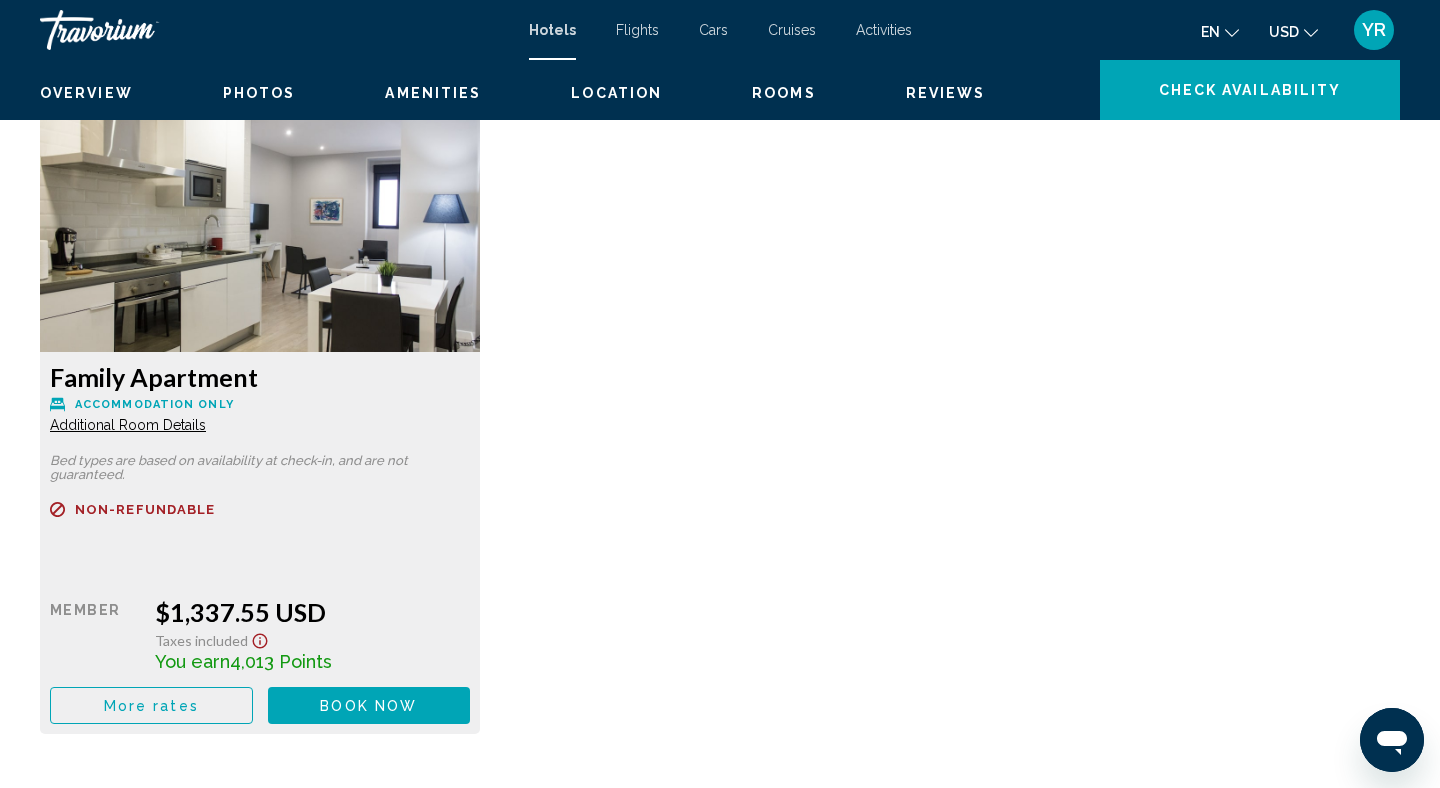 click on "Additional Room Details" at bounding box center [128, -880] 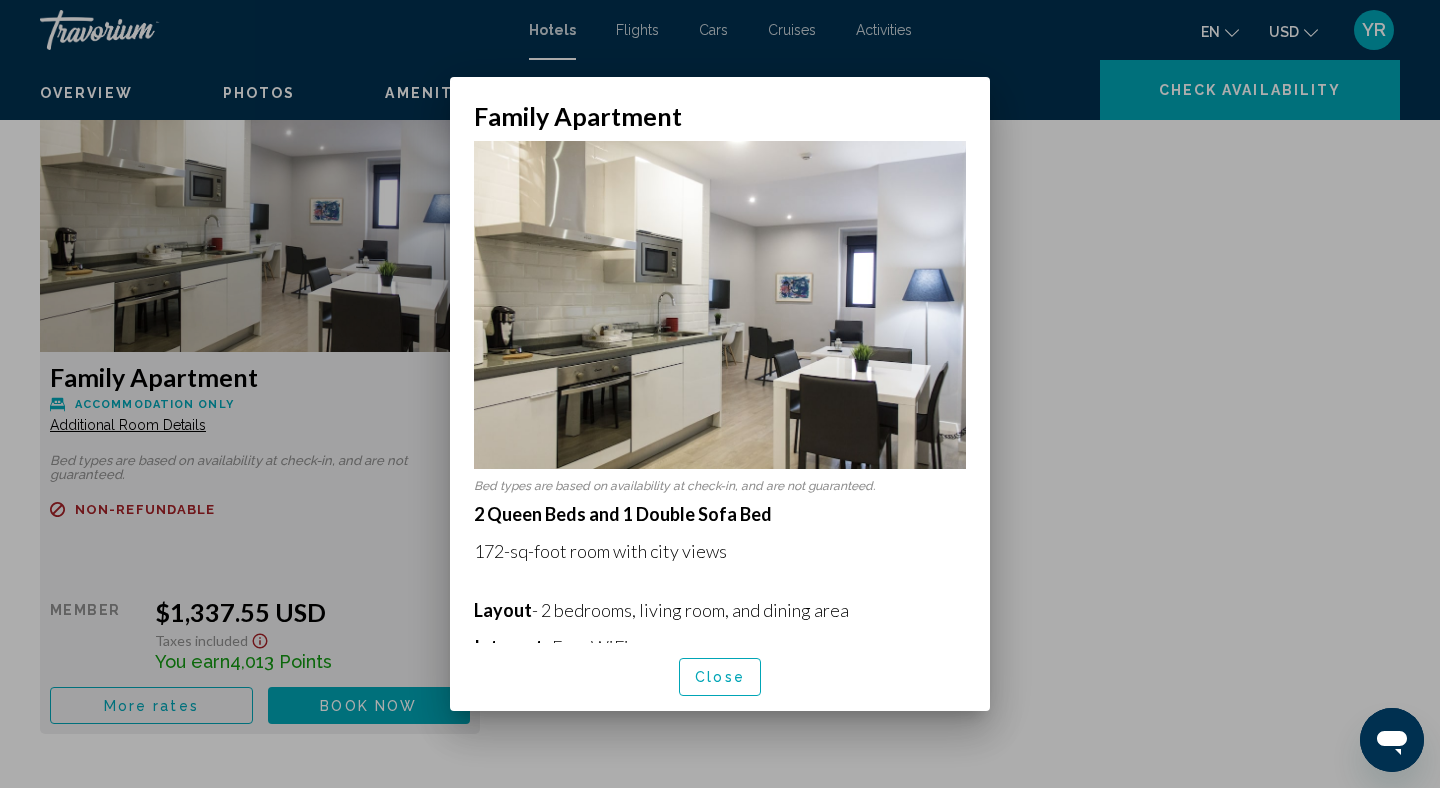 scroll, scrollTop: 0, scrollLeft: 0, axis: both 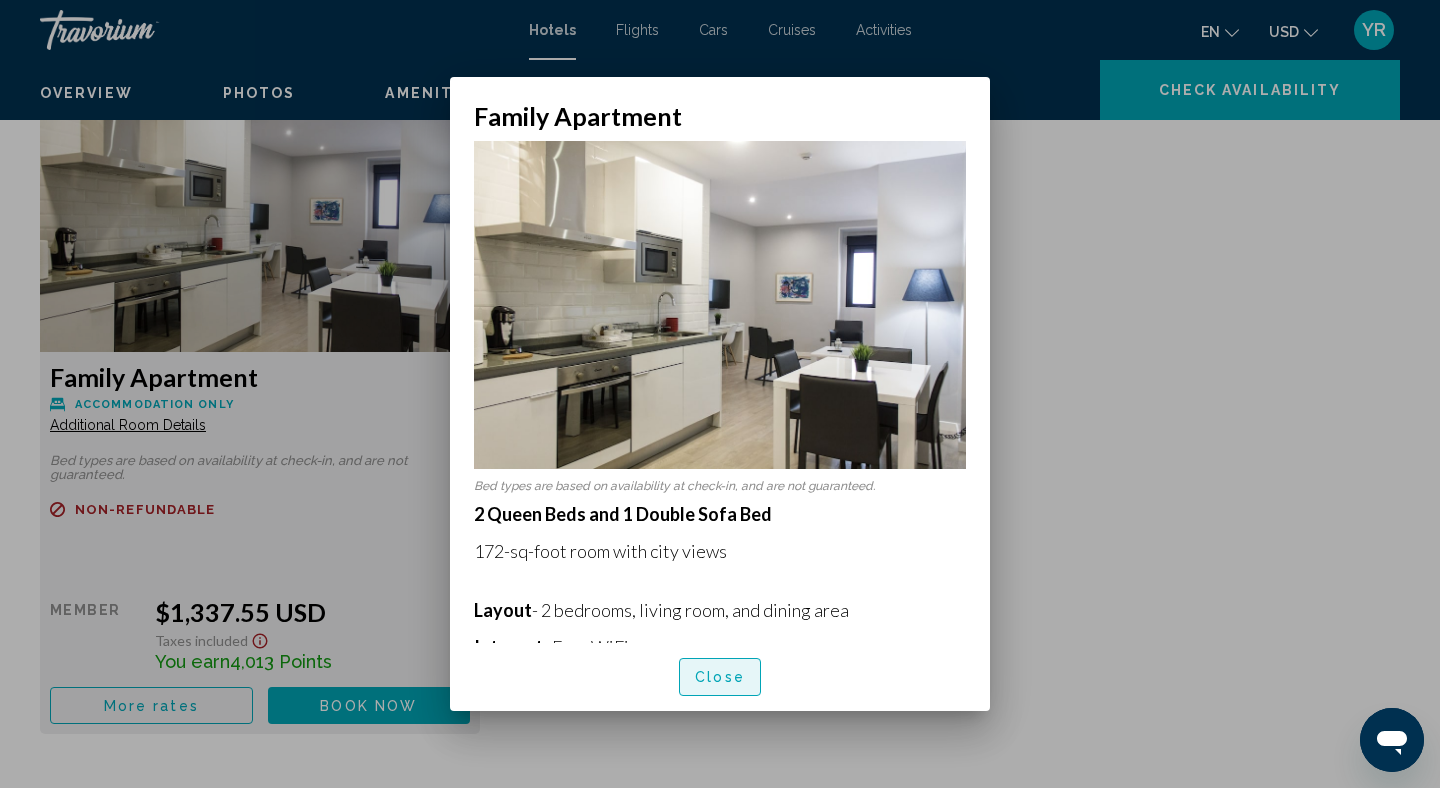 click on "Close" at bounding box center [720, 678] 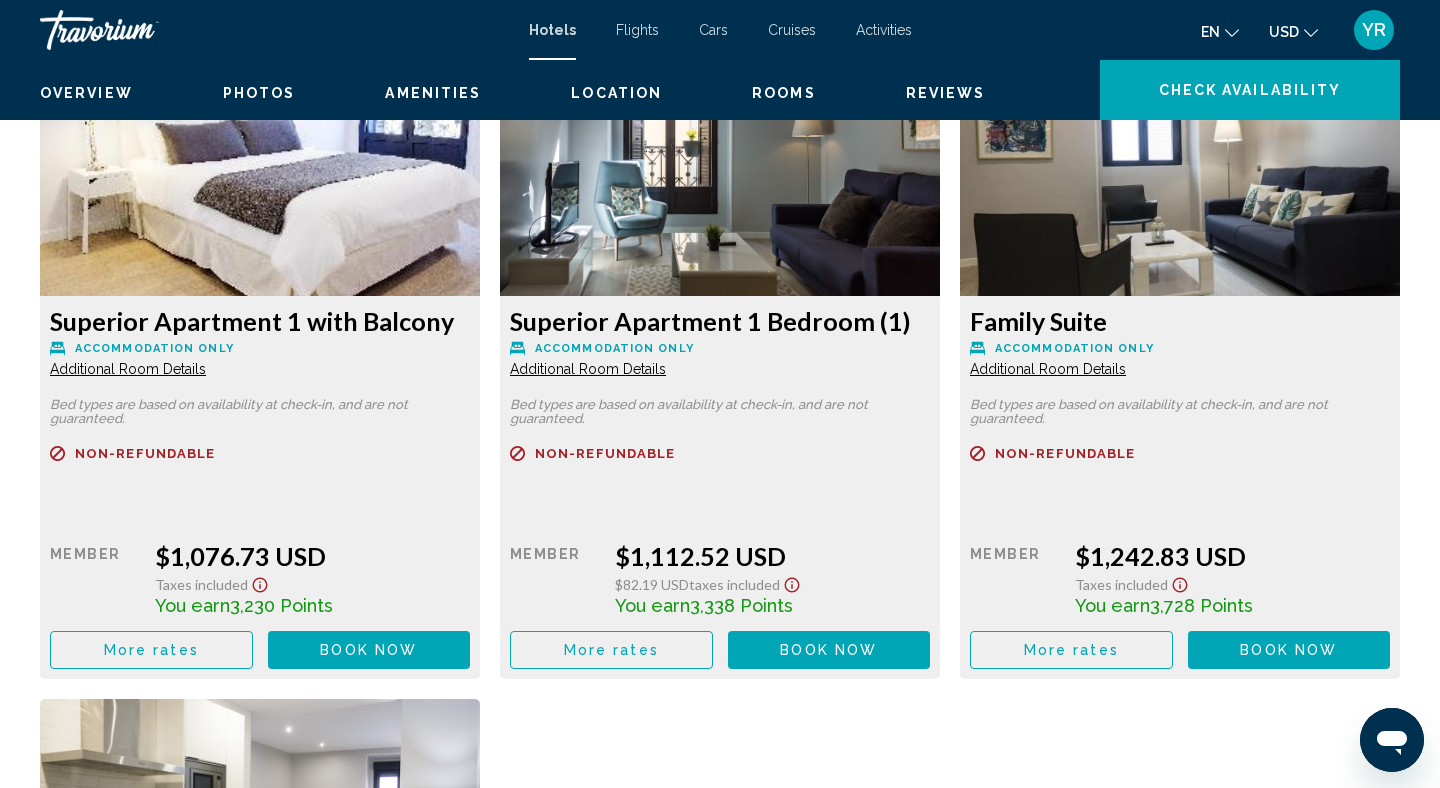 scroll, scrollTop: 3385, scrollLeft: 0, axis: vertical 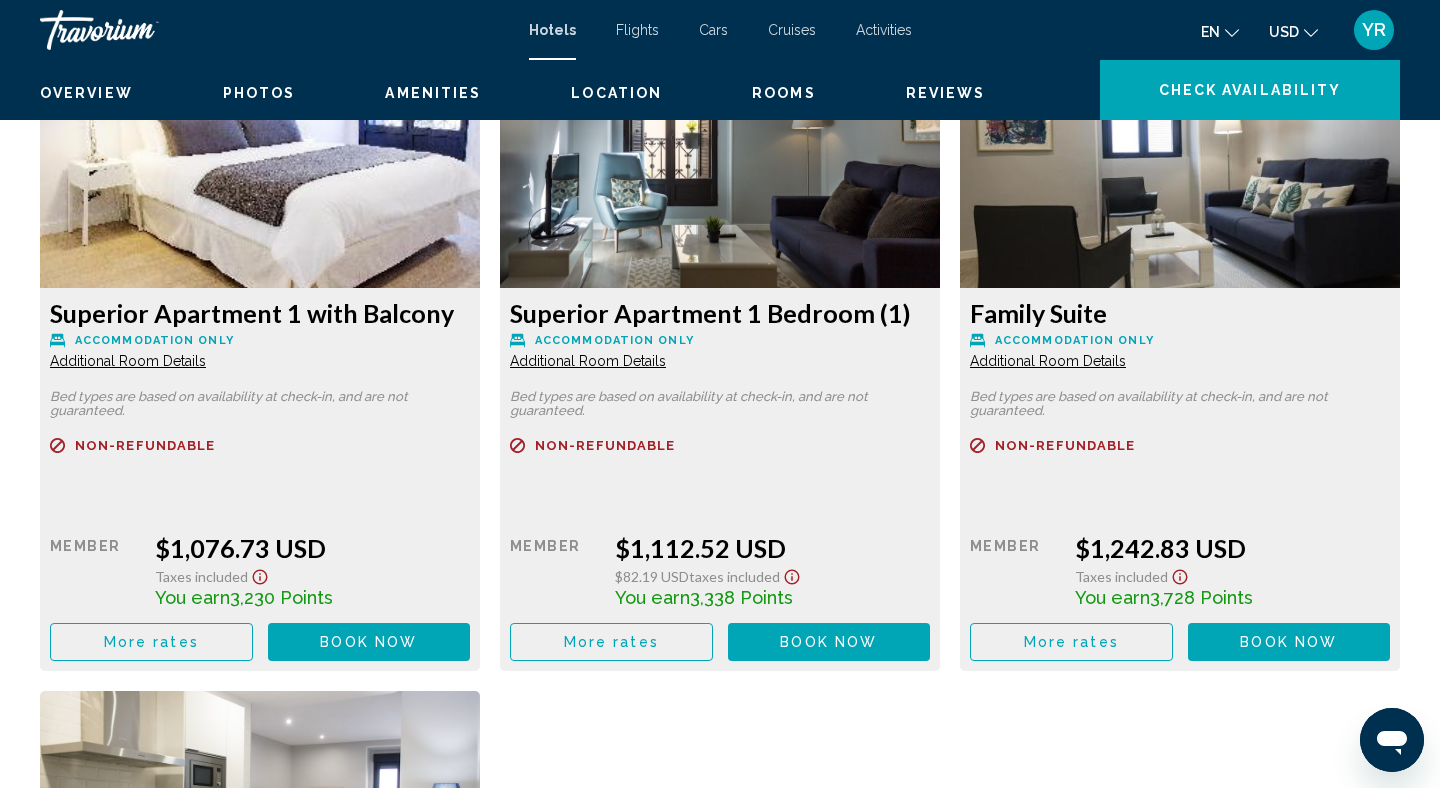 click on "Additional Room Details" at bounding box center [128, -291] 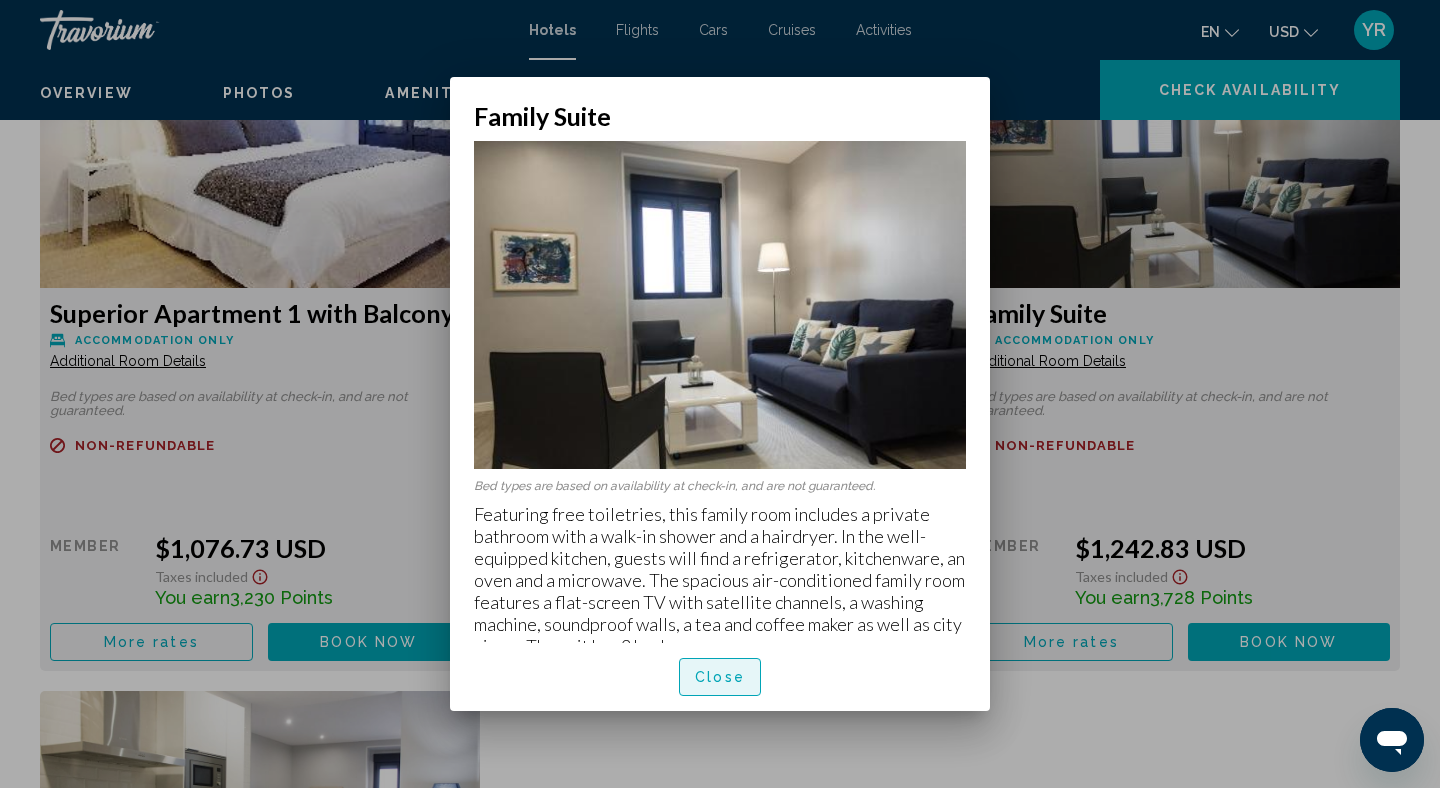 click on "Close" at bounding box center (720, 678) 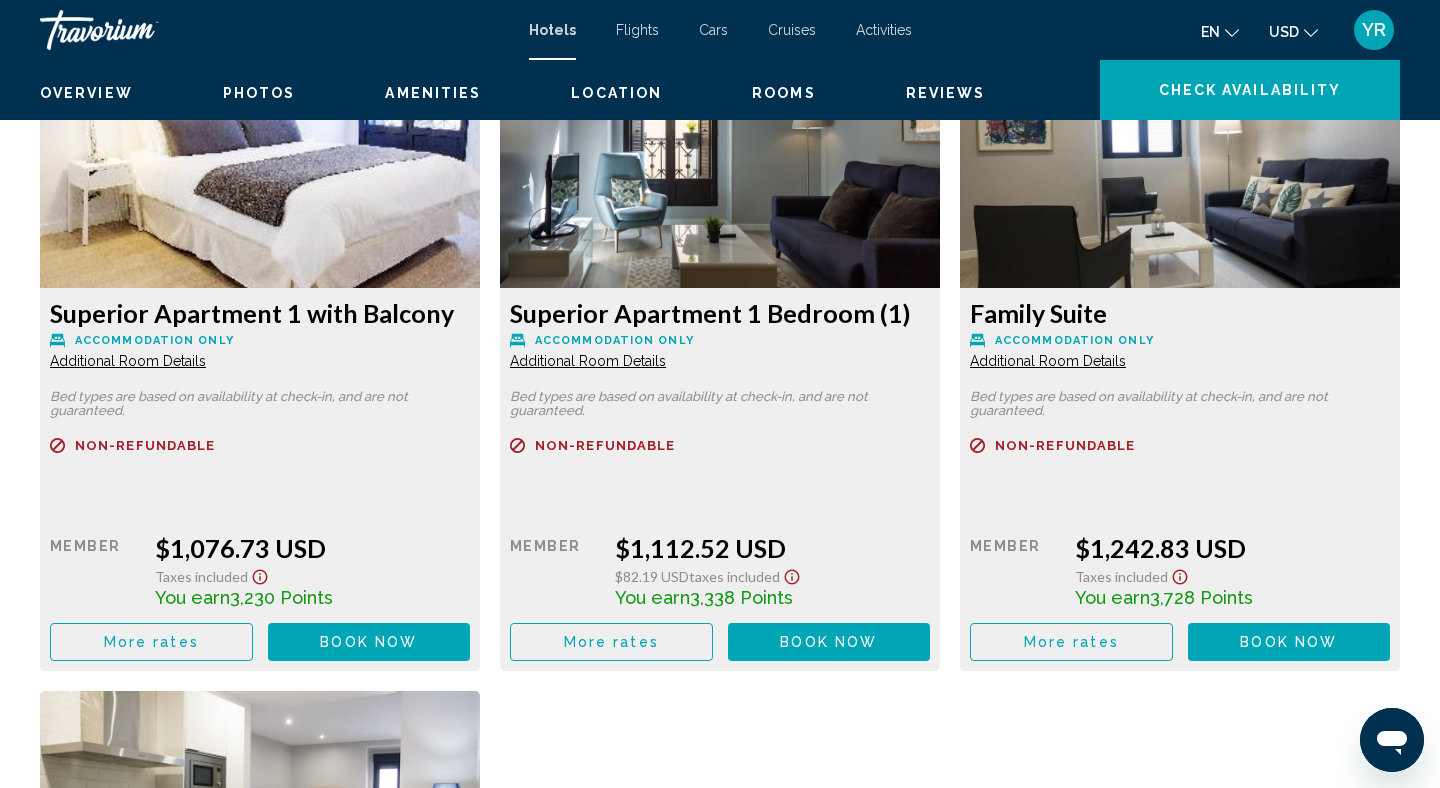 click on "Additional Room Details" at bounding box center [128, -291] 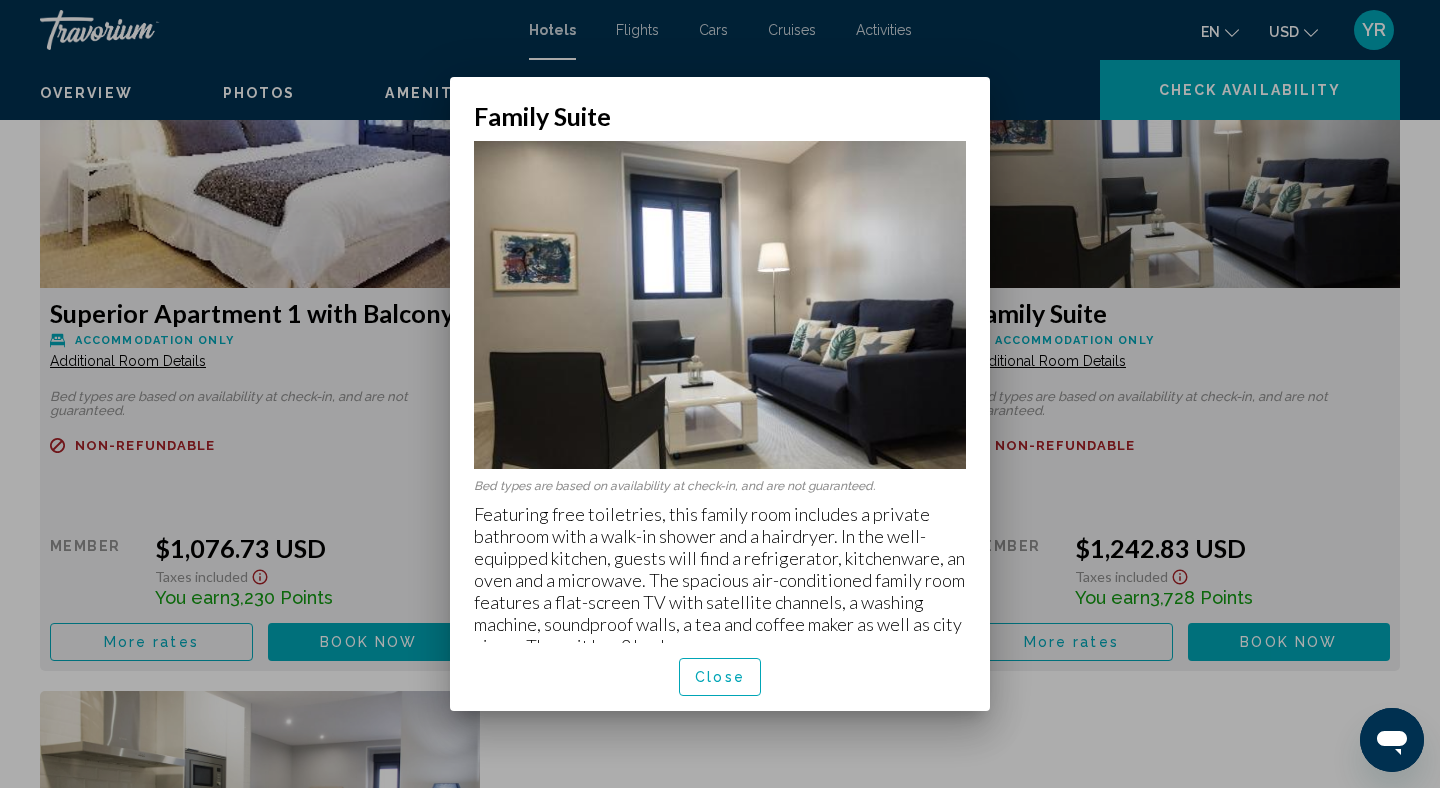 click at bounding box center [720, 394] 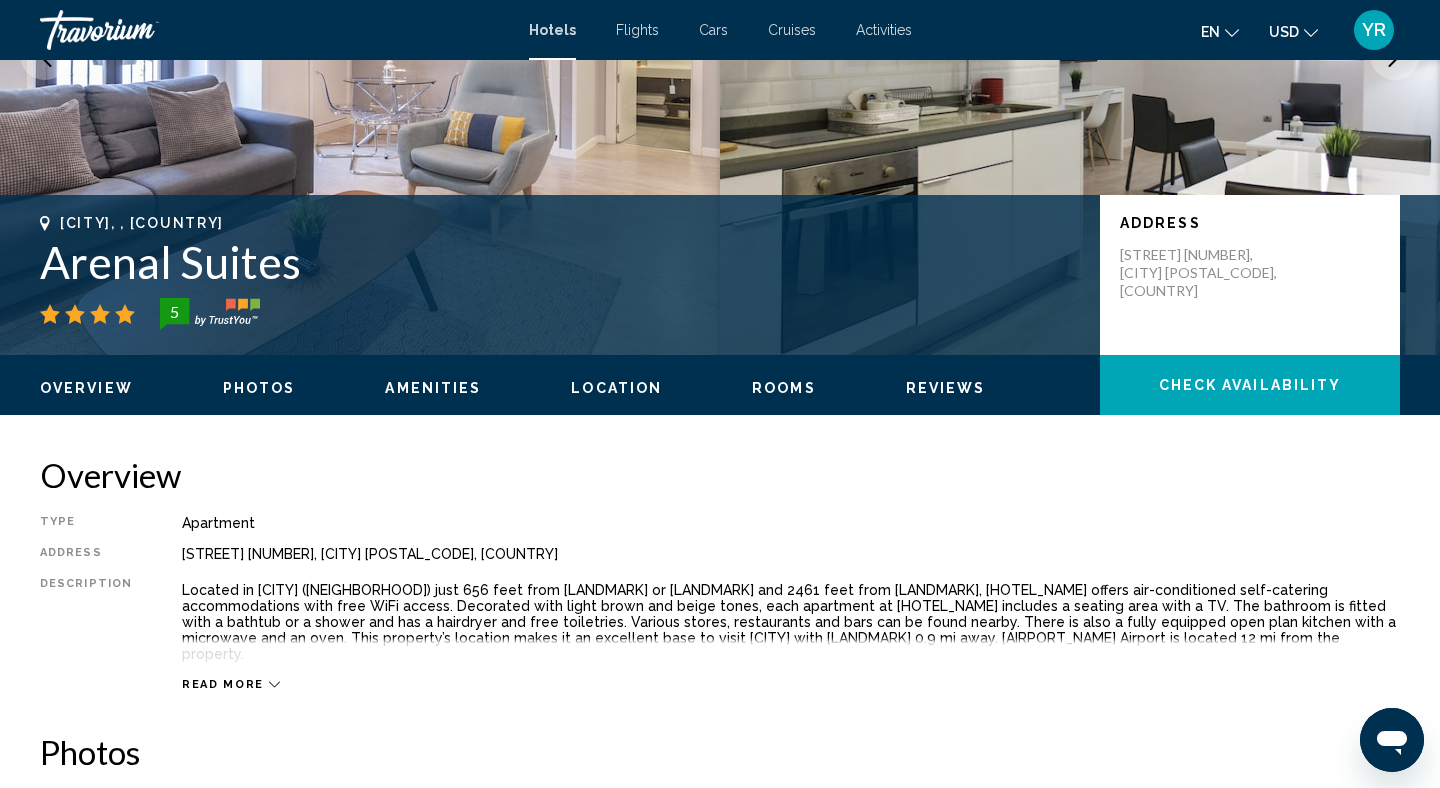 scroll, scrollTop: 326, scrollLeft: 0, axis: vertical 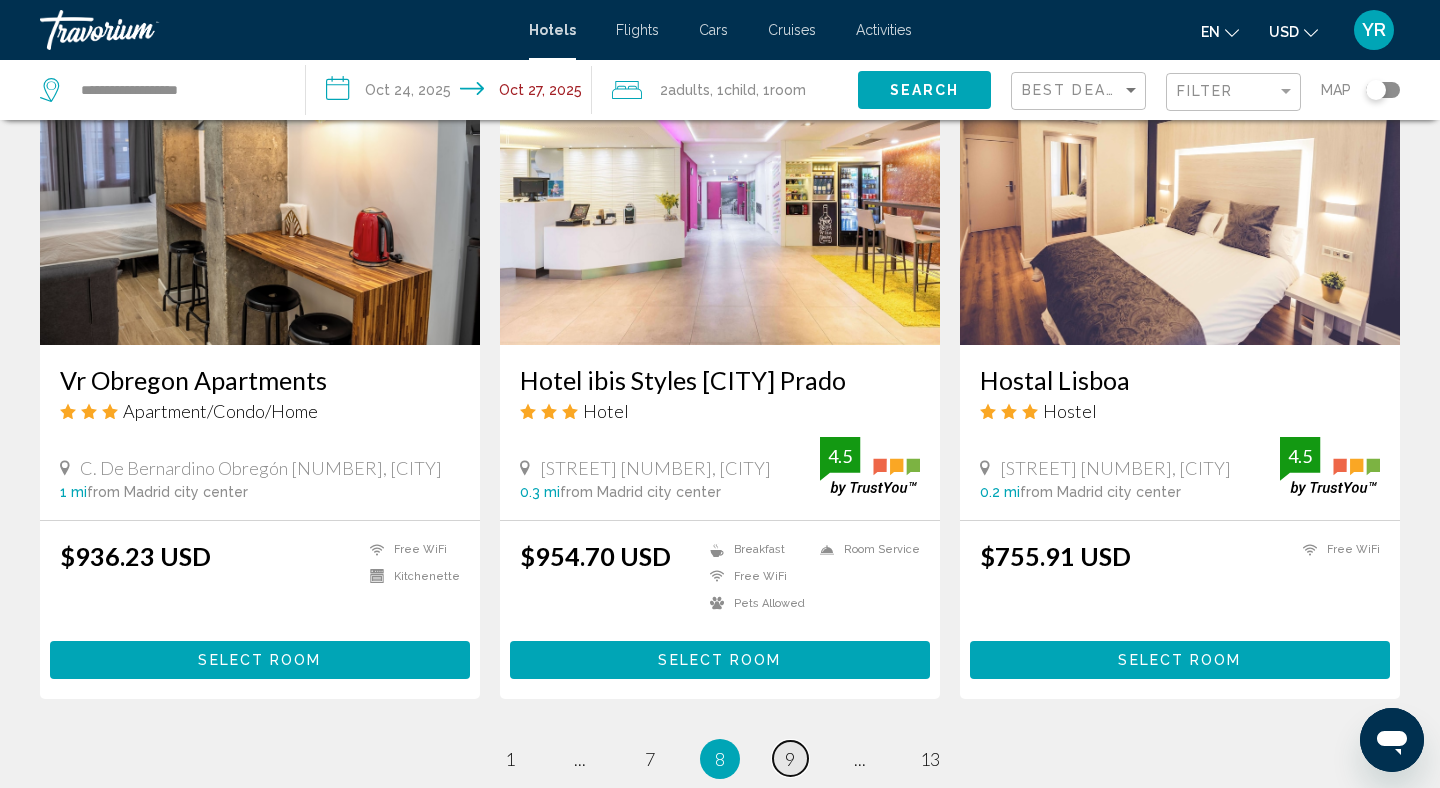click on "page  9" at bounding box center [790, 758] 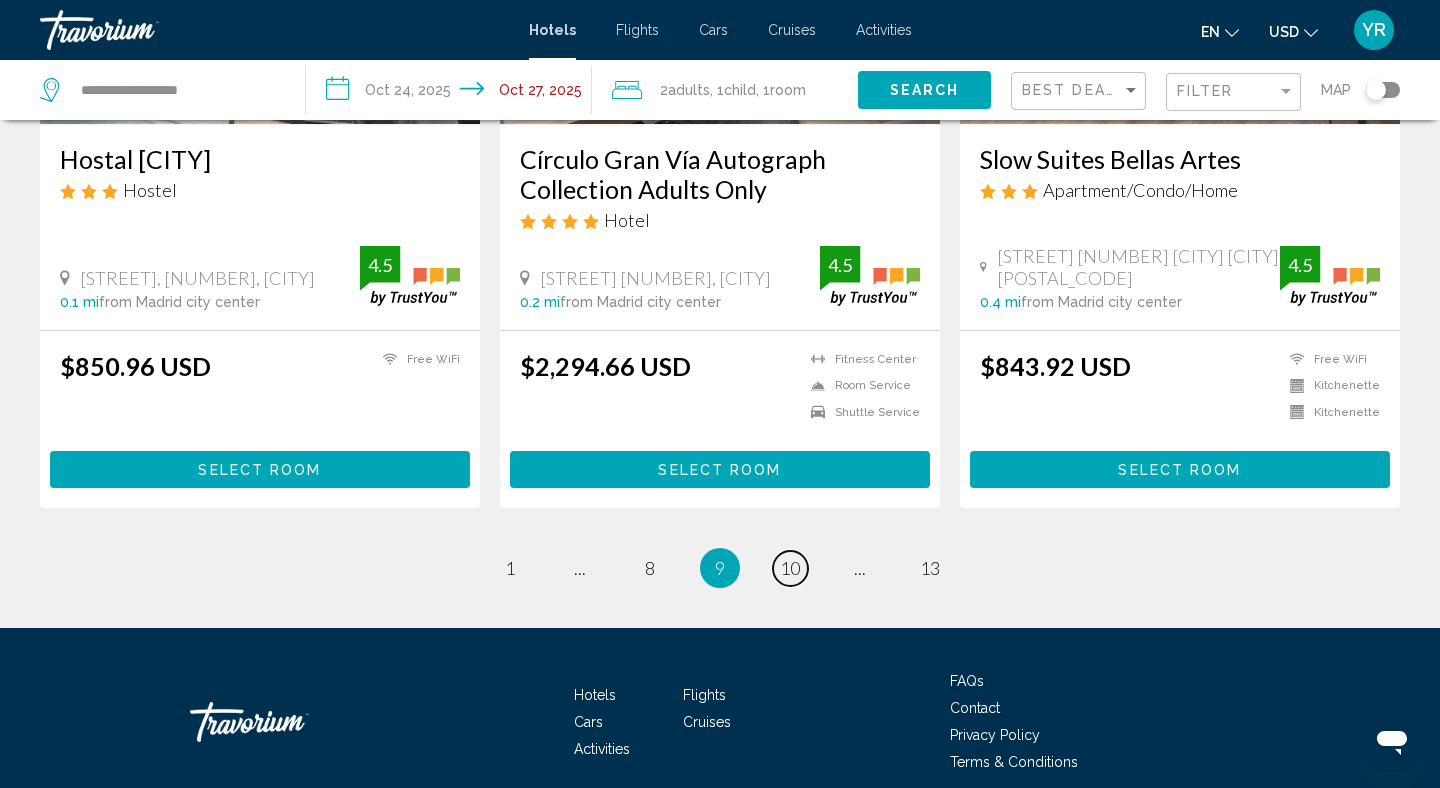 scroll, scrollTop: 2640, scrollLeft: 0, axis: vertical 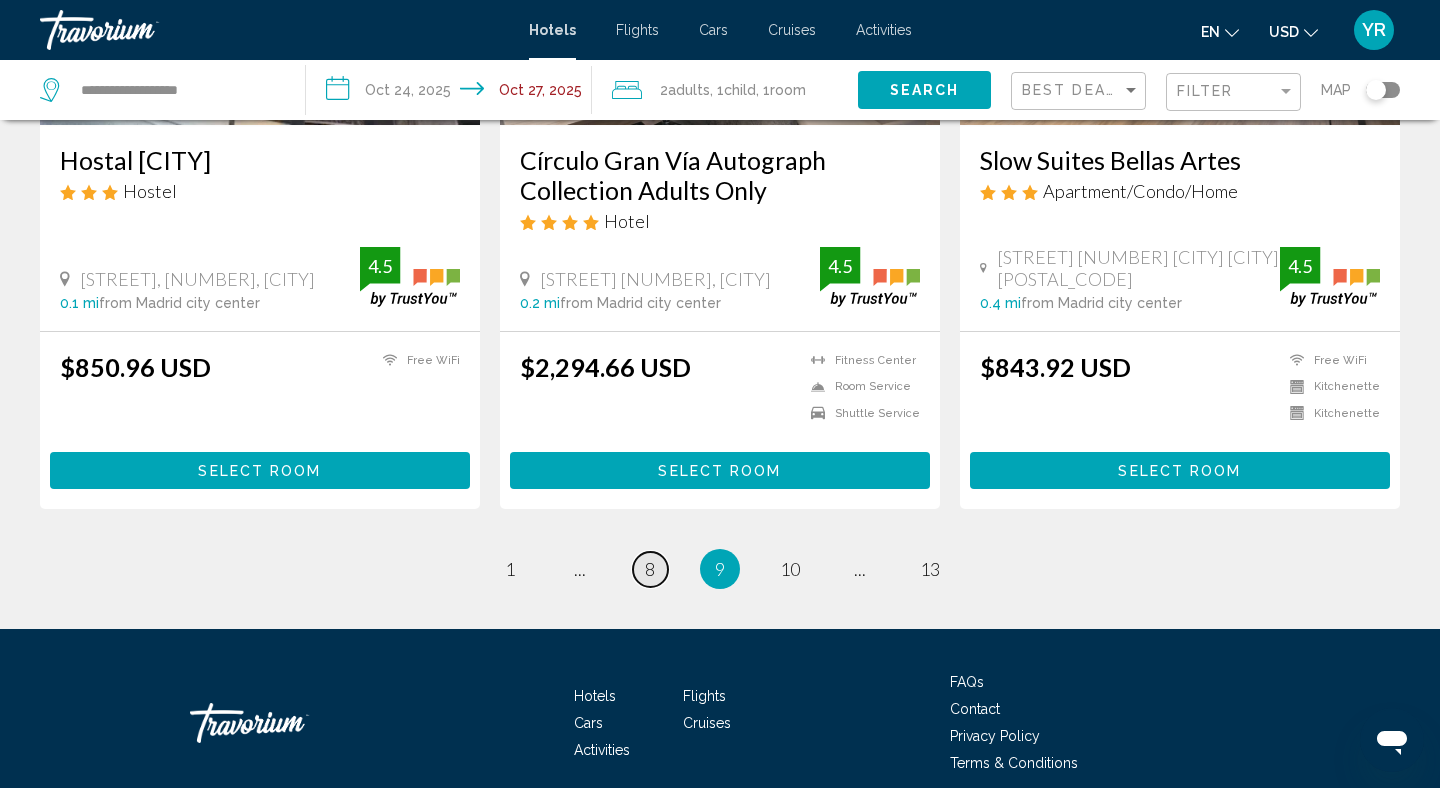 click on "page  8" at bounding box center (650, 569) 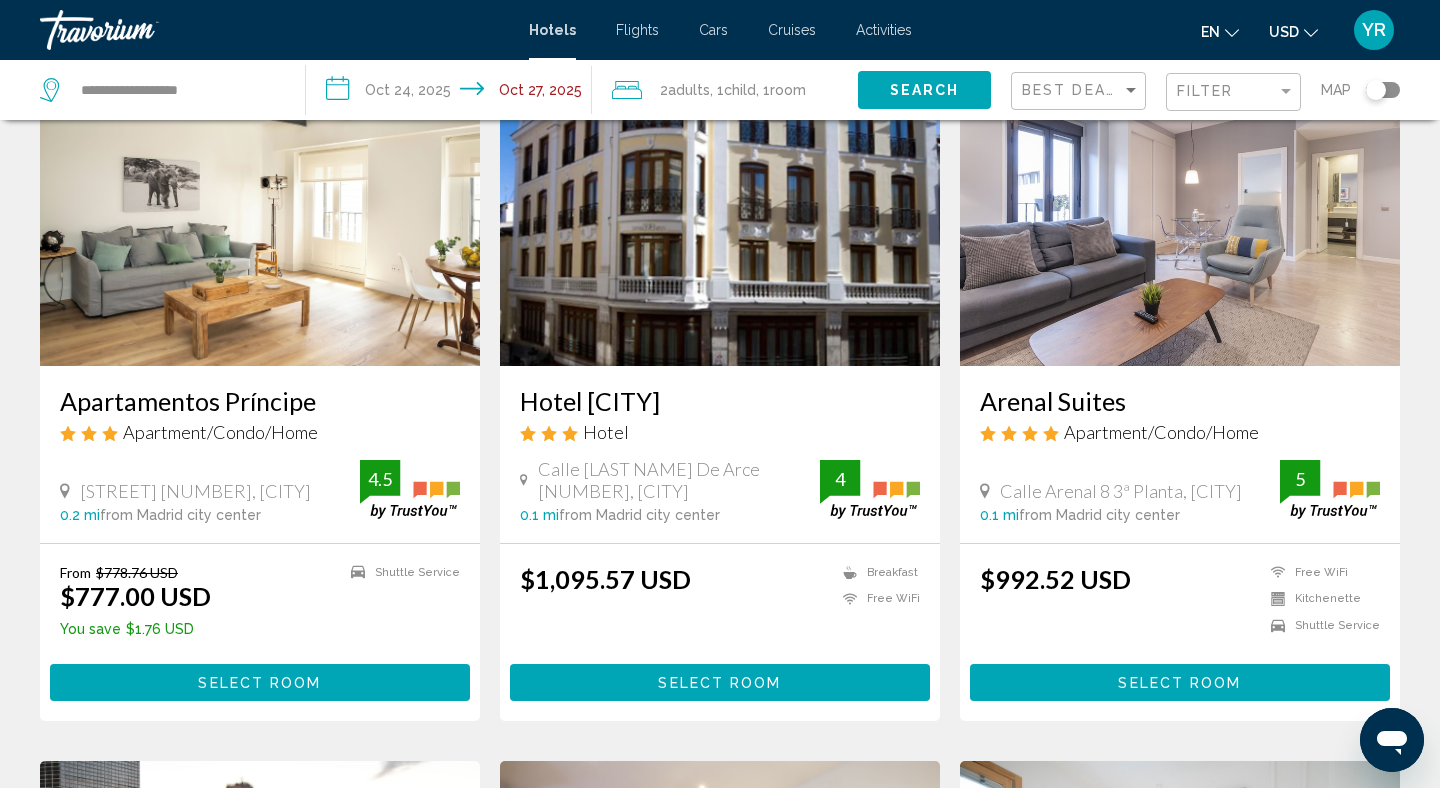 scroll, scrollTop: 150, scrollLeft: 0, axis: vertical 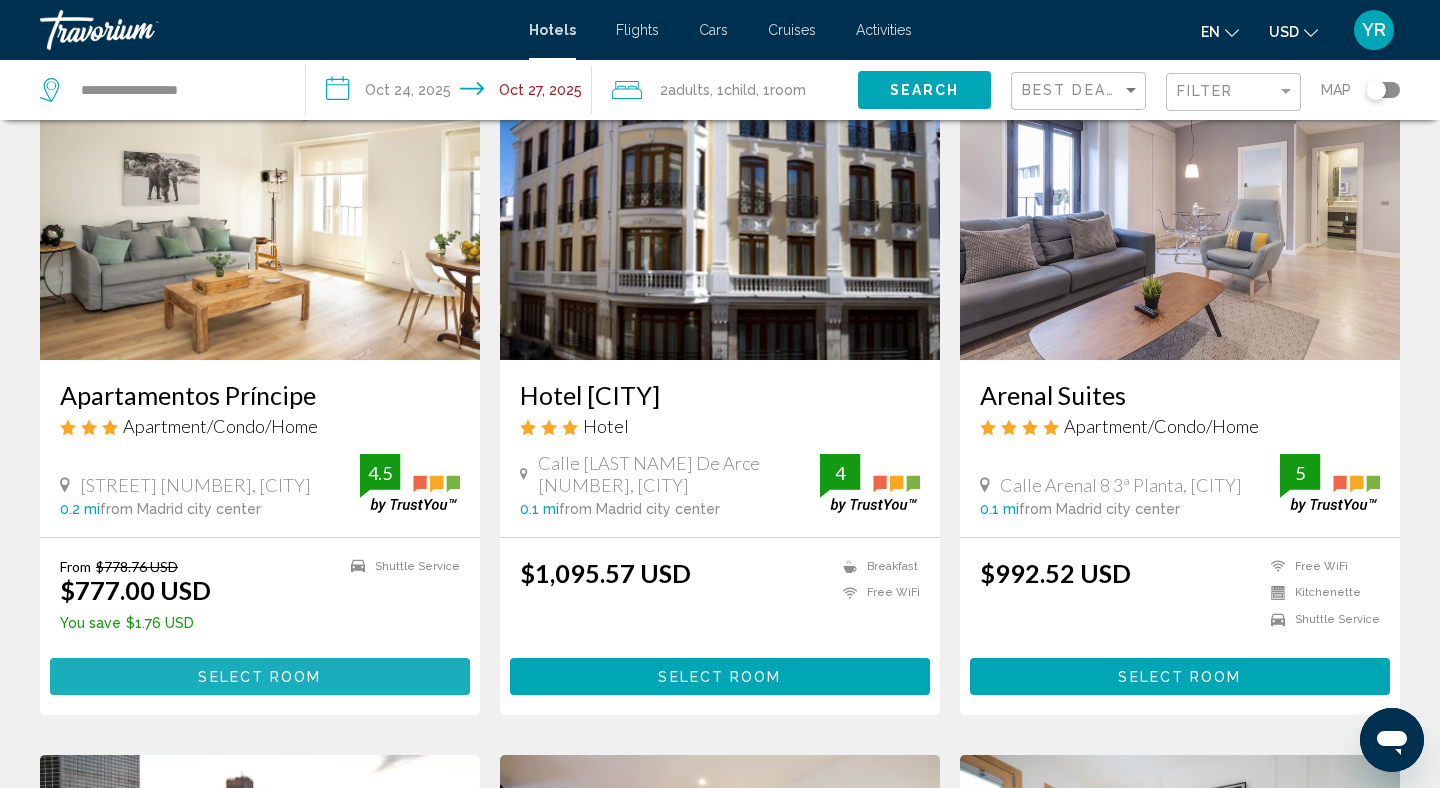 click on "Select Room" at bounding box center [259, 677] 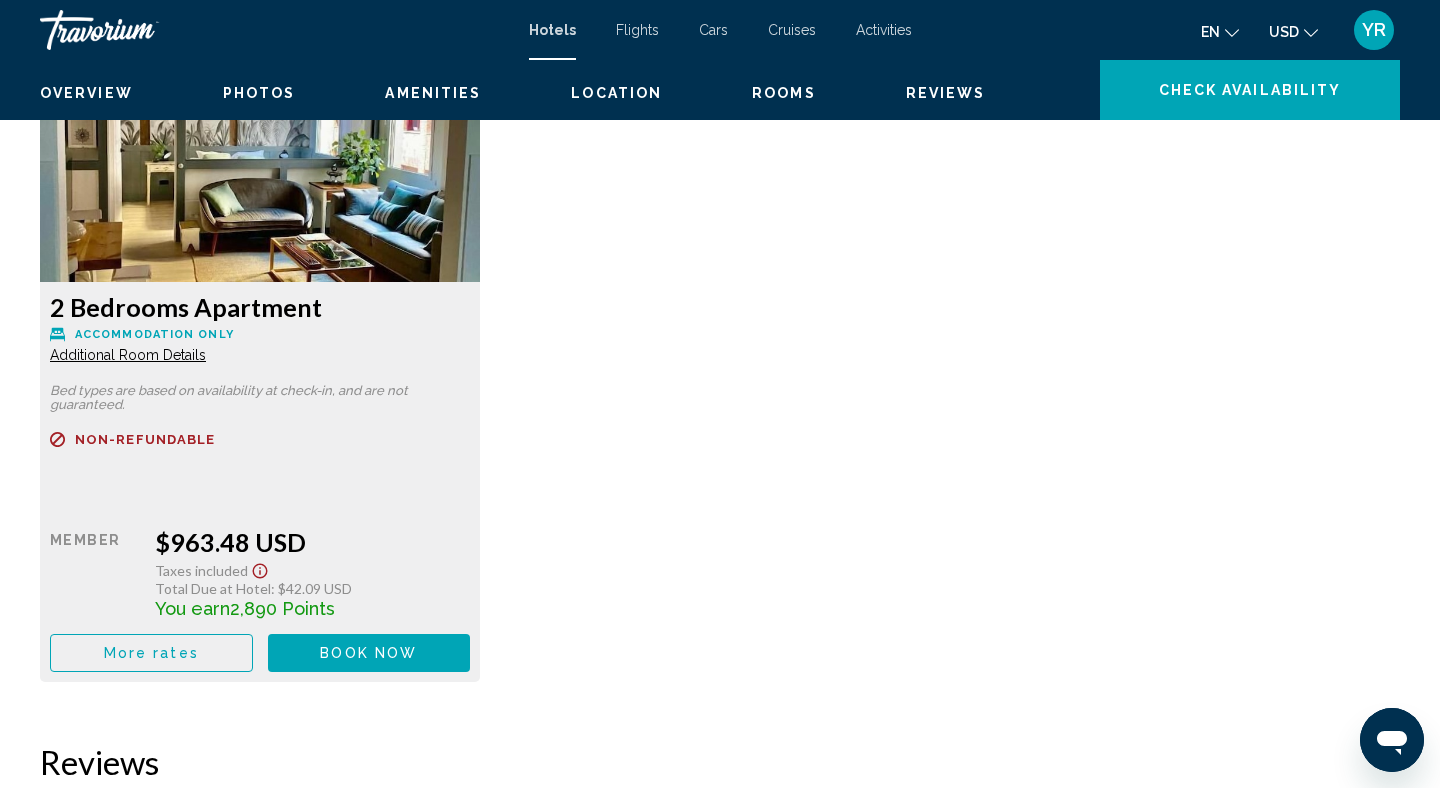 scroll, scrollTop: 3489, scrollLeft: 0, axis: vertical 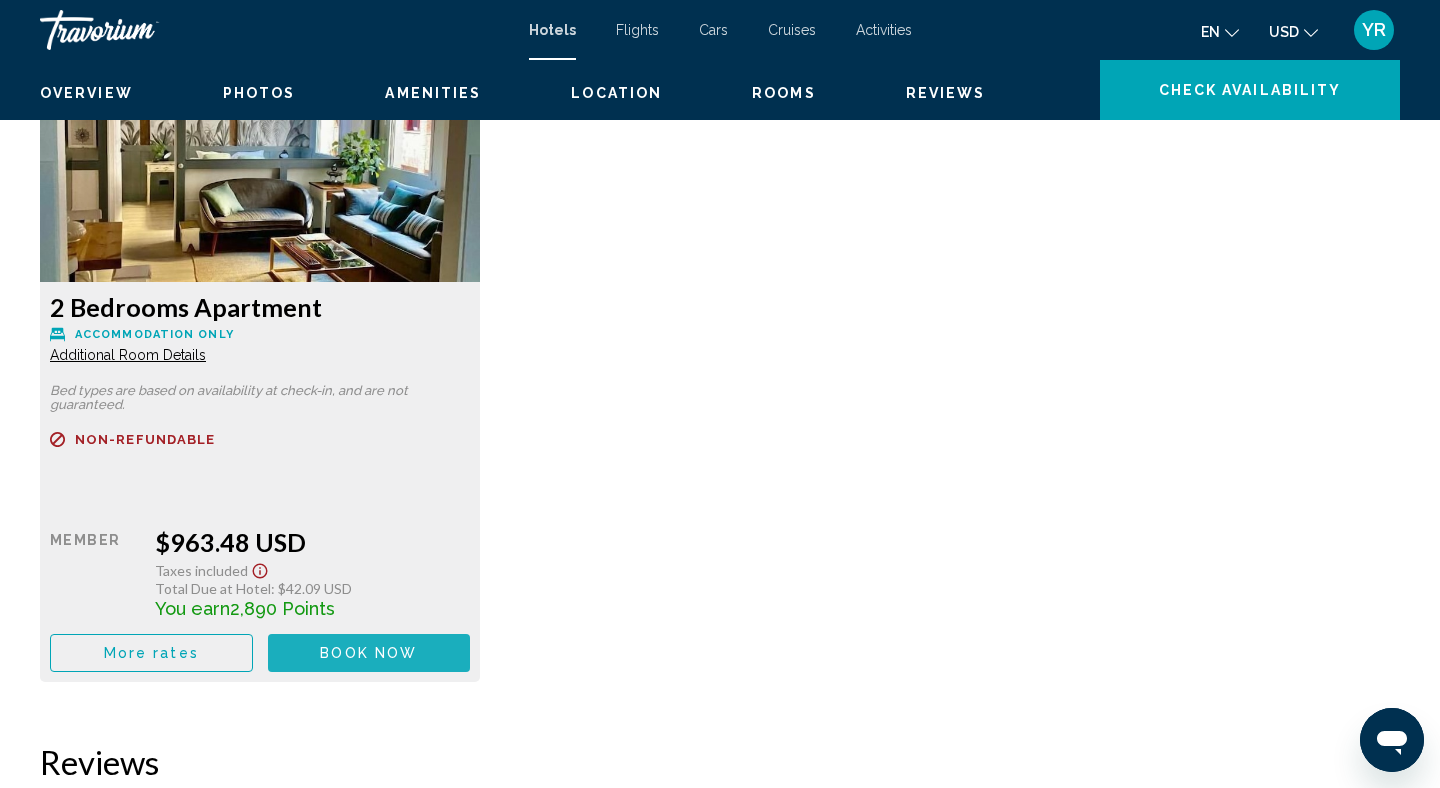 click on "Book now No longer available" at bounding box center [369, -17] 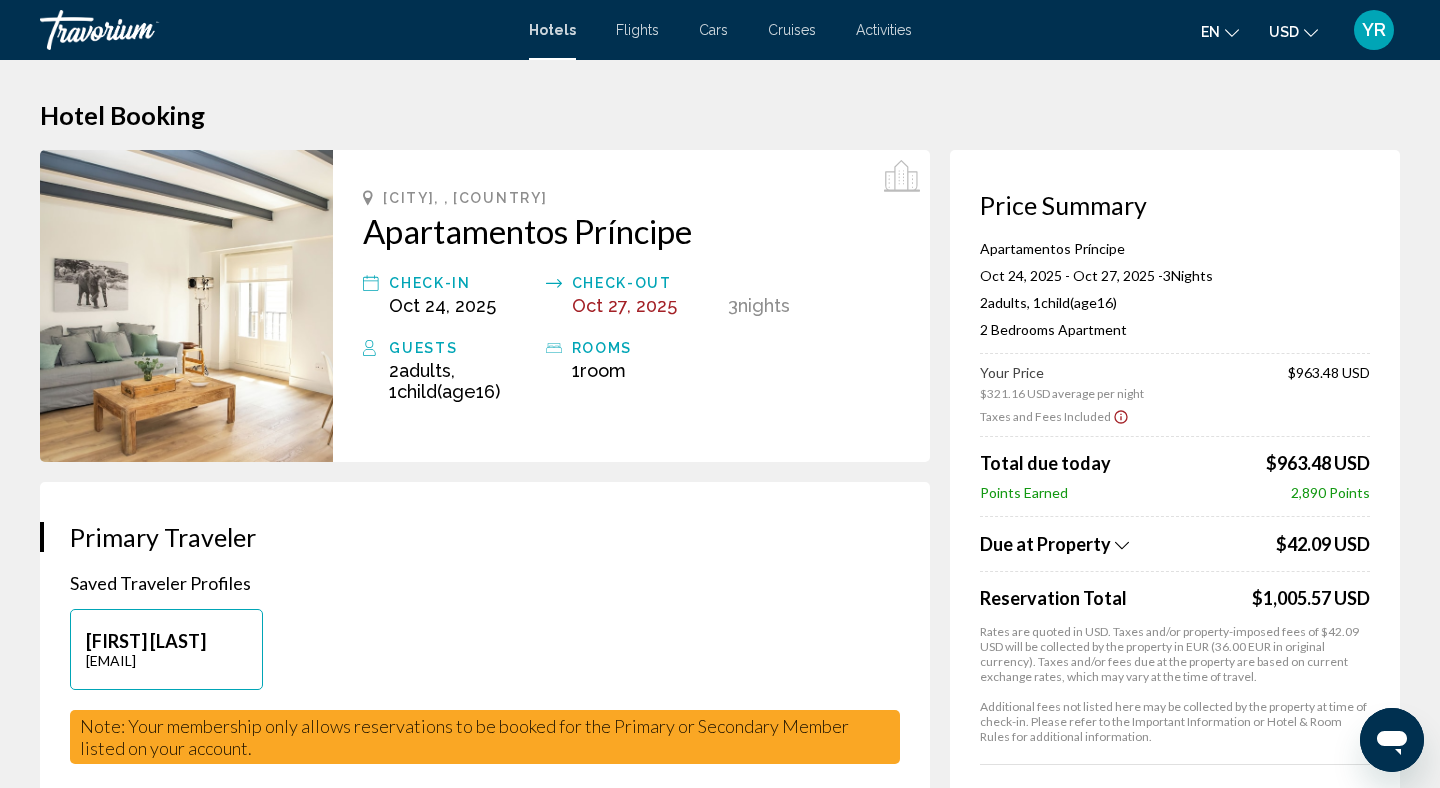 scroll, scrollTop: 0, scrollLeft: 0, axis: both 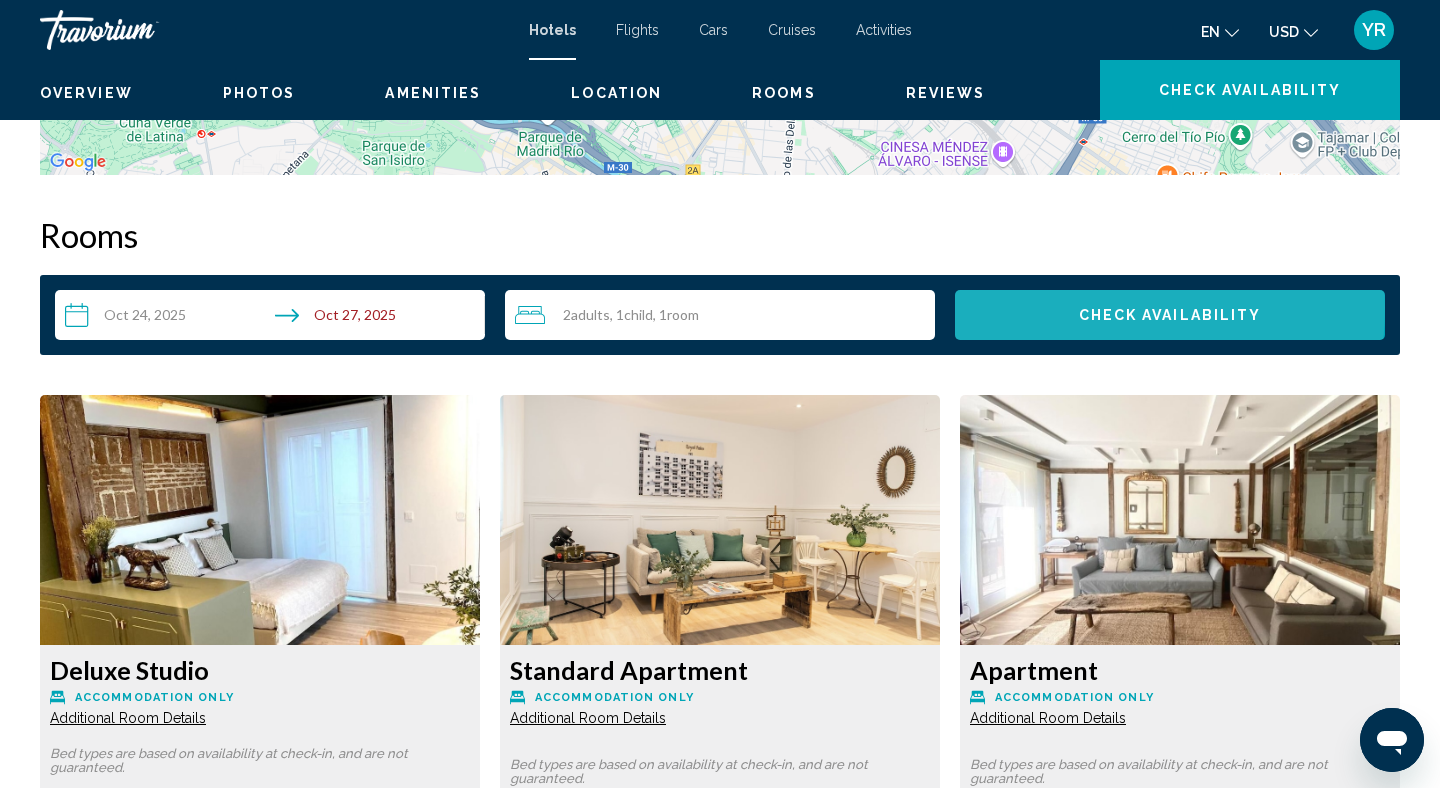 click on "Check Availability" at bounding box center (1170, 316) 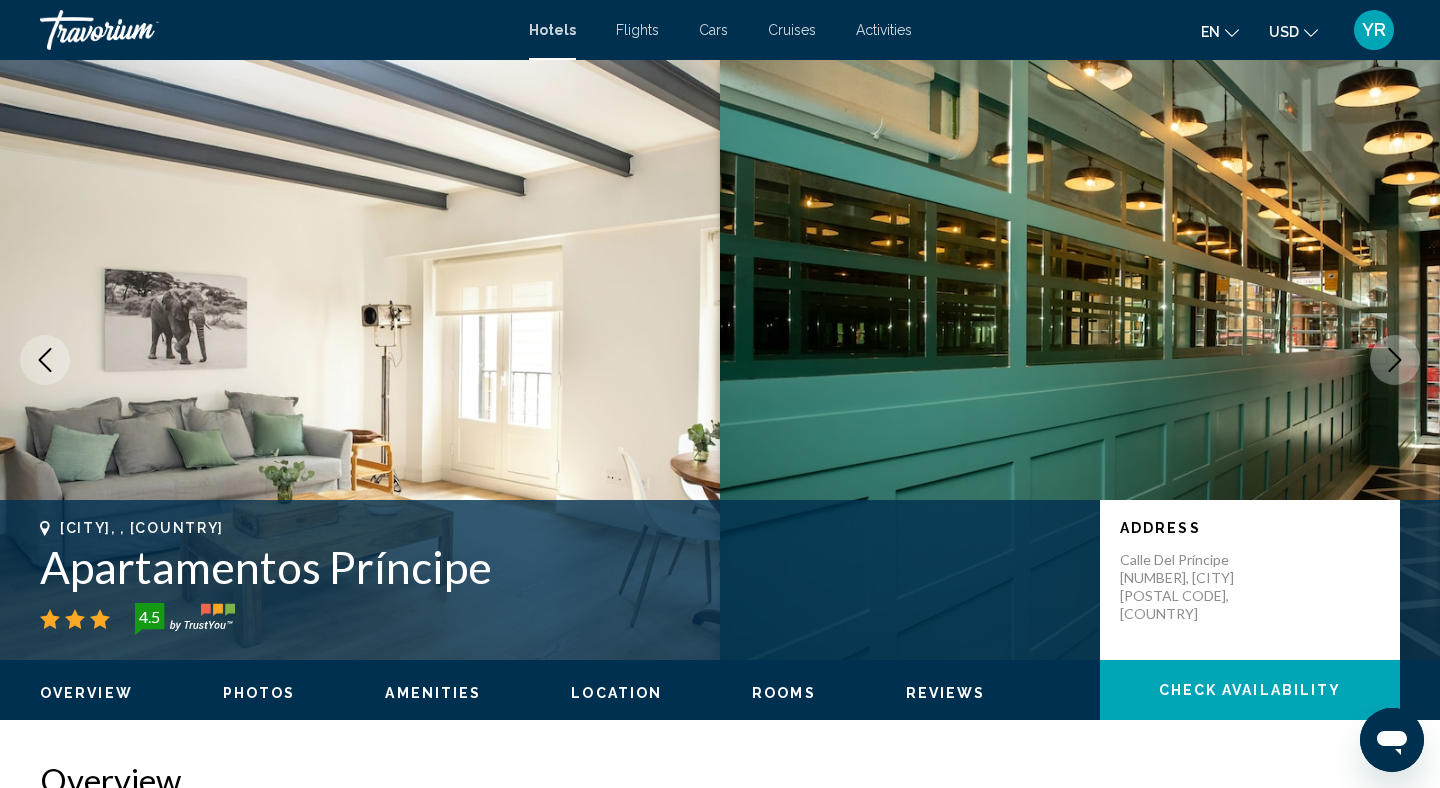 scroll, scrollTop: 0, scrollLeft: 0, axis: both 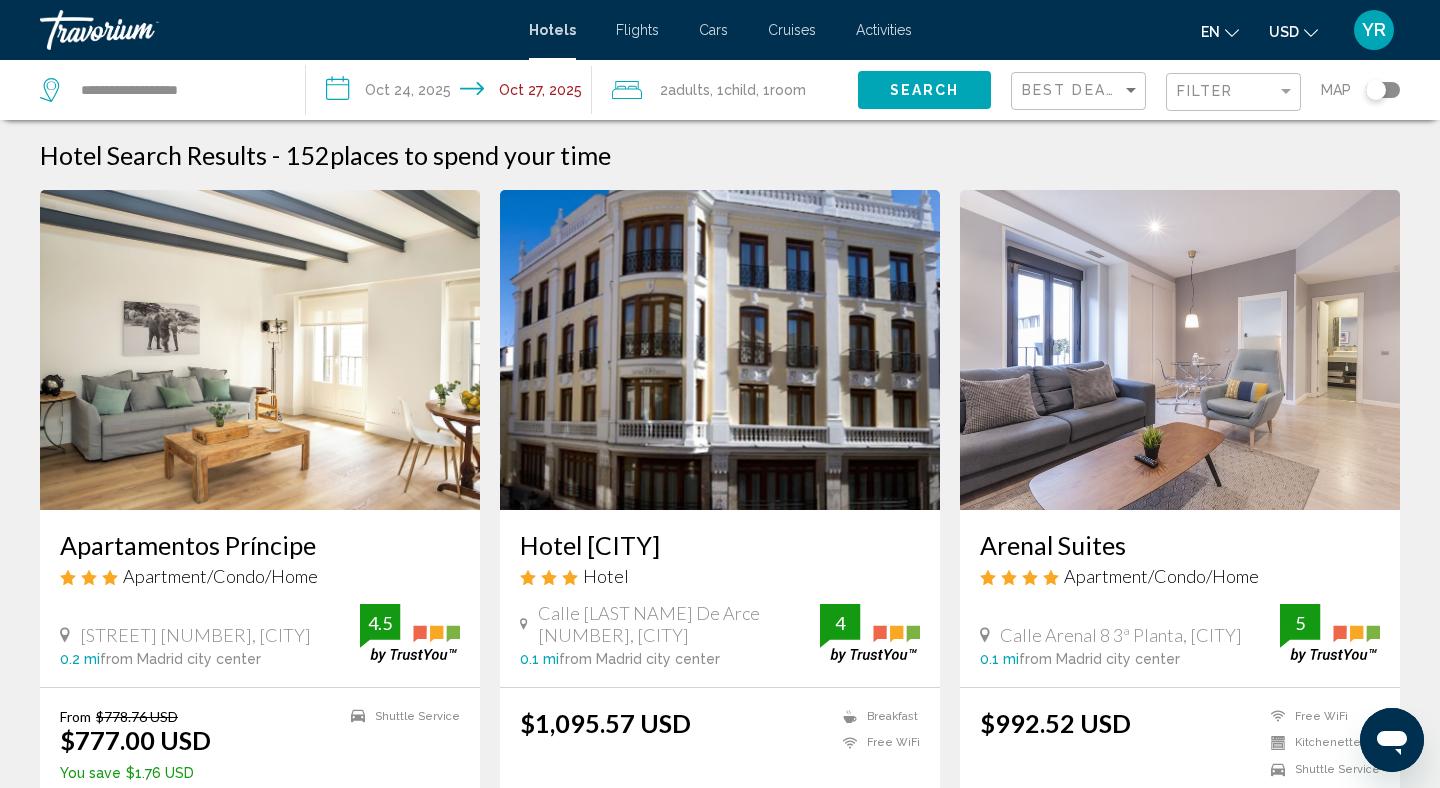 click at bounding box center (260, 350) 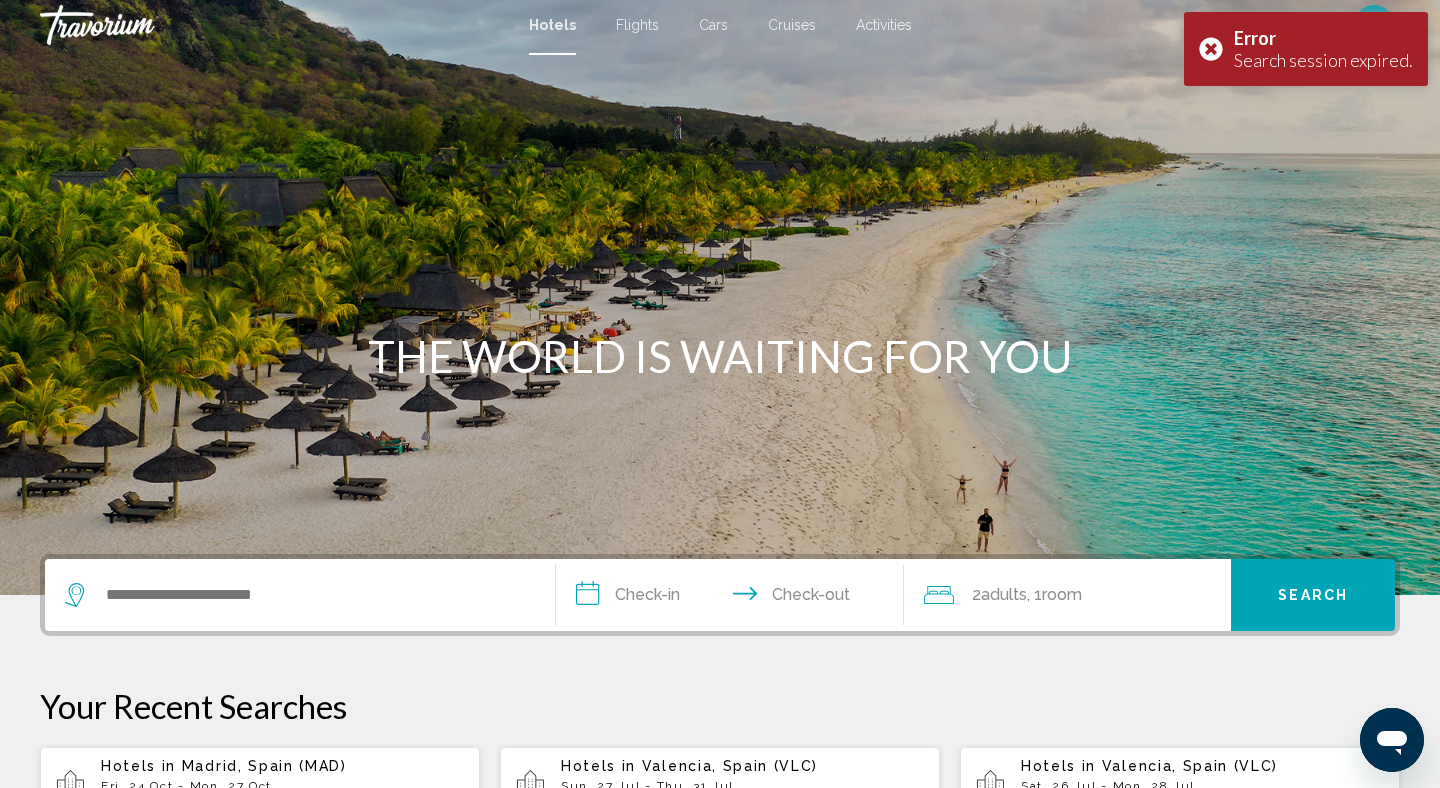 scroll, scrollTop: 5, scrollLeft: 0, axis: vertical 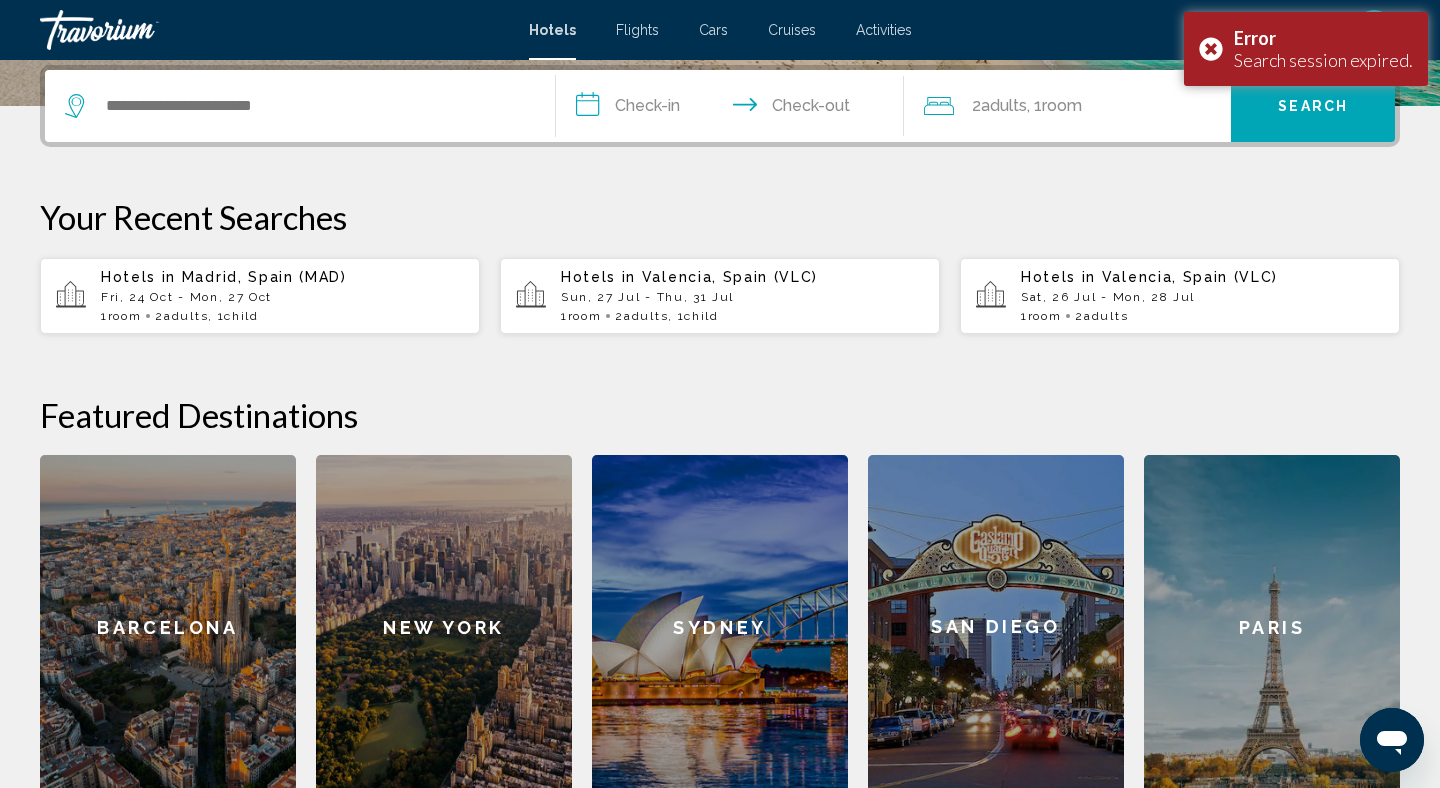 click on "Hotels in    [CITY], [COUNTRY]  [DATE] - [DATE]  1  Room rooms 2  Adult Adults , 1  Child Children" at bounding box center (282, 296) 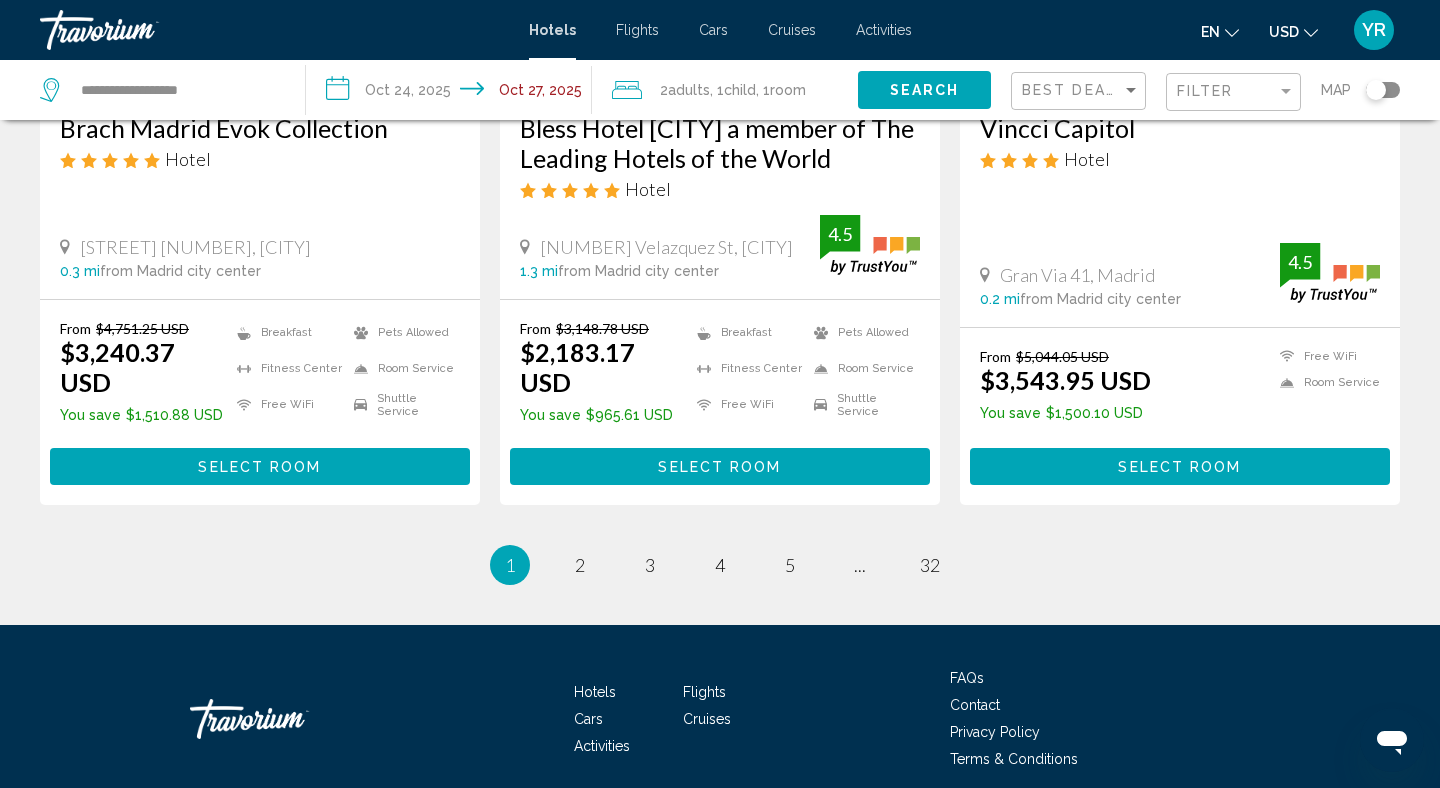scroll, scrollTop: 2672, scrollLeft: 0, axis: vertical 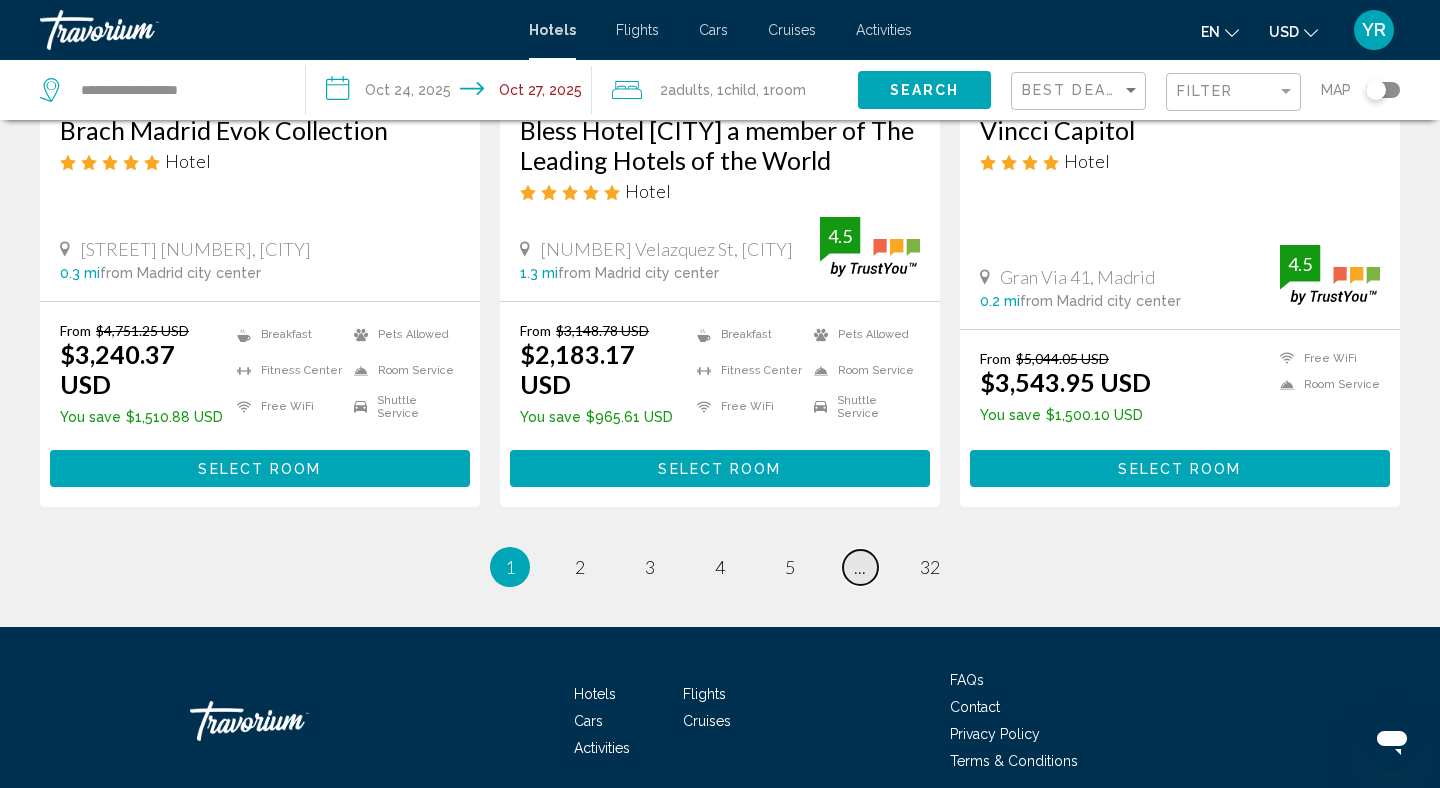 click on "..." at bounding box center [860, 567] 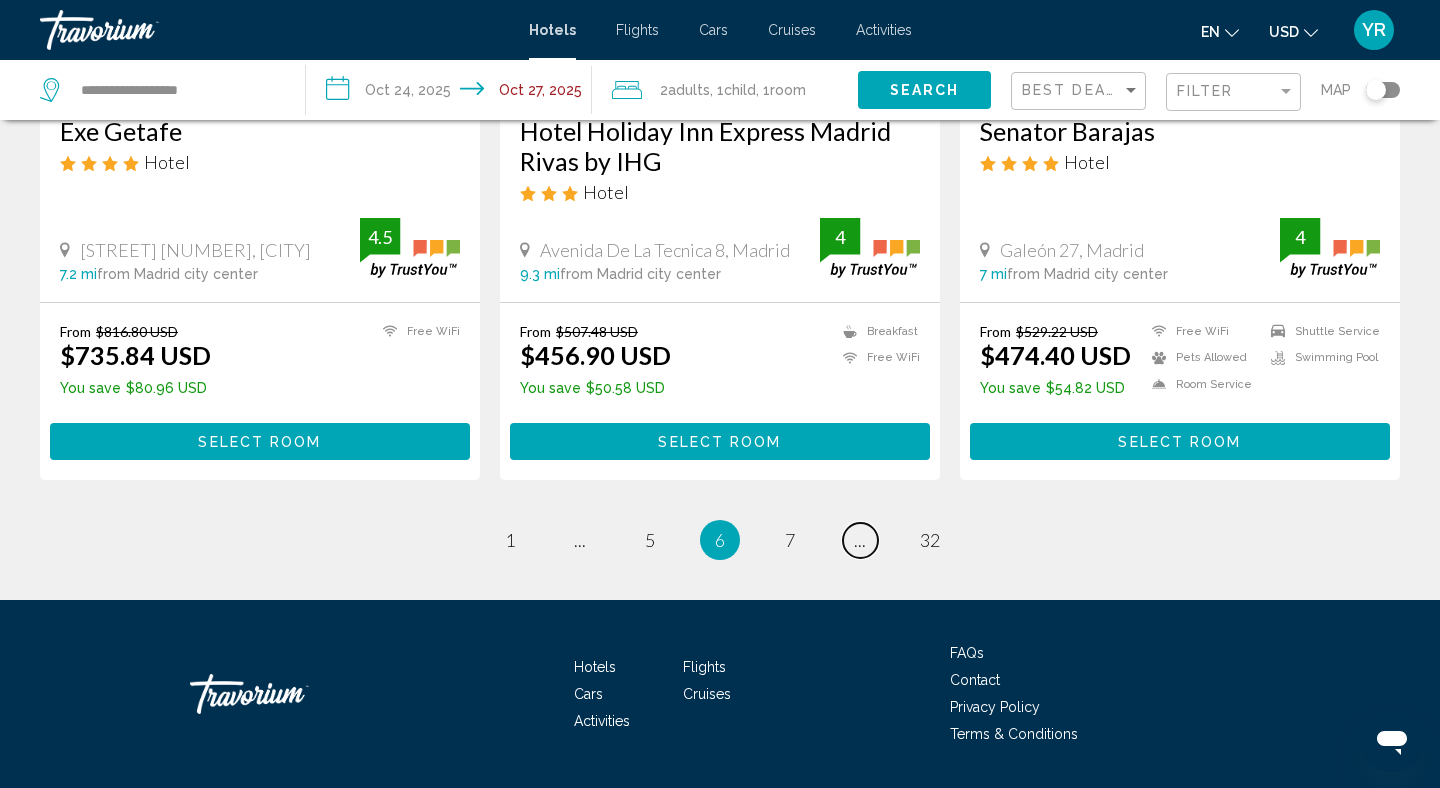 scroll, scrollTop: 2640, scrollLeft: 0, axis: vertical 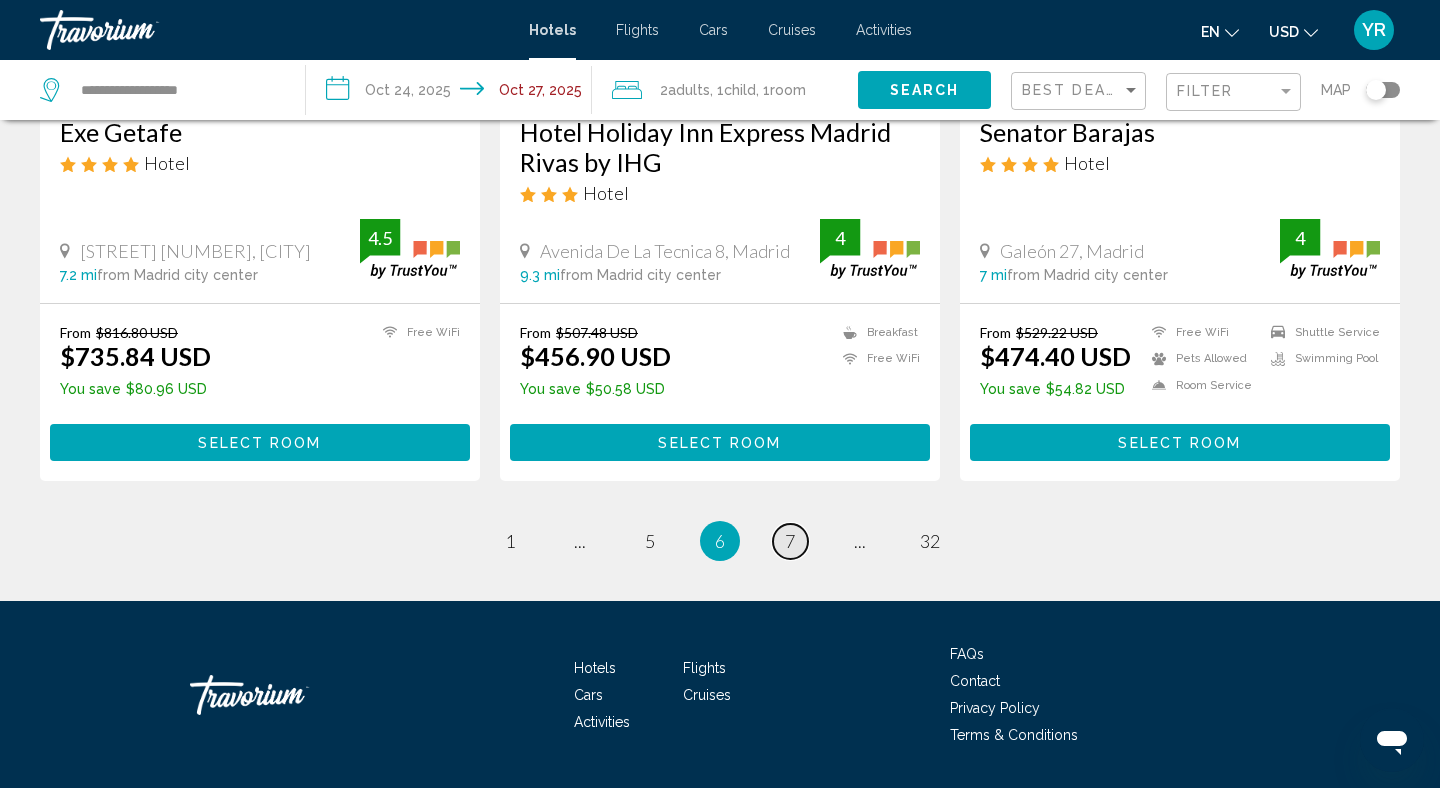 click on "7" at bounding box center [790, 541] 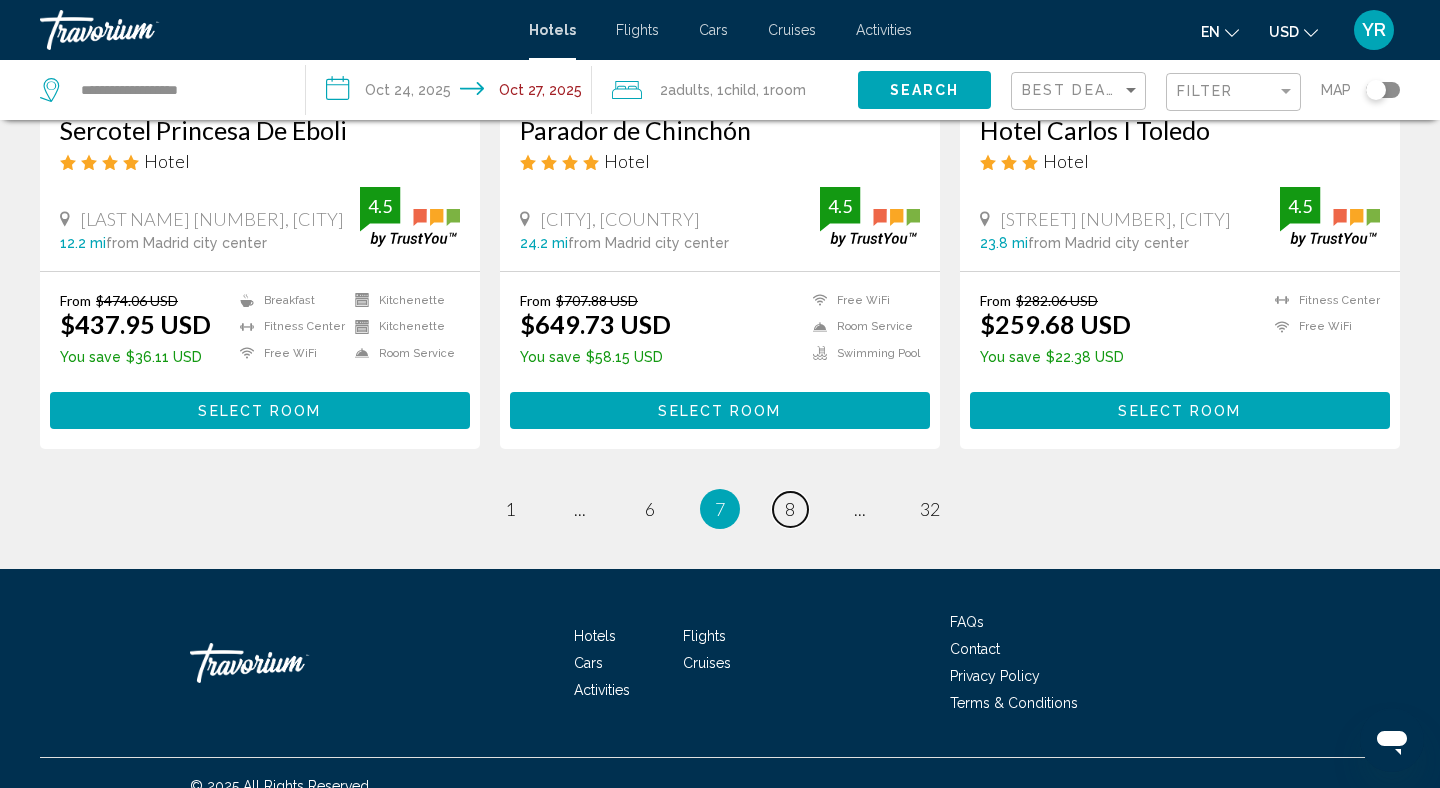 scroll, scrollTop: 2642, scrollLeft: 0, axis: vertical 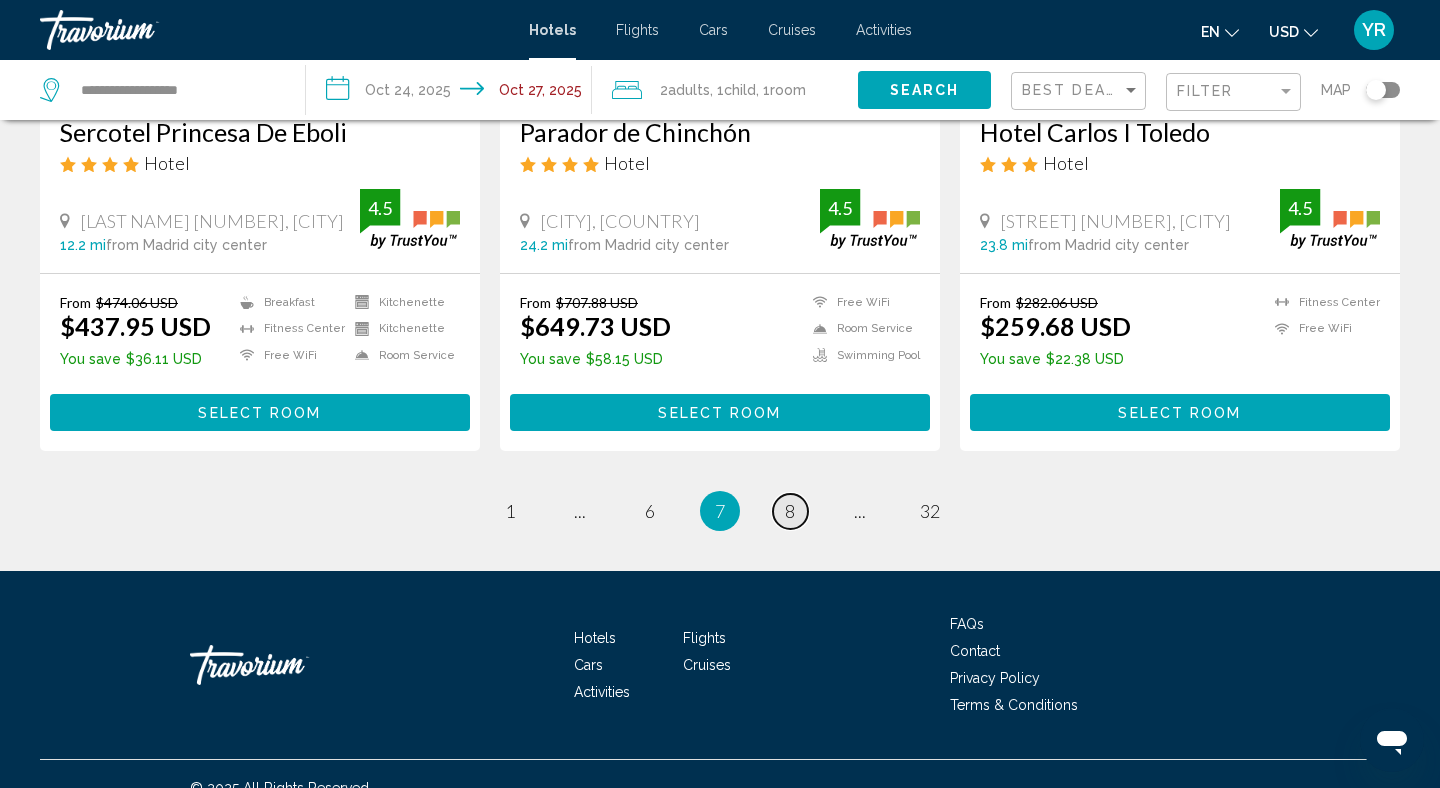 click on "page  8" at bounding box center (790, 511) 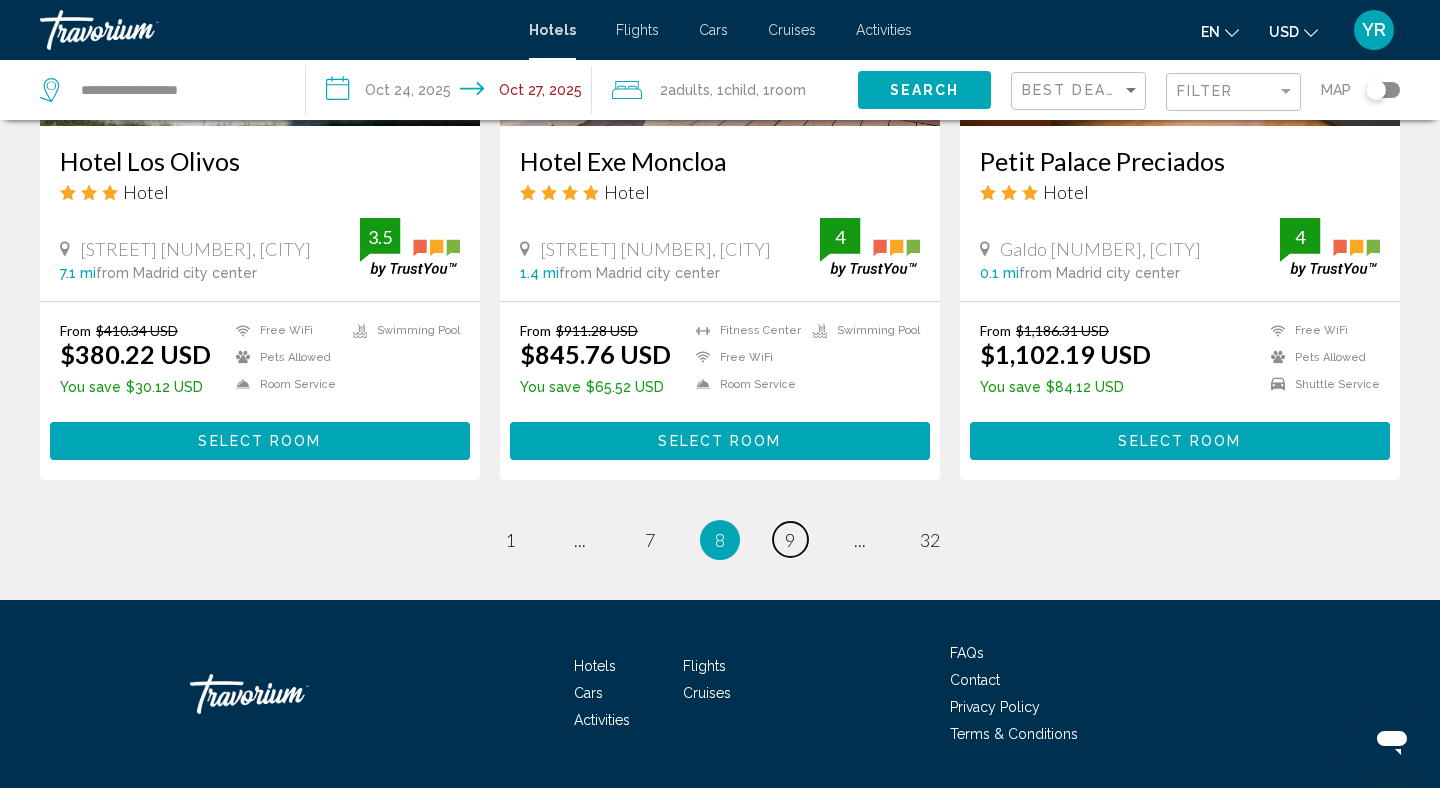 scroll, scrollTop: 2642, scrollLeft: 0, axis: vertical 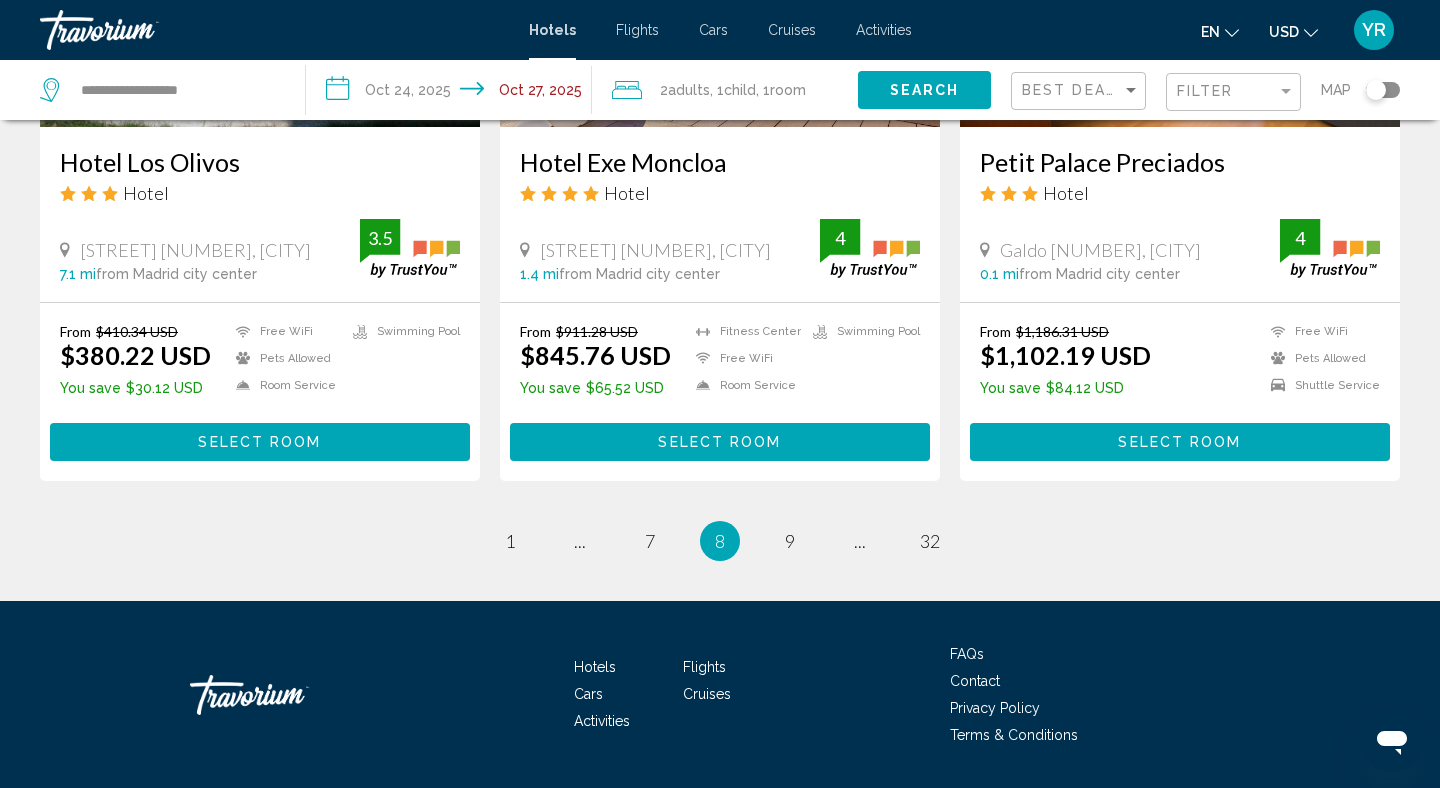 click on "You're on page  8" at bounding box center (720, 541) 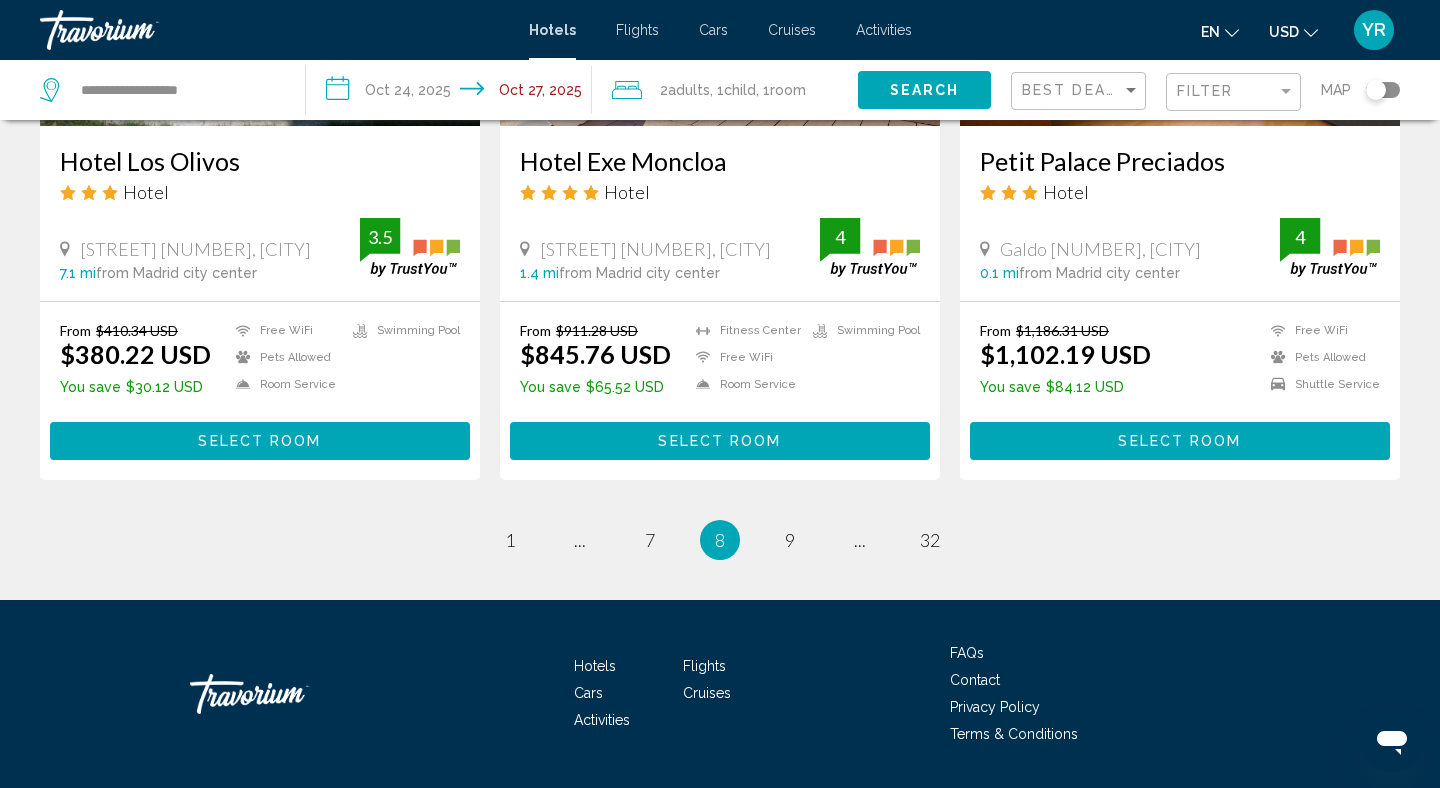 scroll, scrollTop: 2642, scrollLeft: 0, axis: vertical 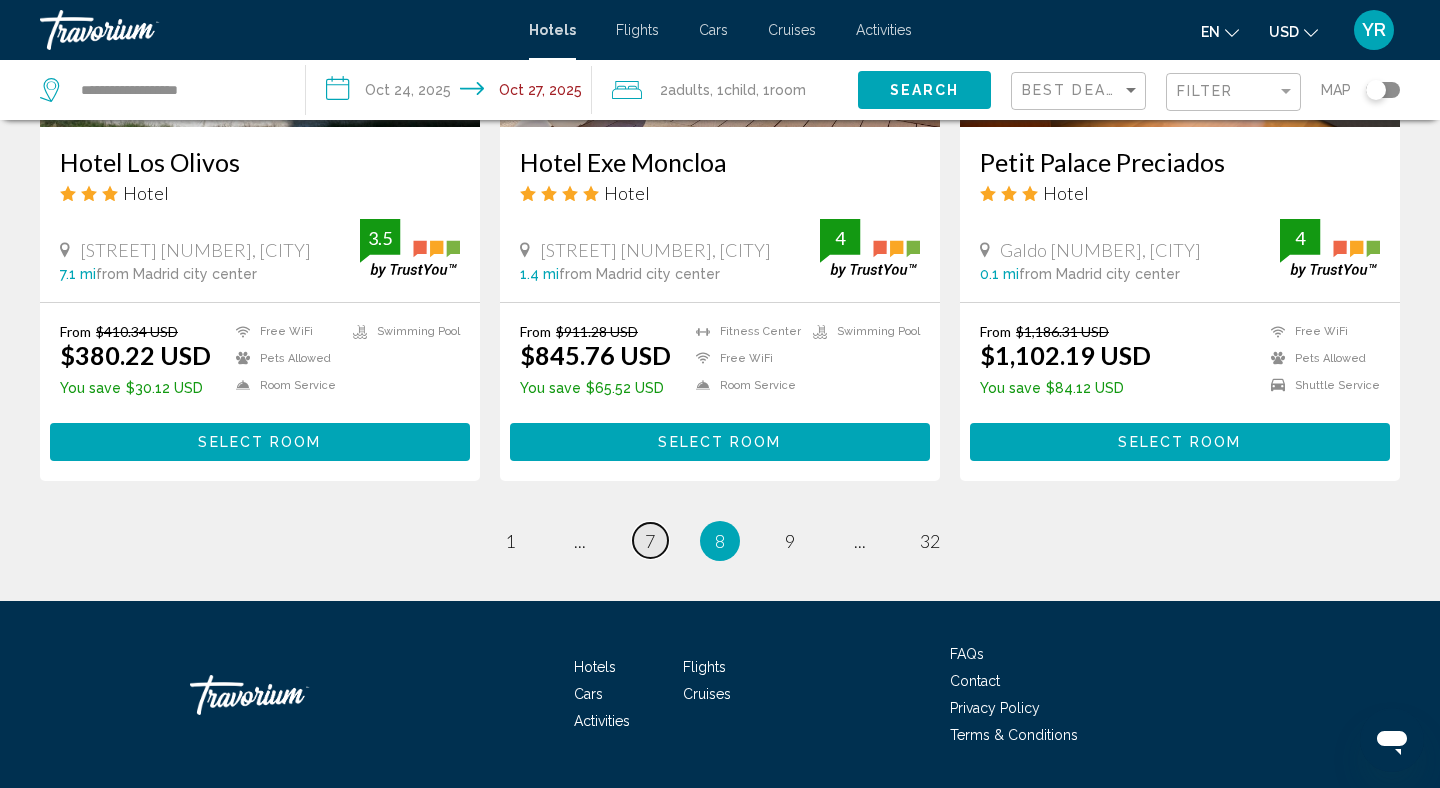 click on "7" at bounding box center [650, 541] 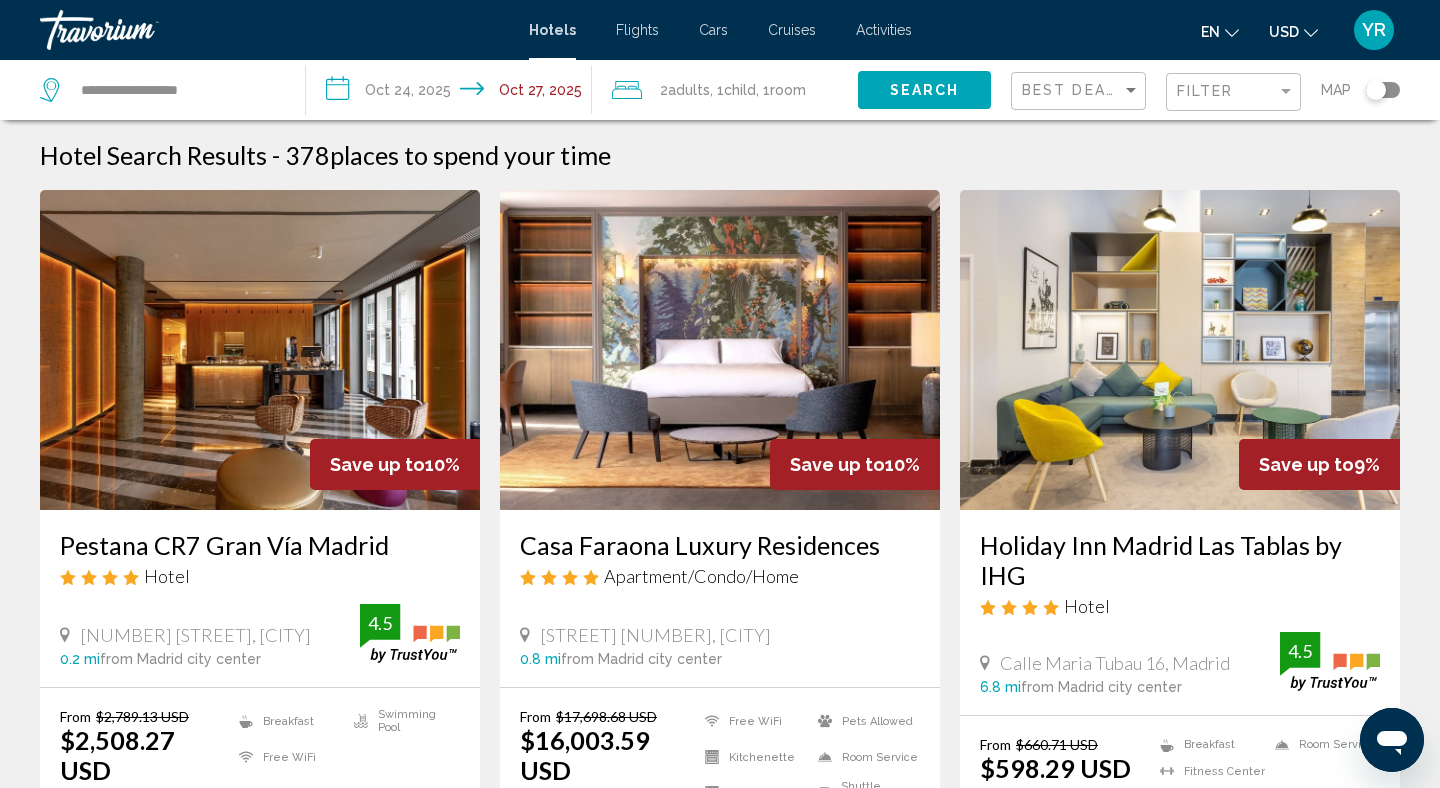 scroll, scrollTop: 0, scrollLeft: 0, axis: both 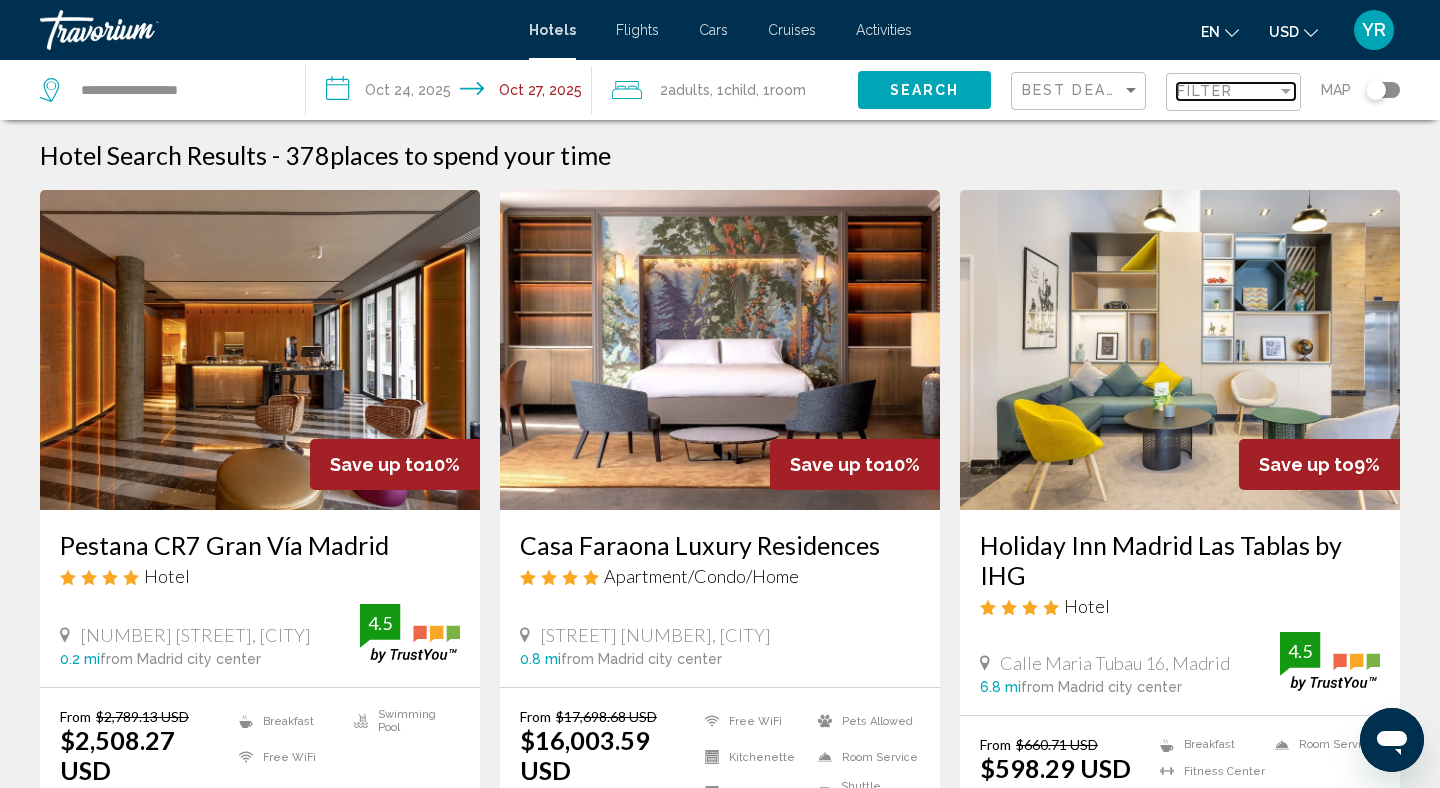 click on "Filter" at bounding box center [1205, 91] 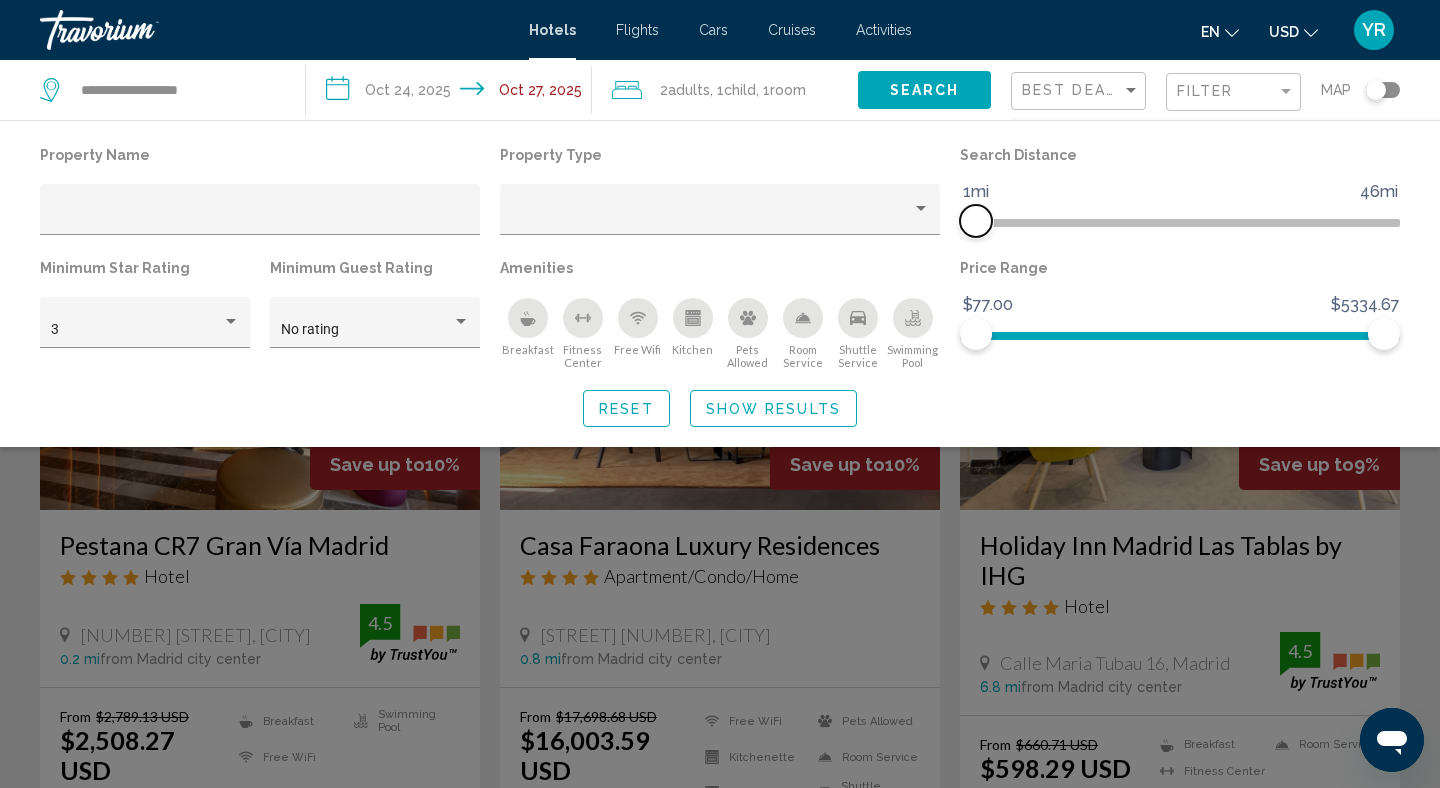 drag, startPoint x: 1234, startPoint y: 228, endPoint x: 900, endPoint y: 258, distance: 335.3446 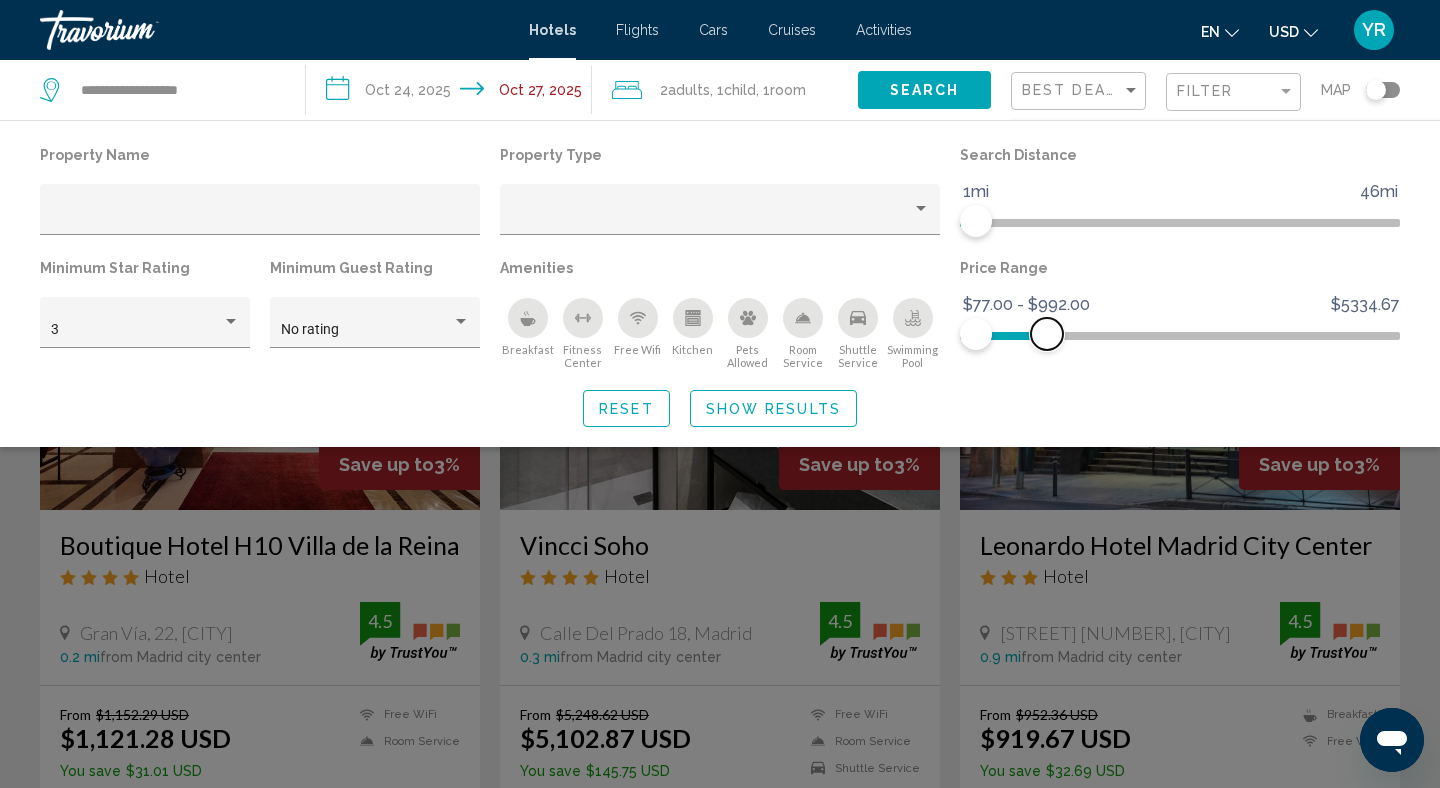 drag, startPoint x: 1380, startPoint y: 343, endPoint x: 1048, endPoint y: 363, distance: 332.60187 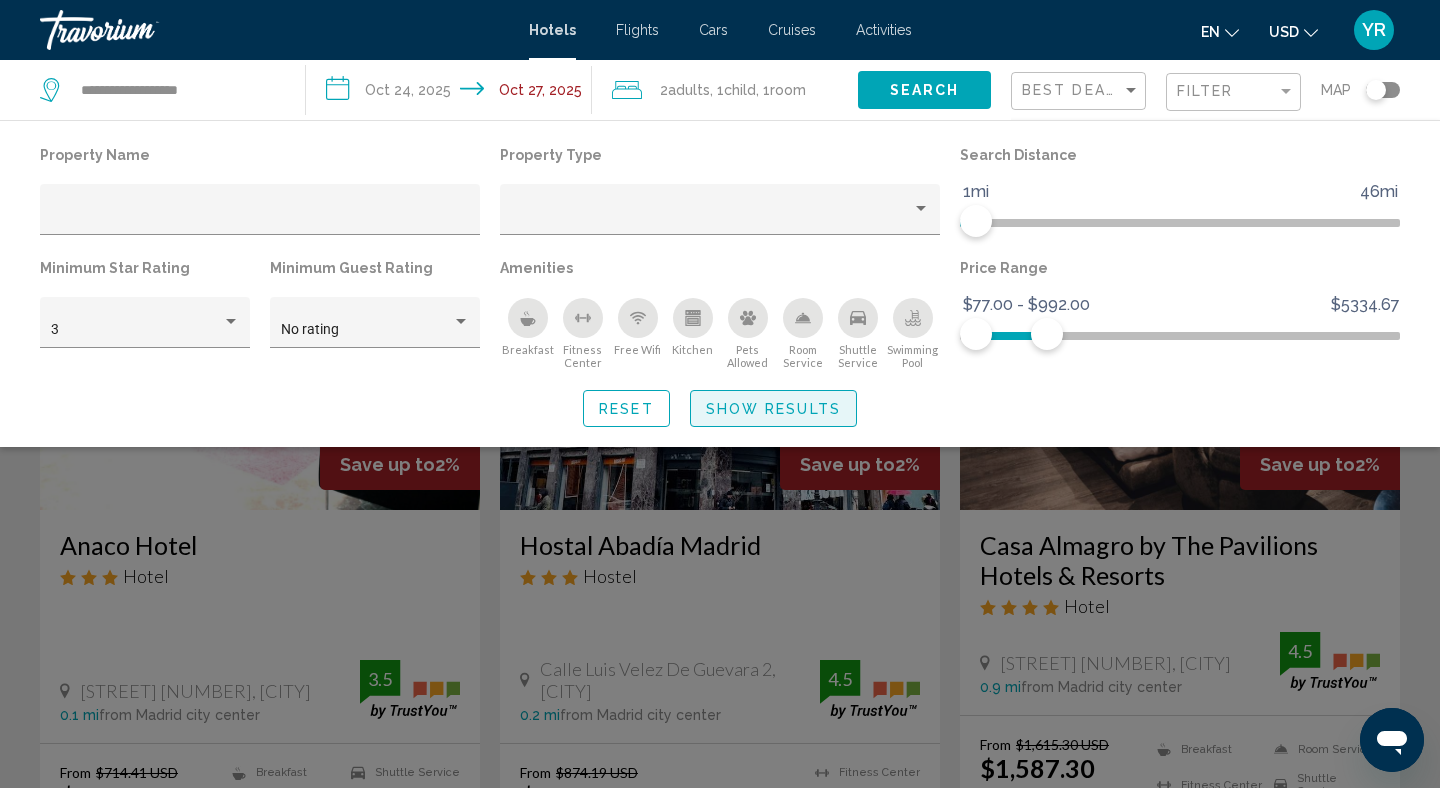 click on "Show Results" 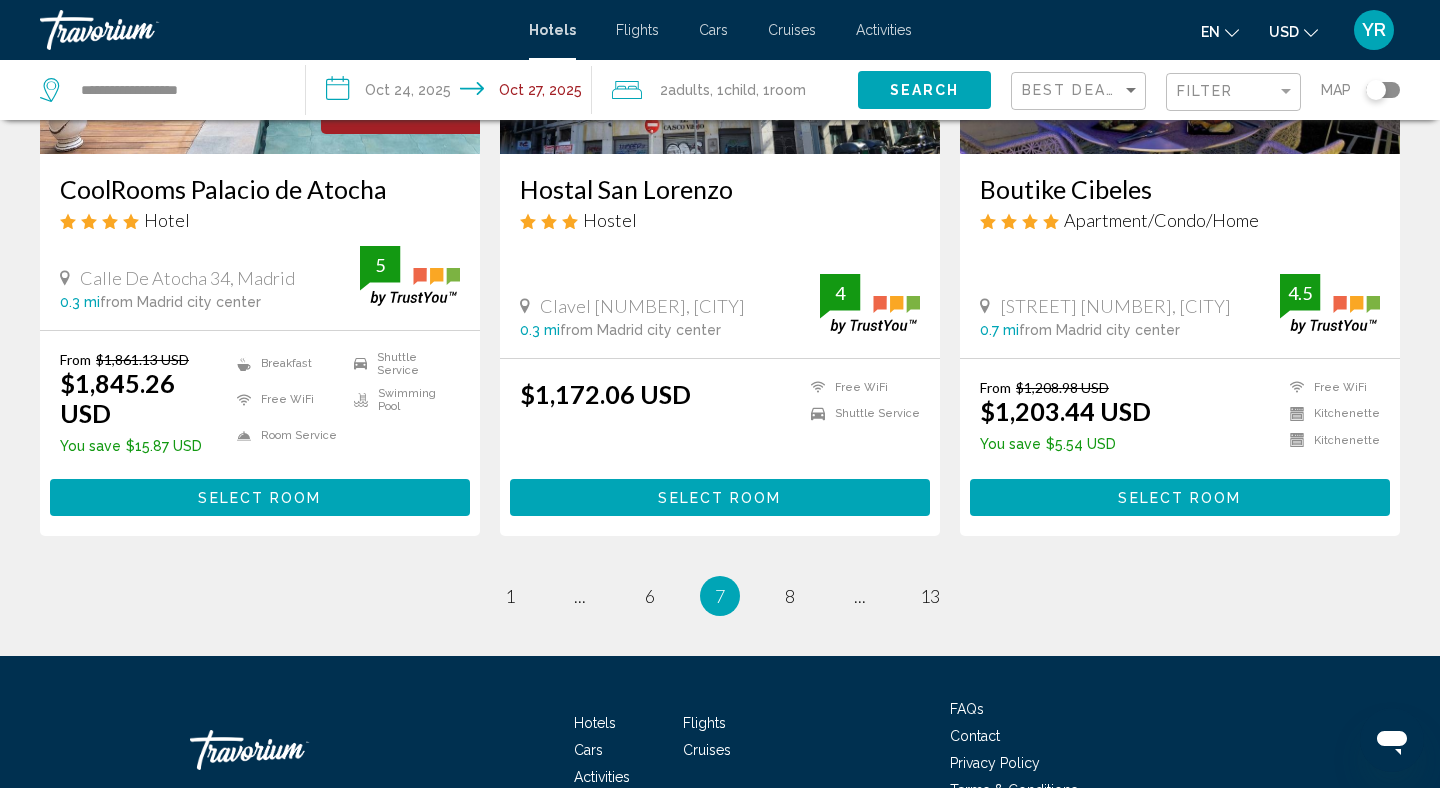 scroll, scrollTop: 2640, scrollLeft: 0, axis: vertical 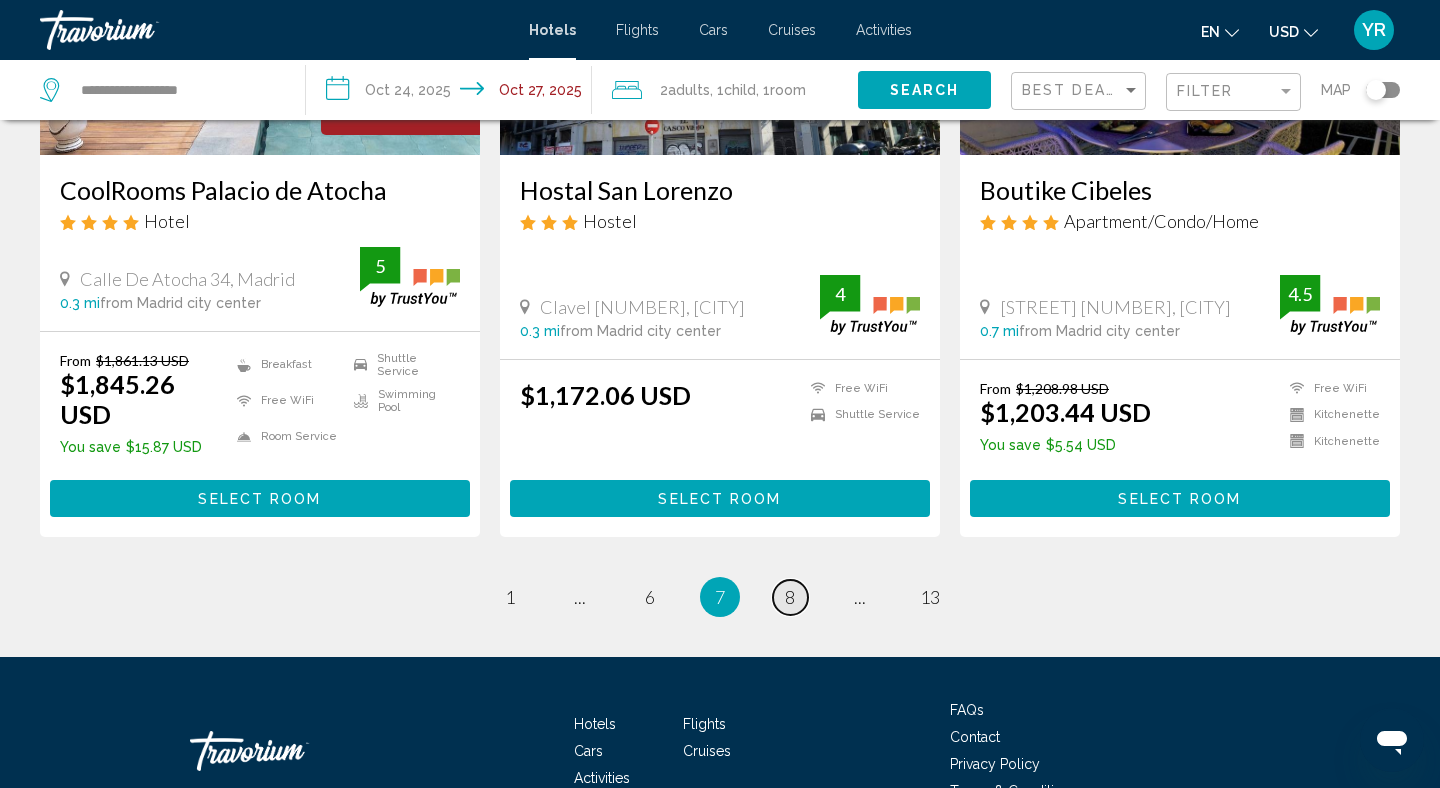 click on "8" at bounding box center [790, 597] 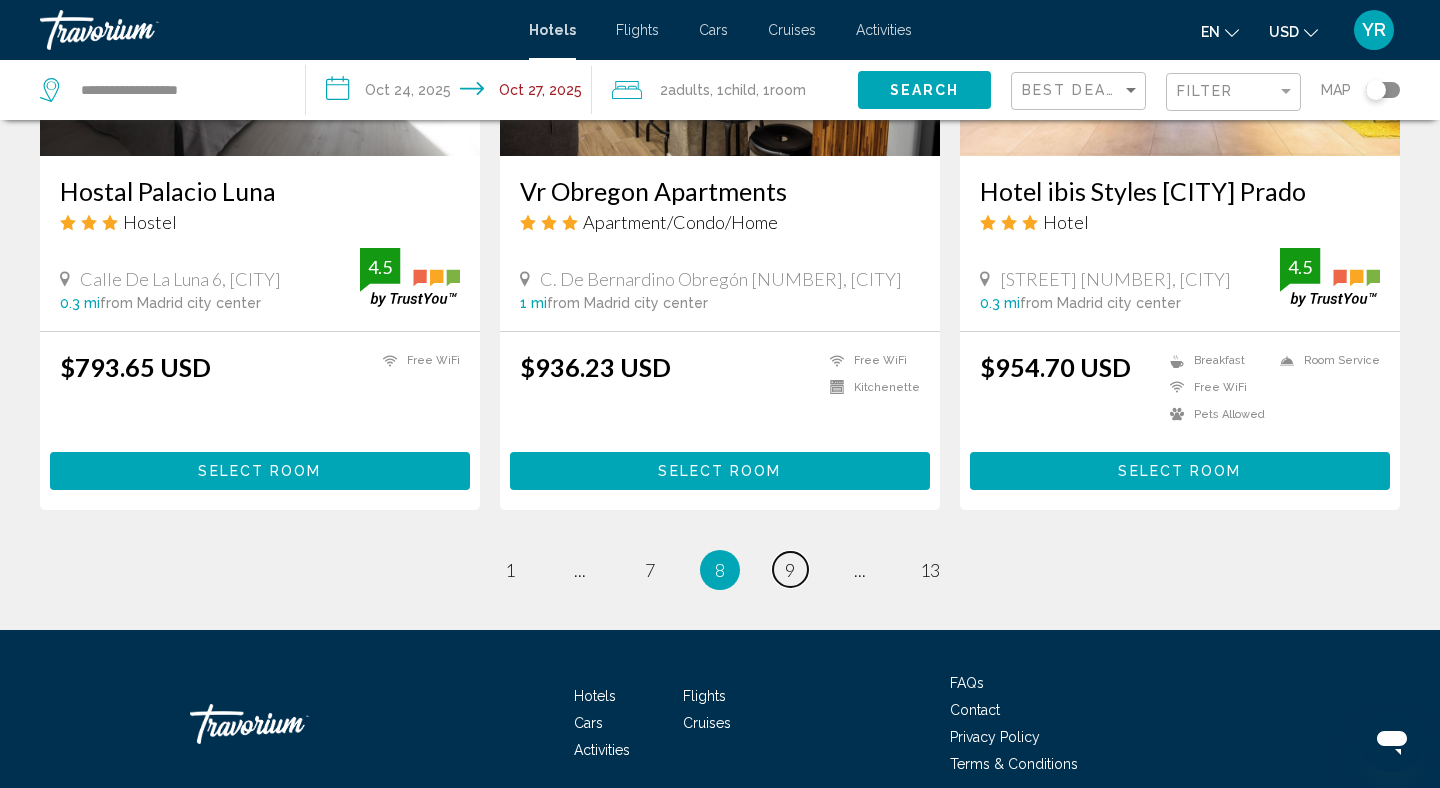 scroll, scrollTop: 2582, scrollLeft: 0, axis: vertical 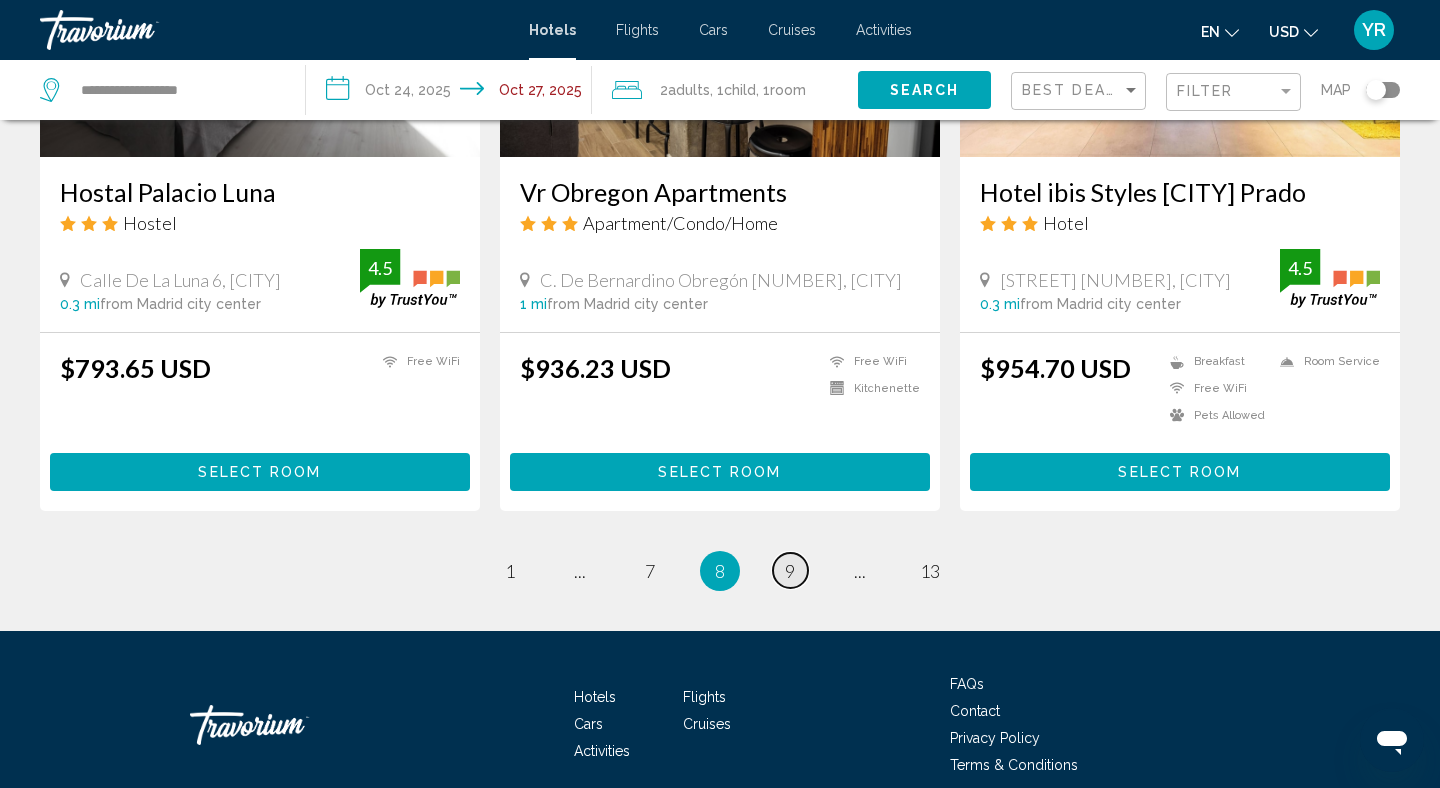 click on "page  9" at bounding box center [790, 570] 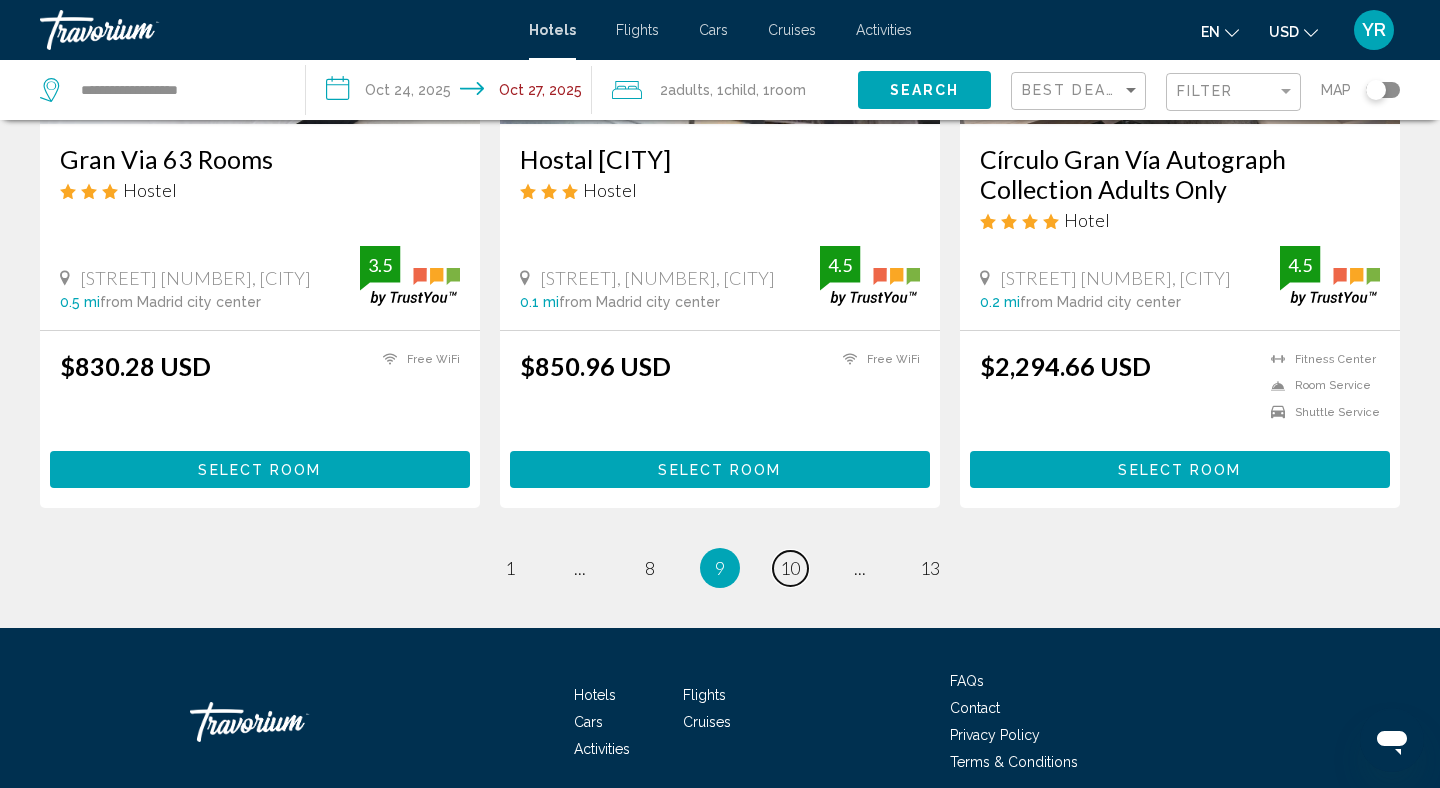 scroll, scrollTop: 2640, scrollLeft: 0, axis: vertical 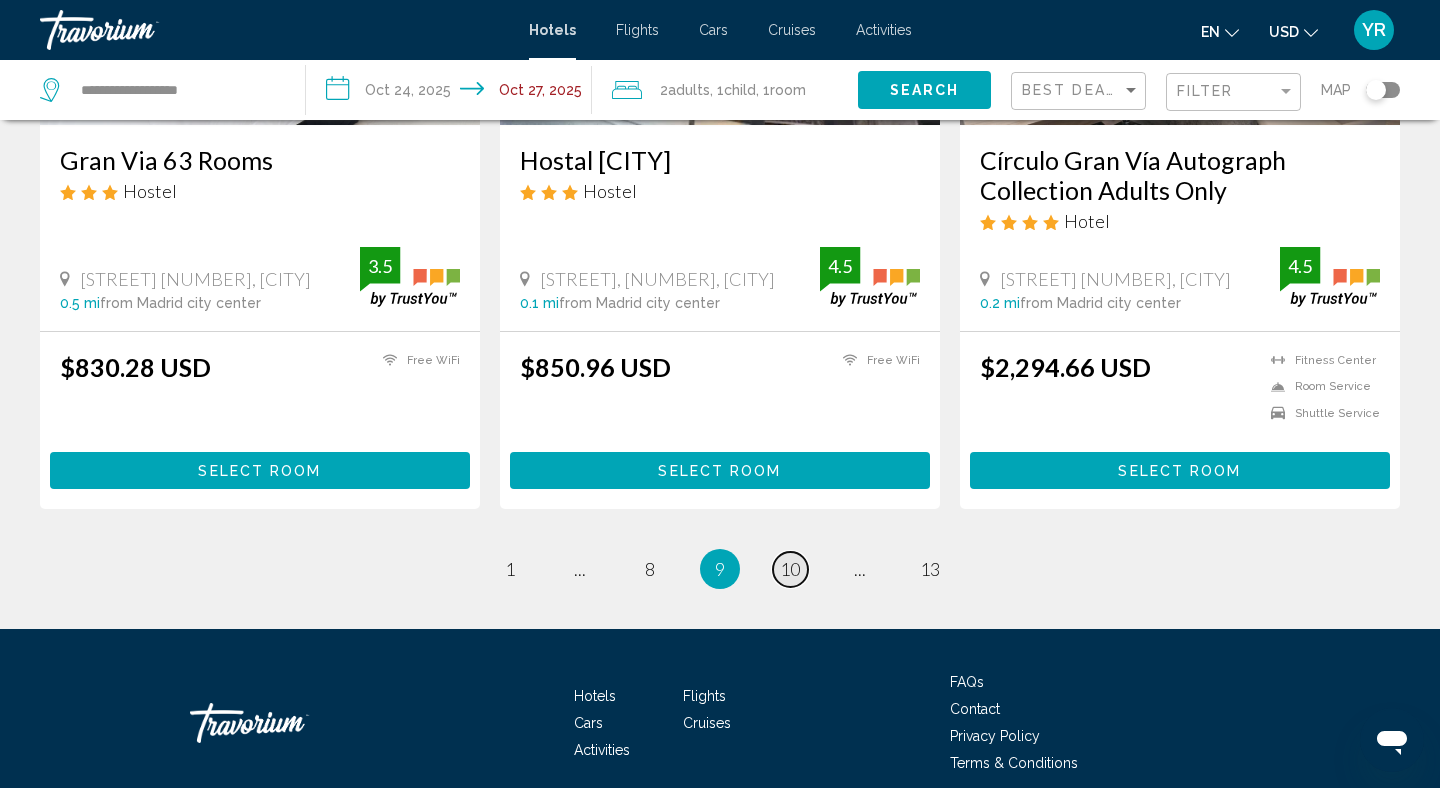 click on "10" at bounding box center [790, 569] 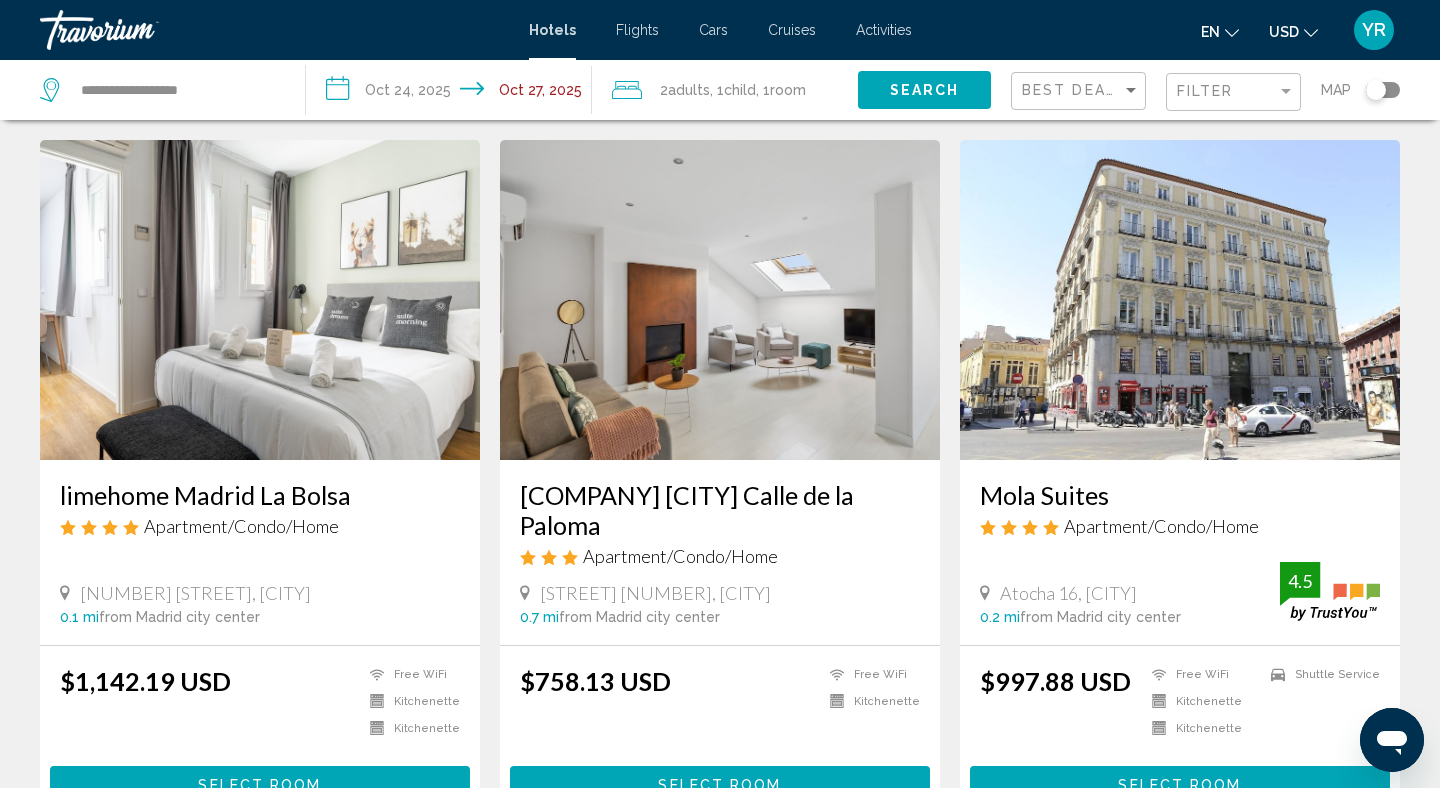 scroll, scrollTop: 797, scrollLeft: 0, axis: vertical 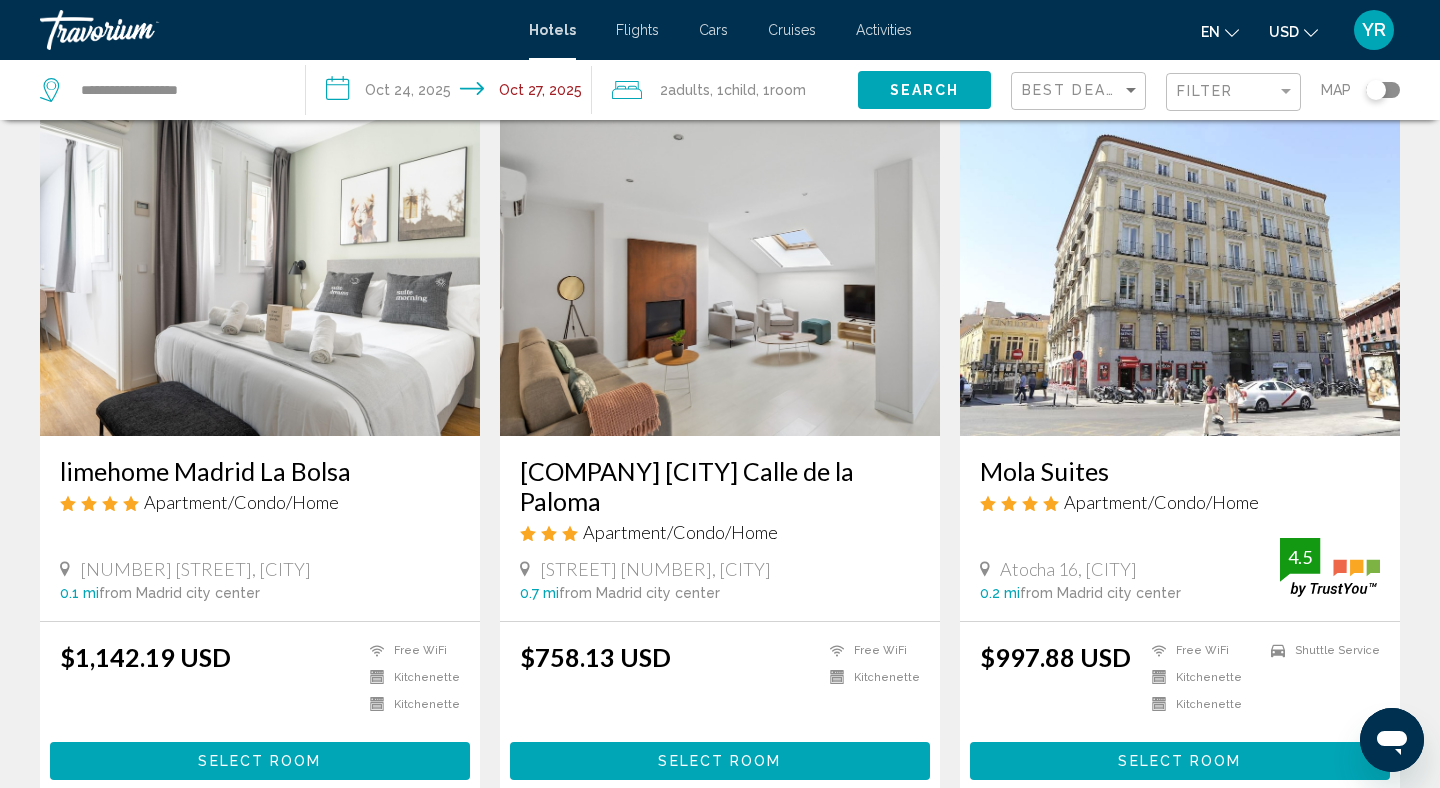 click at bounding box center [720, 276] 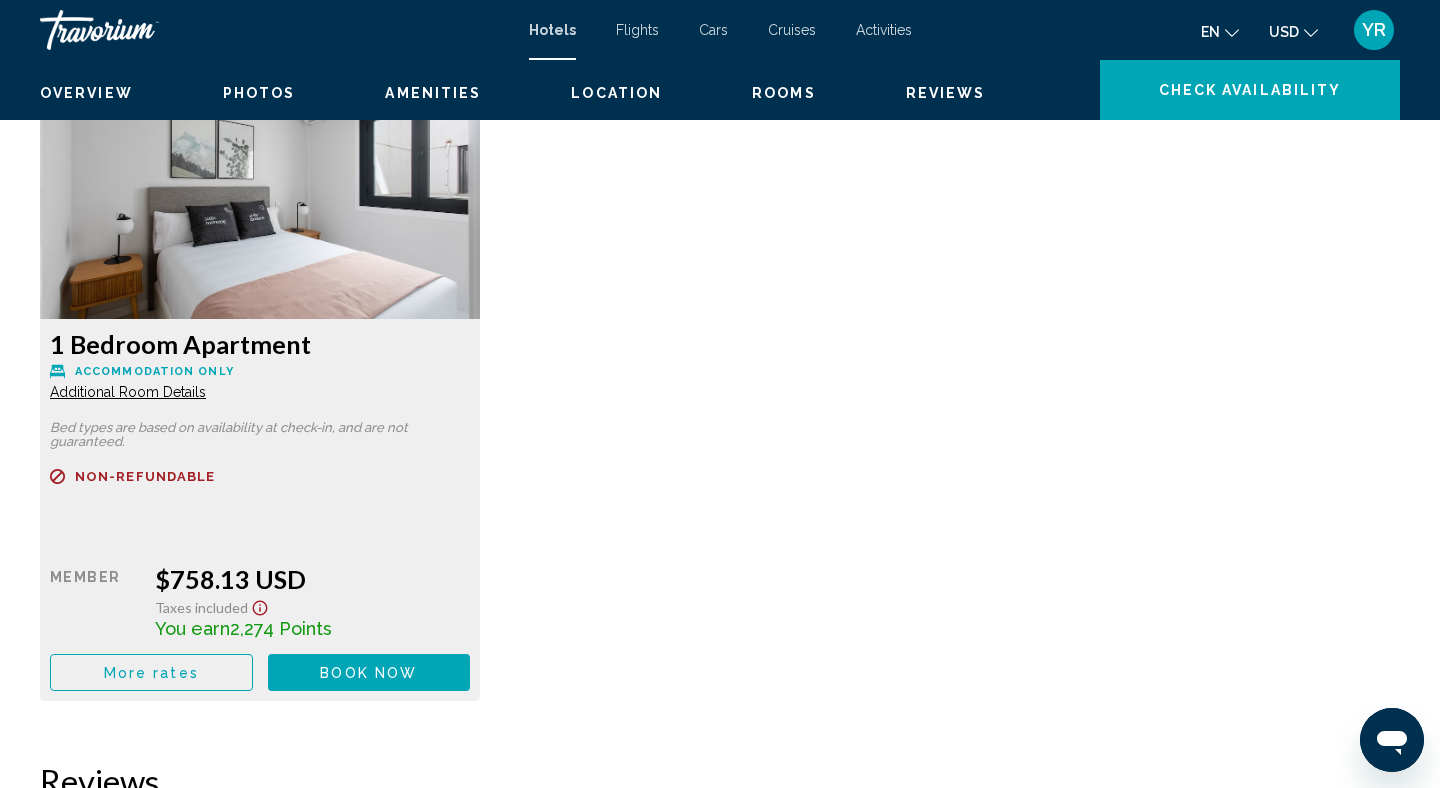 scroll, scrollTop: 2762, scrollLeft: 0, axis: vertical 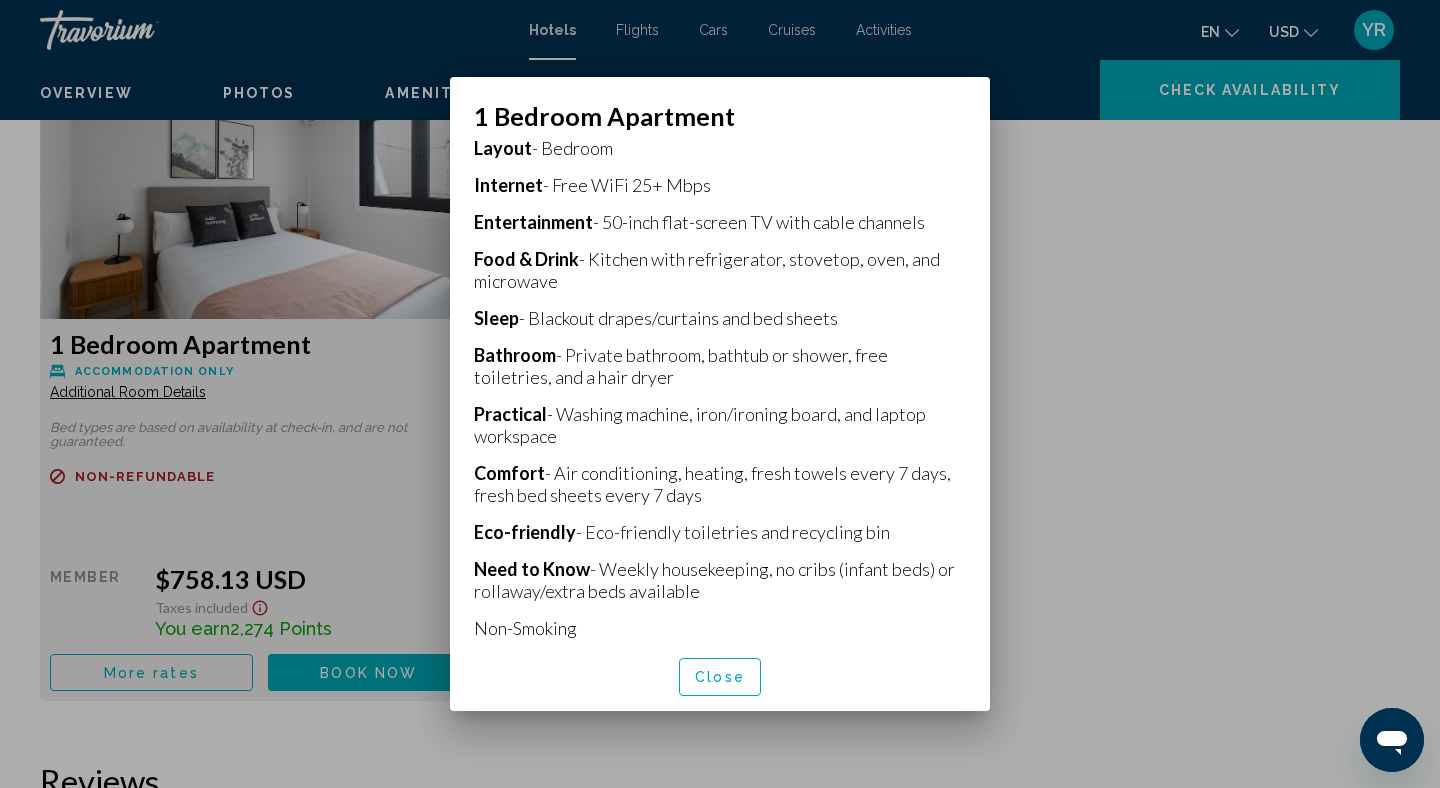 click on "Close" at bounding box center (720, 678) 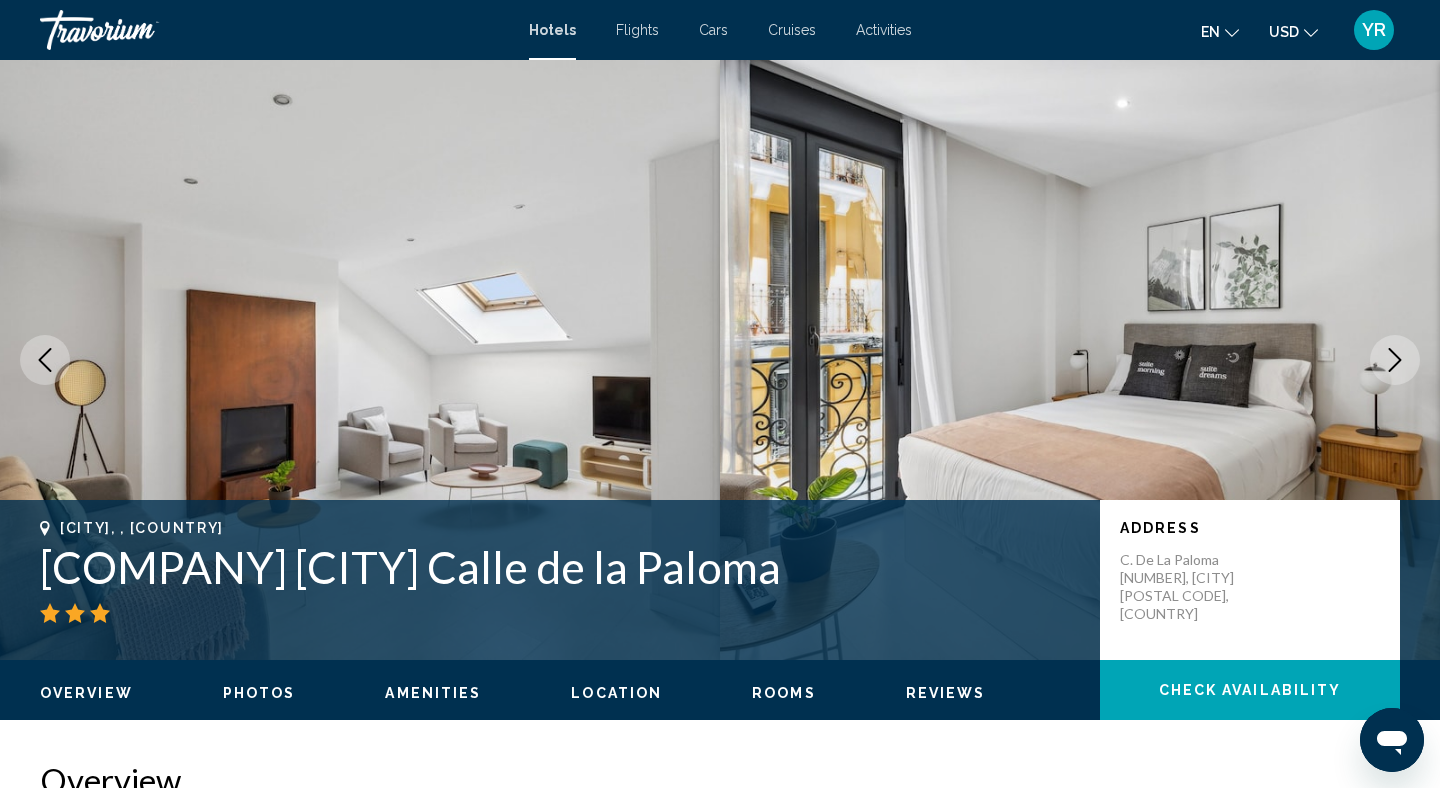 scroll, scrollTop: 0, scrollLeft: 0, axis: both 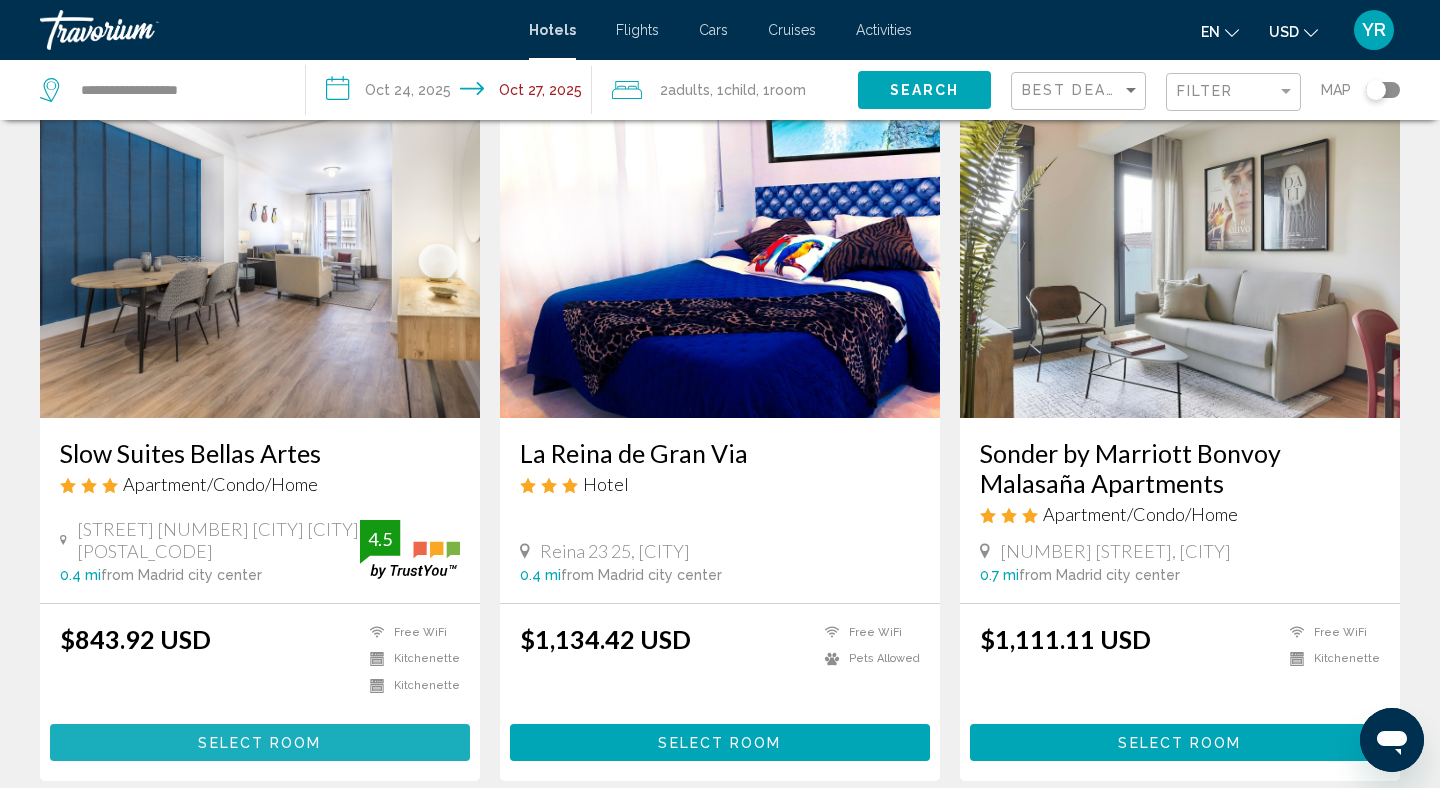 click on "Select Room" at bounding box center (259, 743) 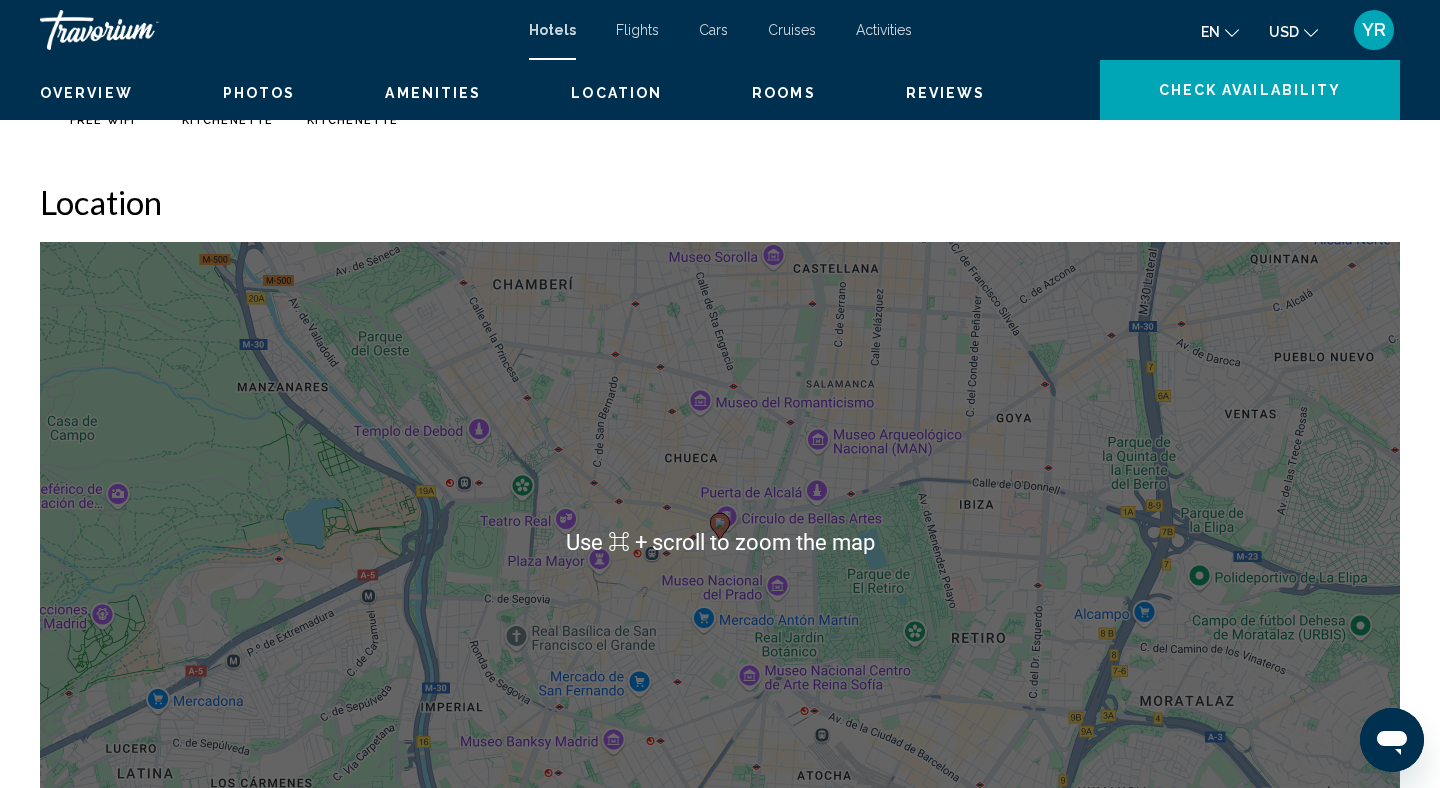 scroll, scrollTop: 1677, scrollLeft: 0, axis: vertical 